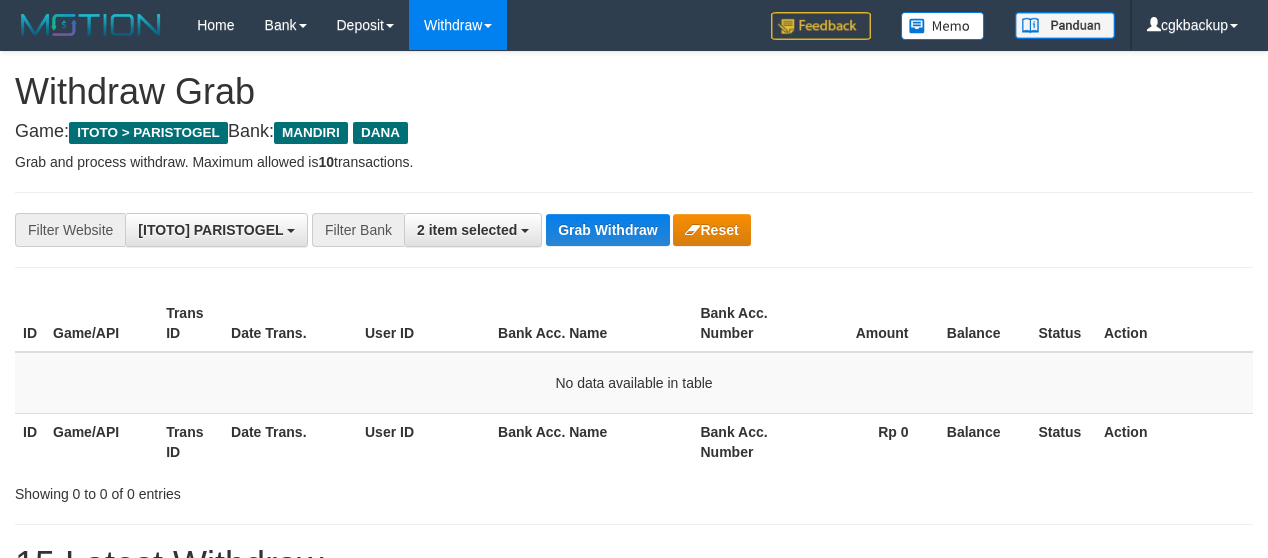 scroll, scrollTop: 141, scrollLeft: 0, axis: vertical 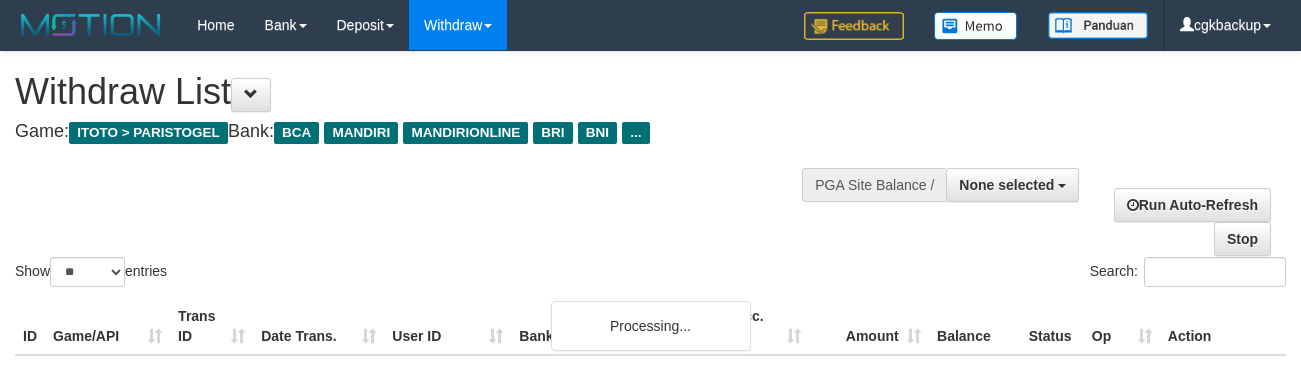 select 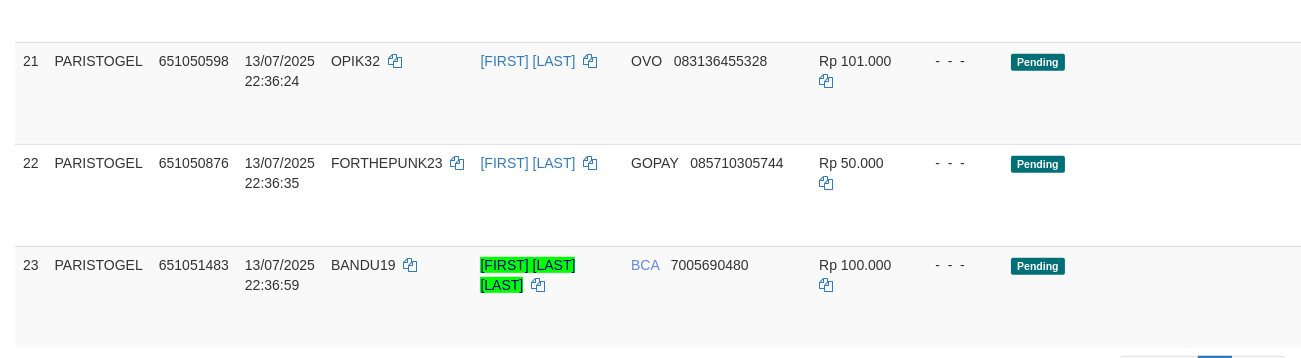 scroll, scrollTop: 1594, scrollLeft: 0, axis: vertical 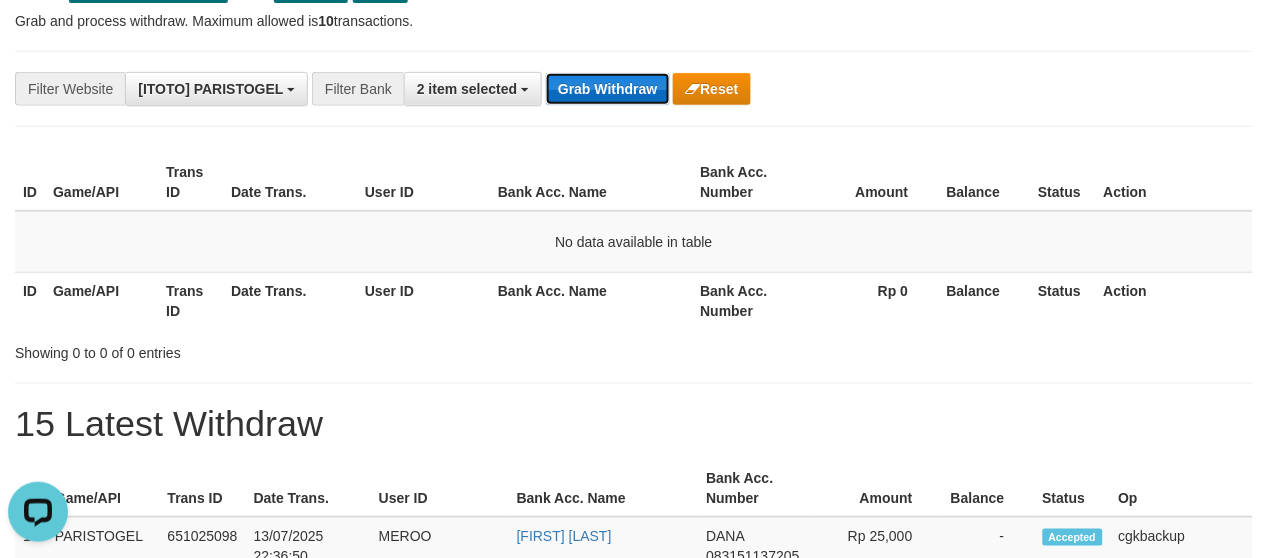 click on "Grab Withdraw" at bounding box center [607, 89] 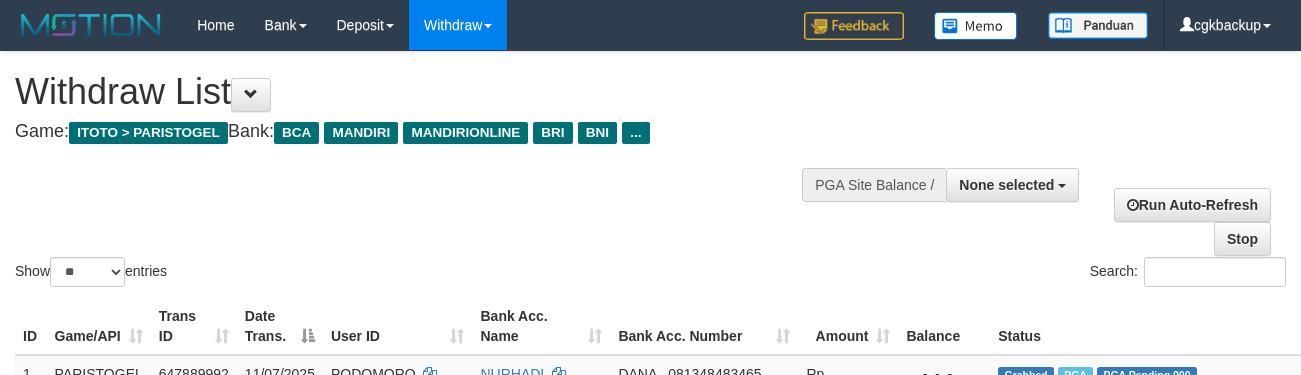select 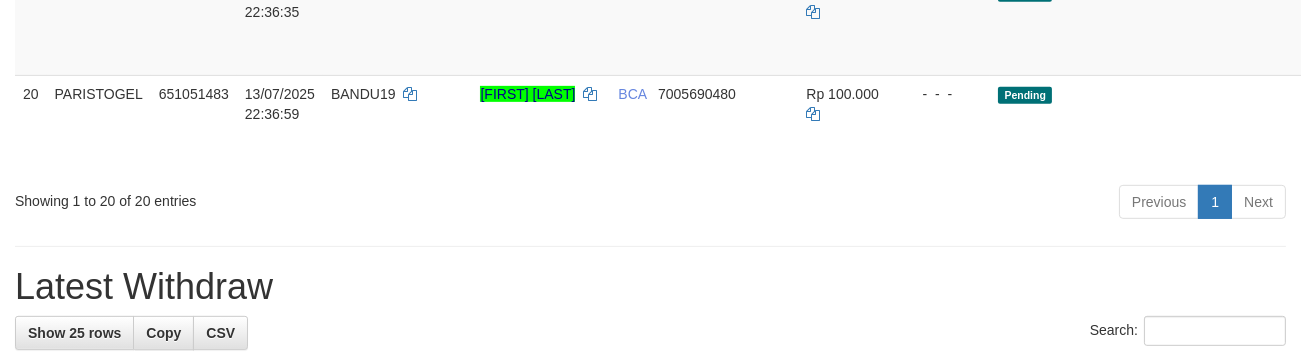 scroll, scrollTop: 1594, scrollLeft: 0, axis: vertical 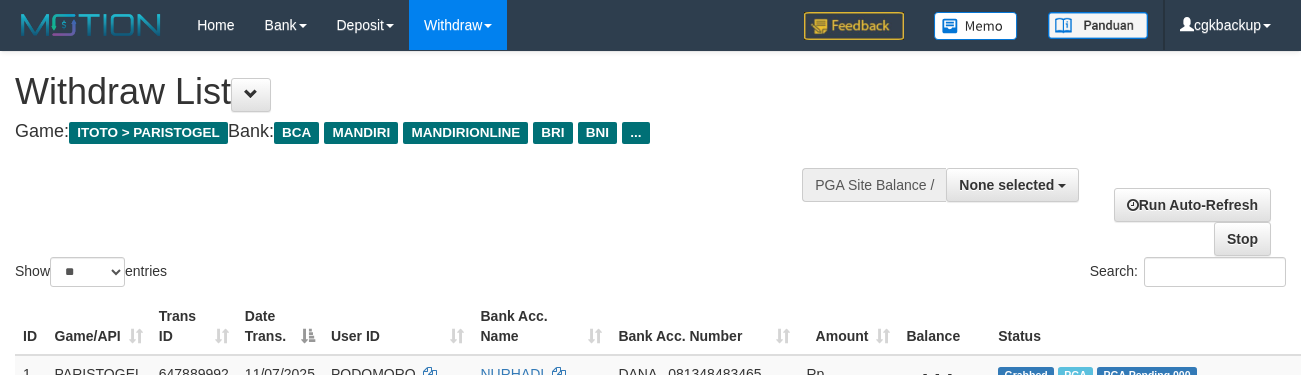 select 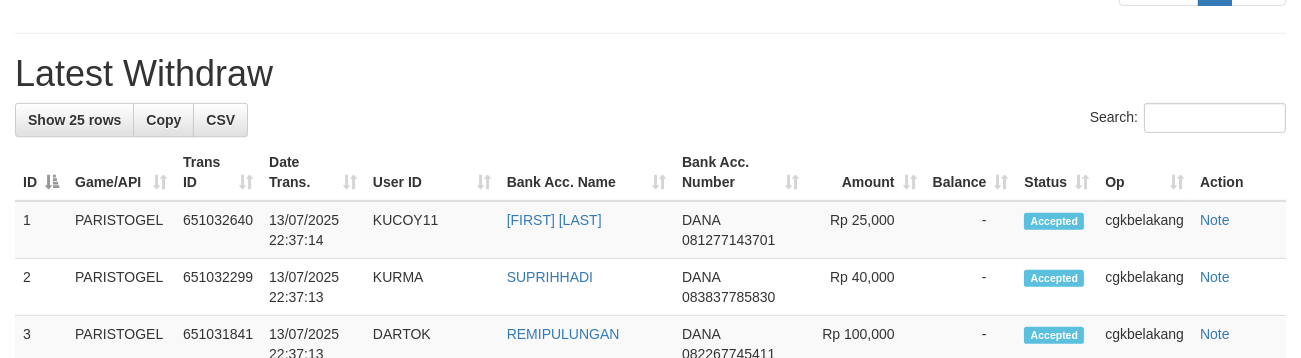 scroll, scrollTop: 1594, scrollLeft: 0, axis: vertical 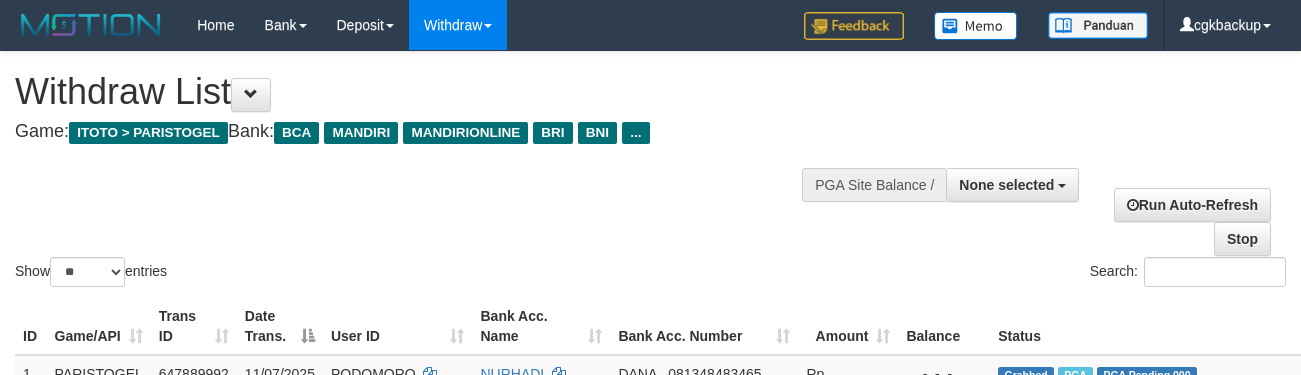 select 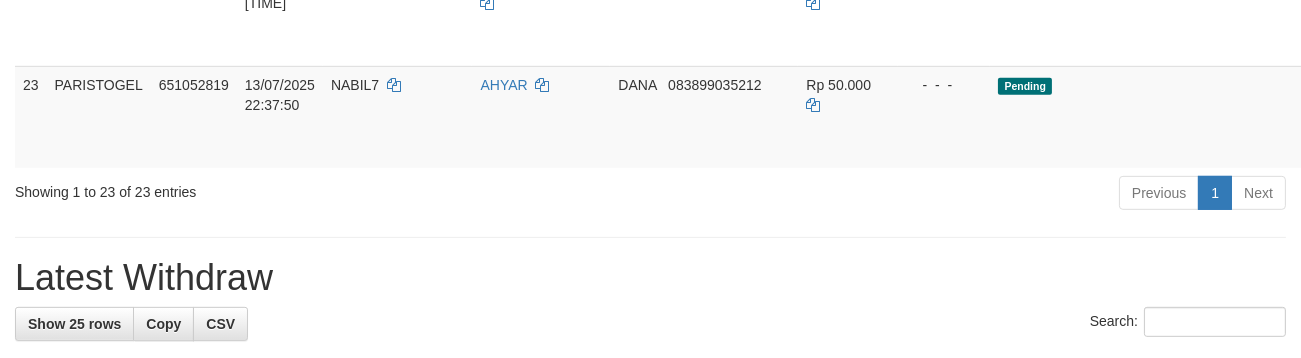 scroll, scrollTop: 1594, scrollLeft: 0, axis: vertical 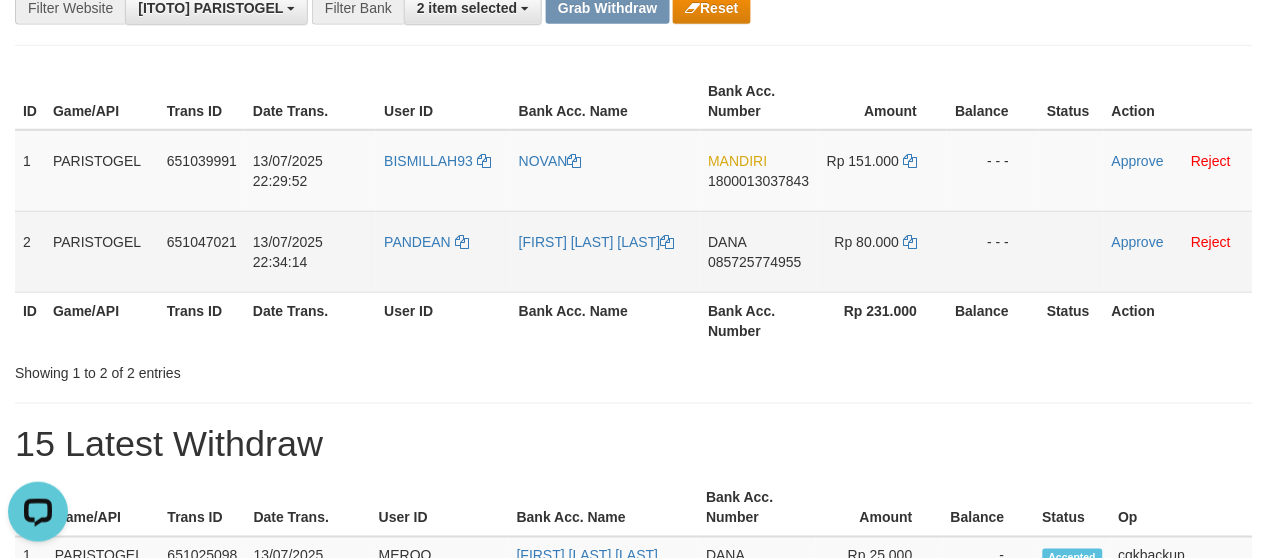 click on "PANDEAN" at bounding box center [443, 251] 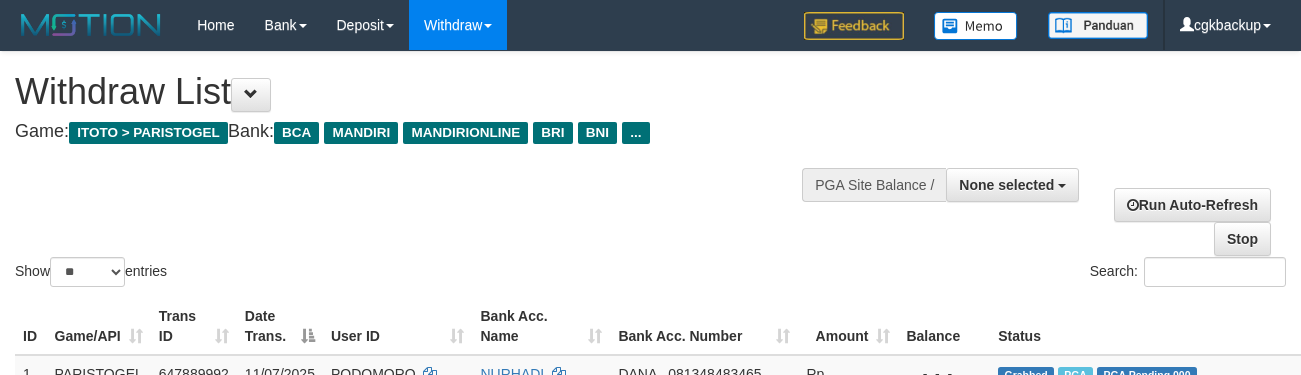 select 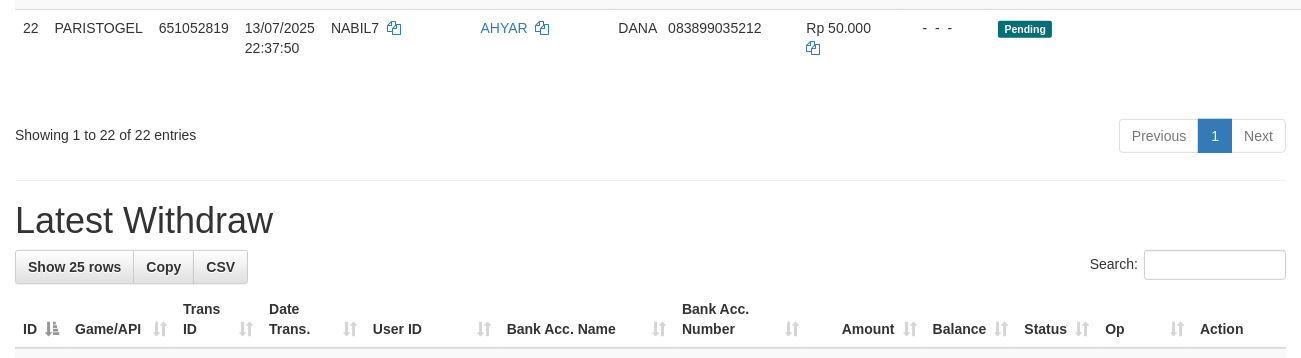 scroll, scrollTop: 1594, scrollLeft: 0, axis: vertical 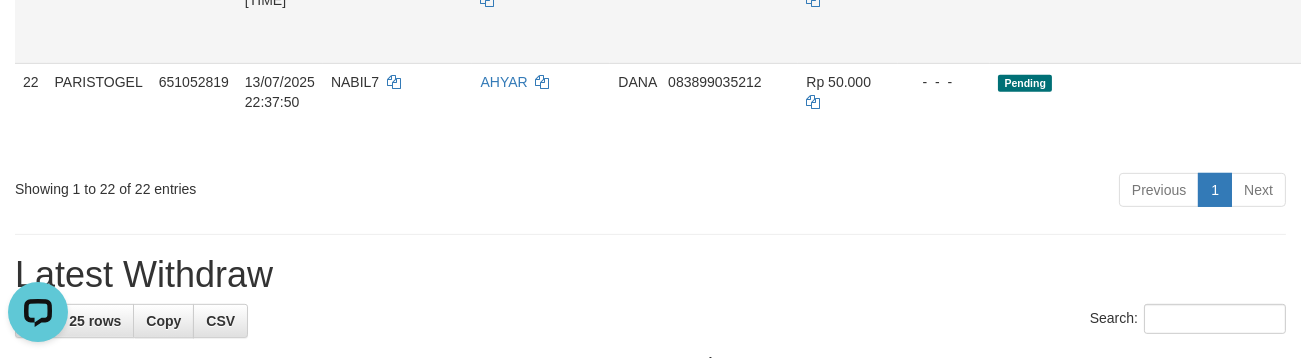 click on "TAHUGEJROT" at bounding box center (398, 12) 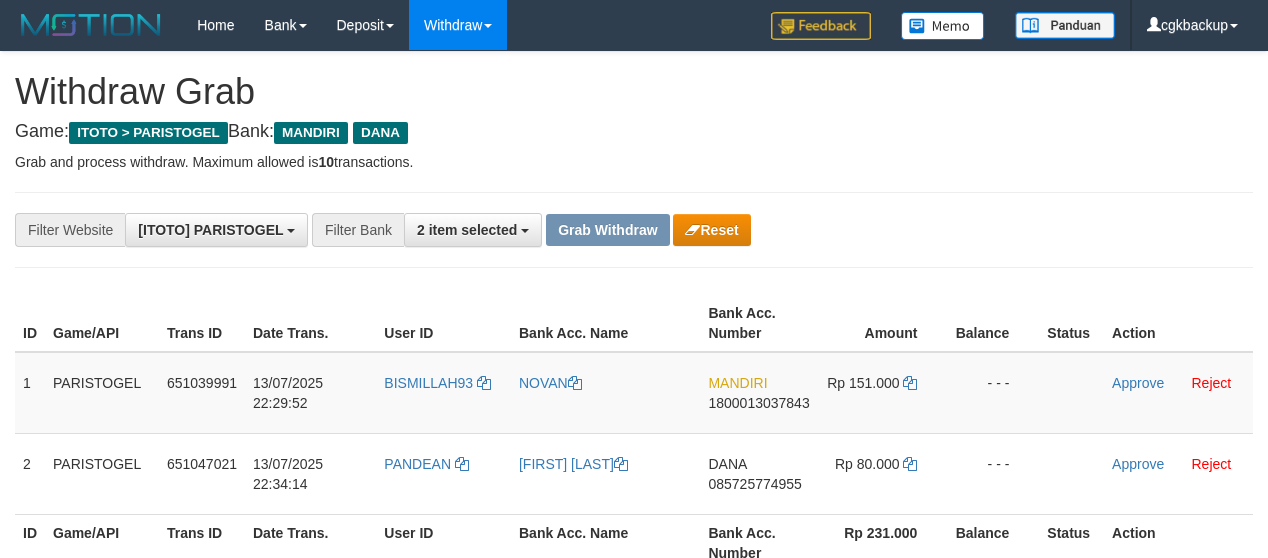 scroll, scrollTop: 134, scrollLeft: 0, axis: vertical 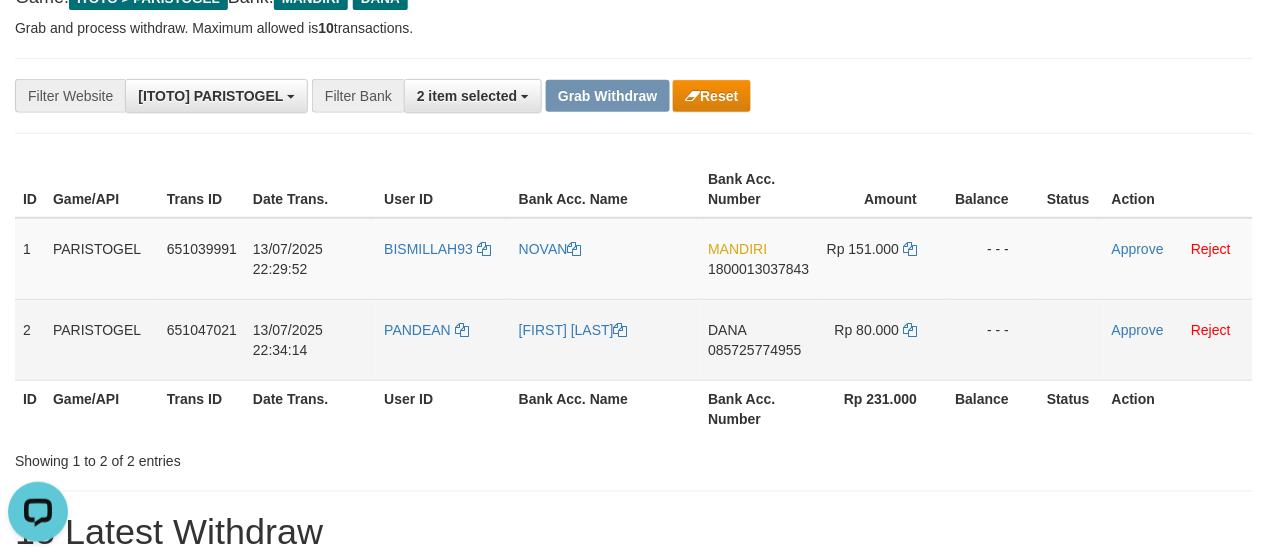 click on "PANDEAN" at bounding box center (443, 339) 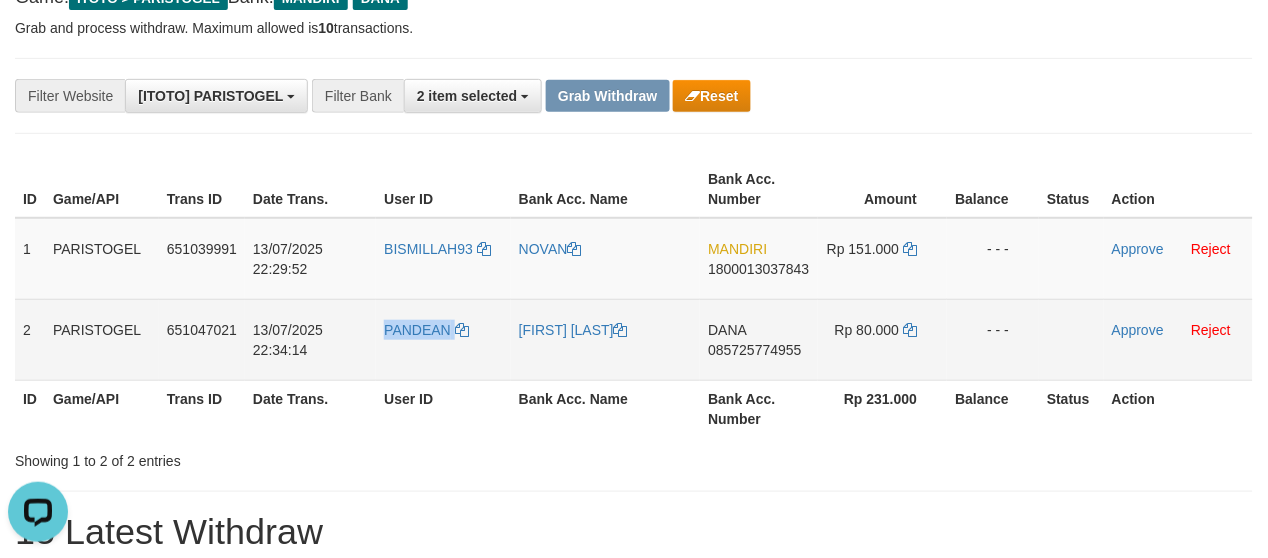 click on "PANDEAN" at bounding box center (443, 339) 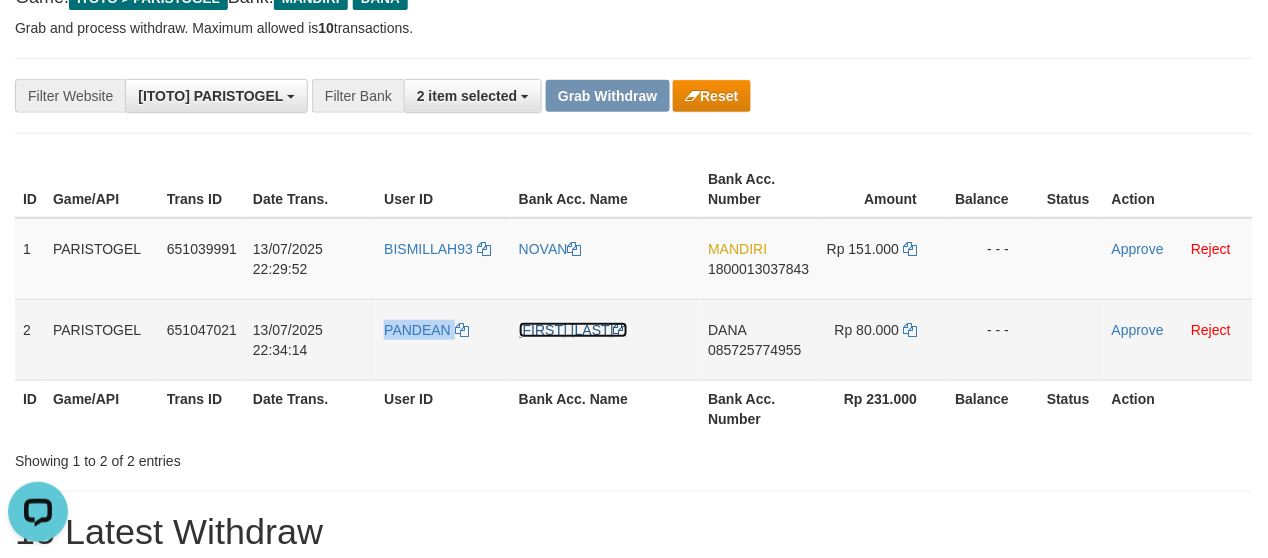 click on "[FIRST] [LAST]" at bounding box center [573, 330] 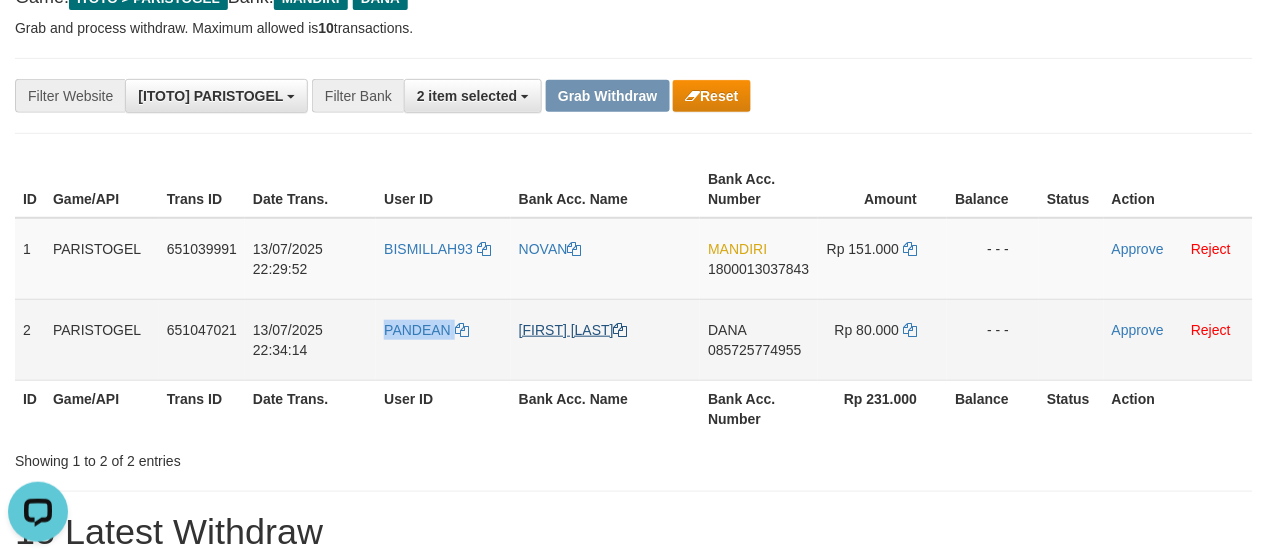 copy on "PANDEAN" 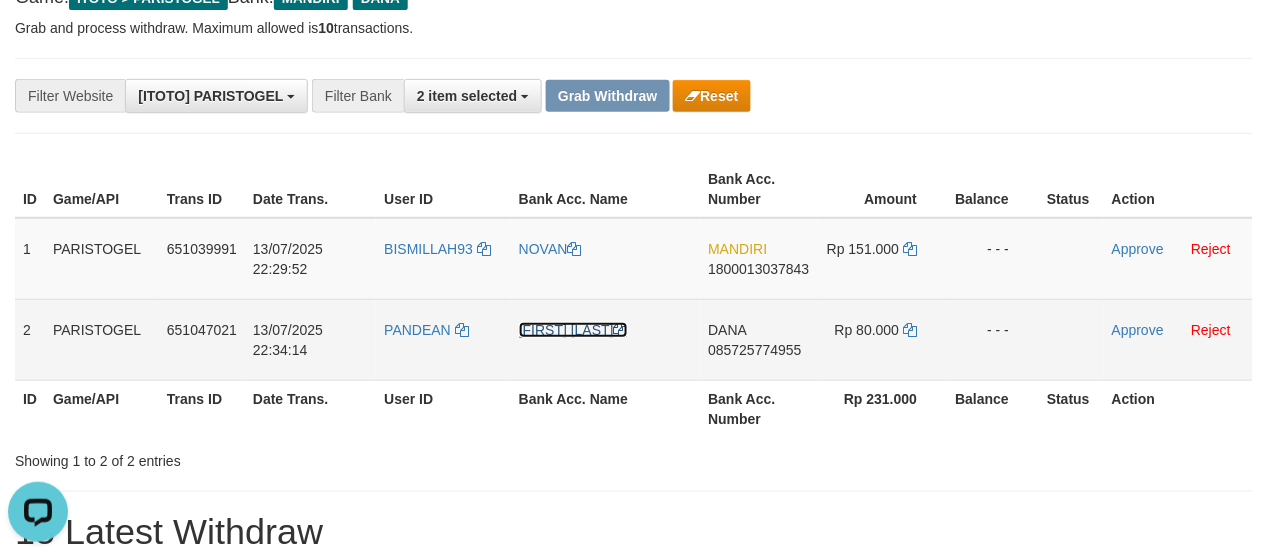 click on "[FIRST] [LAST] [LAST]" at bounding box center [573, 330] 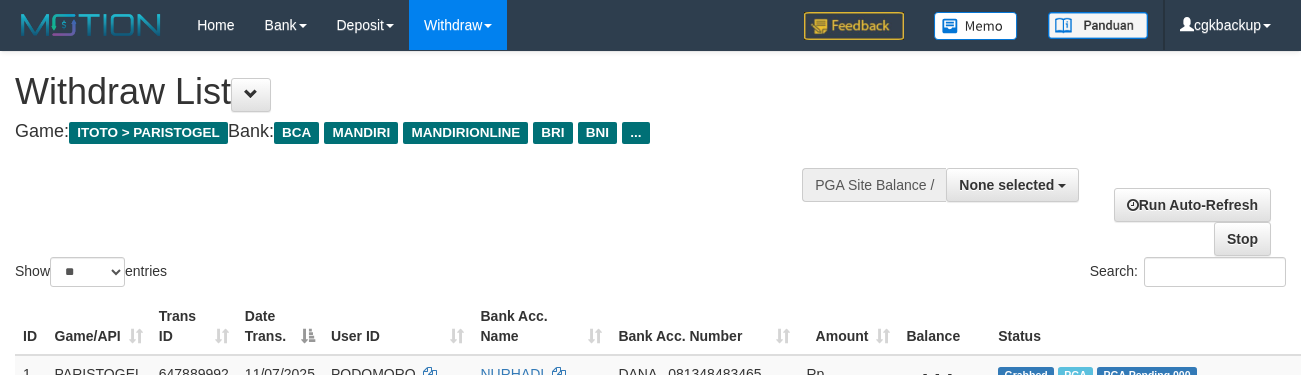 select 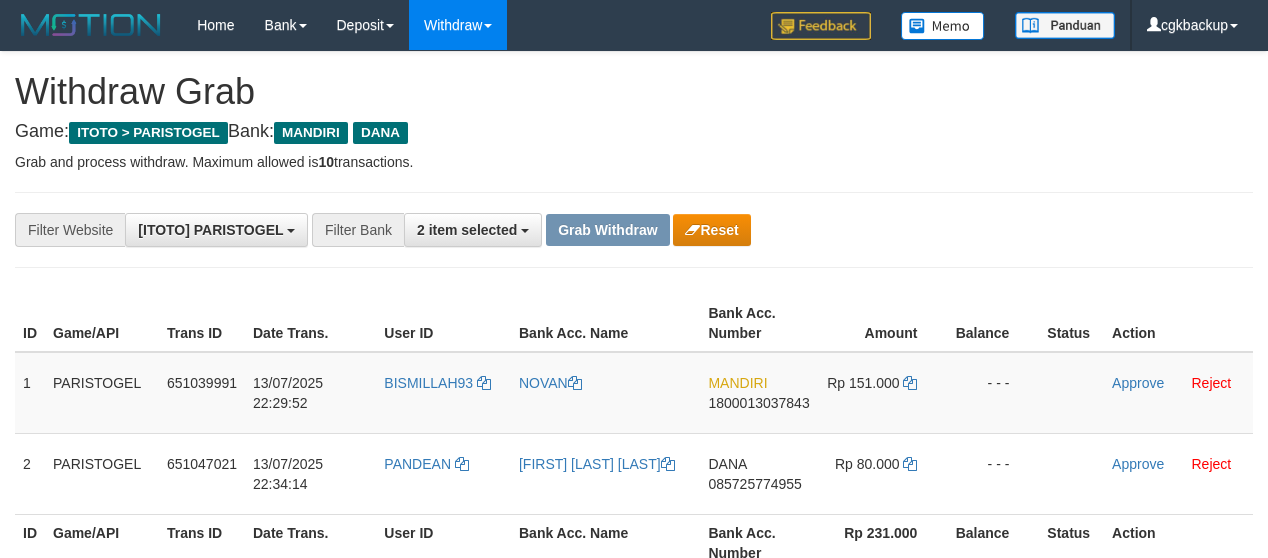 scroll, scrollTop: 135, scrollLeft: 0, axis: vertical 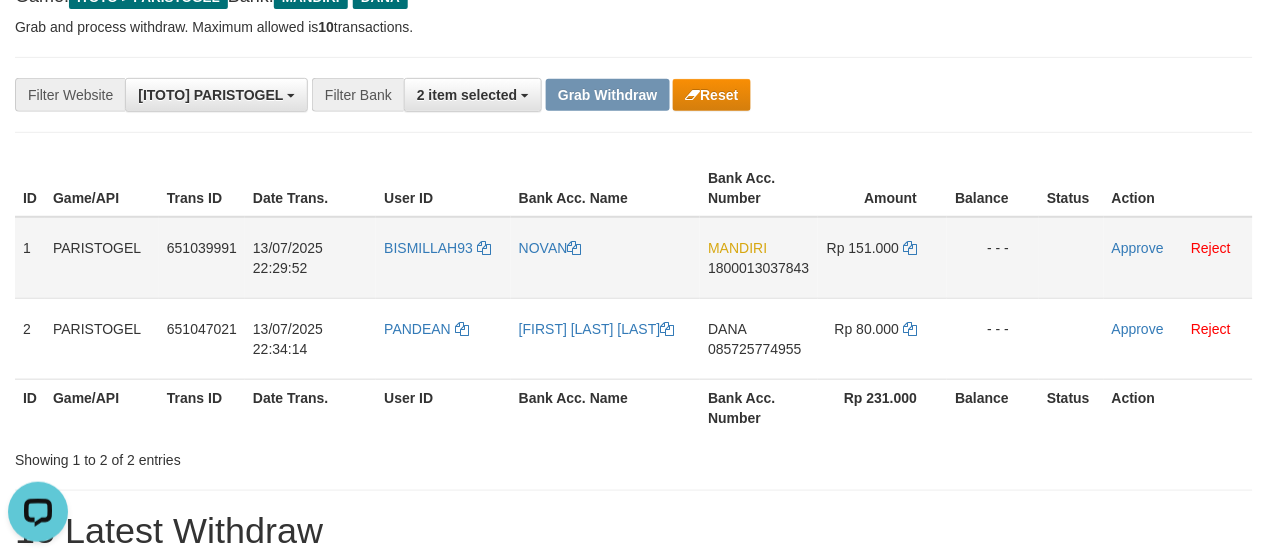 click on "BISMILLAH93" at bounding box center [443, 258] 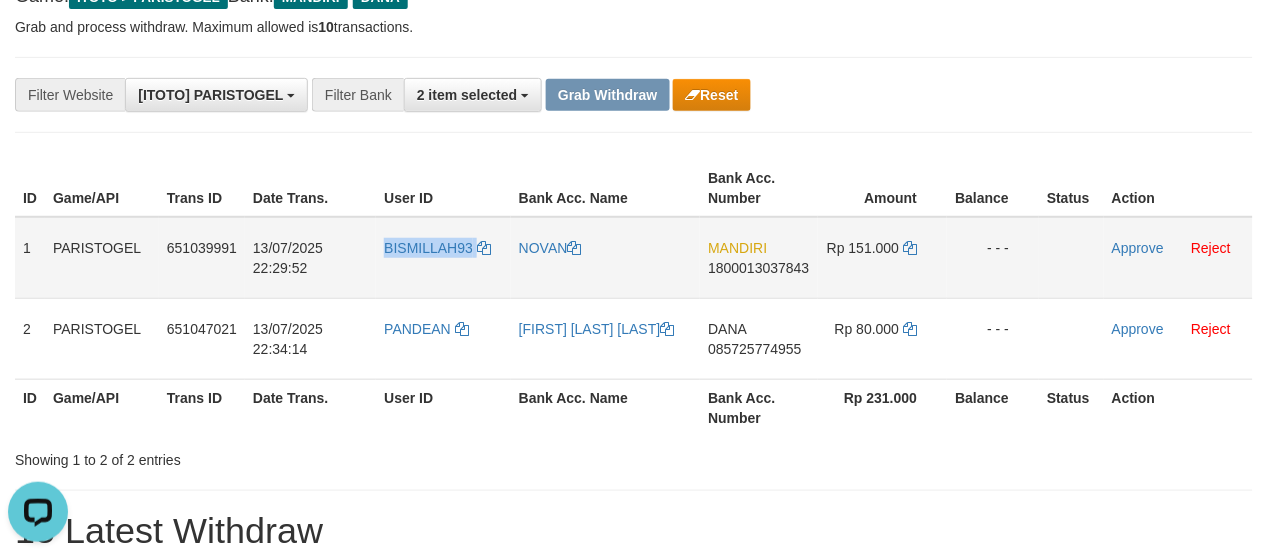 click on "BISMILLAH93" at bounding box center (443, 258) 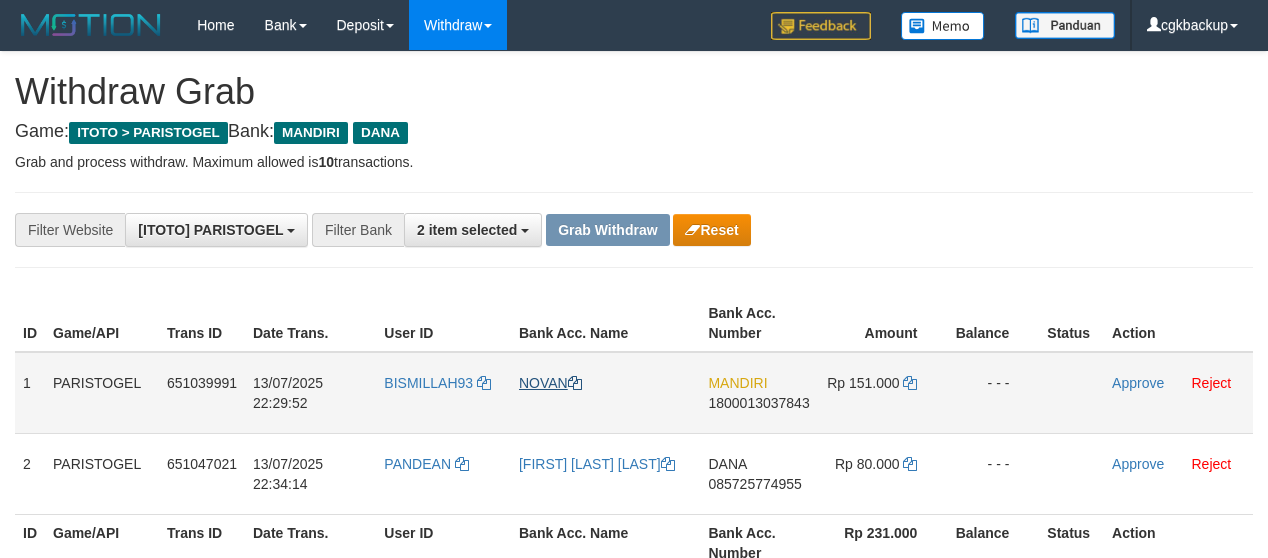 scroll, scrollTop: 136, scrollLeft: 0, axis: vertical 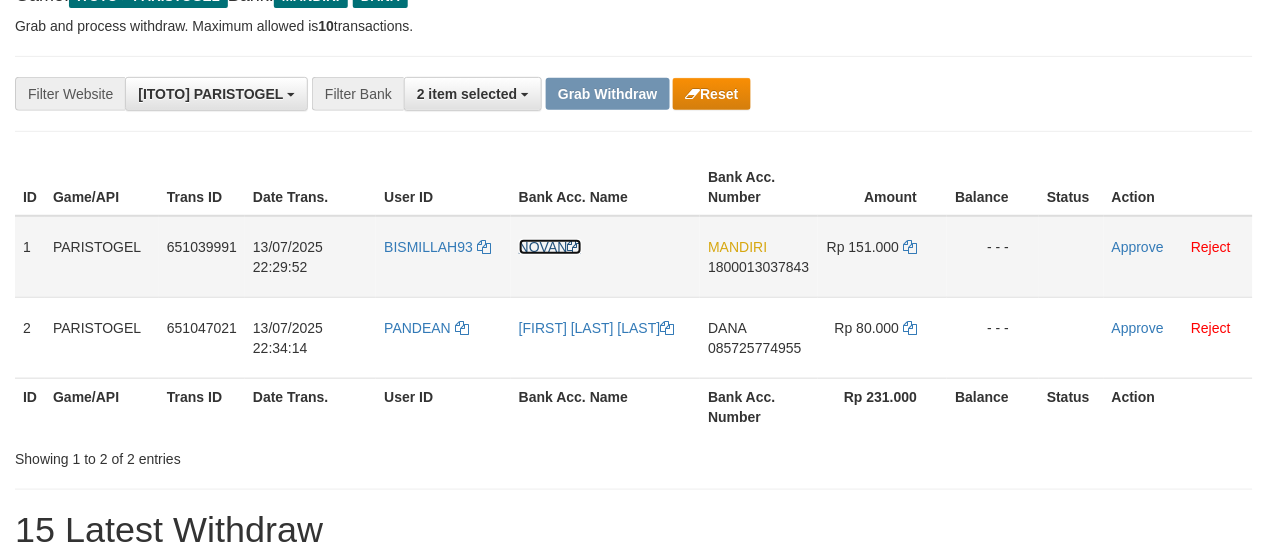 click on "NOVAN" at bounding box center (550, 247) 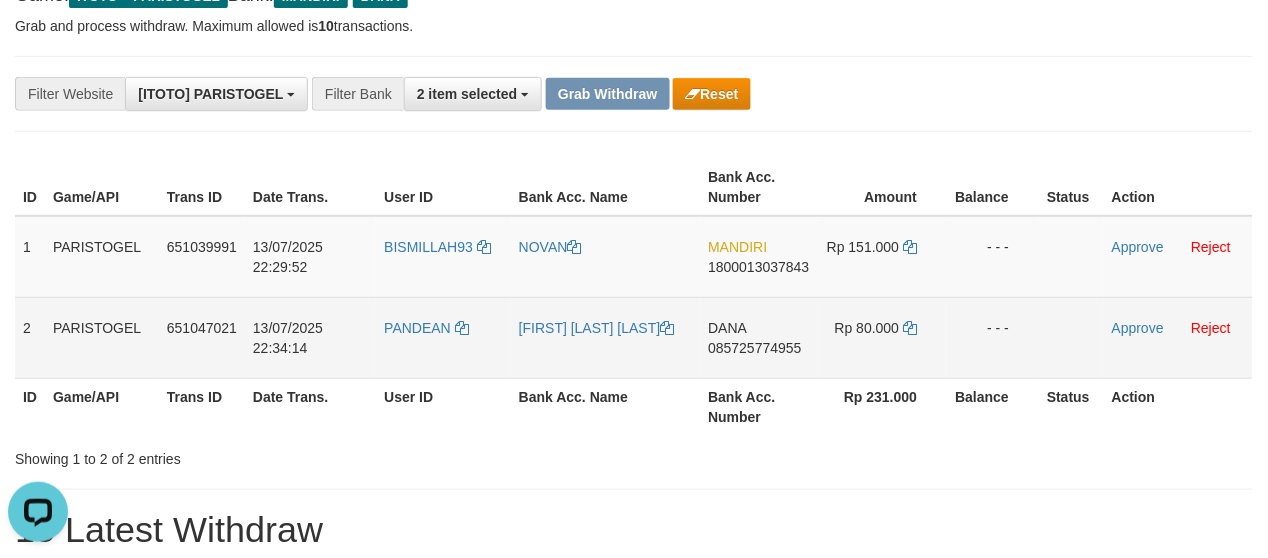 scroll, scrollTop: 0, scrollLeft: 0, axis: both 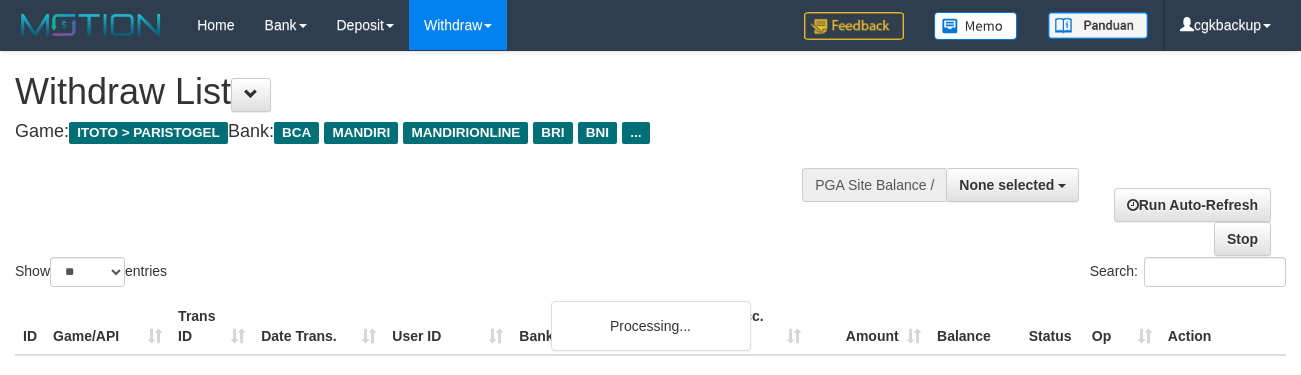 select 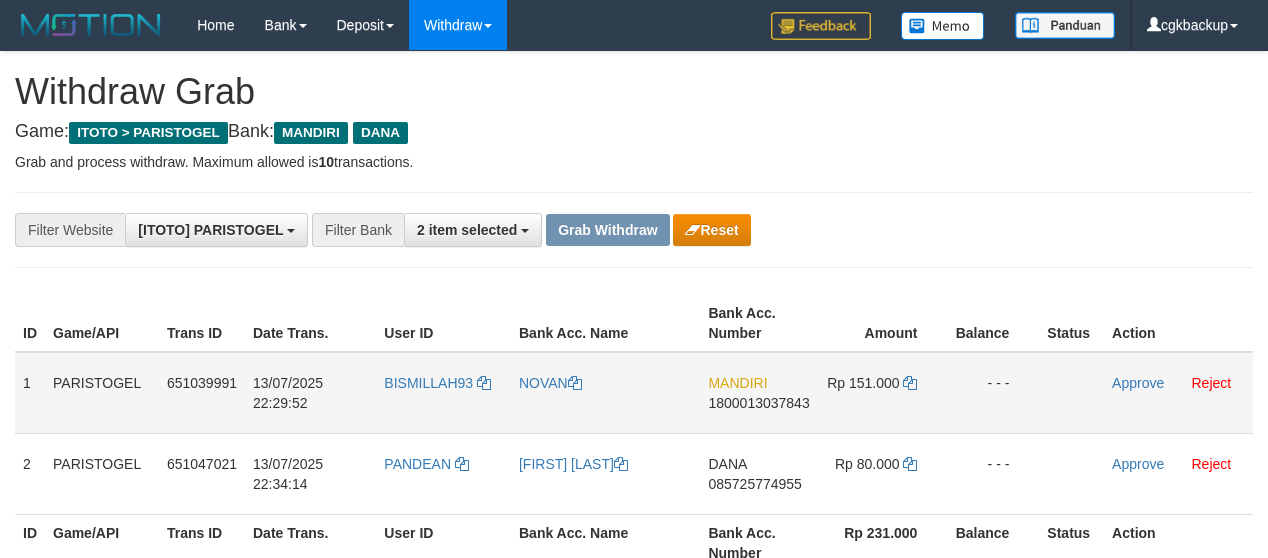 scroll, scrollTop: 137, scrollLeft: 0, axis: vertical 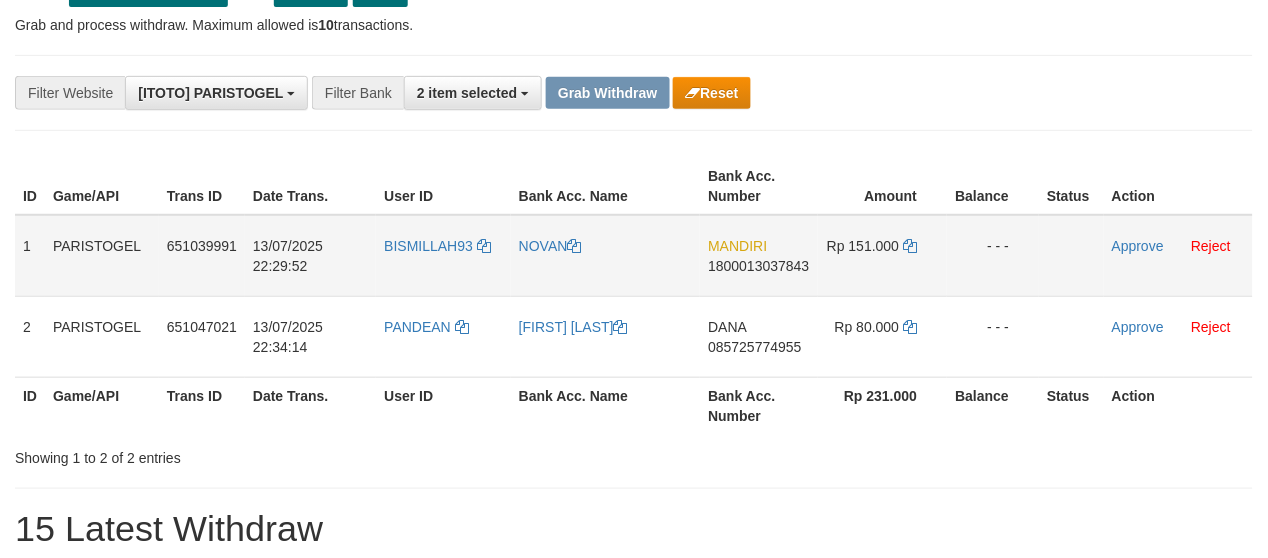 click on "MANDIRI
1800013037843" at bounding box center [758, 256] 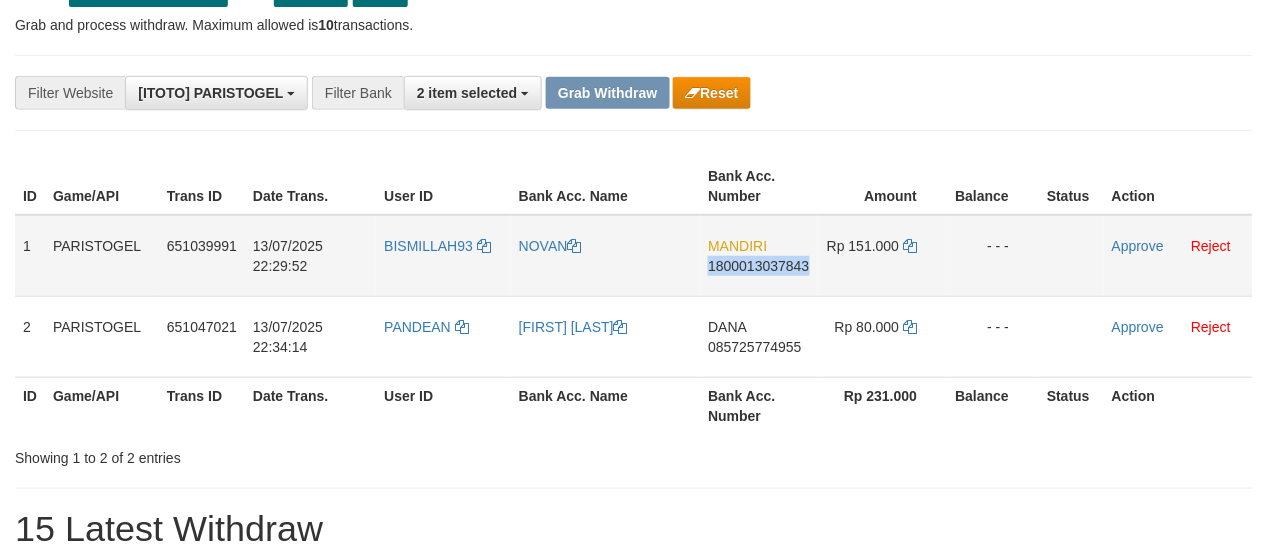 click on "MANDIRI
1800013037843" at bounding box center [758, 256] 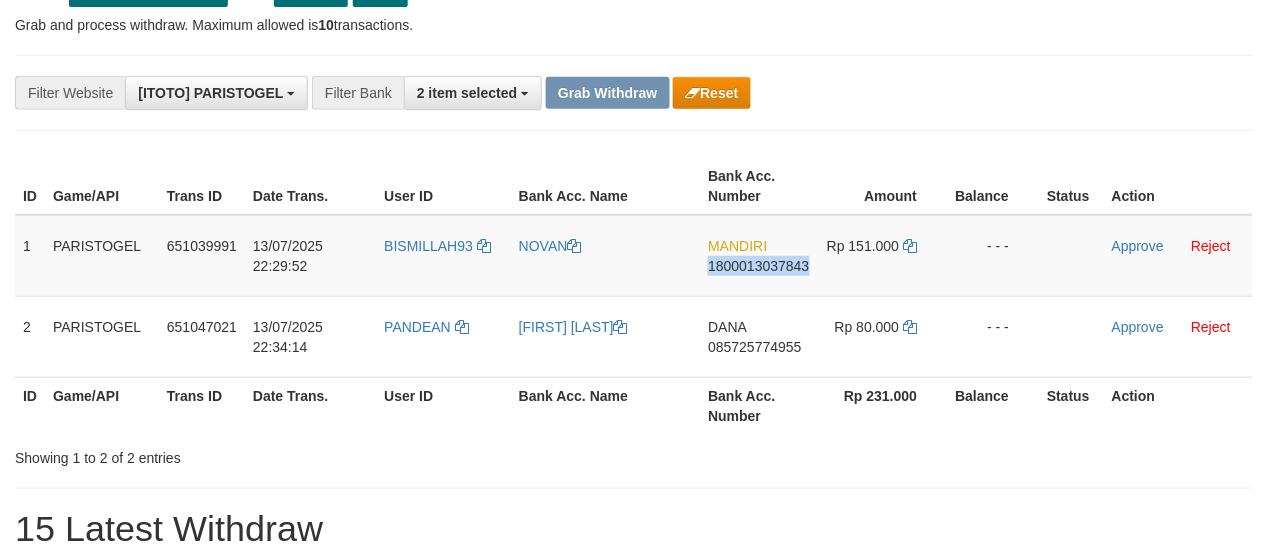 copy on "1800013037843" 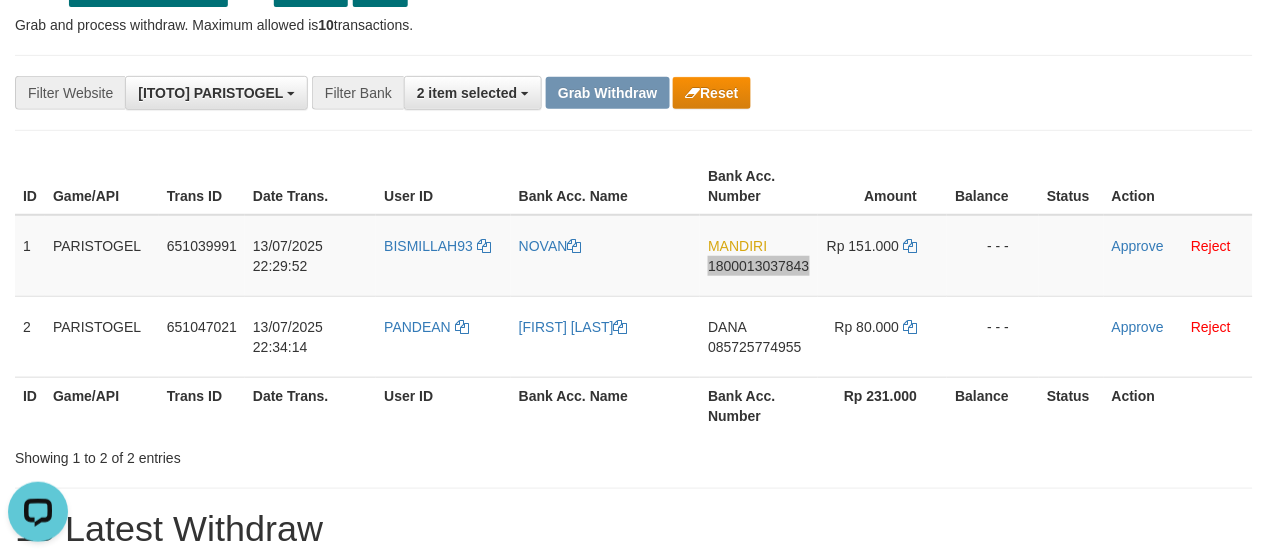 scroll, scrollTop: 0, scrollLeft: 0, axis: both 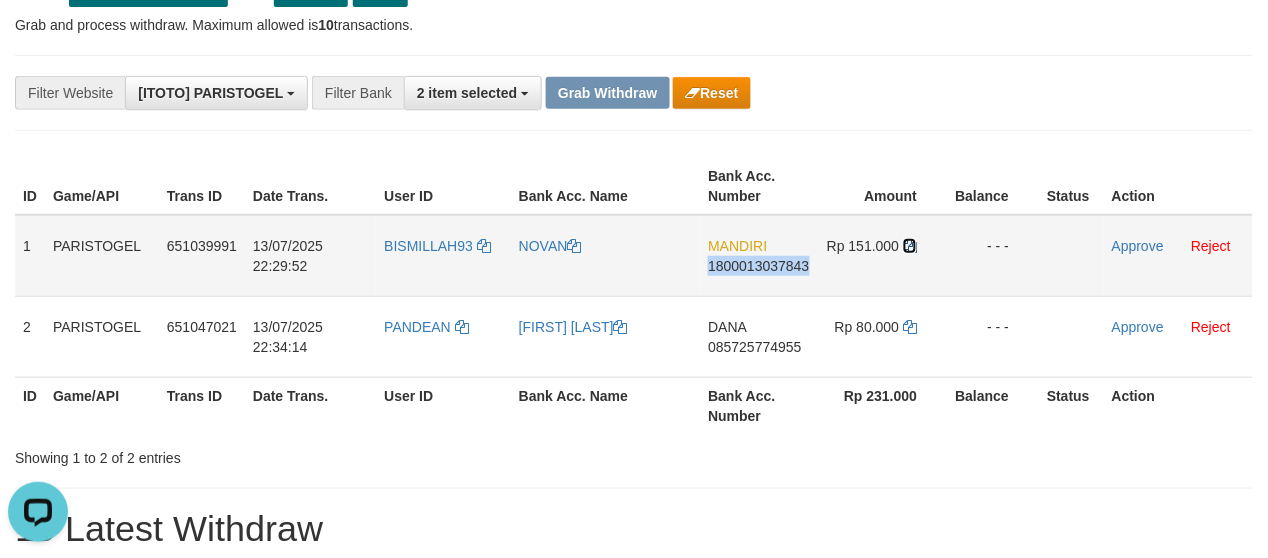 click at bounding box center (910, 246) 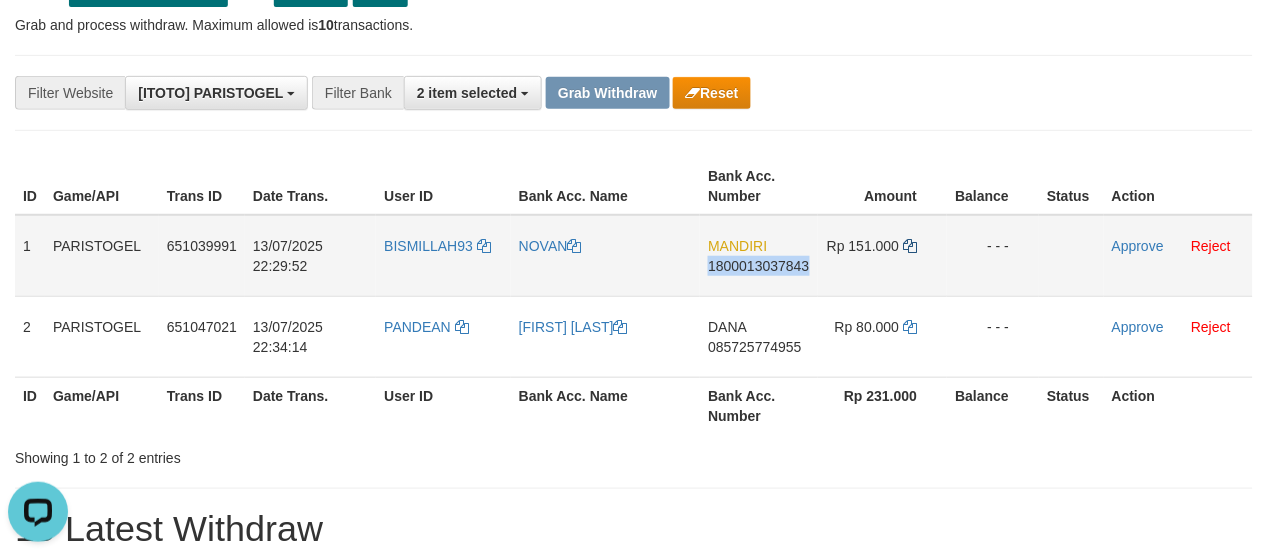 copy on "1800013037843" 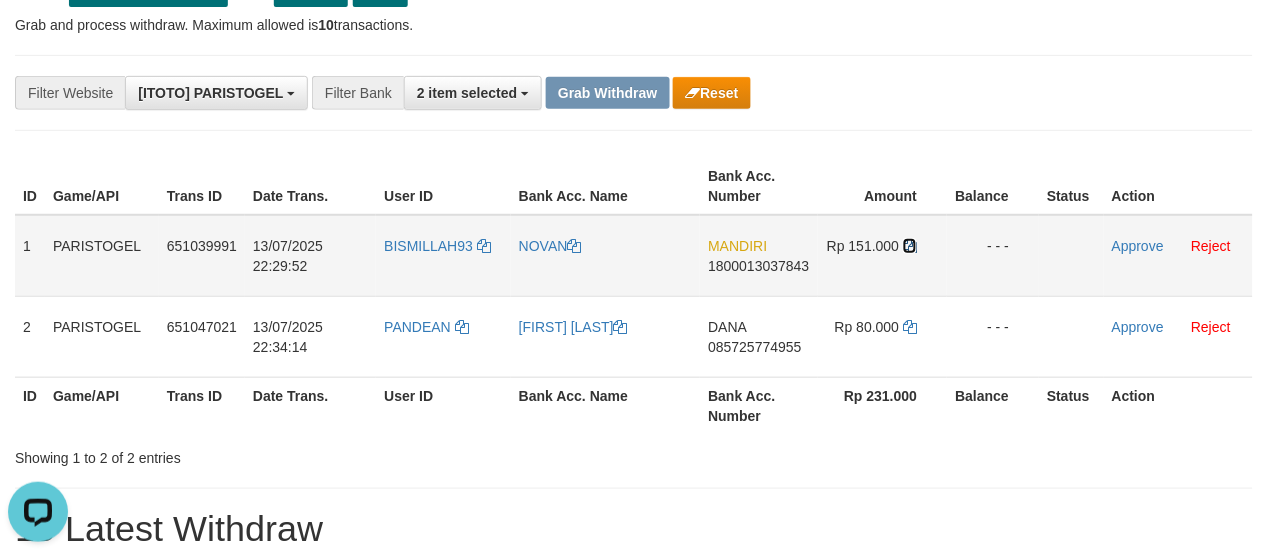 drag, startPoint x: 908, startPoint y: 241, endPoint x: 107, endPoint y: 504, distance: 843.0718 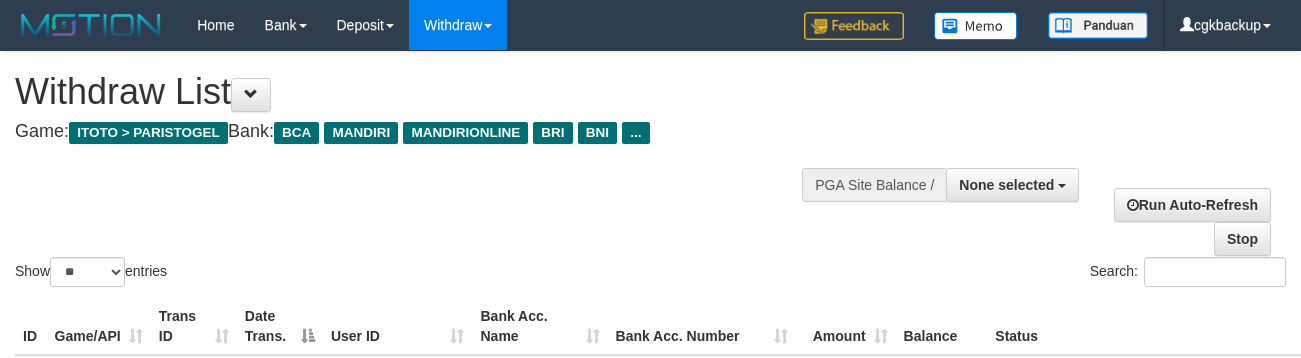 select 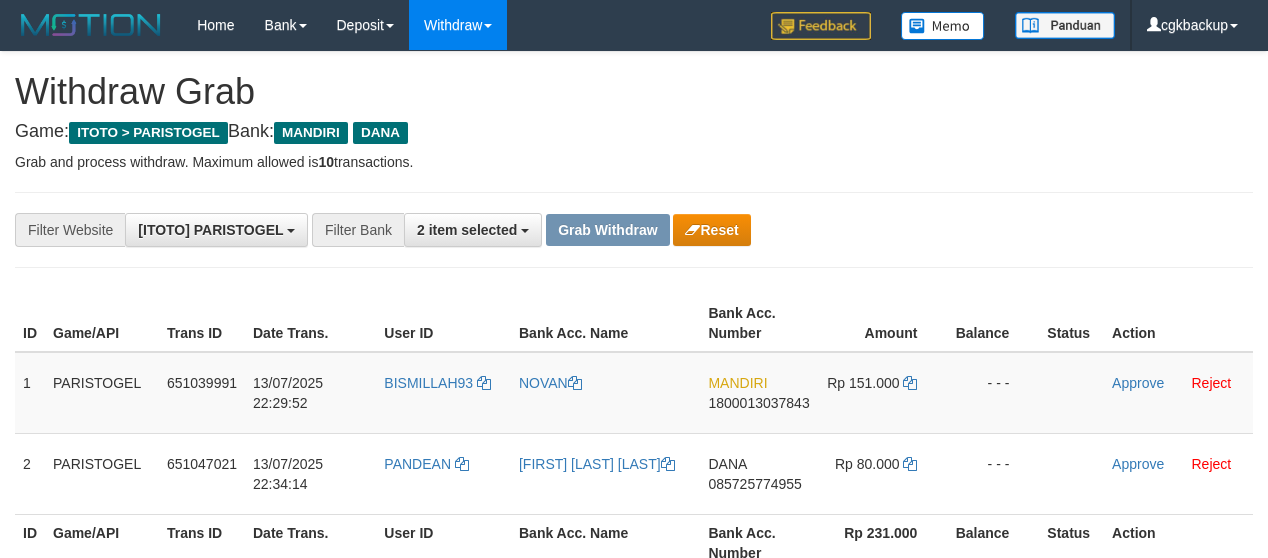 scroll, scrollTop: 138, scrollLeft: 0, axis: vertical 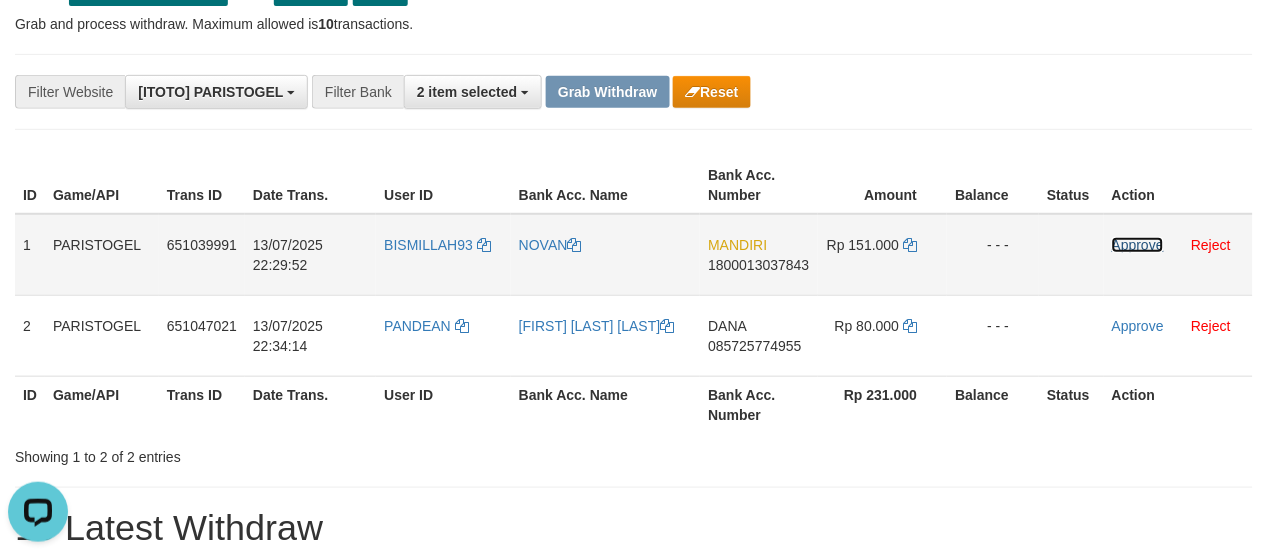 drag, startPoint x: 1132, startPoint y: 241, endPoint x: 1042, endPoint y: 252, distance: 90.66973 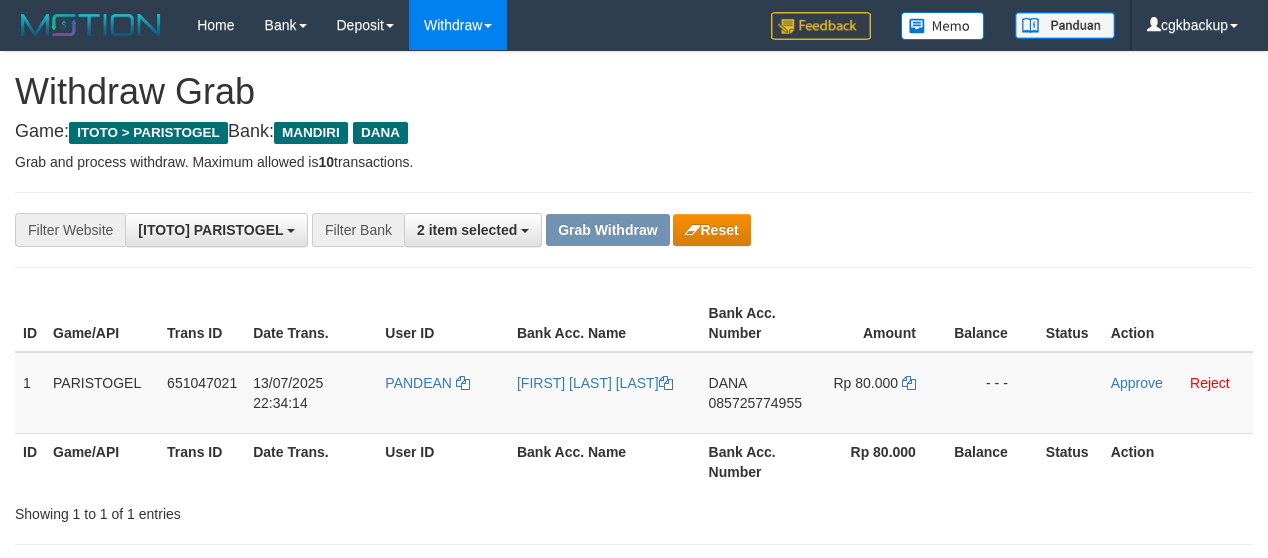 scroll, scrollTop: 140, scrollLeft: 0, axis: vertical 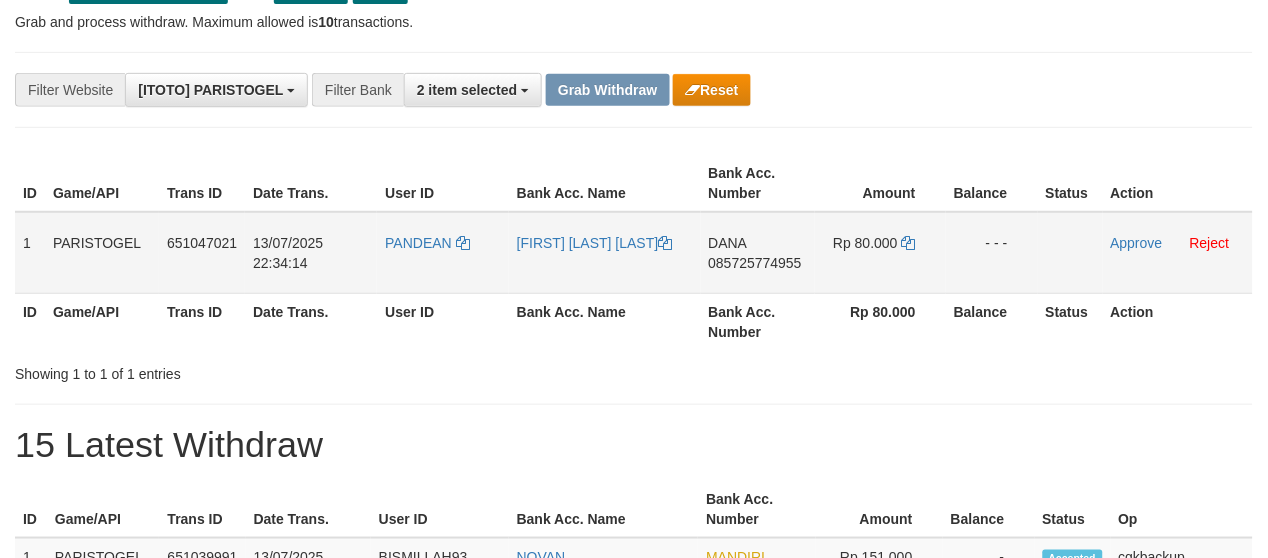 click on "DANA
085725774955" at bounding box center [758, 253] 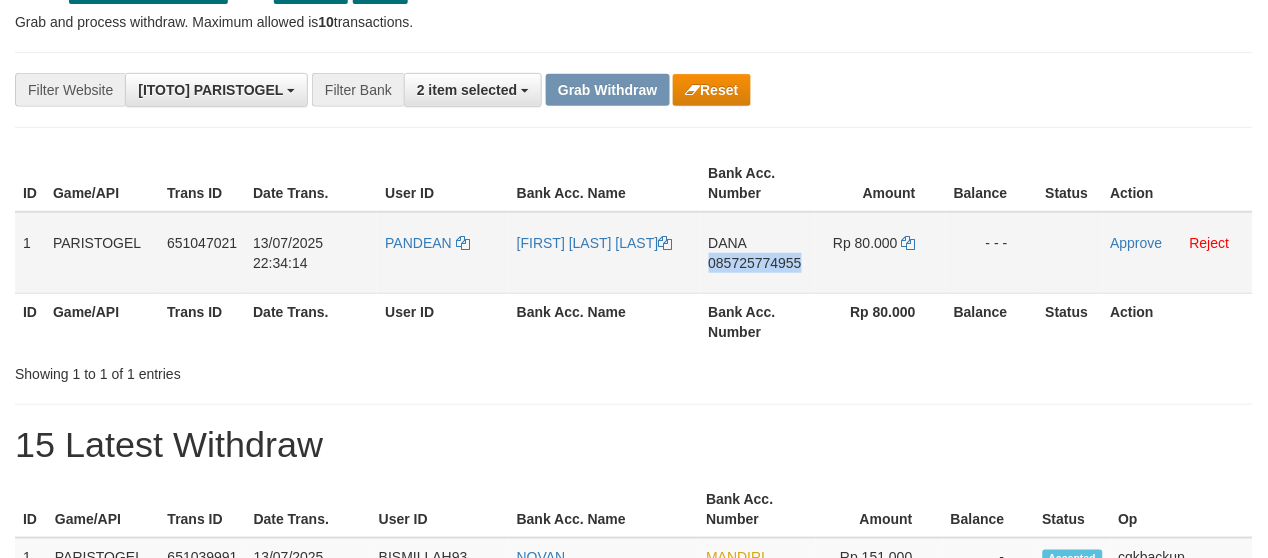 click on "DANA
085725774955" at bounding box center [758, 253] 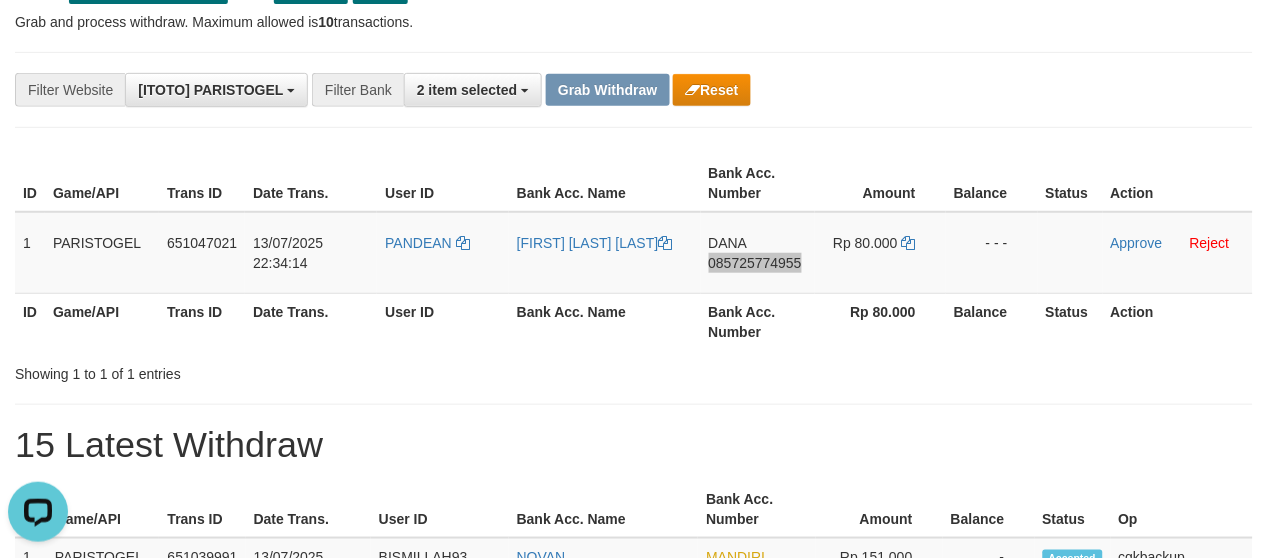 scroll, scrollTop: 0, scrollLeft: 0, axis: both 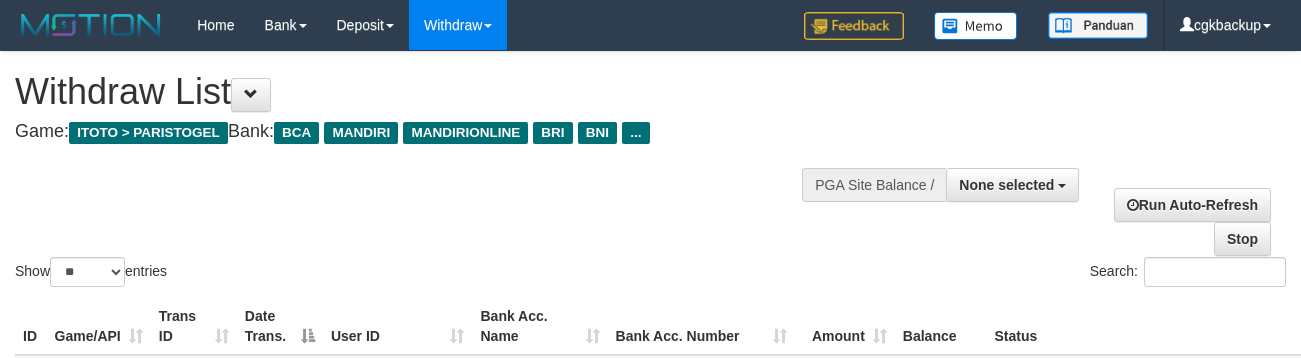 select 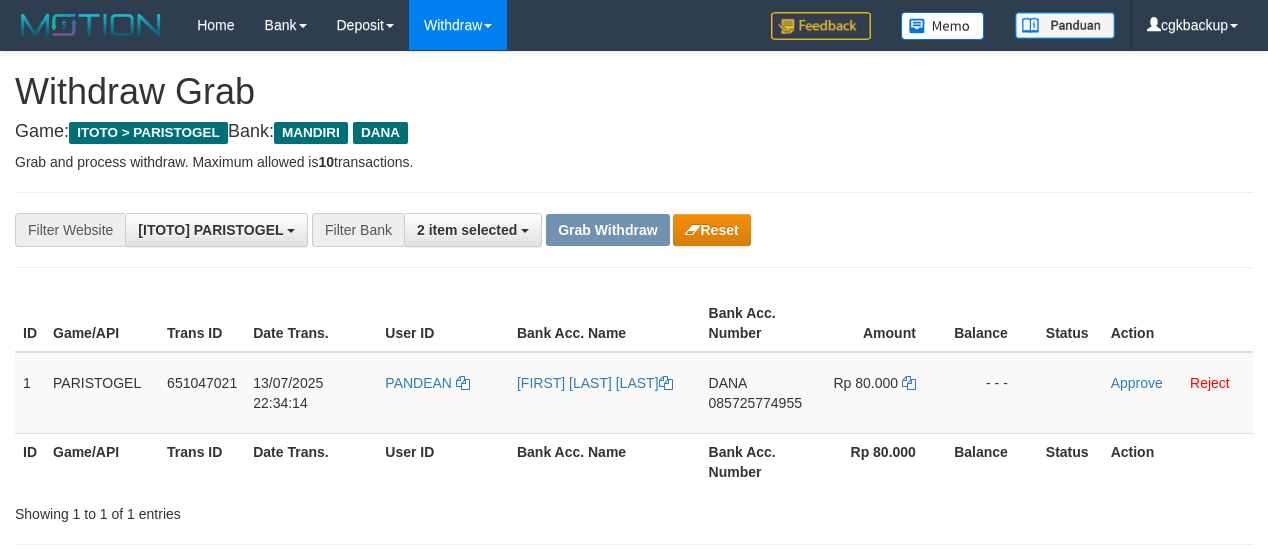 scroll, scrollTop: 141, scrollLeft: 0, axis: vertical 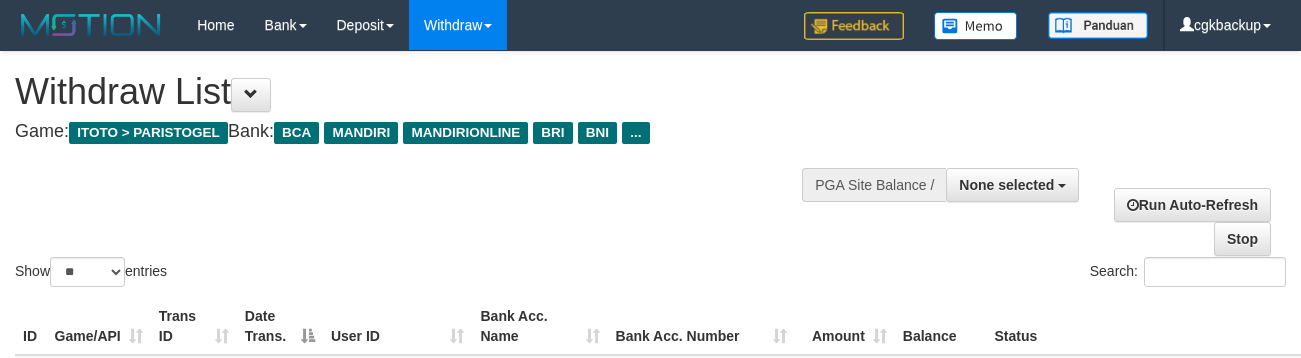 select 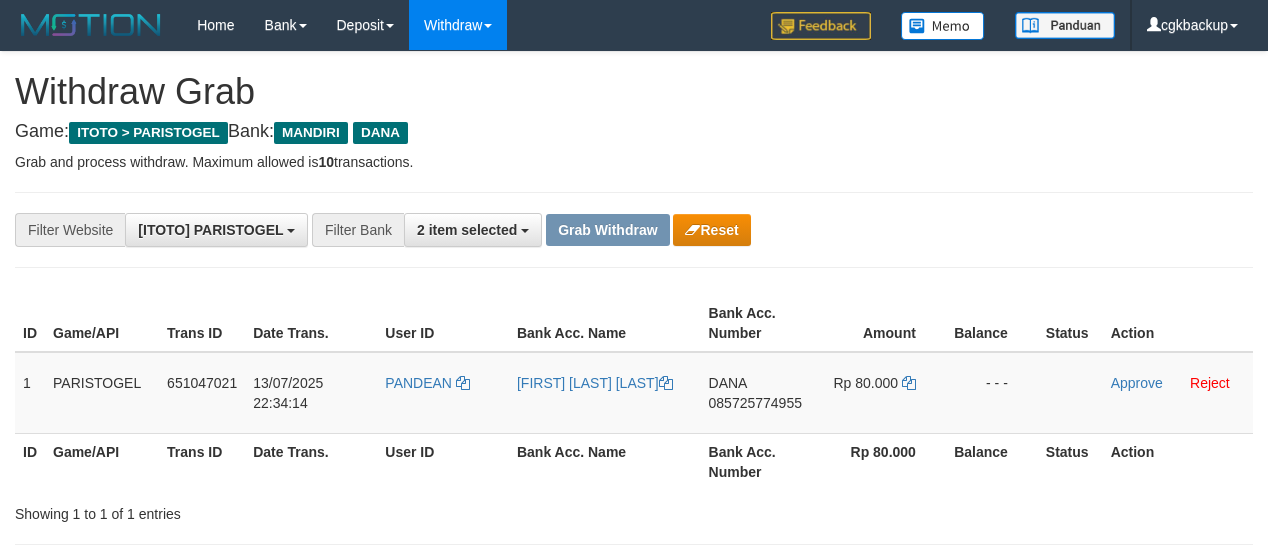 scroll, scrollTop: 141, scrollLeft: 0, axis: vertical 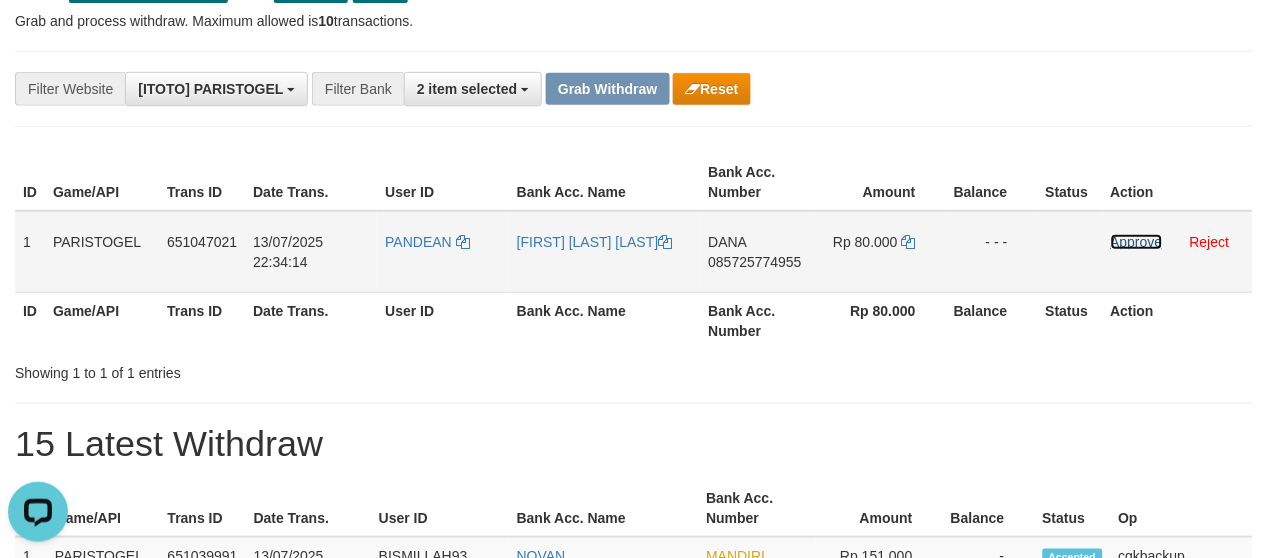 click on "Approve" at bounding box center (1137, 242) 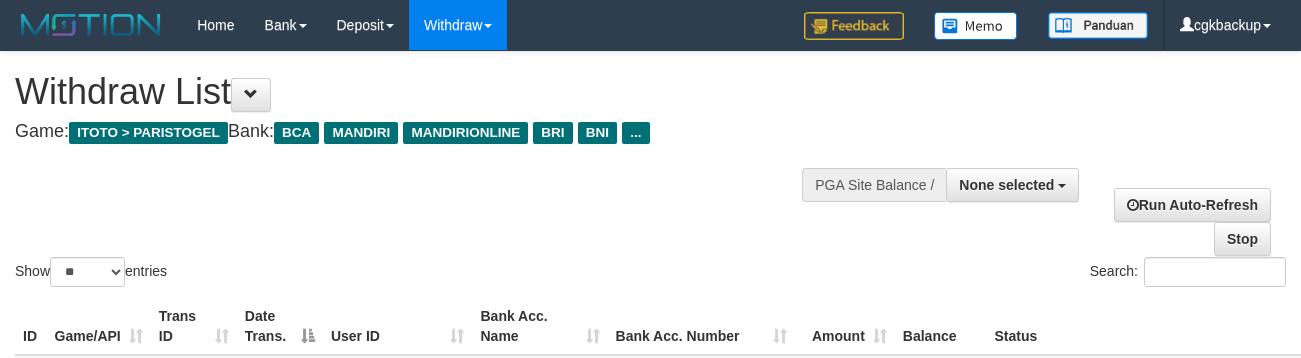 select 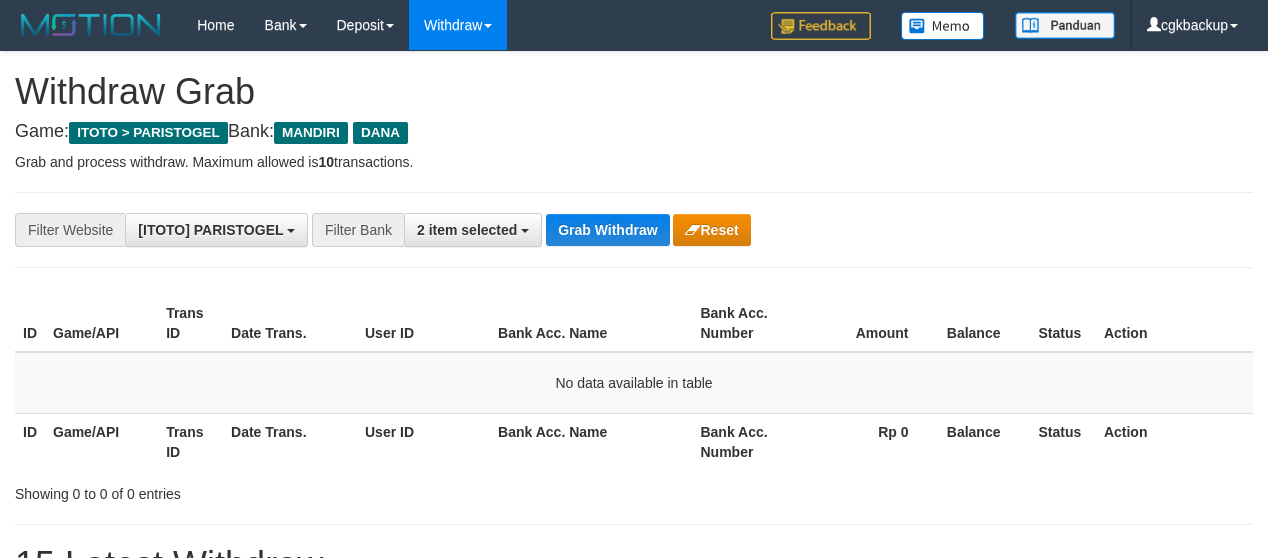 scroll, scrollTop: 141, scrollLeft: 0, axis: vertical 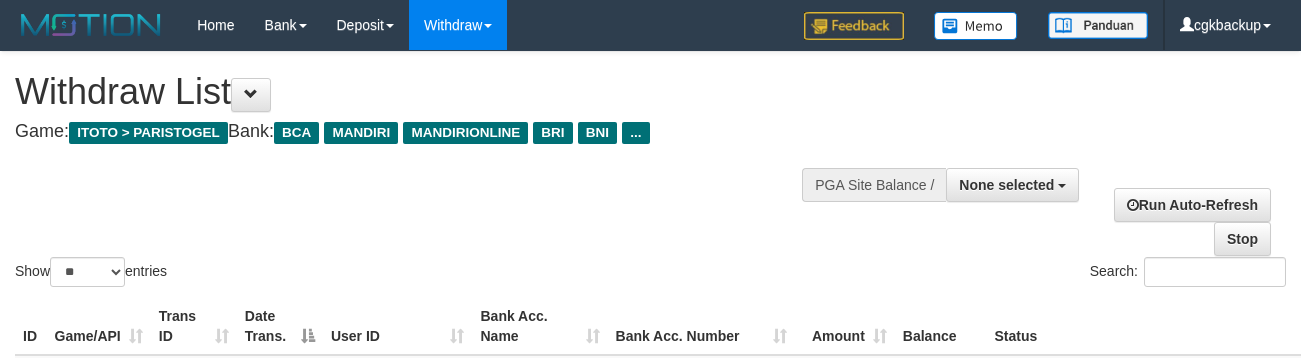 select 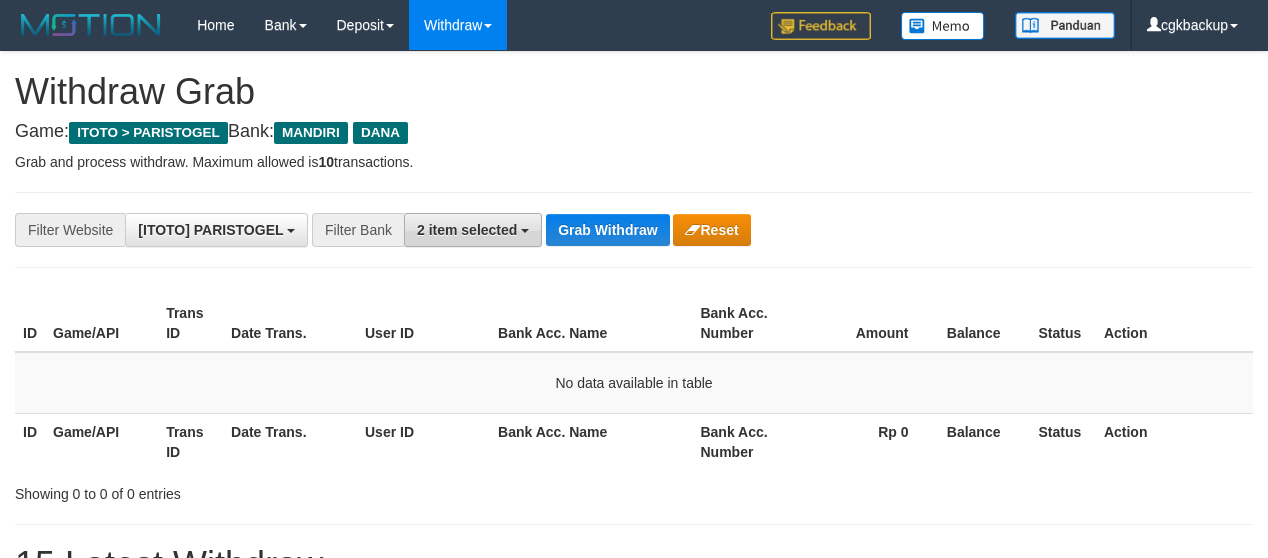 scroll, scrollTop: 141, scrollLeft: 0, axis: vertical 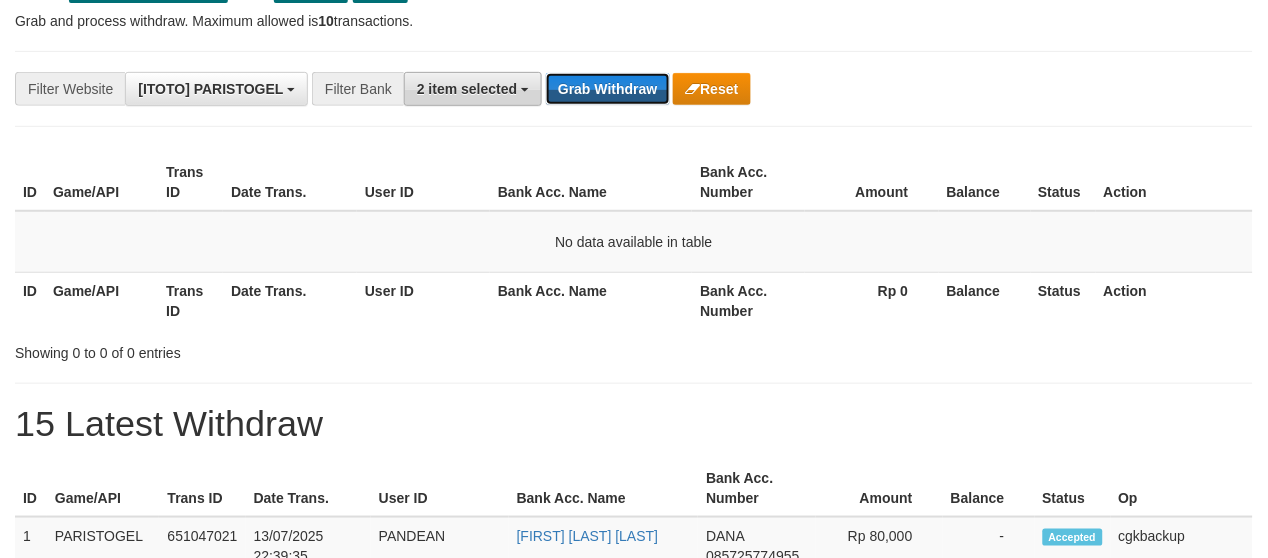 drag, startPoint x: 588, startPoint y: 88, endPoint x: 495, endPoint y: 103, distance: 94.20191 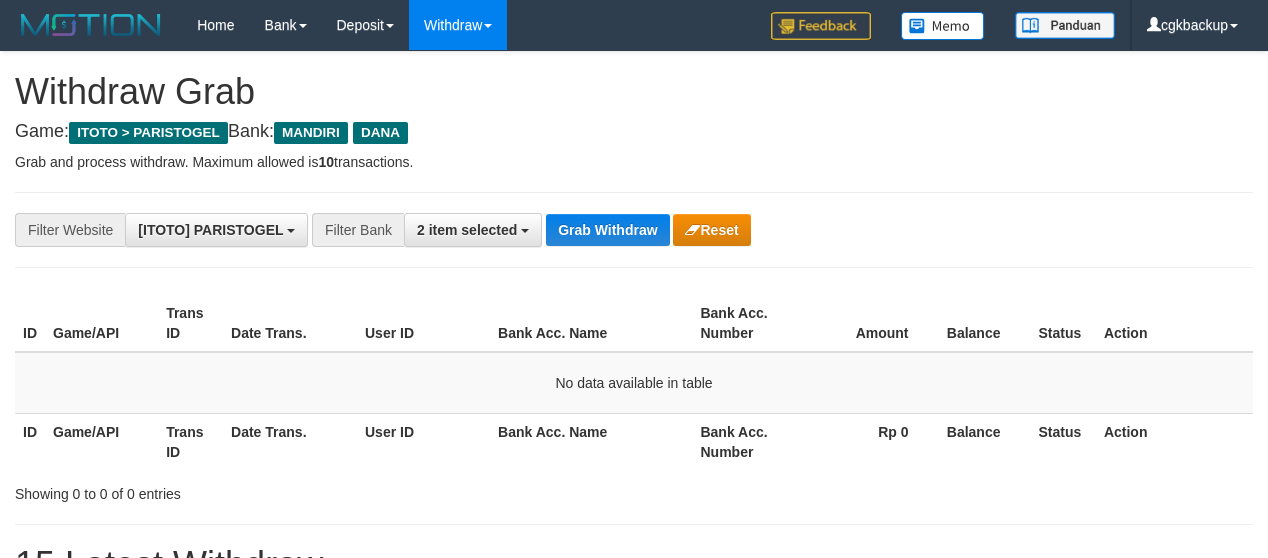 scroll, scrollTop: 0, scrollLeft: 0, axis: both 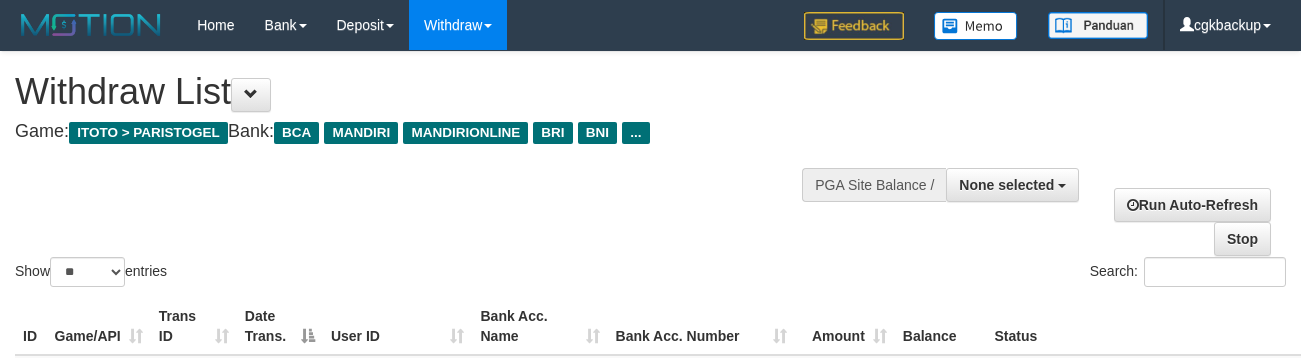 select 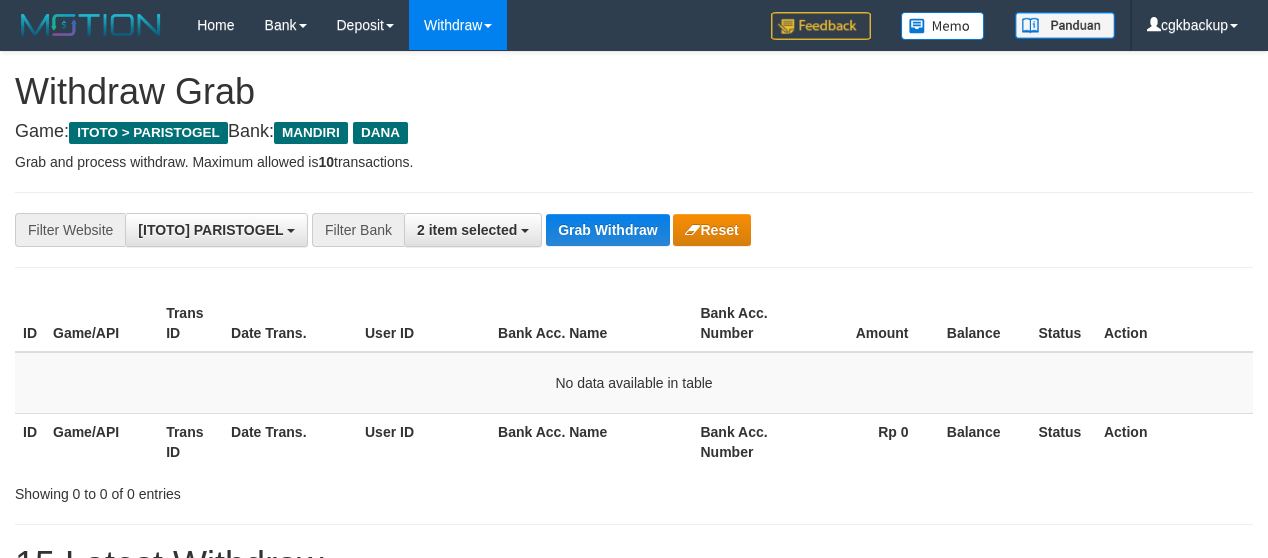 scroll, scrollTop: 0, scrollLeft: 0, axis: both 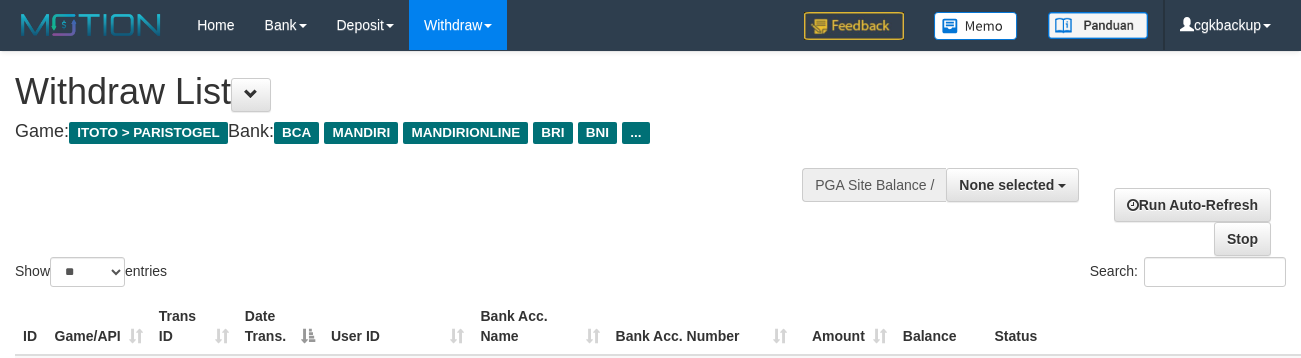 select 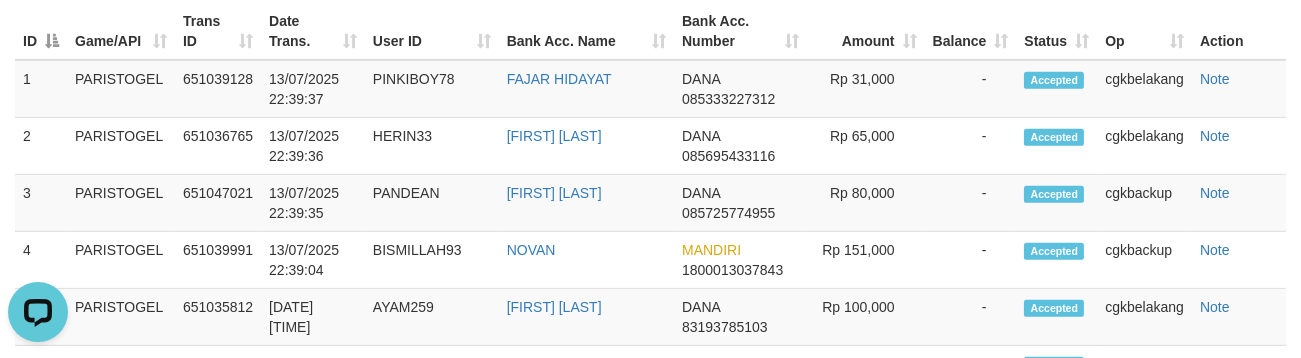 scroll, scrollTop: 0, scrollLeft: 0, axis: both 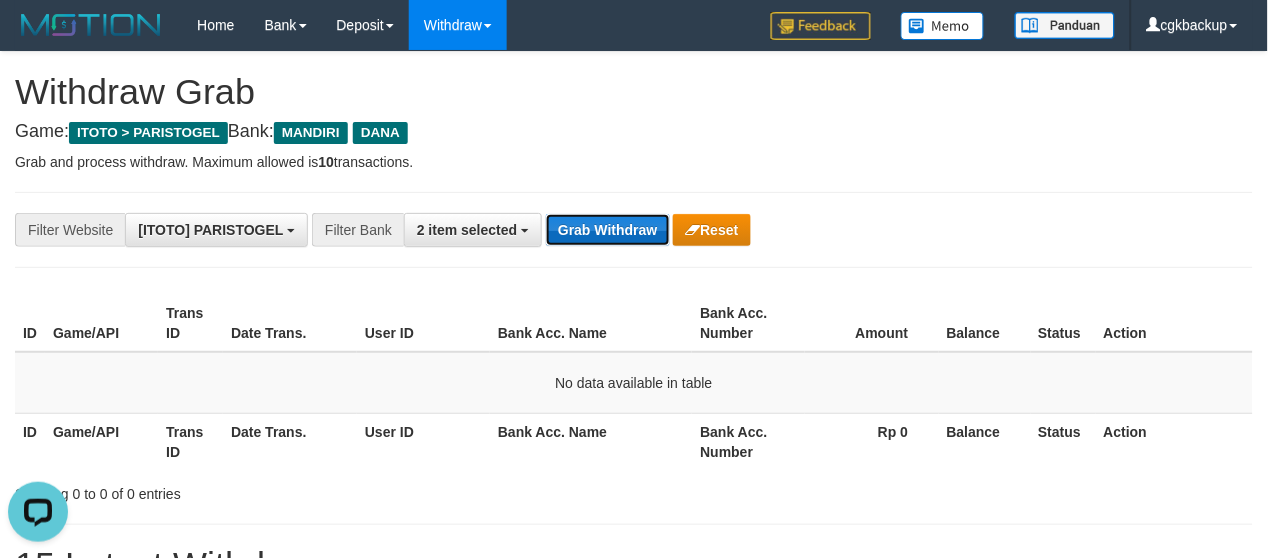 click on "Grab Withdraw" at bounding box center (607, 230) 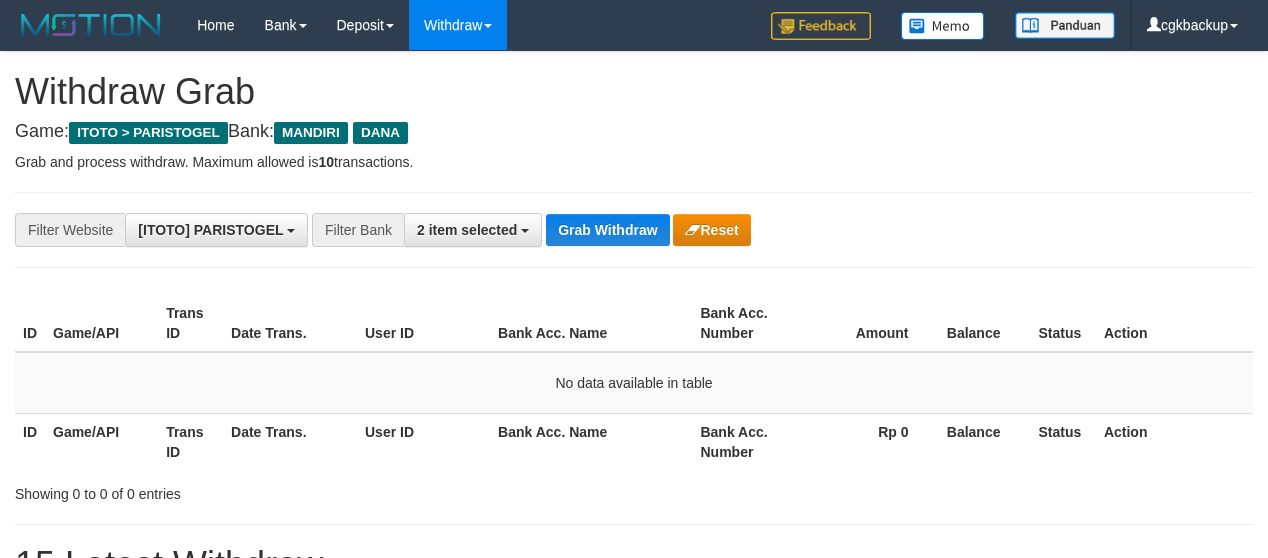 scroll, scrollTop: 0, scrollLeft: 0, axis: both 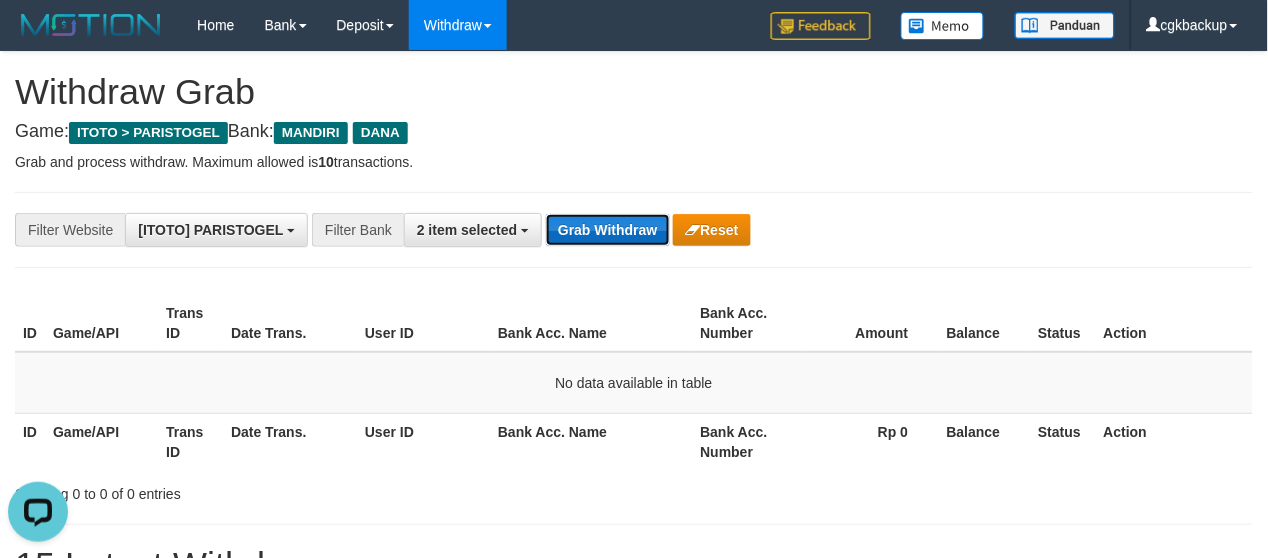 click on "Grab Withdraw" at bounding box center [607, 230] 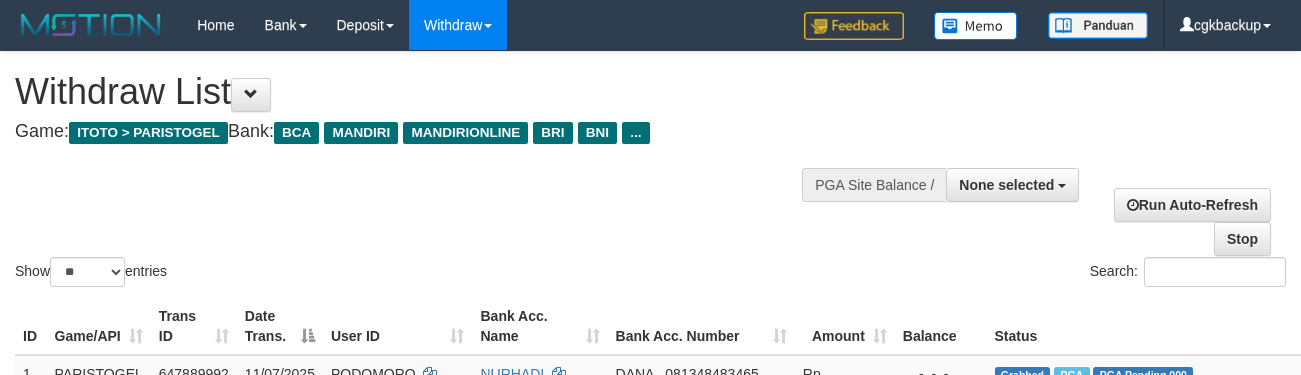 select 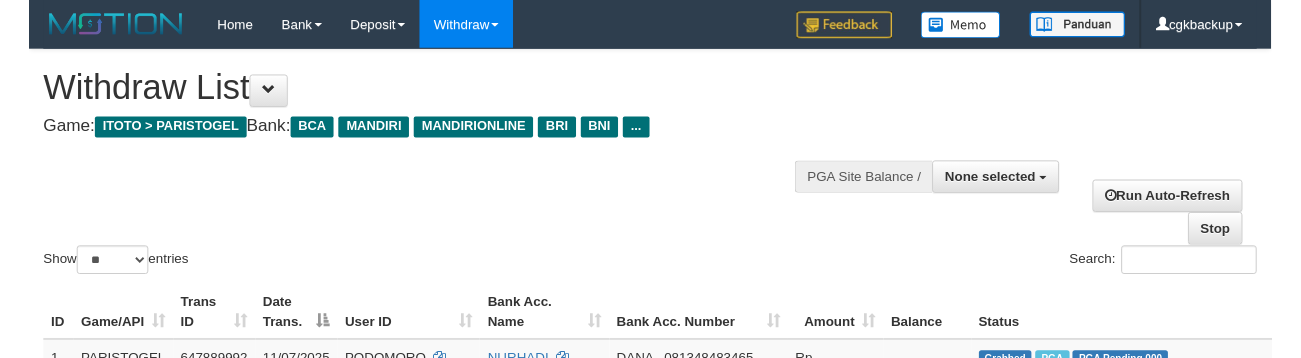 scroll, scrollTop: 1373, scrollLeft: 0, axis: vertical 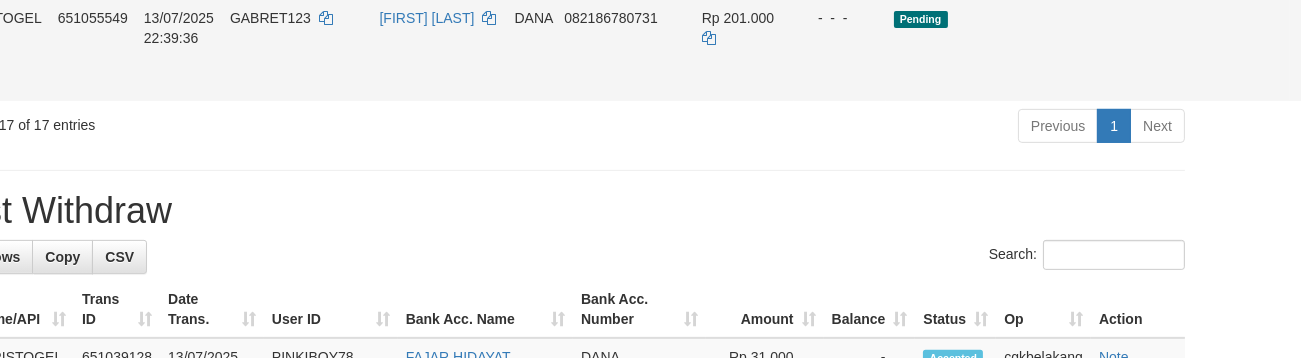 click on "Allow Grab" at bounding box center [1409, 28] 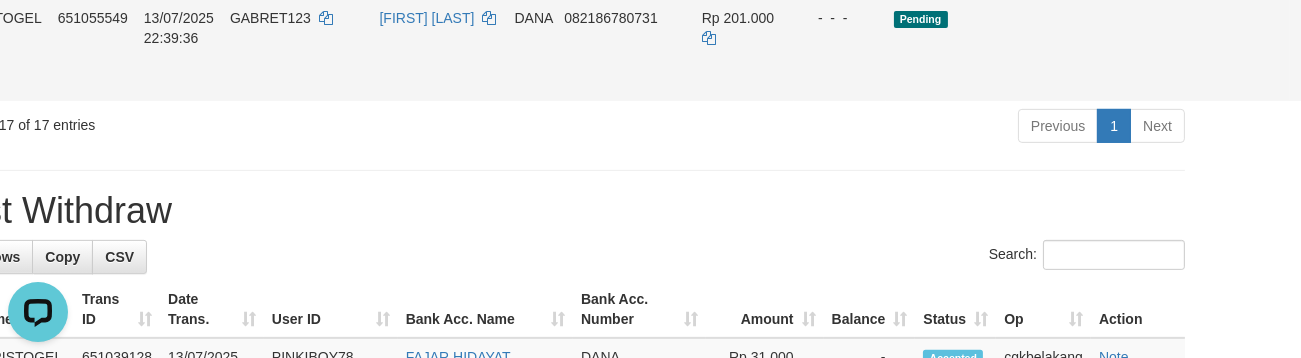 scroll, scrollTop: 0, scrollLeft: 0, axis: both 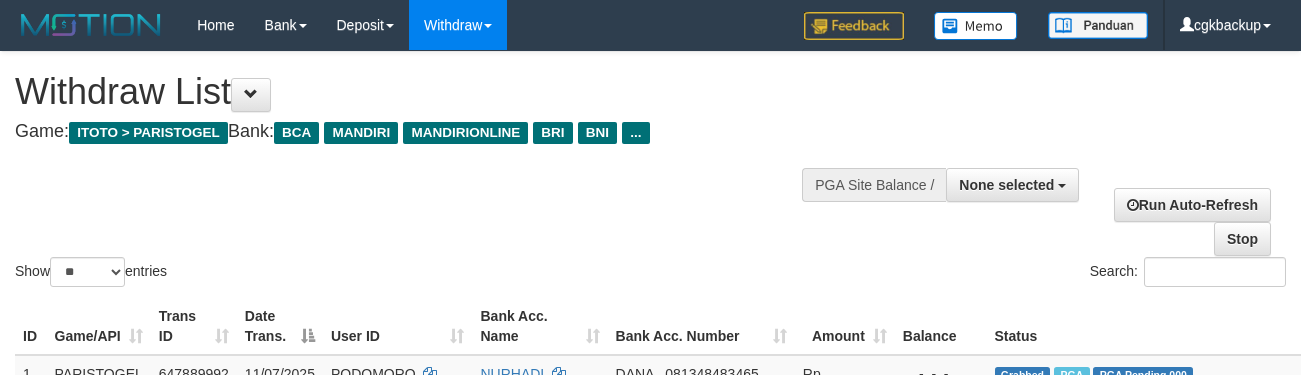 select 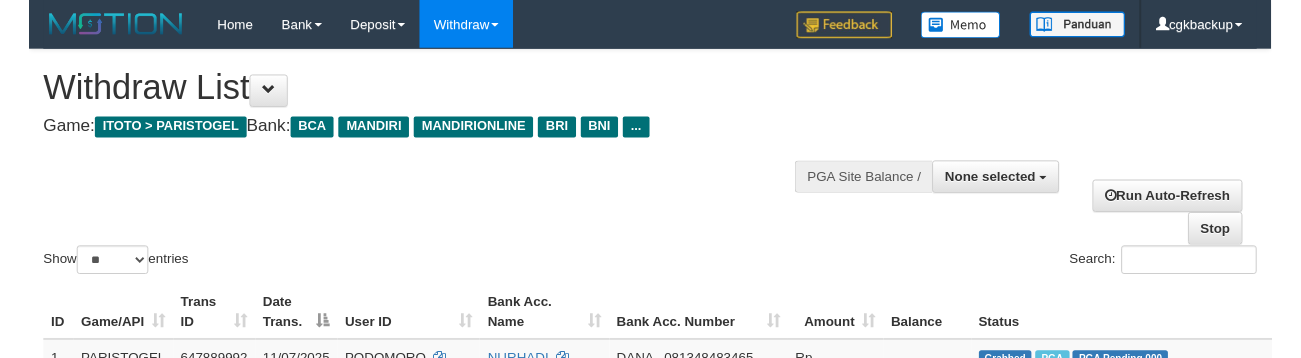 scroll, scrollTop: 1373, scrollLeft: 101, axis: both 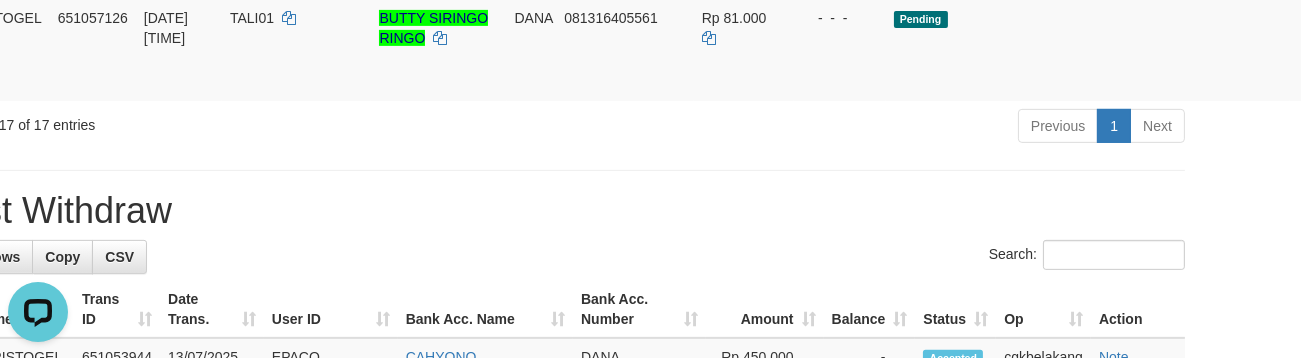 drag, startPoint x: 1272, startPoint y: 100, endPoint x: 885, endPoint y: 25, distance: 394.20047 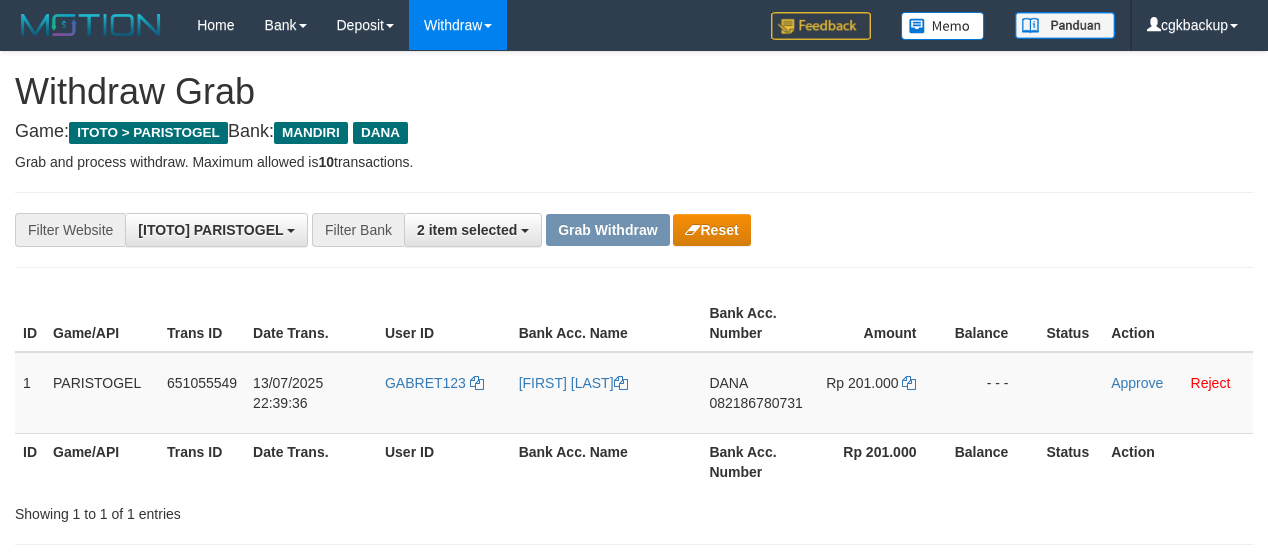 scroll, scrollTop: 0, scrollLeft: 0, axis: both 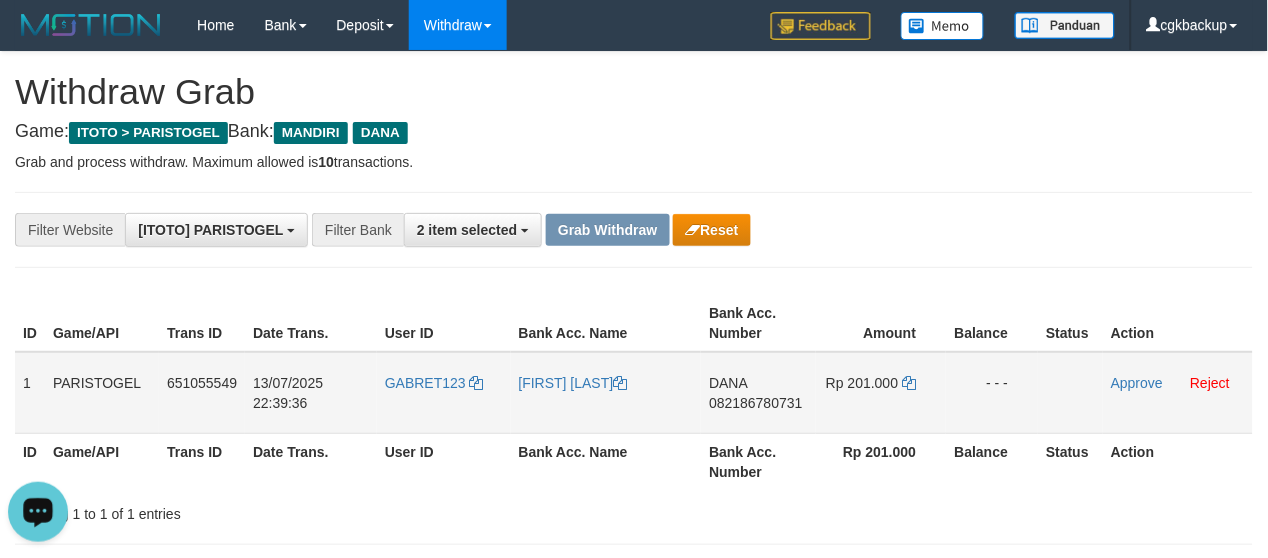 click on "GABRET123" at bounding box center [444, 393] 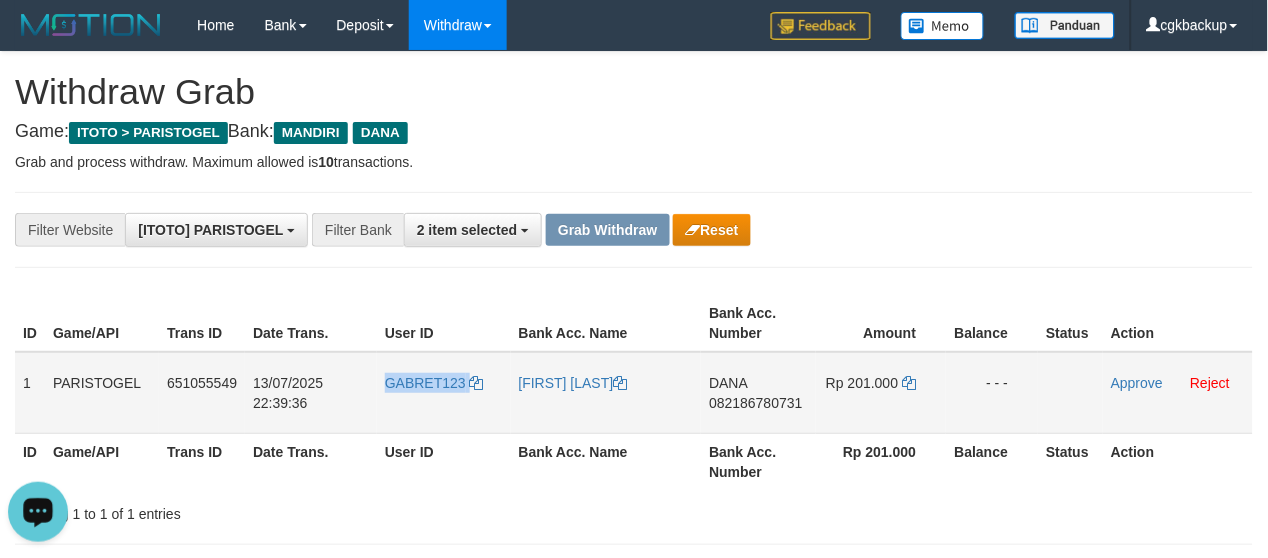 click on "GABRET123" at bounding box center [444, 393] 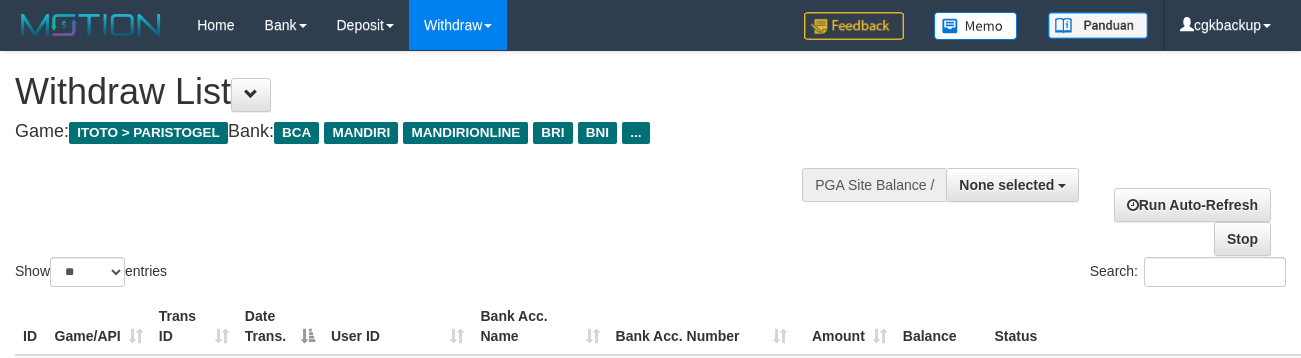 select 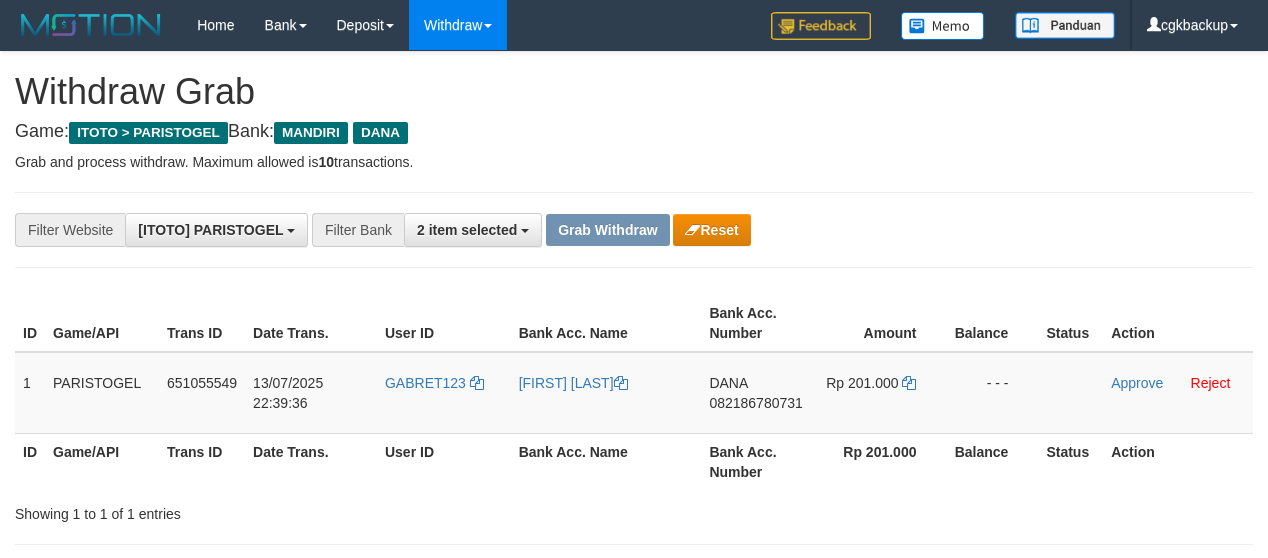 scroll, scrollTop: 0, scrollLeft: 0, axis: both 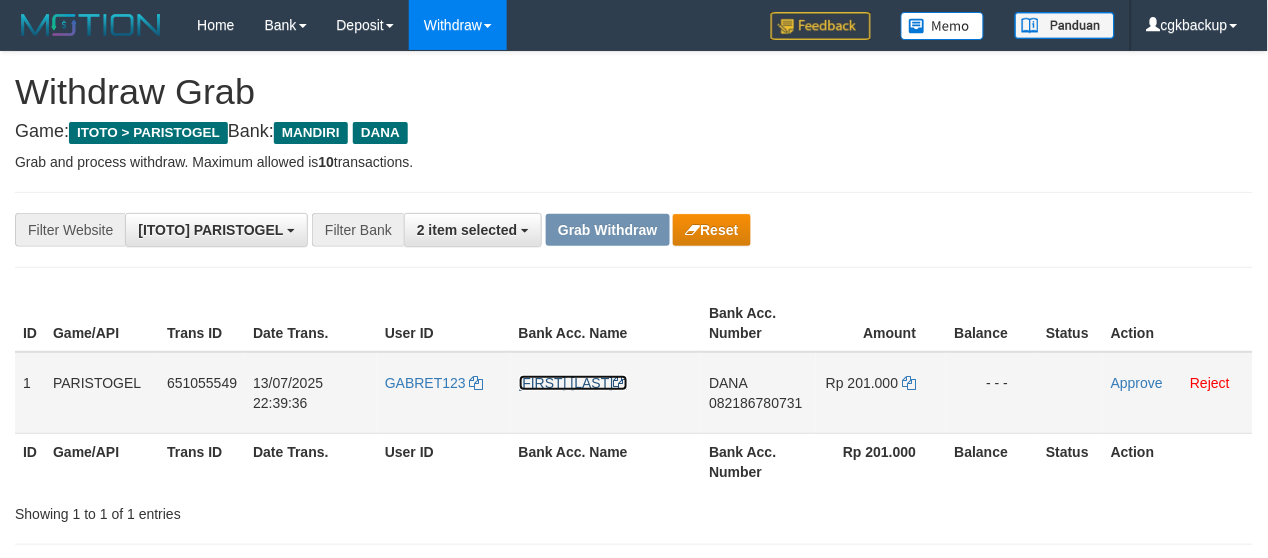 click on "[FIRST] [LAST]" at bounding box center (573, 383) 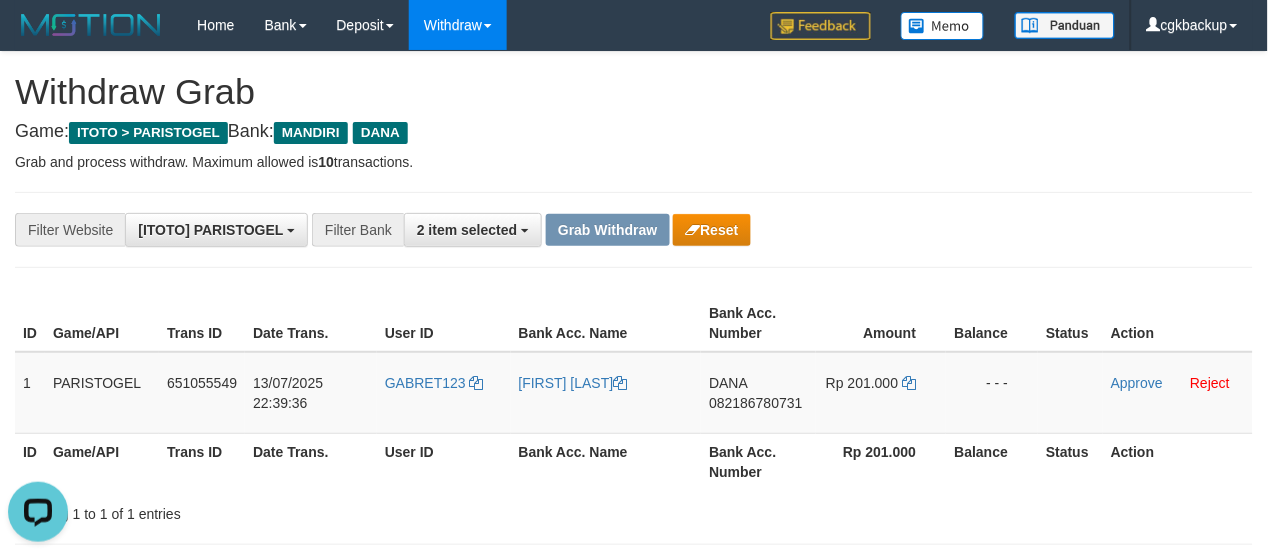 scroll, scrollTop: 0, scrollLeft: 0, axis: both 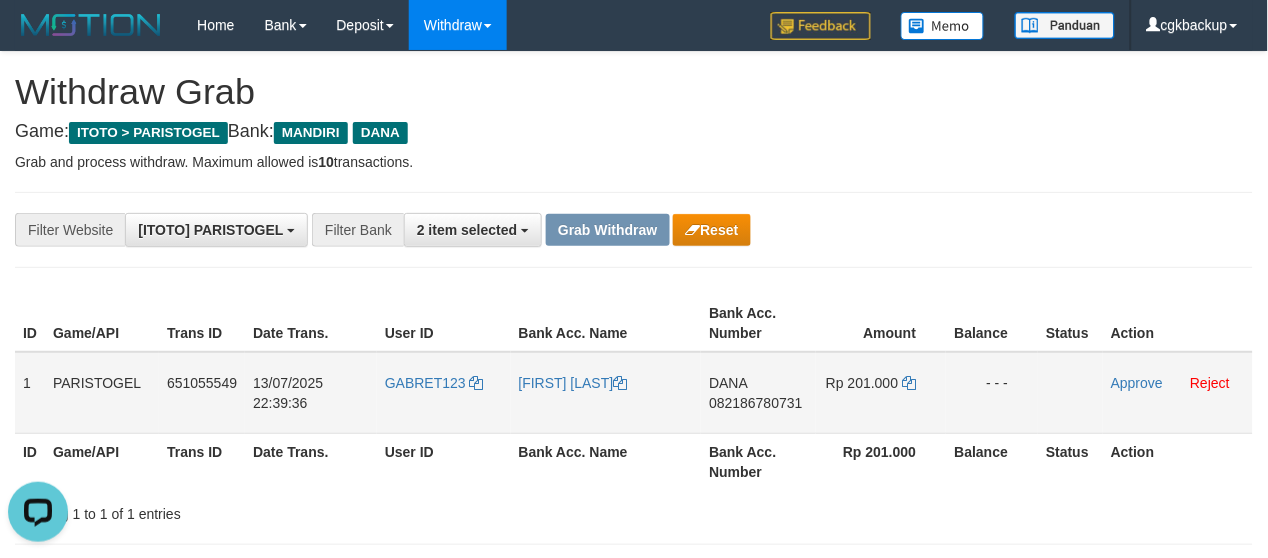 click on "DANA
082186780731" at bounding box center [758, 393] 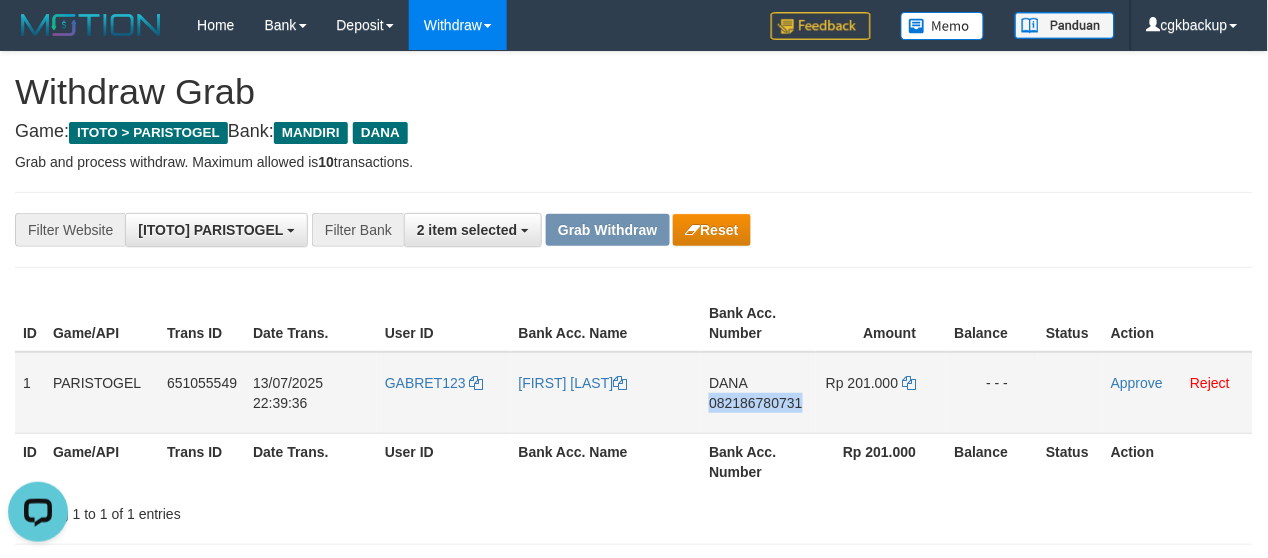 click on "DANA
082186780731" at bounding box center [758, 393] 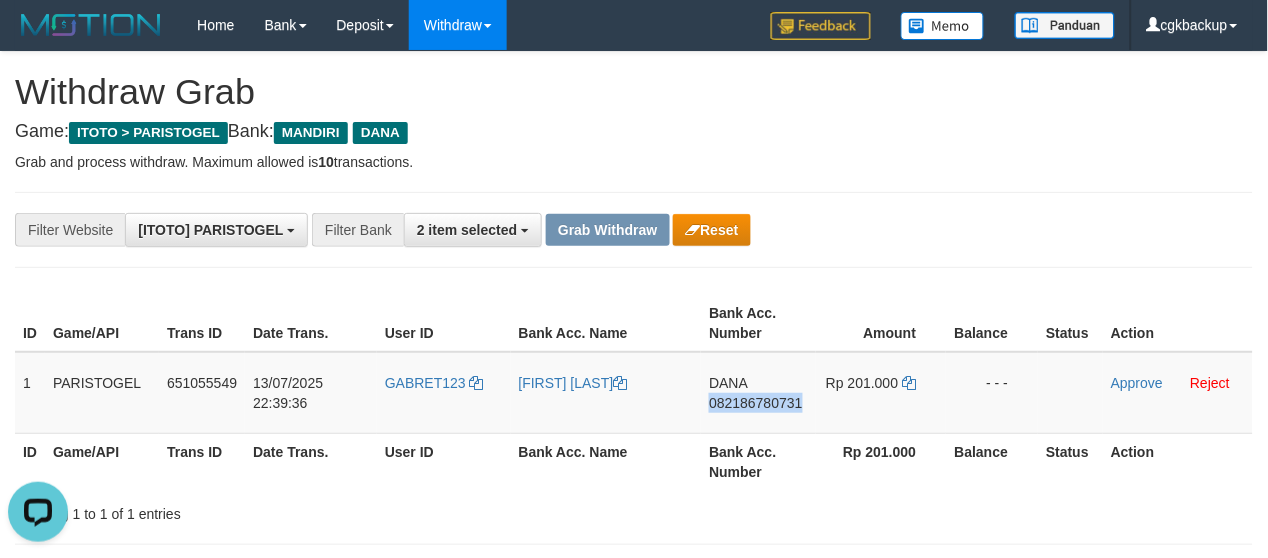 copy on "082186780731" 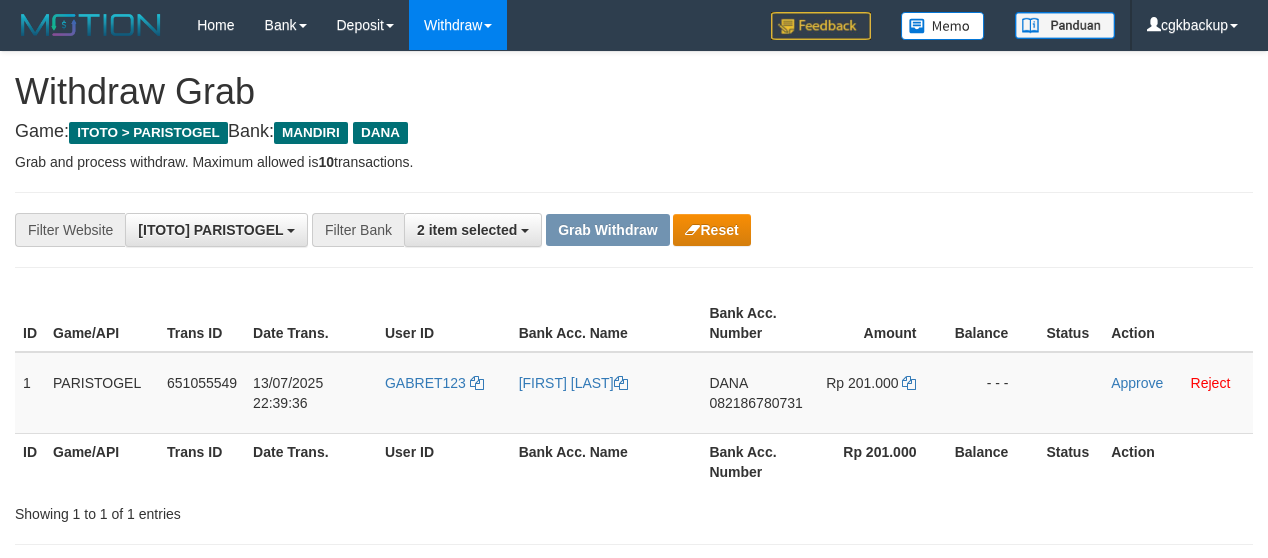 scroll, scrollTop: 0, scrollLeft: 0, axis: both 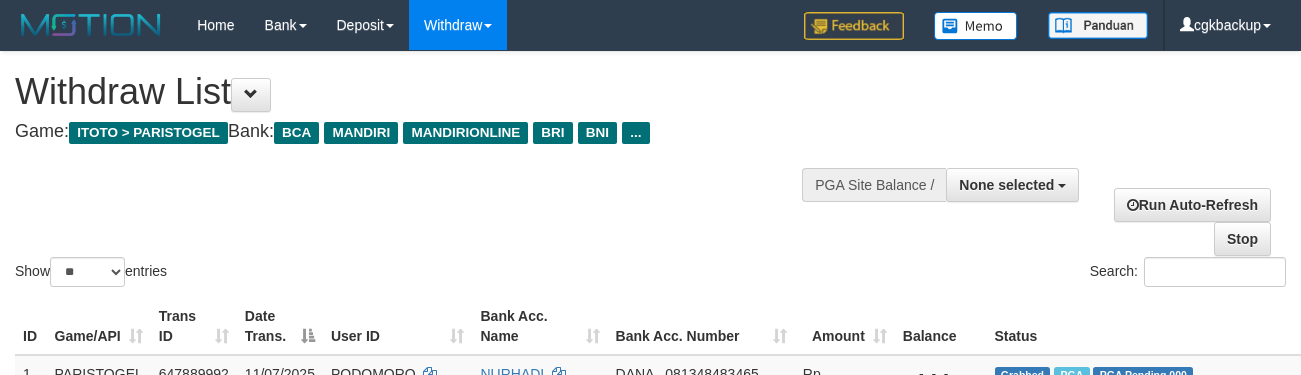 select 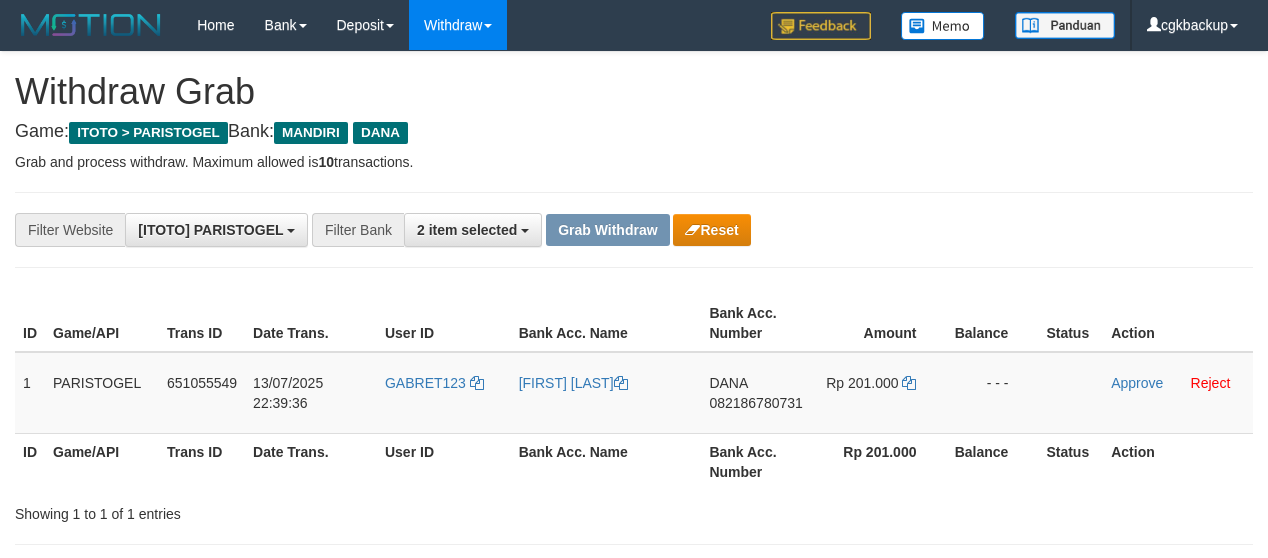 scroll, scrollTop: 0, scrollLeft: 0, axis: both 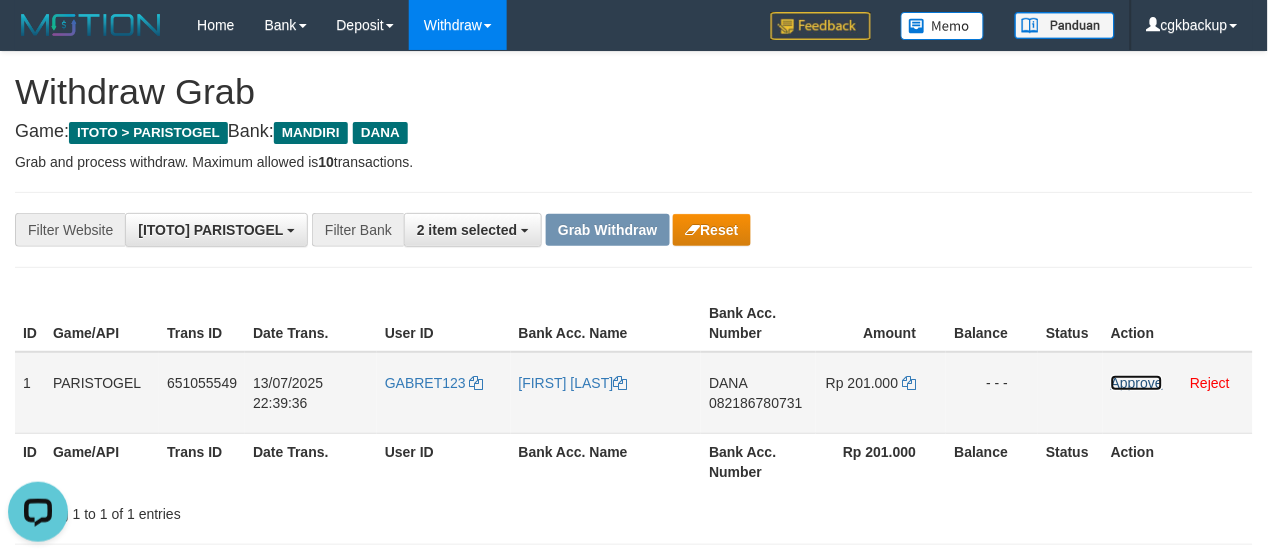 click on "Approve" at bounding box center [1137, 383] 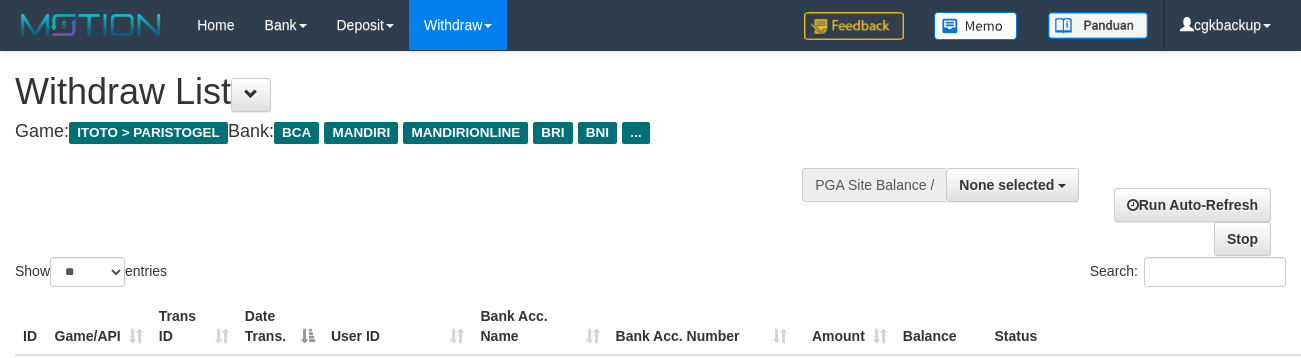 select 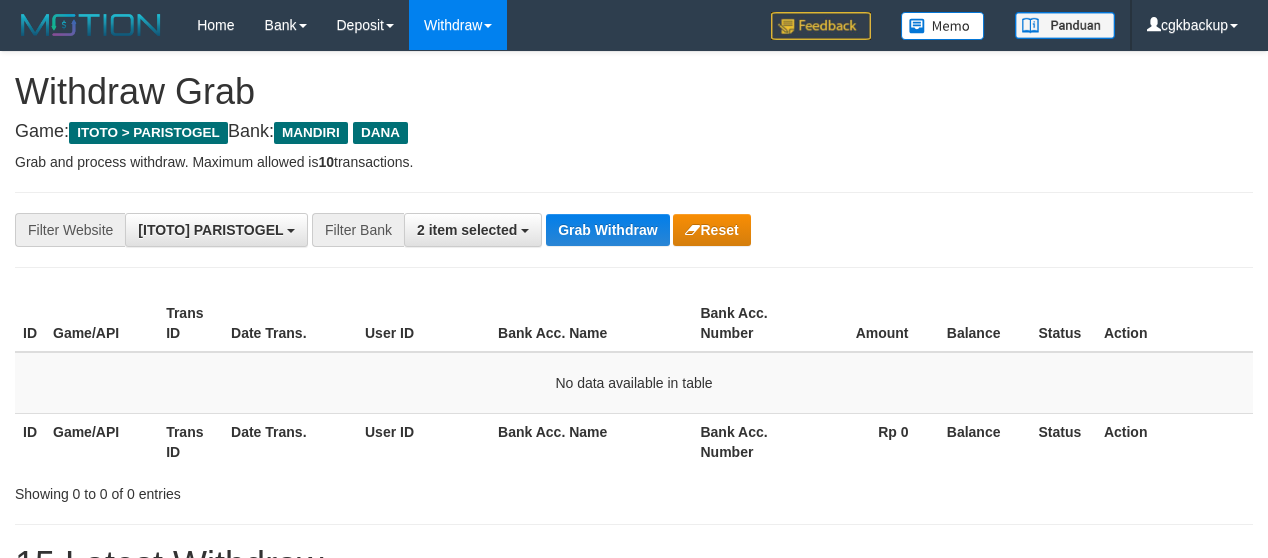 scroll, scrollTop: 0, scrollLeft: 0, axis: both 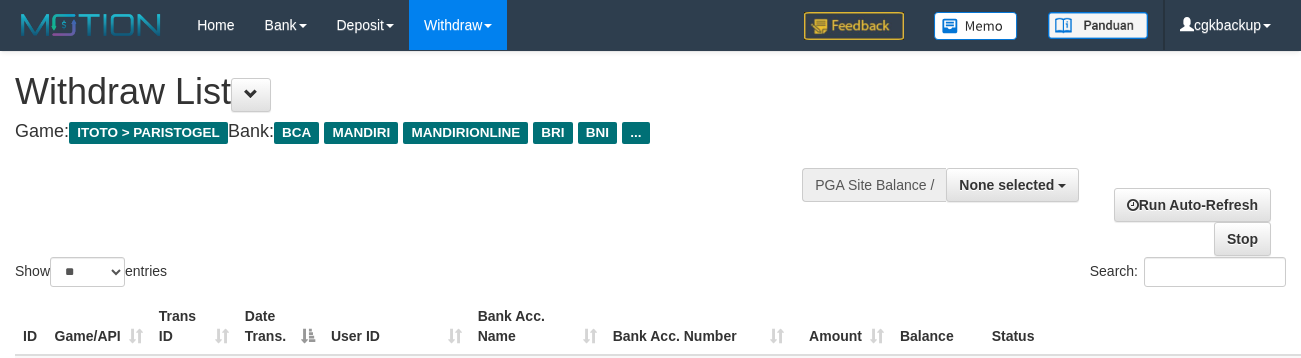 select 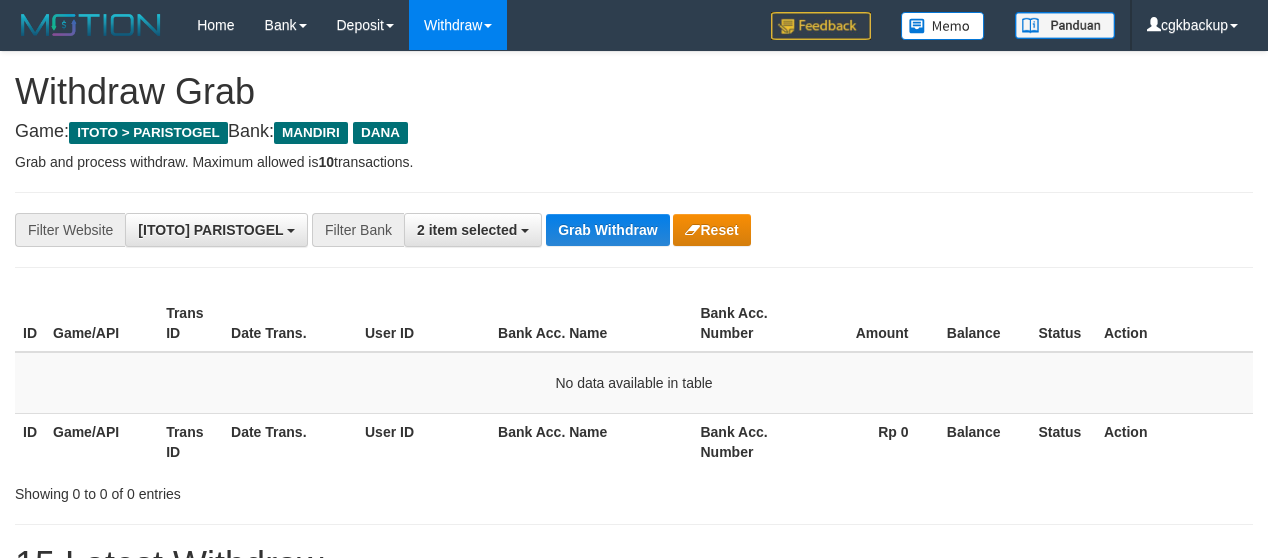 scroll, scrollTop: 0, scrollLeft: 0, axis: both 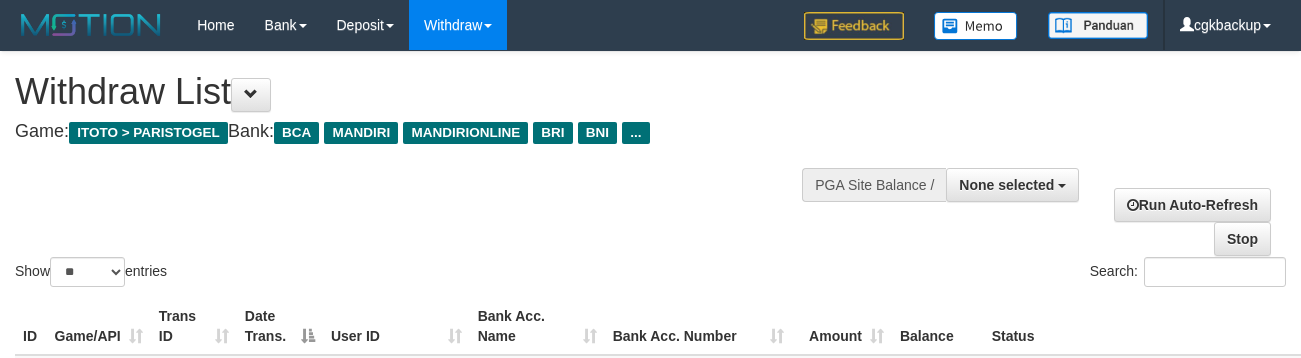 select 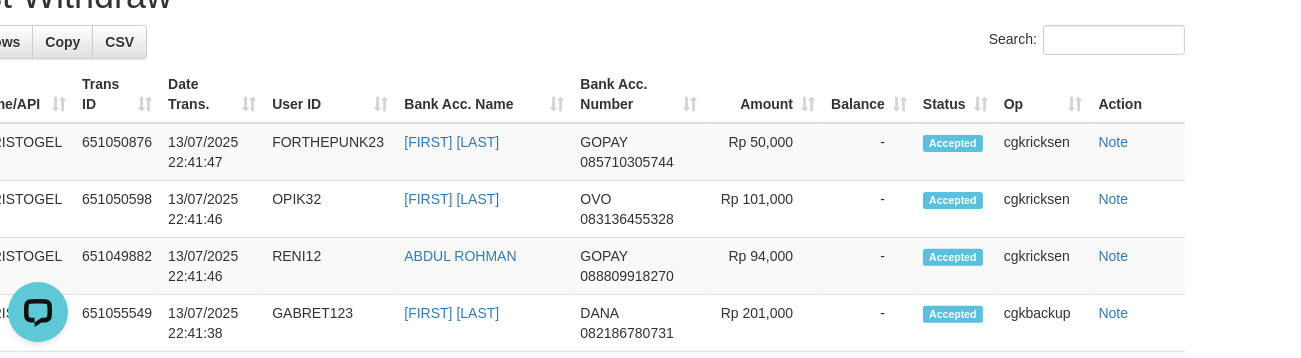 scroll, scrollTop: 1246, scrollLeft: 101, axis: both 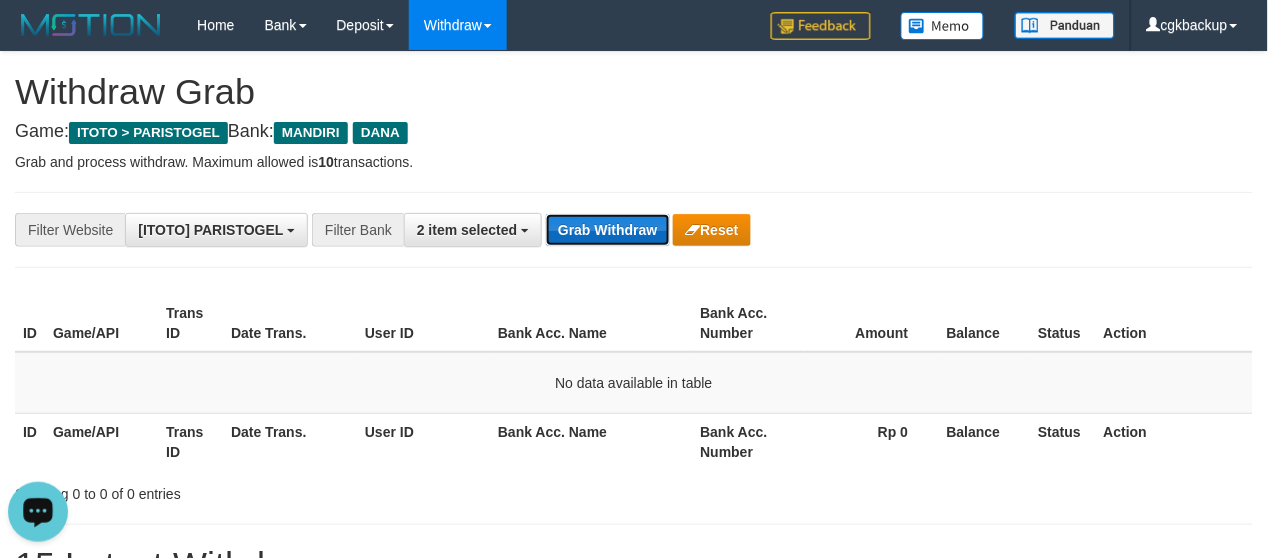 click on "Grab Withdraw" at bounding box center [607, 230] 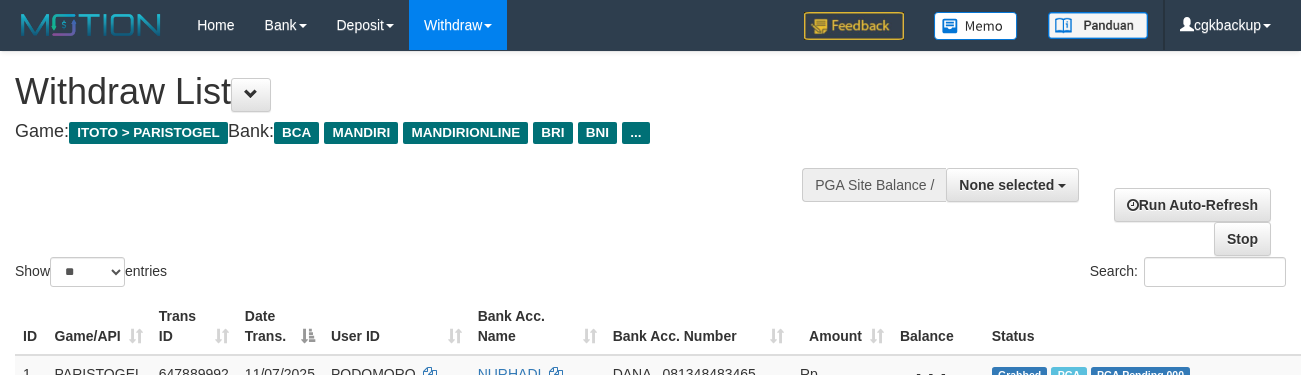 select 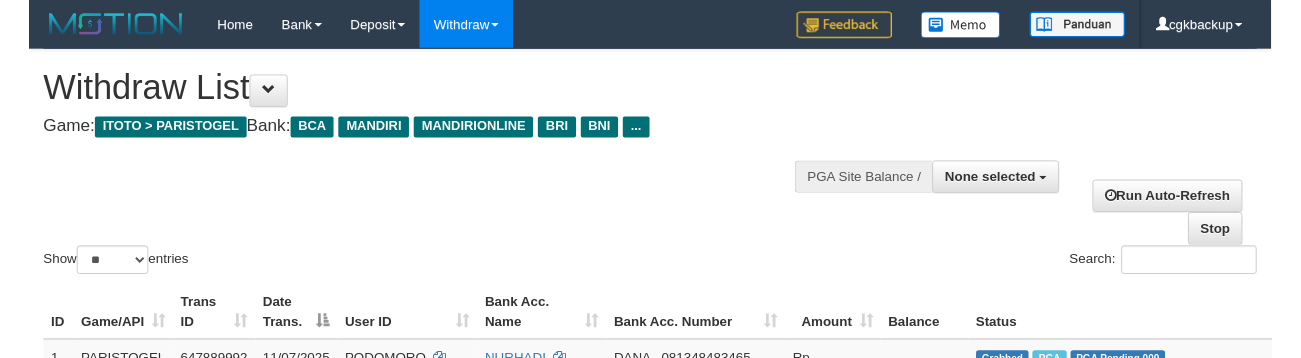scroll, scrollTop: 867, scrollLeft: 101, axis: both 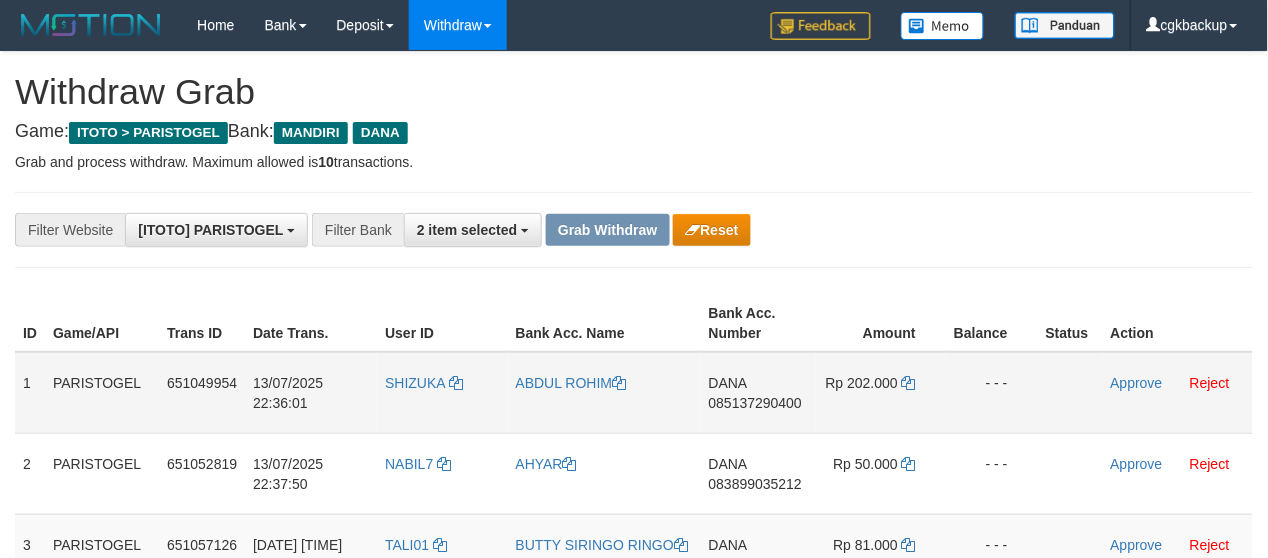 click on "SHIZUKA" at bounding box center [442, 393] 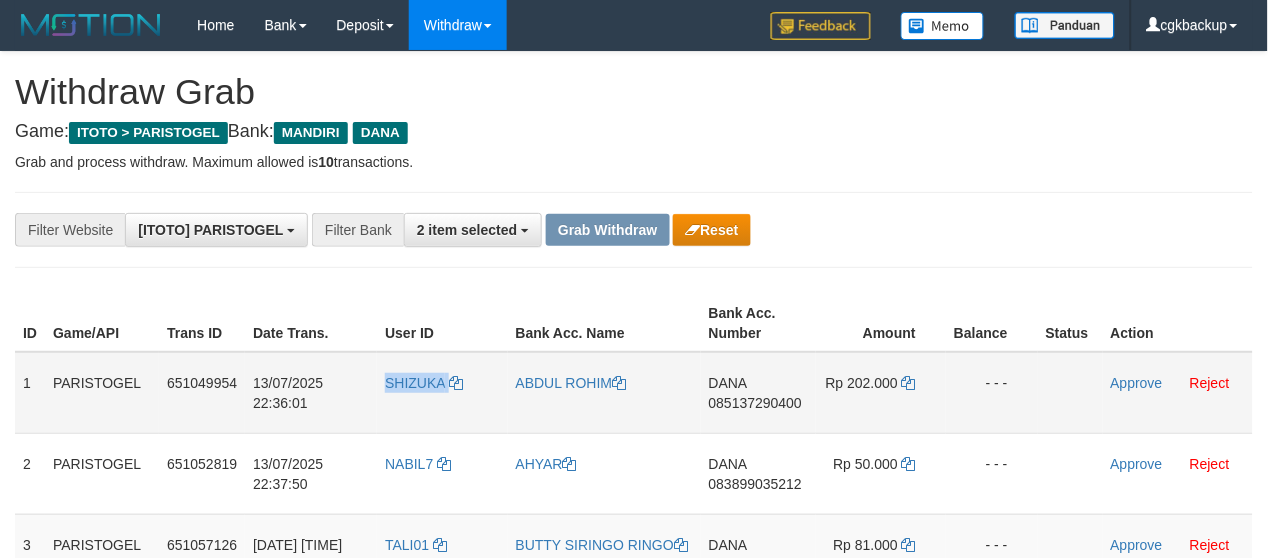 click on "SHIZUKA" at bounding box center (442, 393) 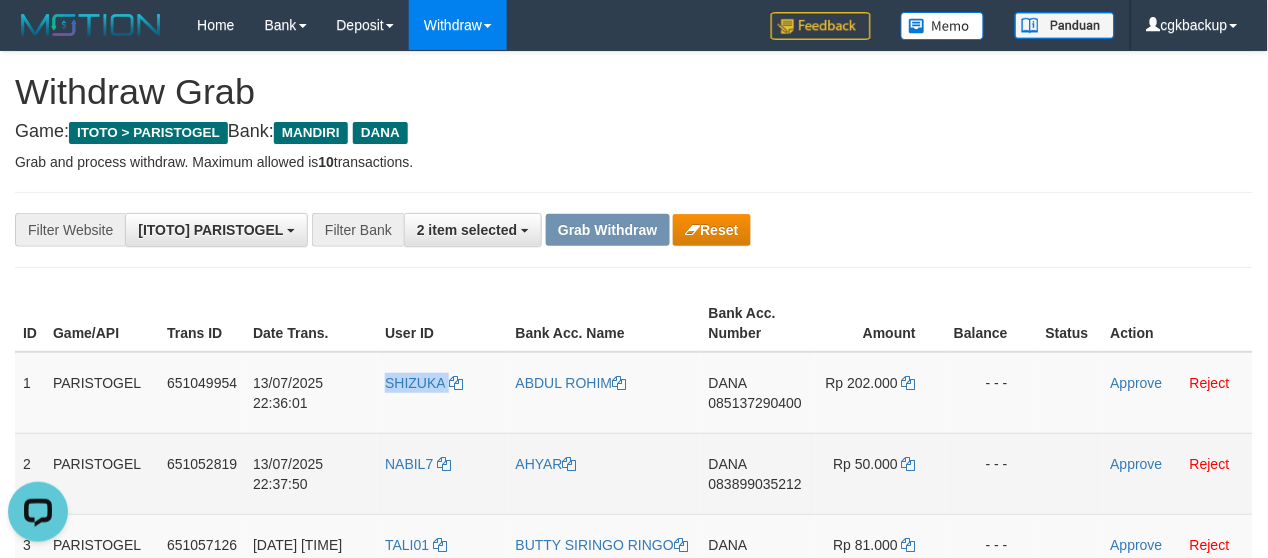 scroll, scrollTop: 0, scrollLeft: 0, axis: both 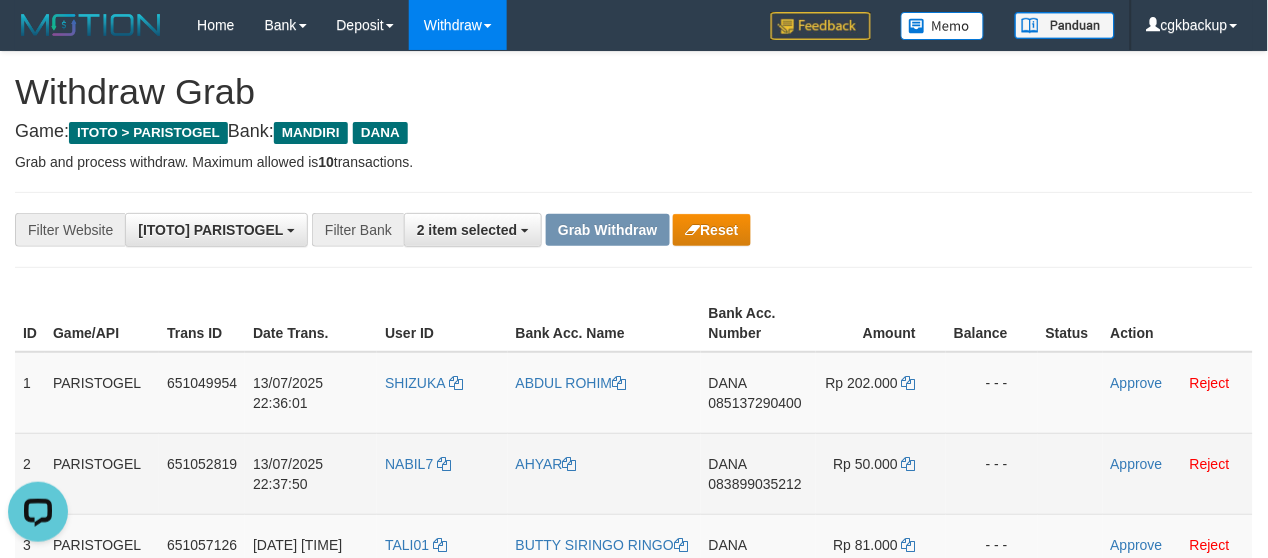 click on "NABIL7" at bounding box center (442, 473) 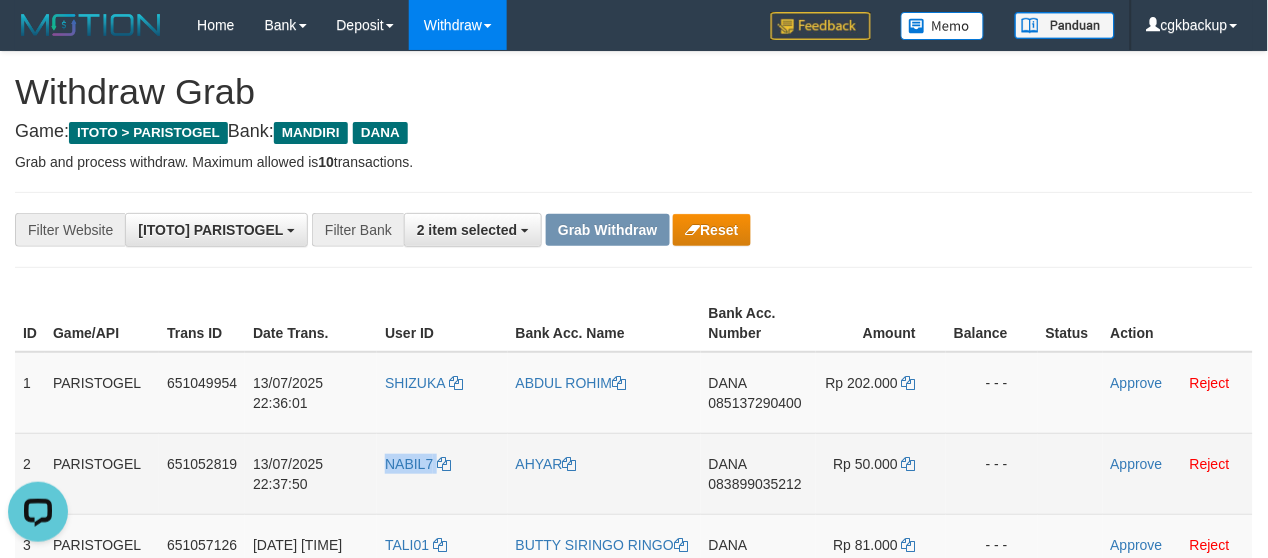 click on "NABIL7" at bounding box center [442, 473] 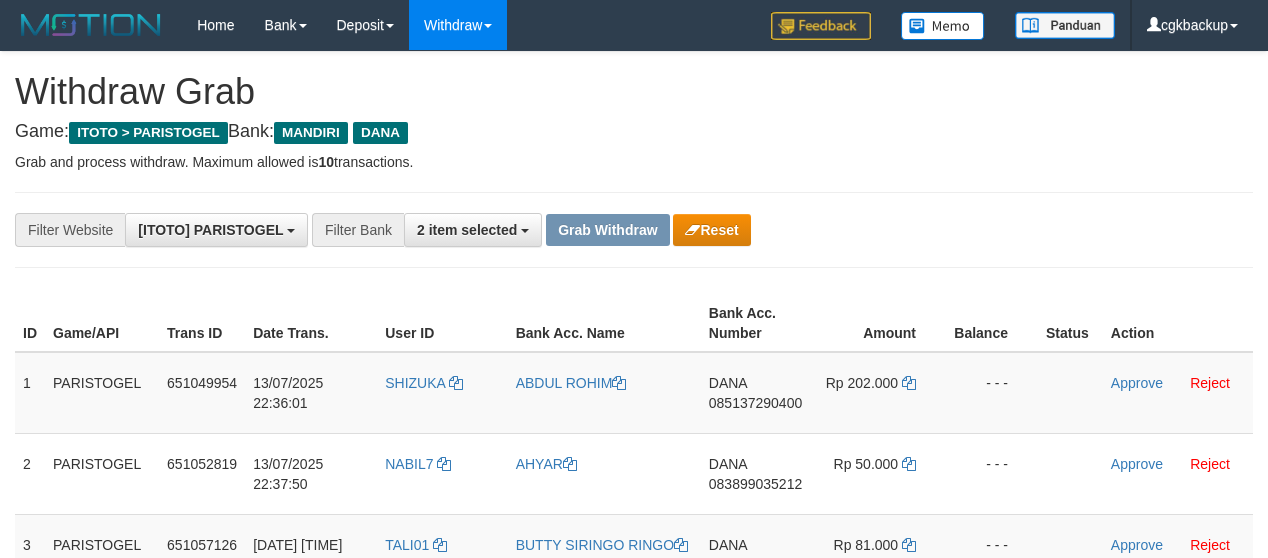 scroll, scrollTop: 0, scrollLeft: 0, axis: both 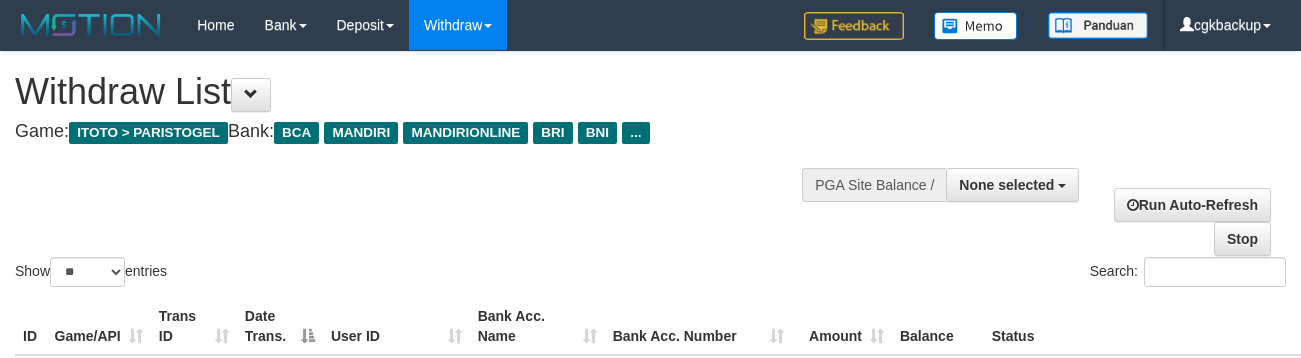 select 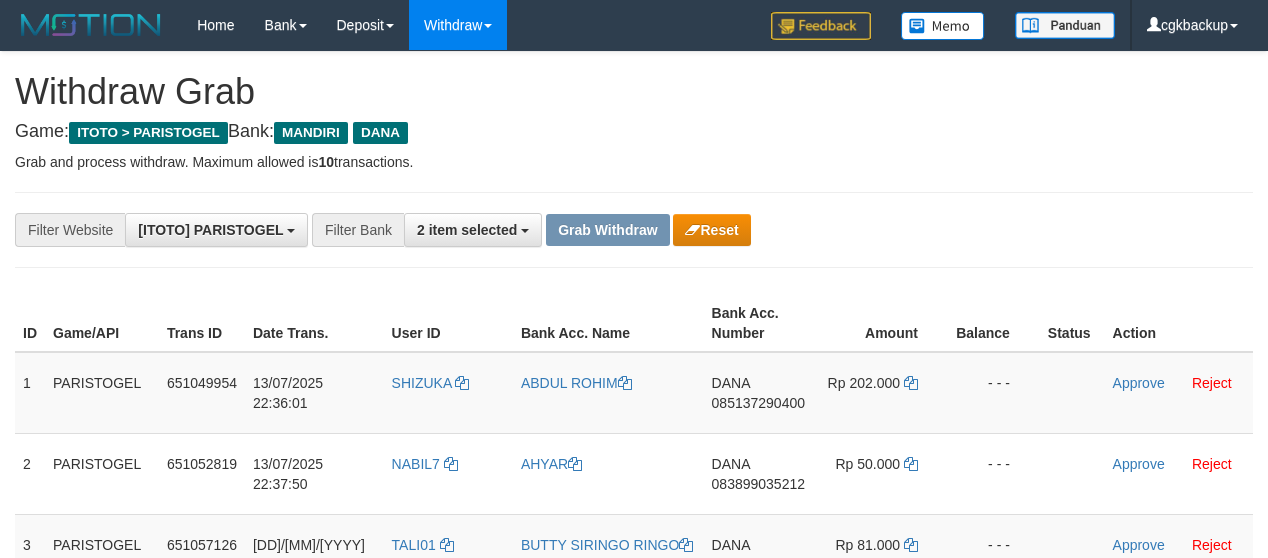scroll, scrollTop: 0, scrollLeft: 0, axis: both 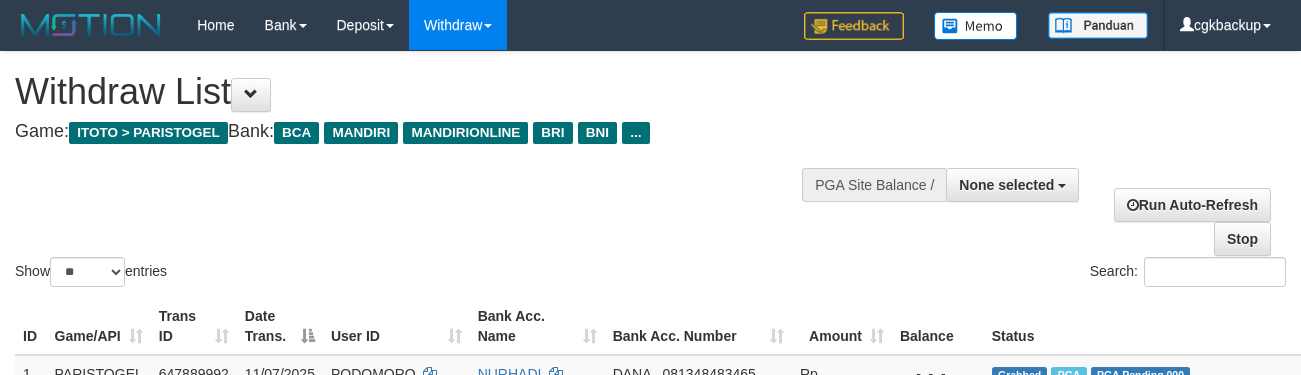 select 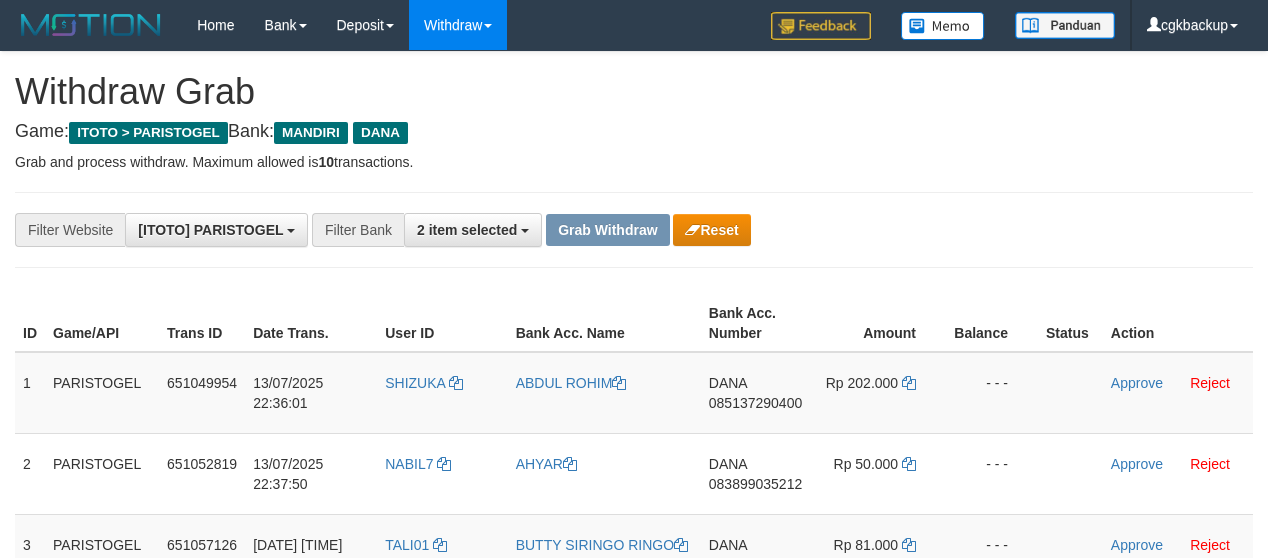 scroll, scrollTop: 0, scrollLeft: 0, axis: both 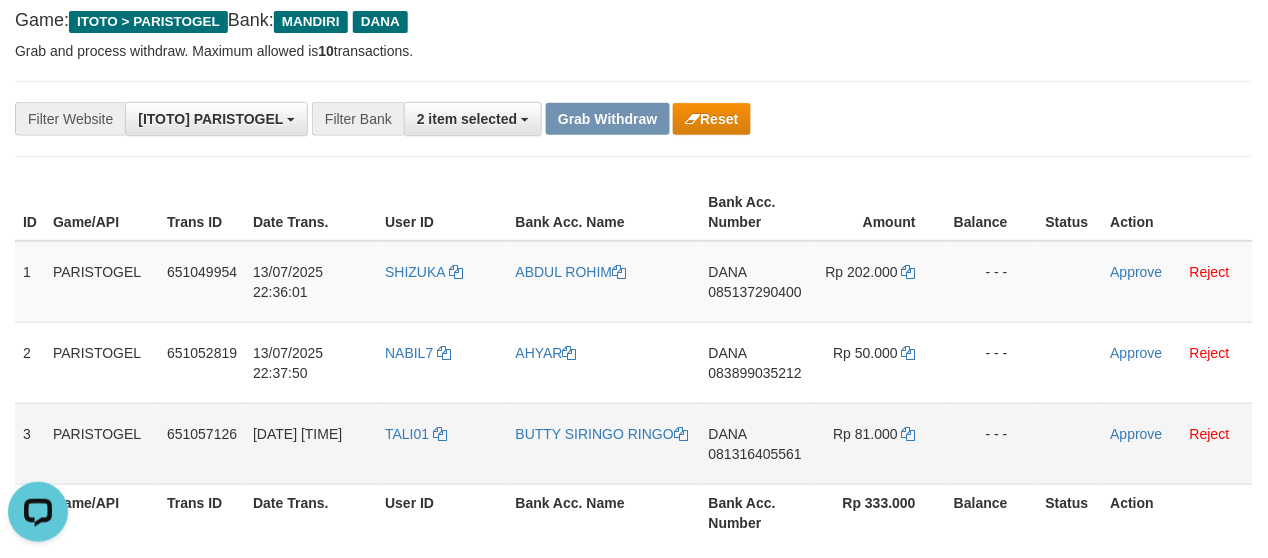 click on "TALI01" at bounding box center [442, 443] 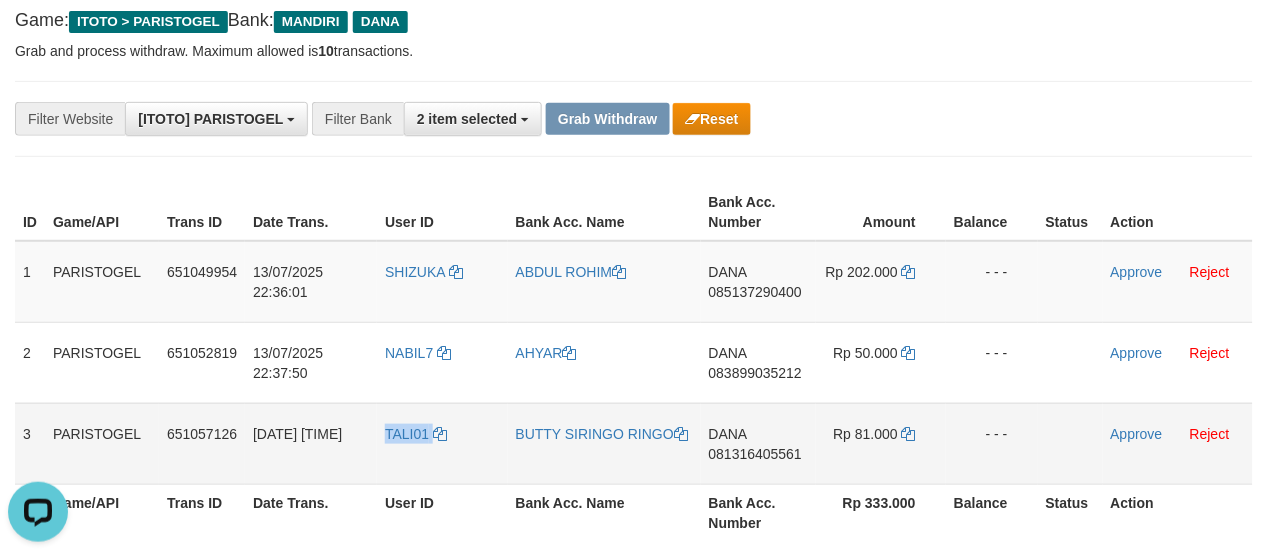 click on "TALI01" at bounding box center [442, 443] 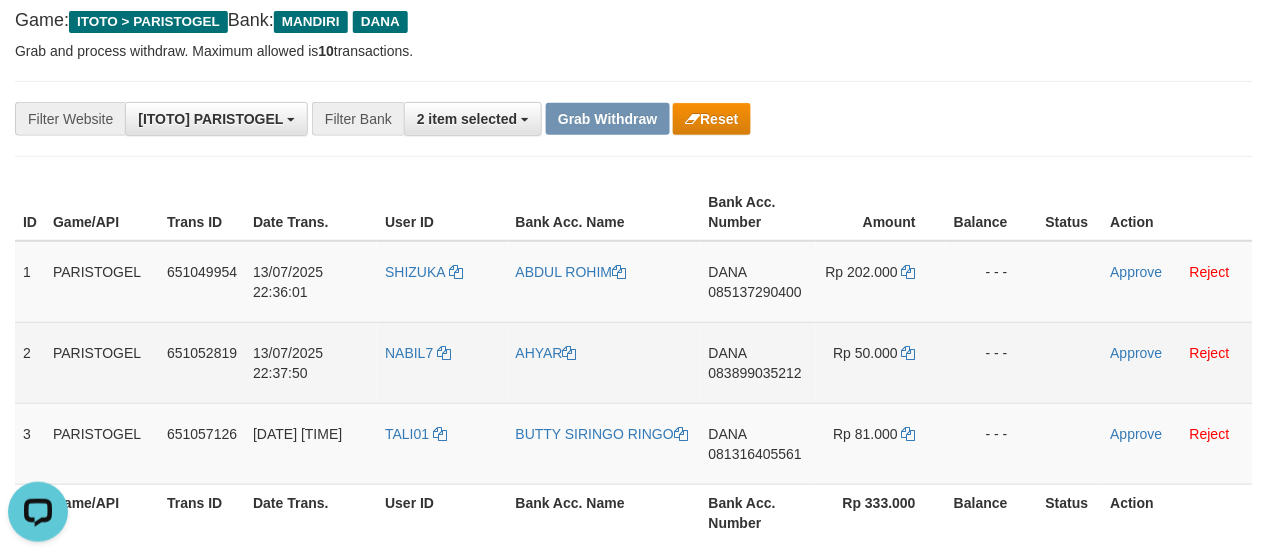click on "NABIL7" at bounding box center (442, 362) 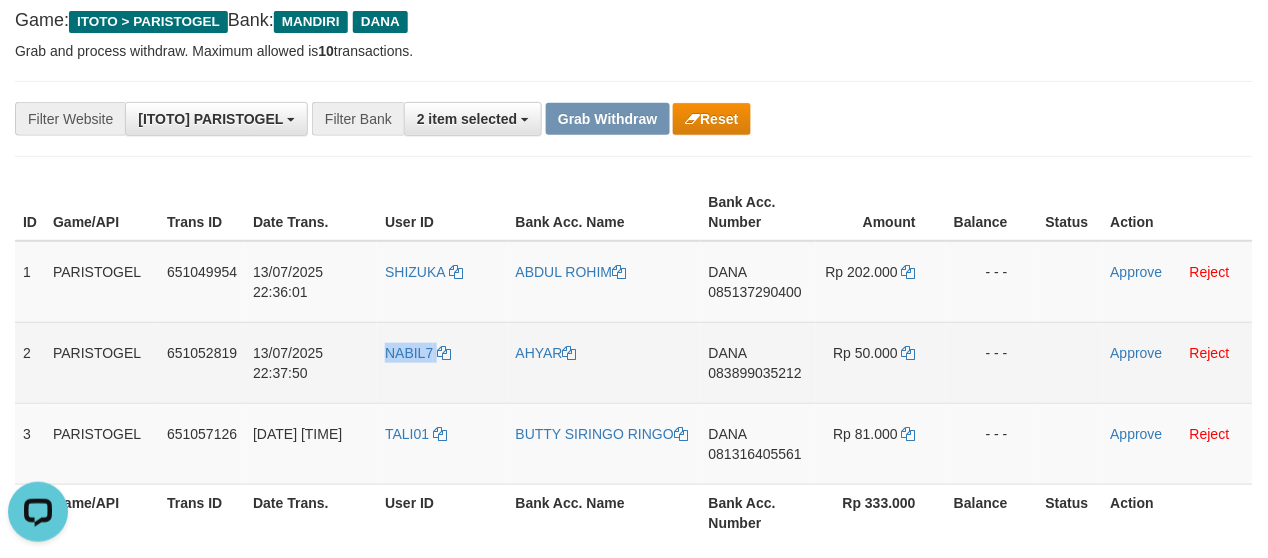 click on "NABIL7" at bounding box center [442, 362] 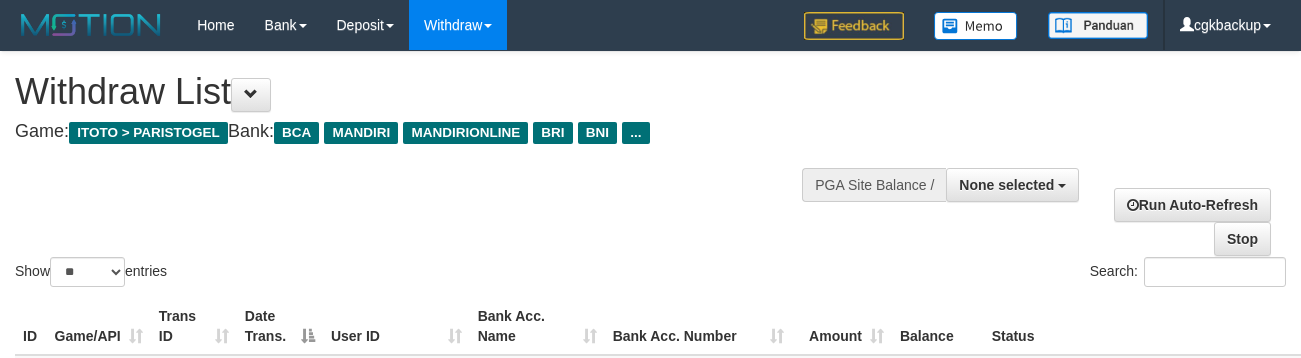 select 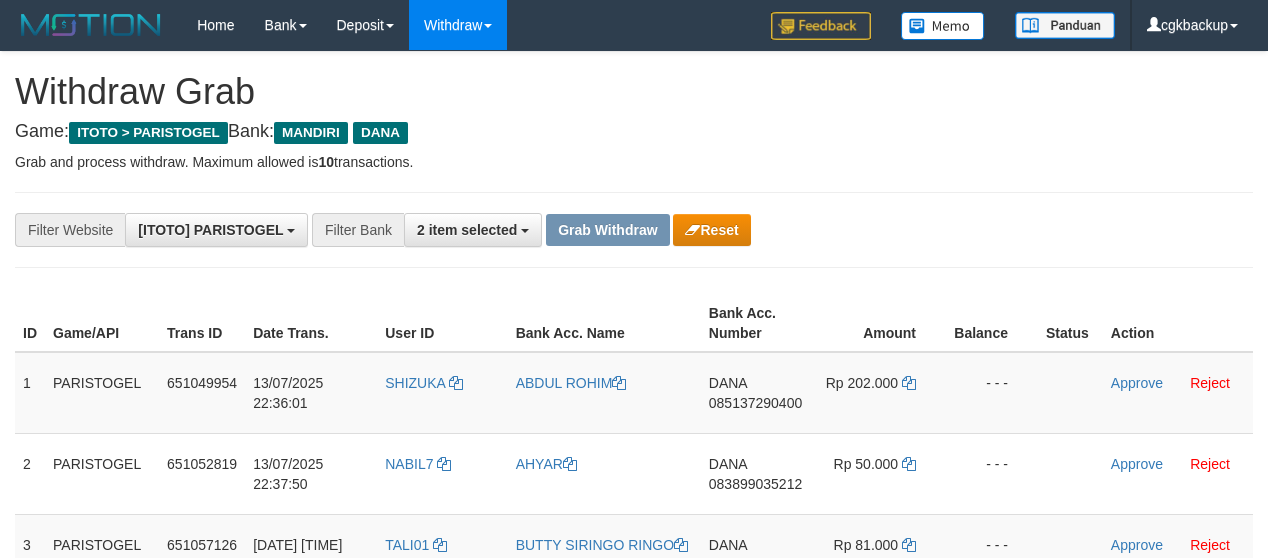 scroll, scrollTop: 112, scrollLeft: 0, axis: vertical 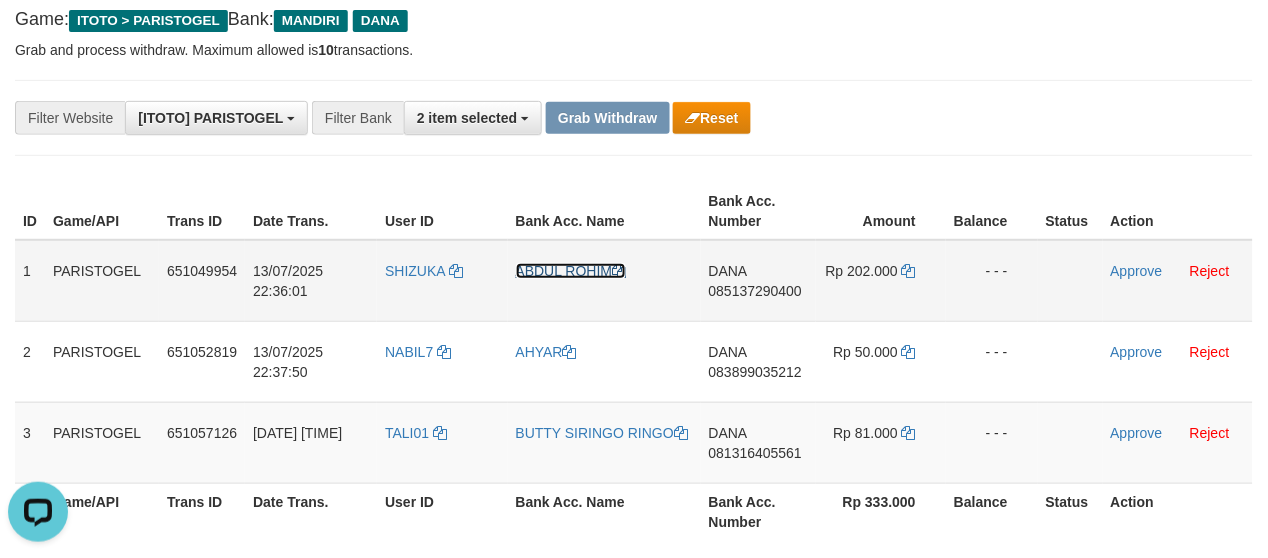 click on "ABDUL ROHIM" at bounding box center [571, 271] 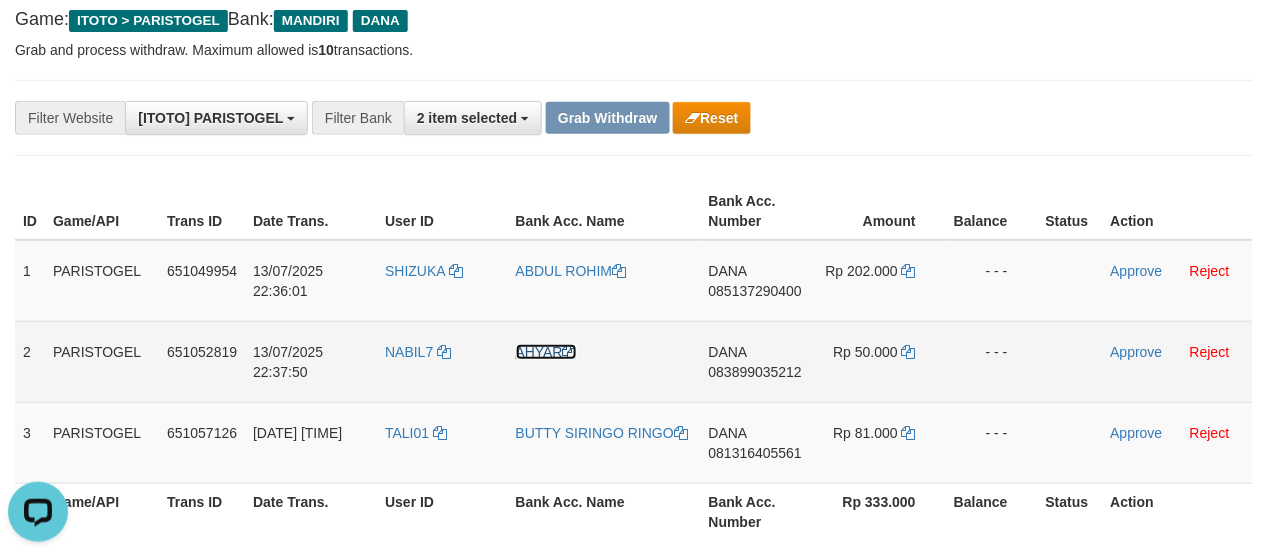 click on "AHYAR" at bounding box center (546, 352) 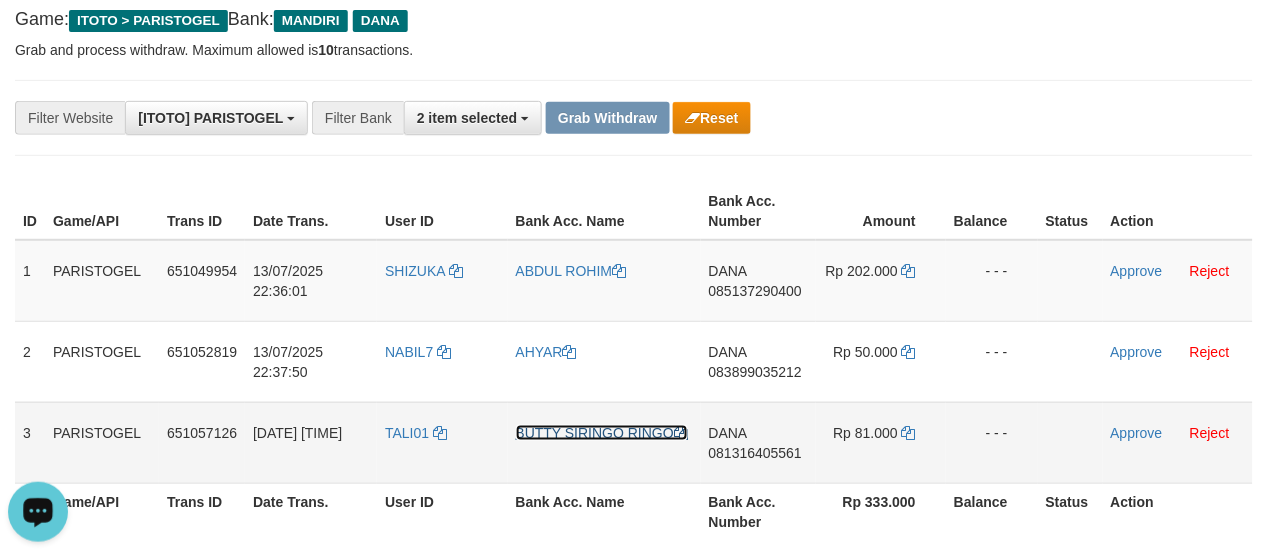 click on "BUTTY SIRINGO RINGO" at bounding box center (602, 433) 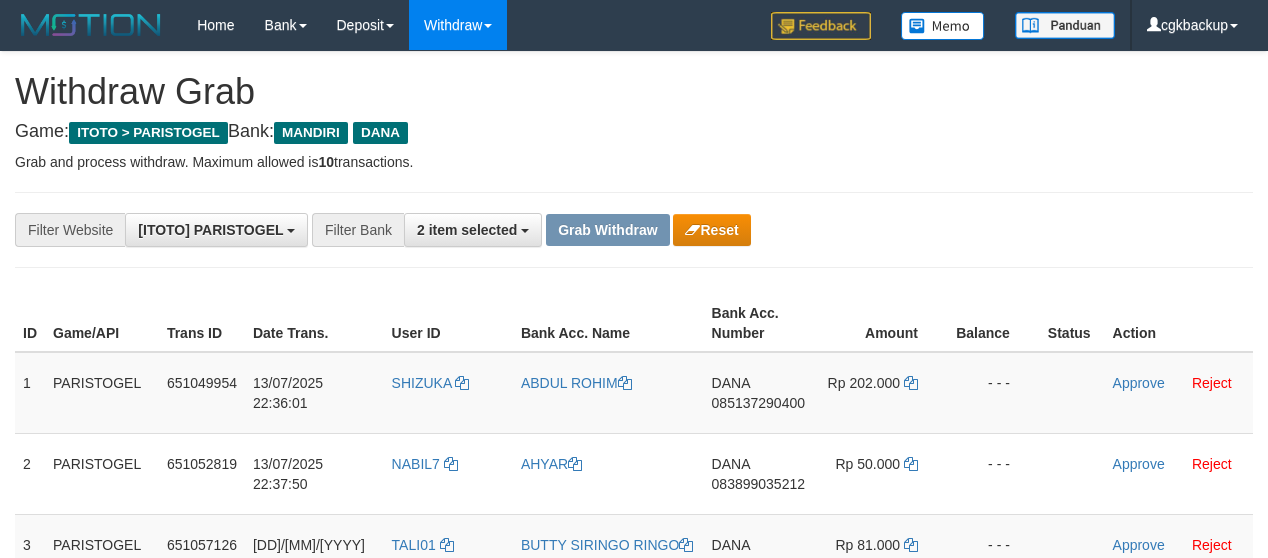 scroll, scrollTop: 112, scrollLeft: 0, axis: vertical 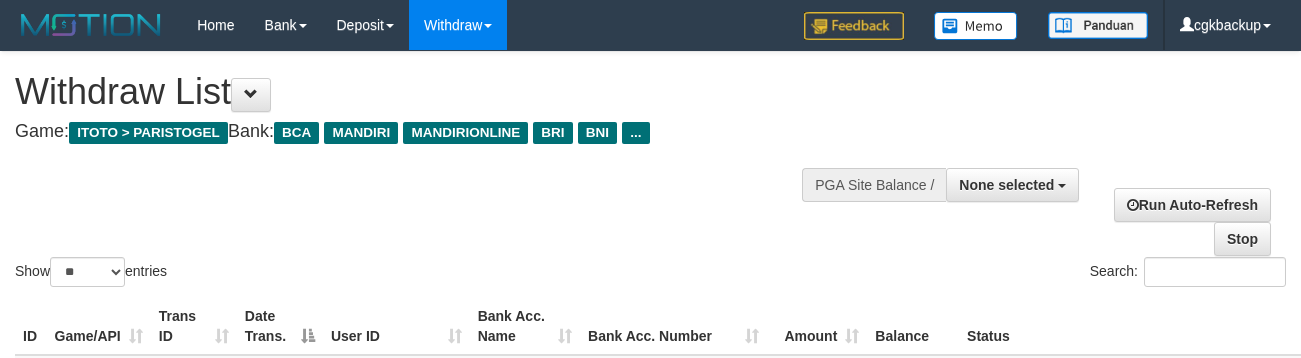 select 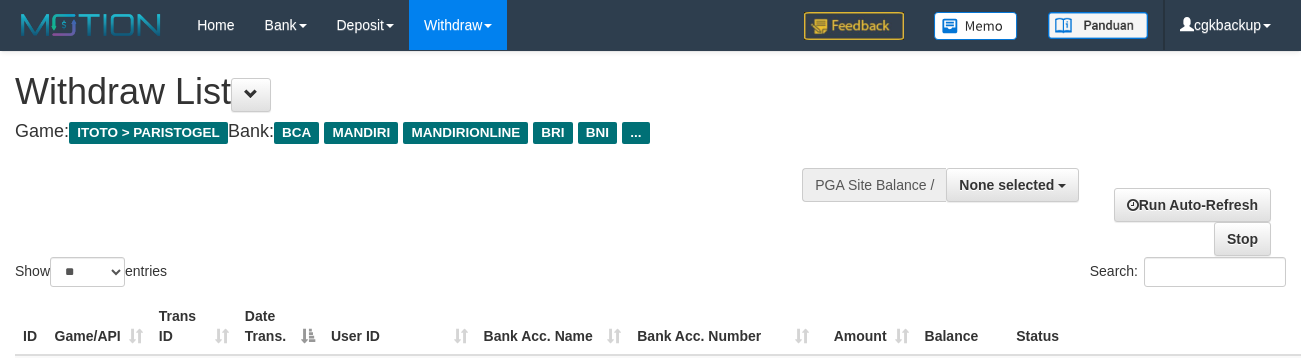 select 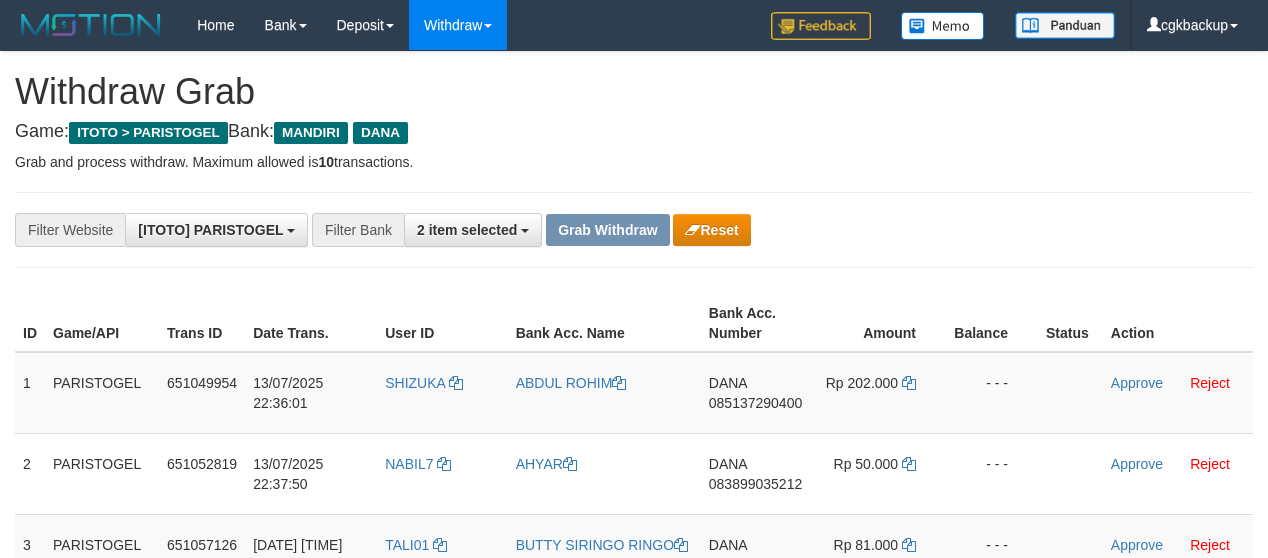 scroll, scrollTop: 112, scrollLeft: 0, axis: vertical 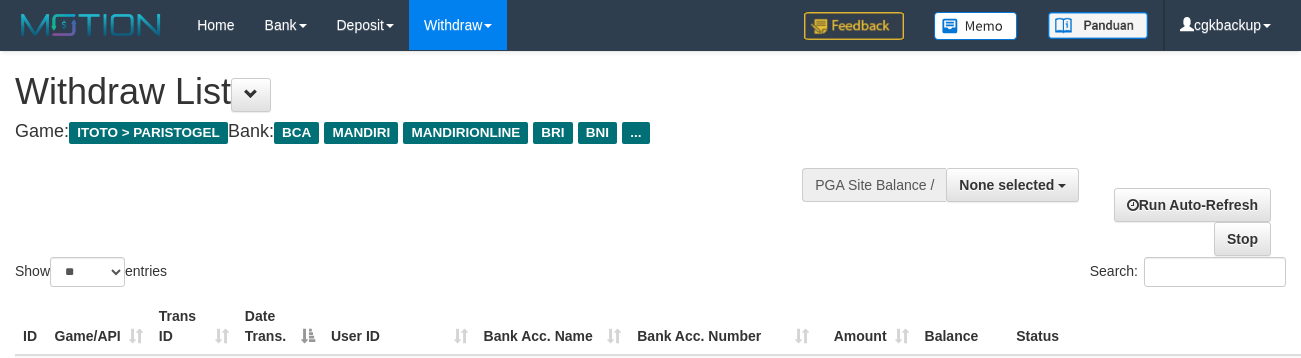 select 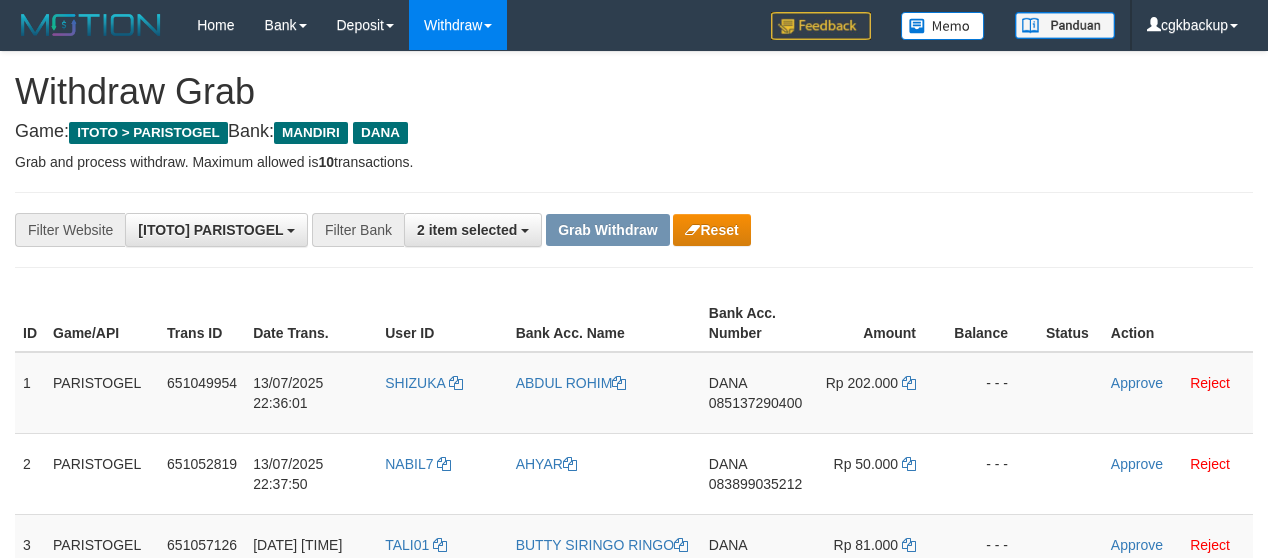 scroll, scrollTop: 112, scrollLeft: 0, axis: vertical 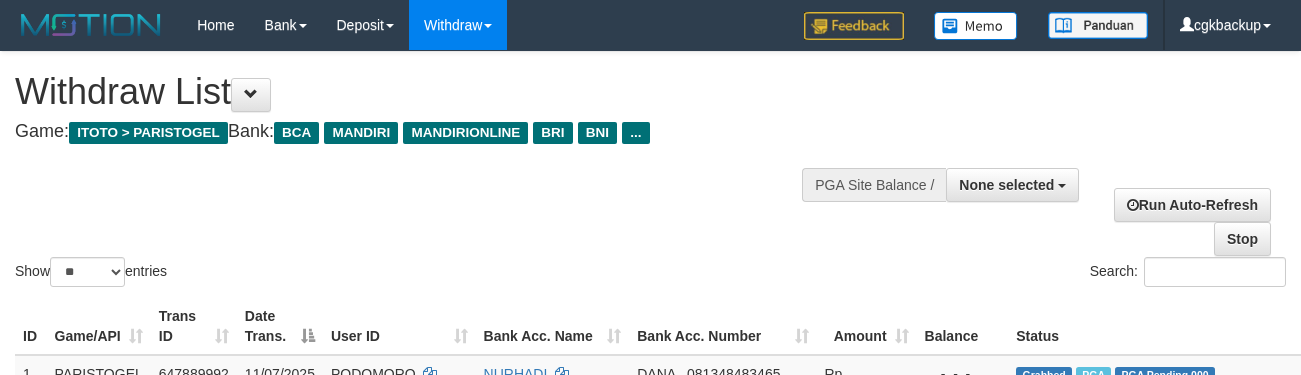 select 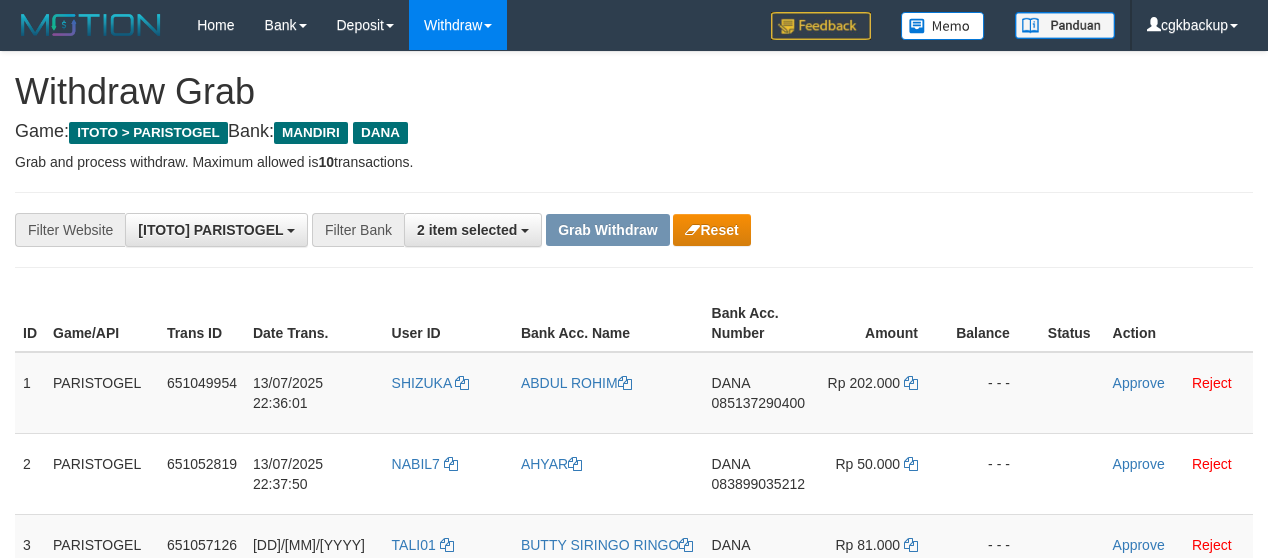 scroll, scrollTop: 112, scrollLeft: 0, axis: vertical 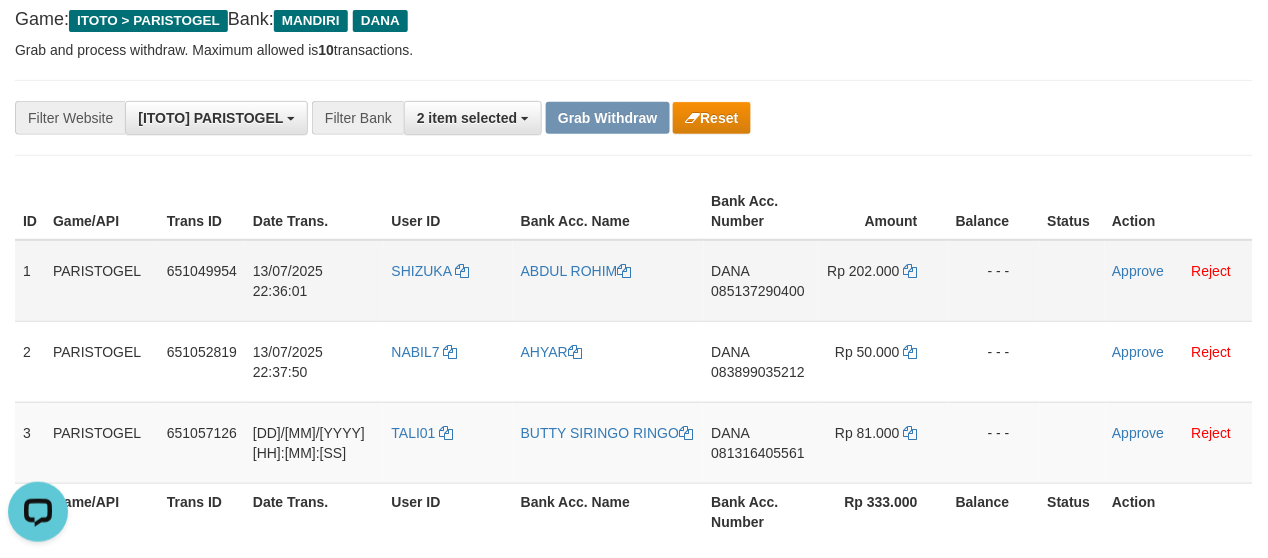 click on "[NAME]
[PHONE]" at bounding box center [761, 281] 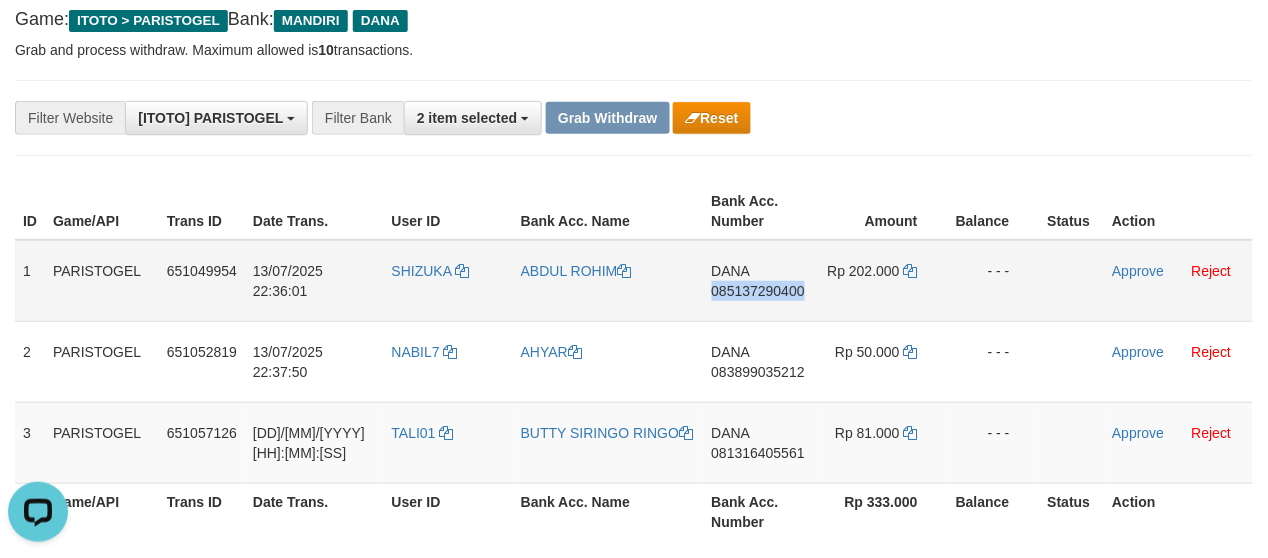 click on "DANA
085137290400" at bounding box center (761, 281) 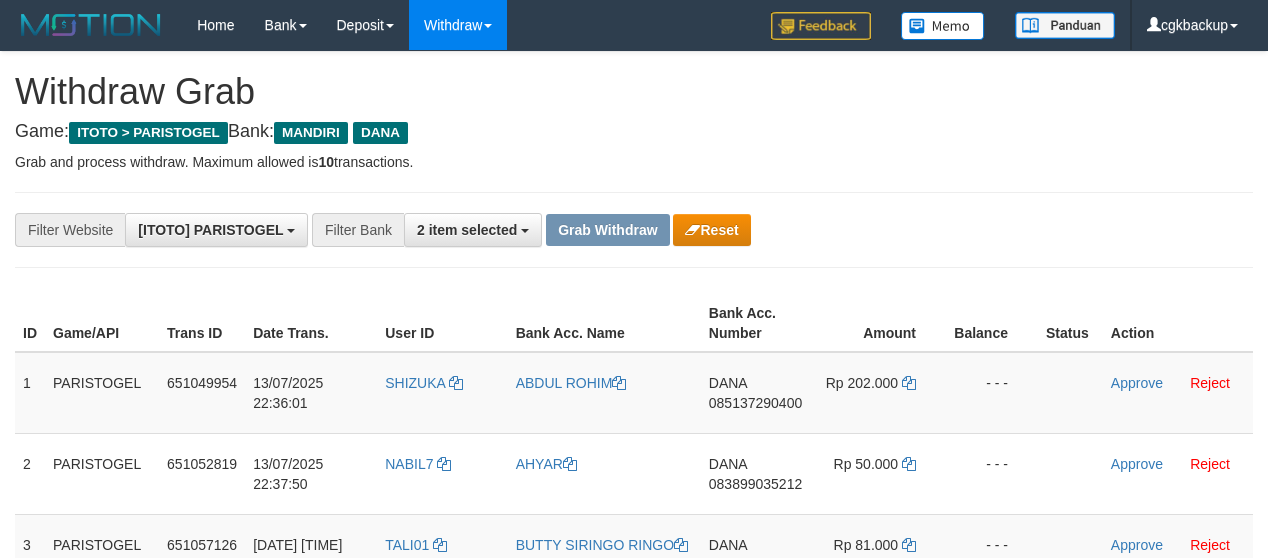 scroll, scrollTop: 112, scrollLeft: 0, axis: vertical 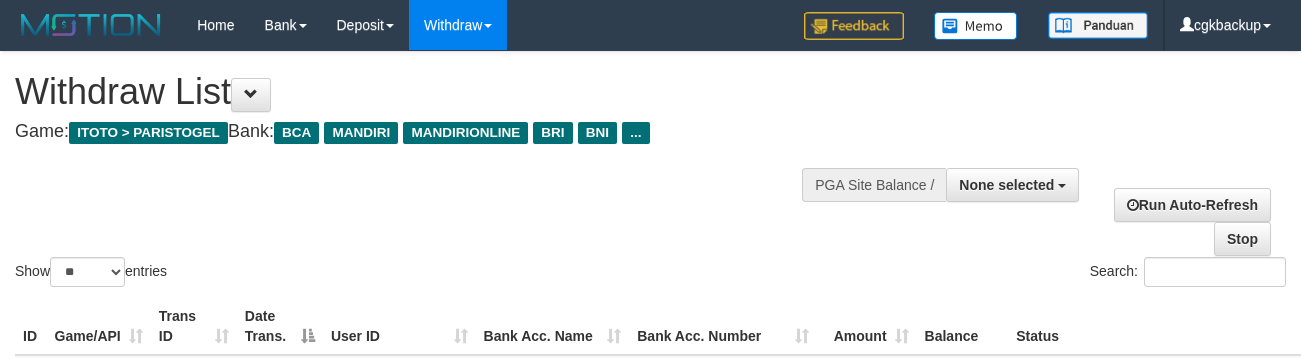 select 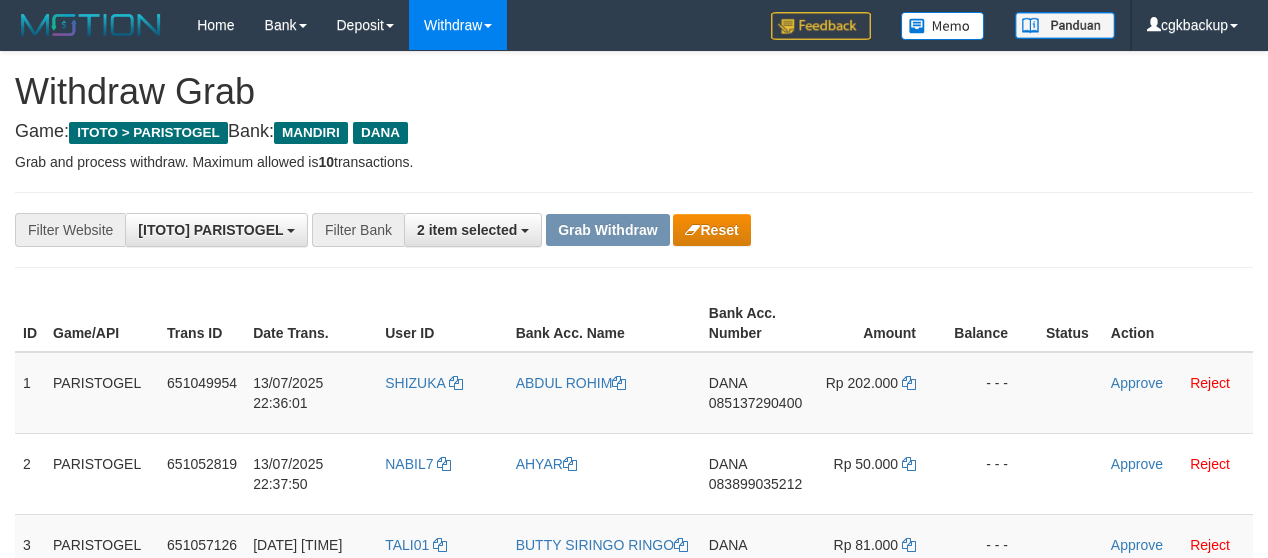 scroll, scrollTop: 112, scrollLeft: 0, axis: vertical 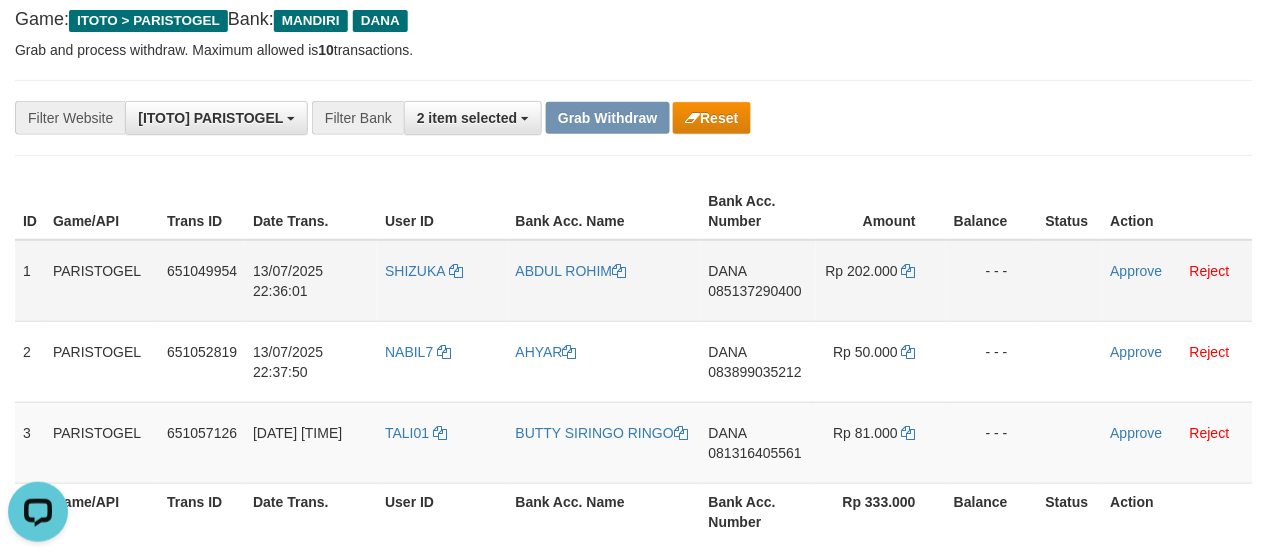 click on "DANA
085137290400" at bounding box center (758, 281) 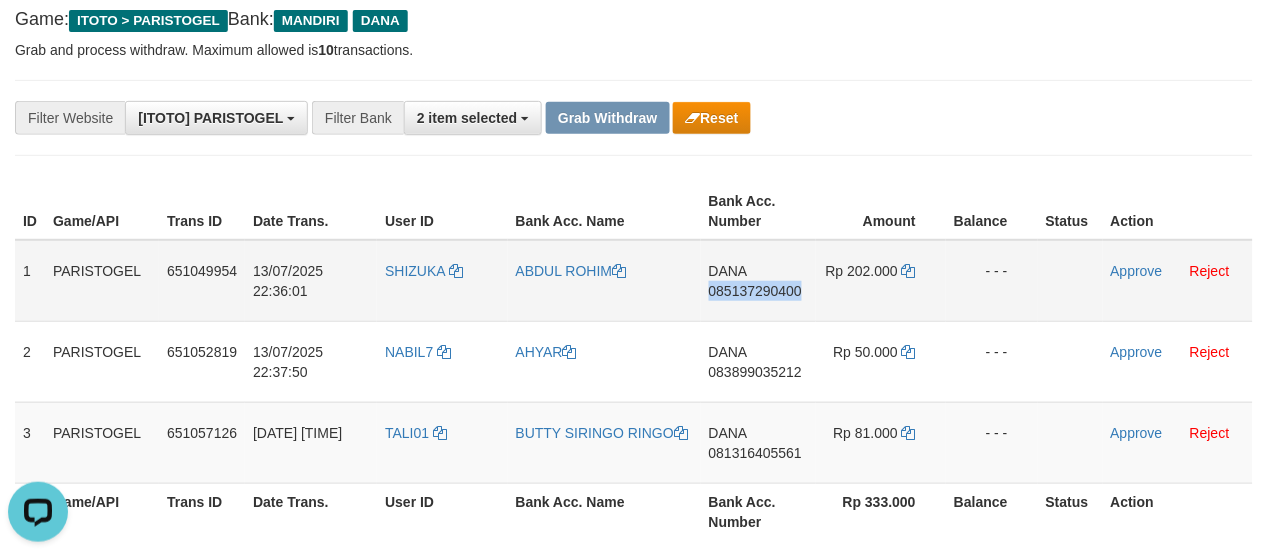 click on "DANA
085137290400" at bounding box center (758, 281) 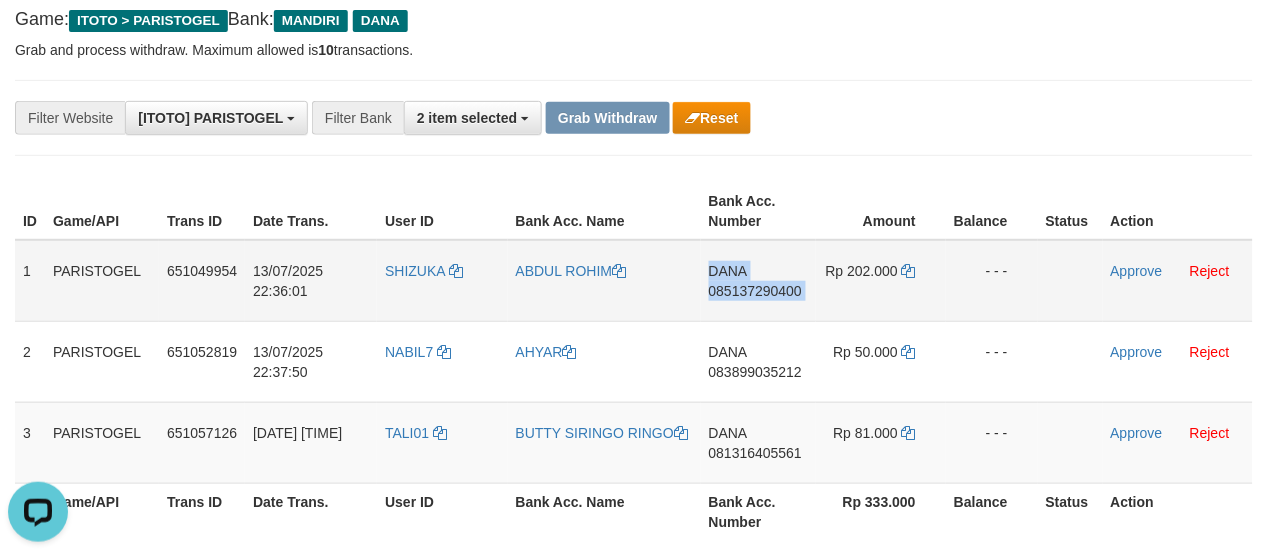 click on "DANA
085137290400" at bounding box center [758, 281] 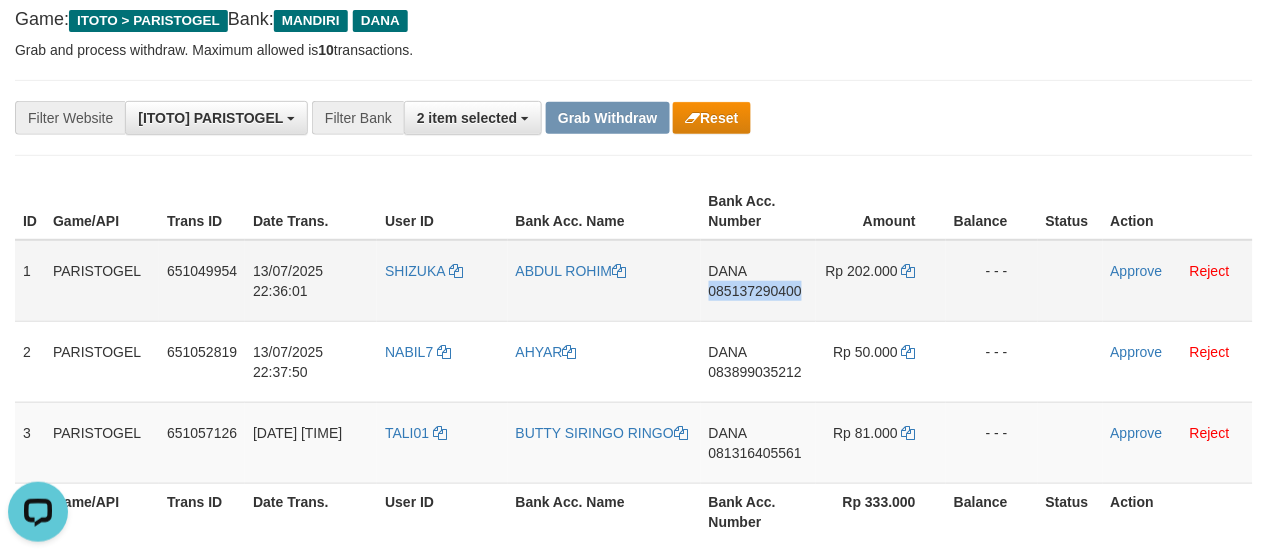 click on "DANA
085137290400" at bounding box center [758, 281] 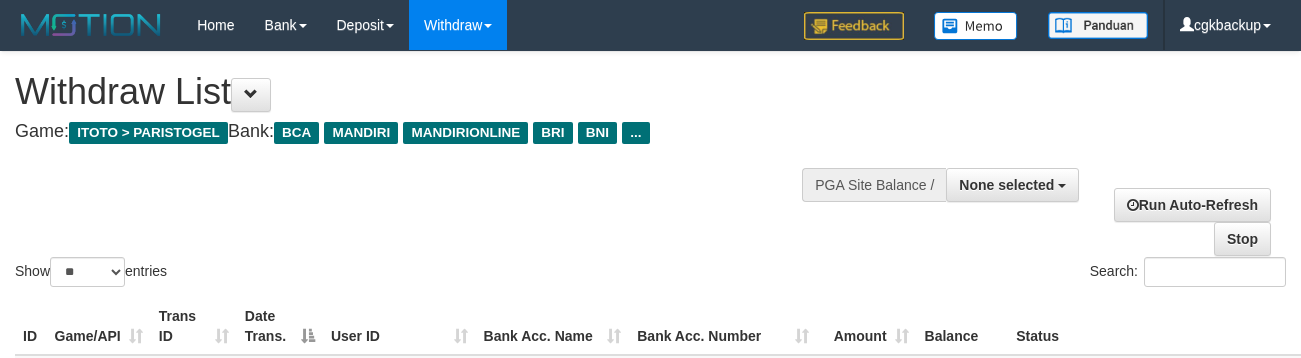 select 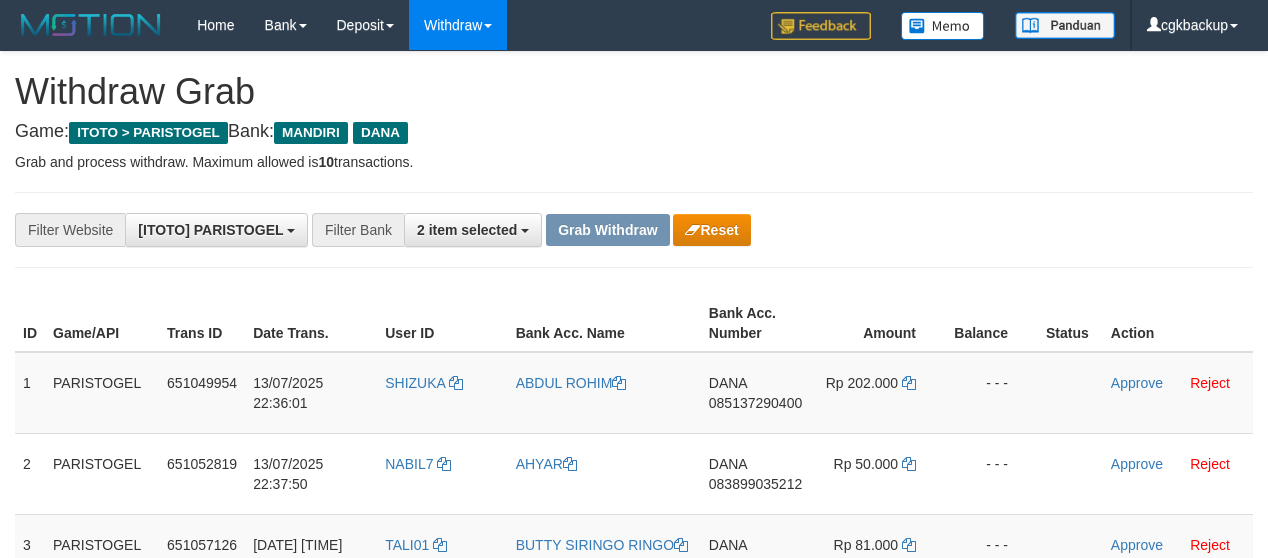 scroll, scrollTop: 112, scrollLeft: 0, axis: vertical 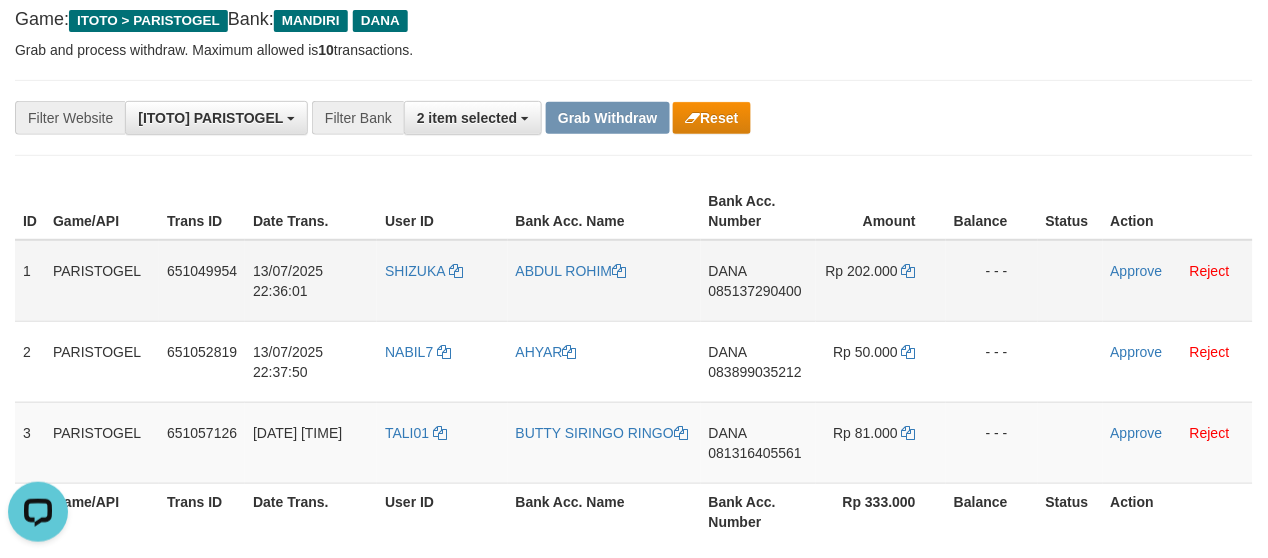 click on "DANA
085137290400" at bounding box center (758, 281) 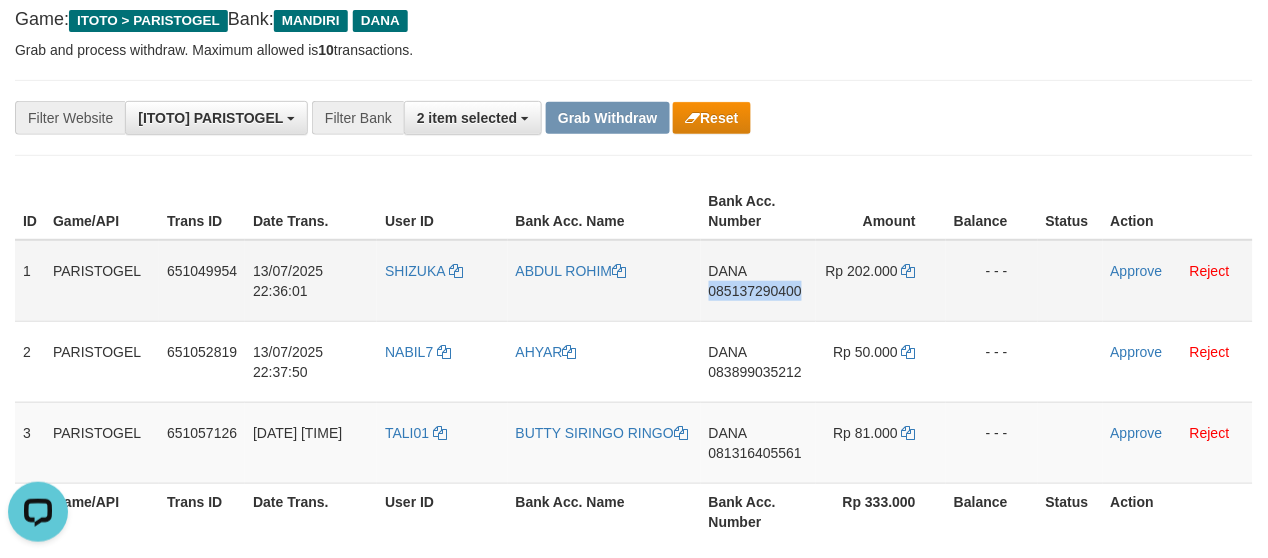 copy on "085137290400" 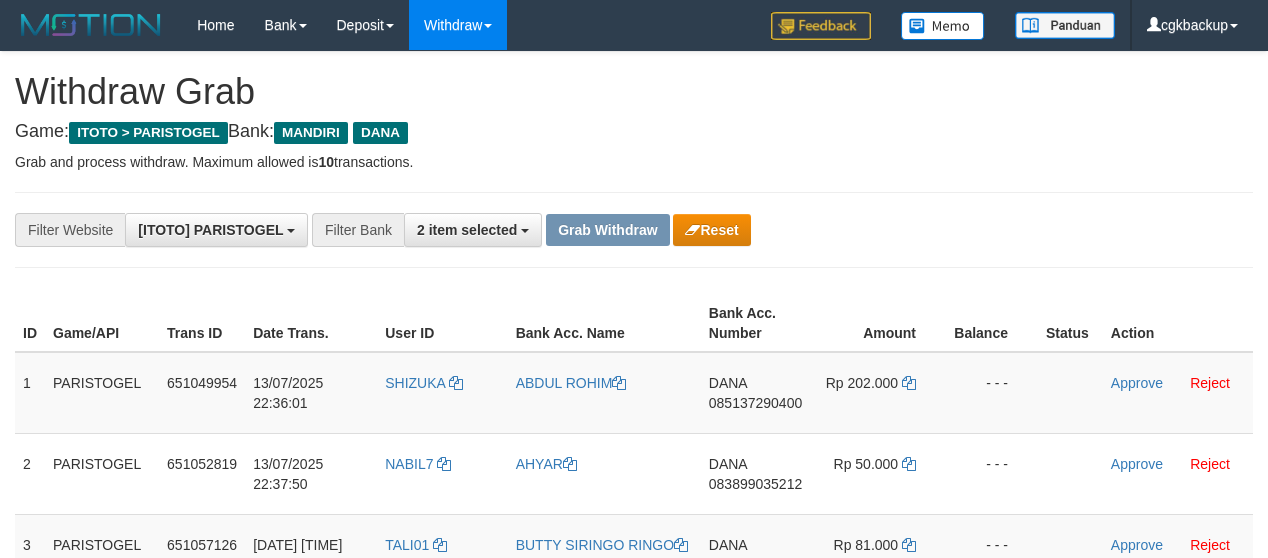 scroll, scrollTop: 112, scrollLeft: 0, axis: vertical 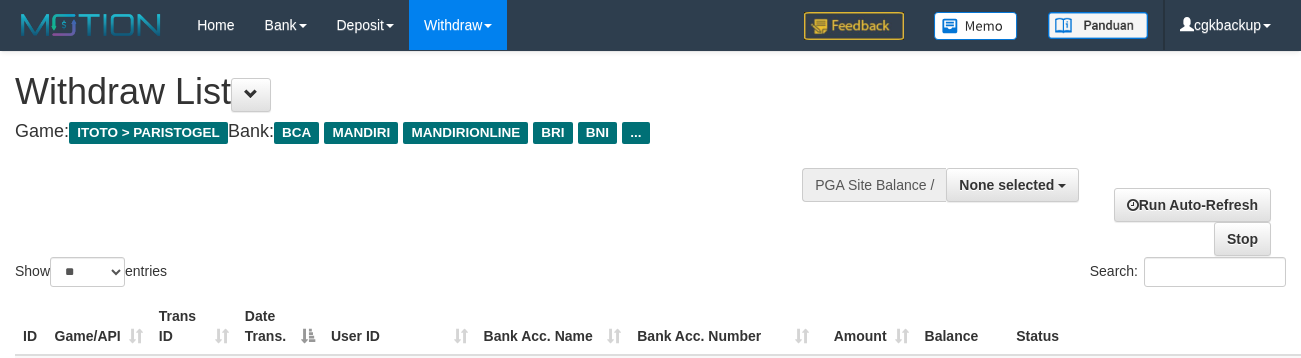 select 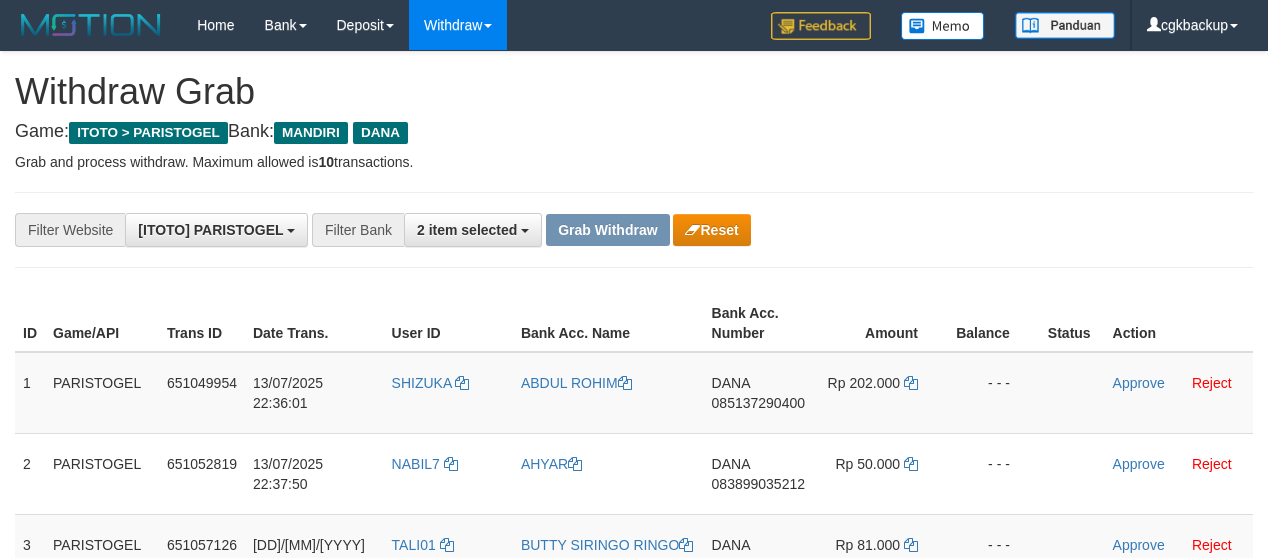 scroll, scrollTop: 112, scrollLeft: 0, axis: vertical 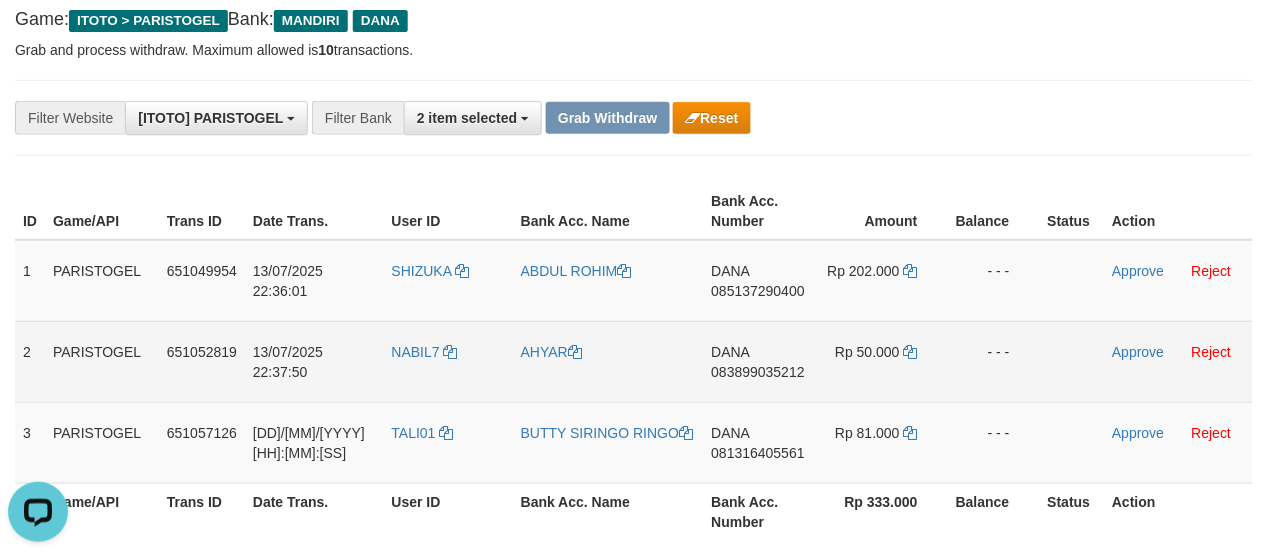 click on "DANA
083899035212" at bounding box center (761, 361) 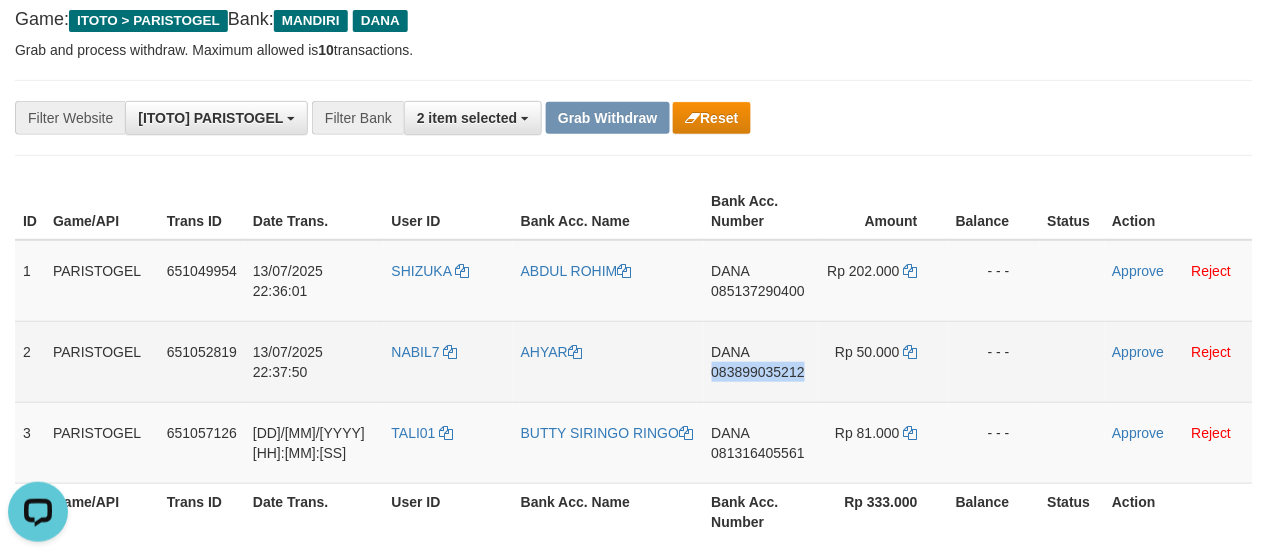 click on "DANA
083899035212" at bounding box center [761, 361] 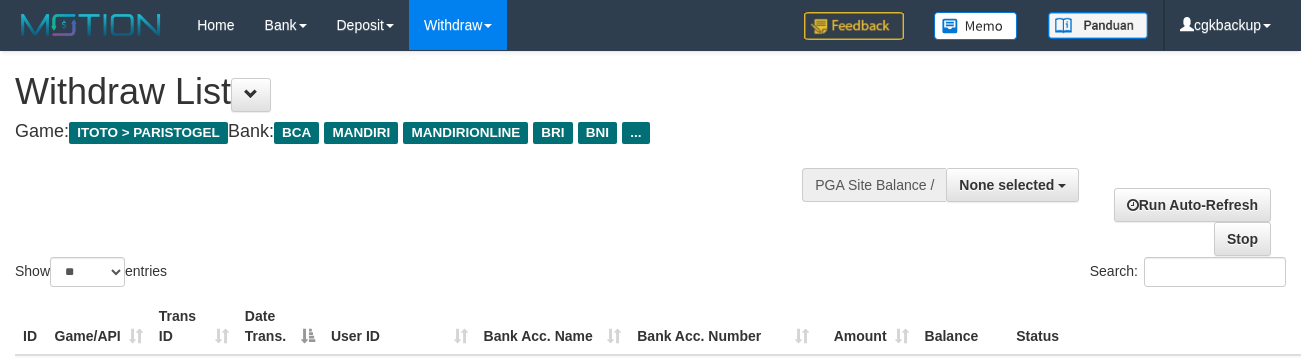 select 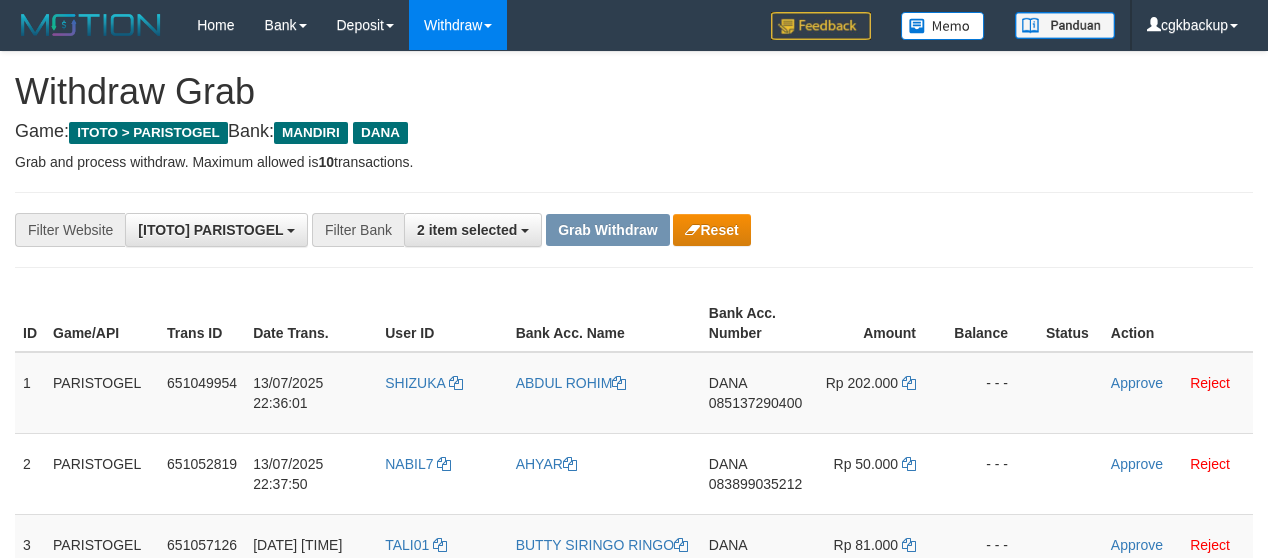 scroll, scrollTop: 112, scrollLeft: 0, axis: vertical 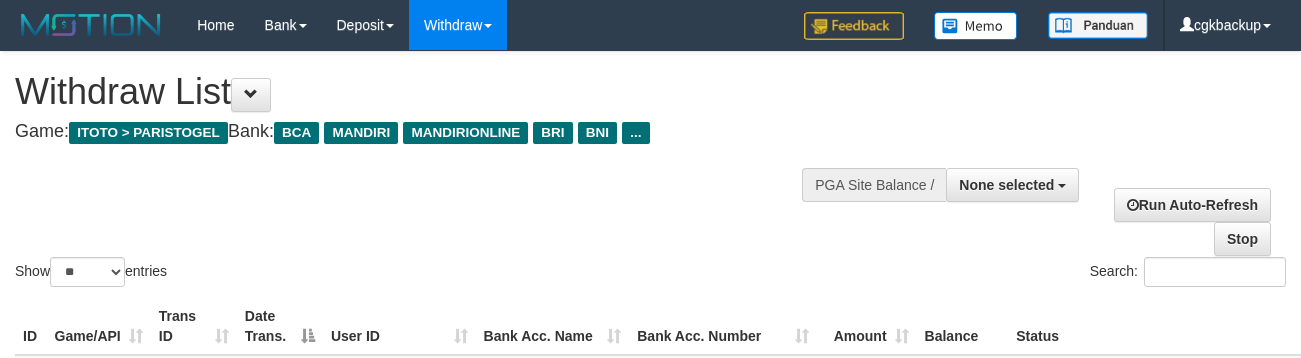 select 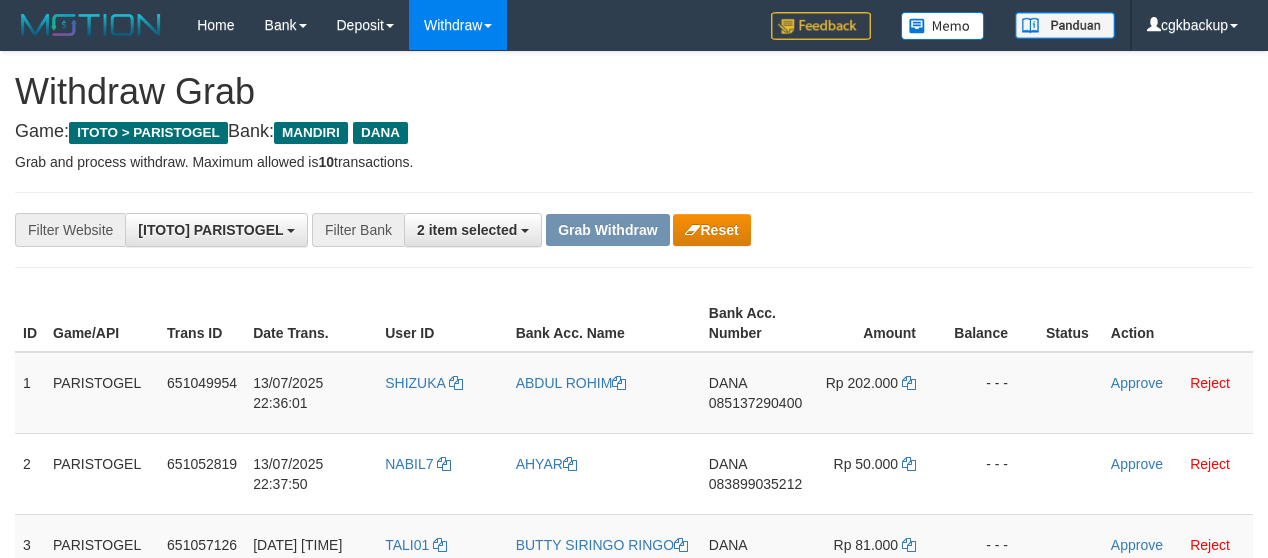 scroll, scrollTop: 112, scrollLeft: 0, axis: vertical 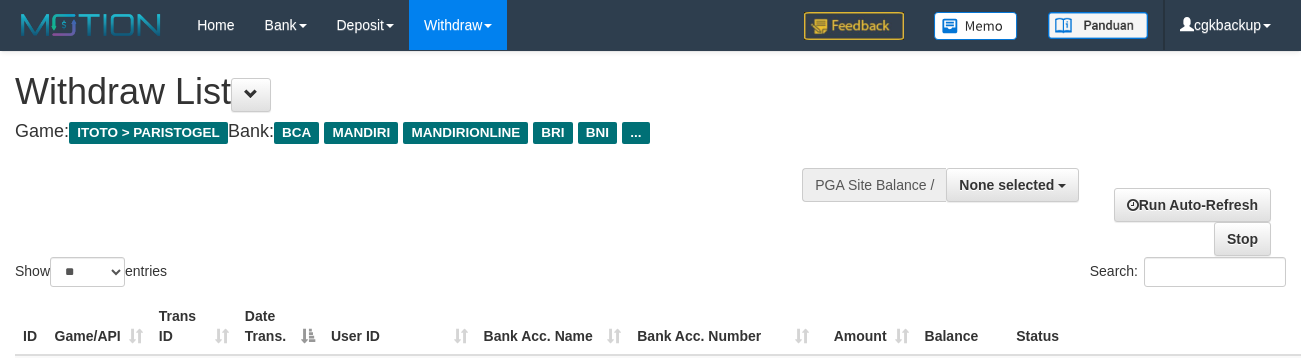 select 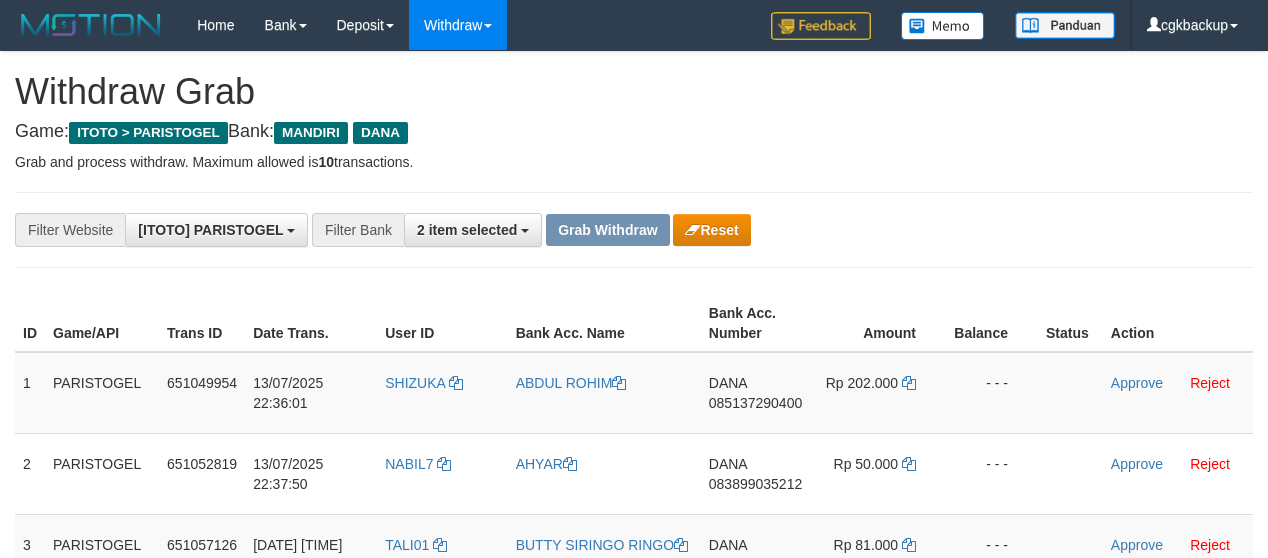 scroll, scrollTop: 112, scrollLeft: 0, axis: vertical 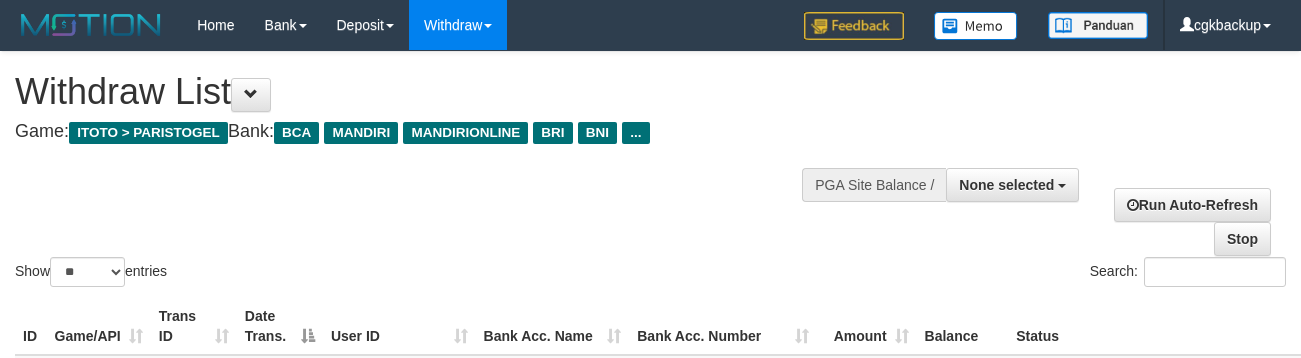 select 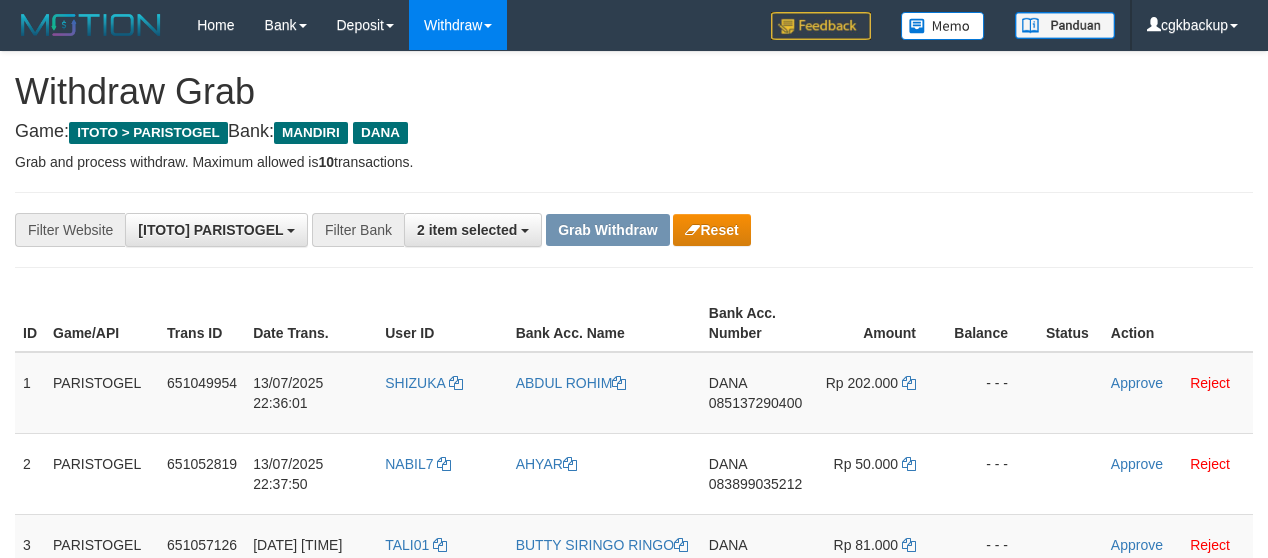 scroll, scrollTop: 112, scrollLeft: 0, axis: vertical 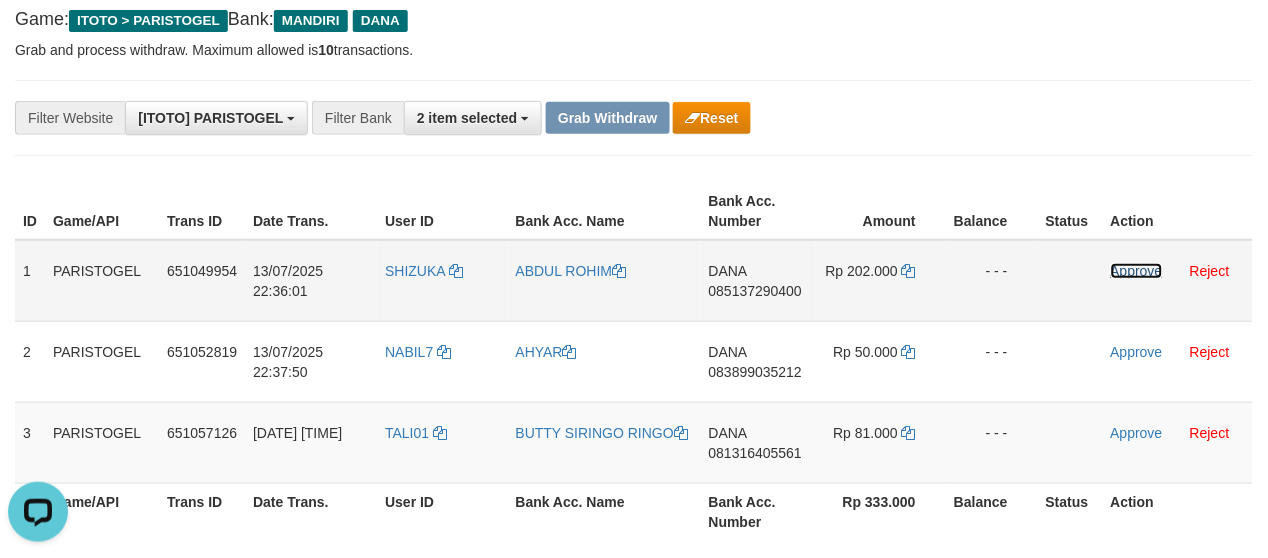 click on "Approve" at bounding box center (1137, 271) 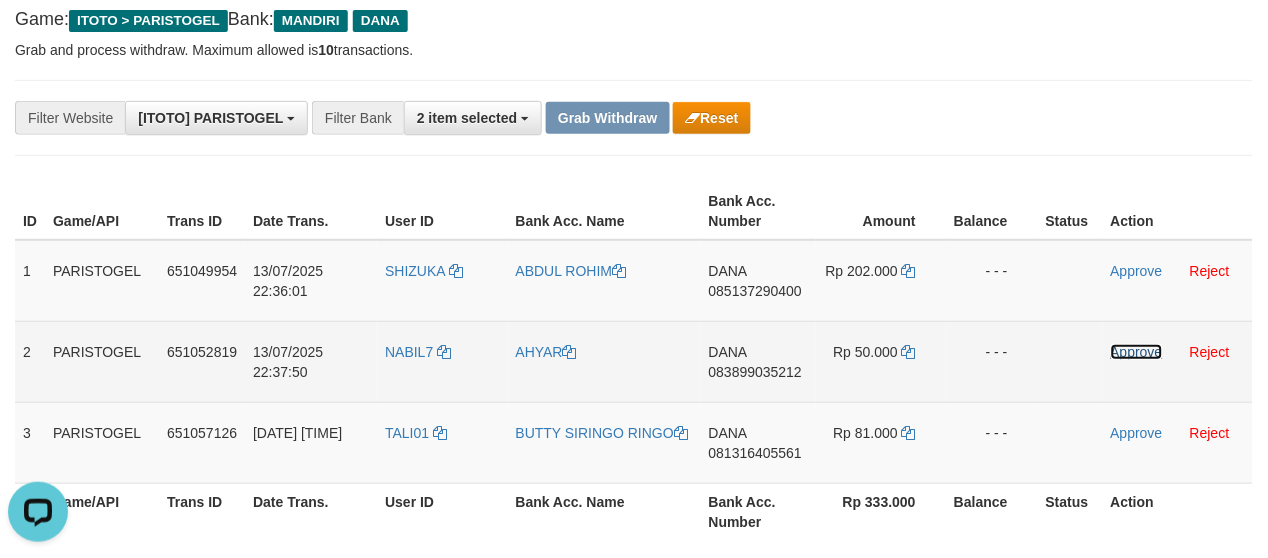 click on "Approve" at bounding box center (1137, 352) 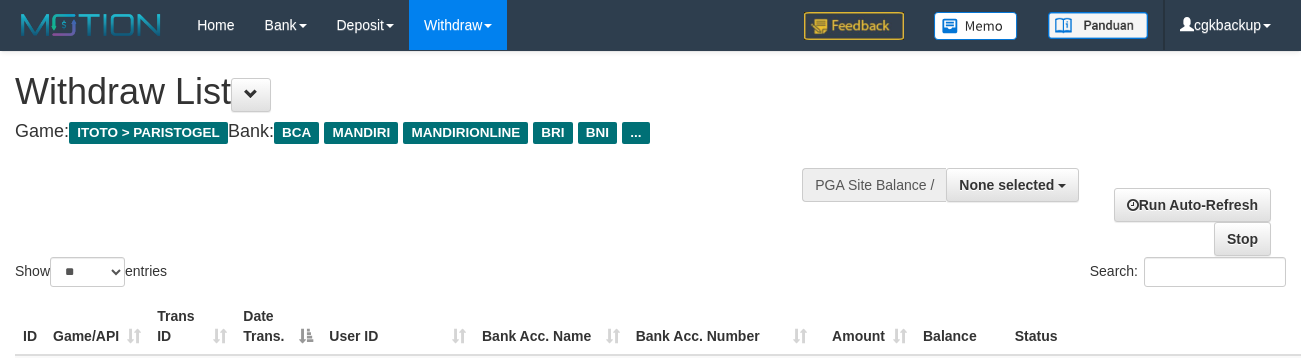 select 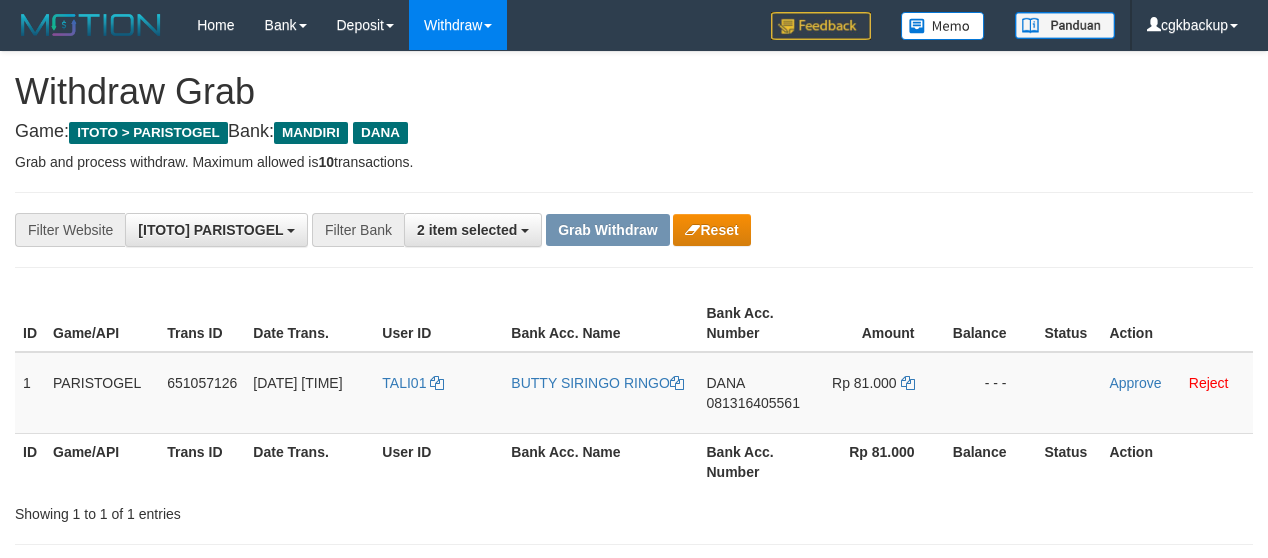 scroll, scrollTop: 112, scrollLeft: 0, axis: vertical 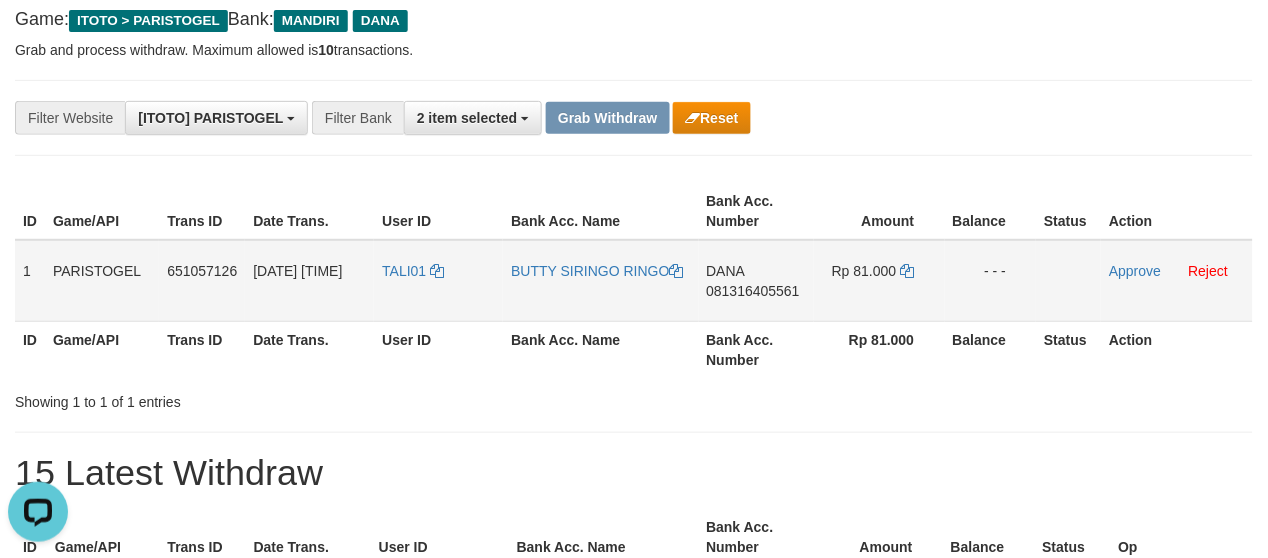 click on "DANA
081316405561" at bounding box center [756, 281] 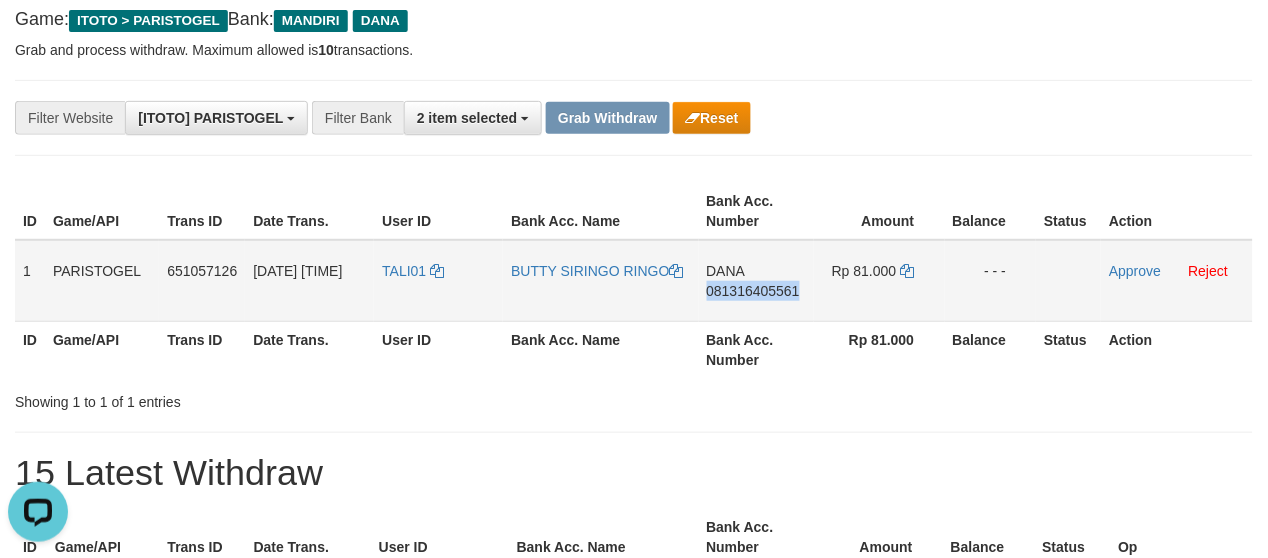 click on "DANA
081316405561" at bounding box center [756, 281] 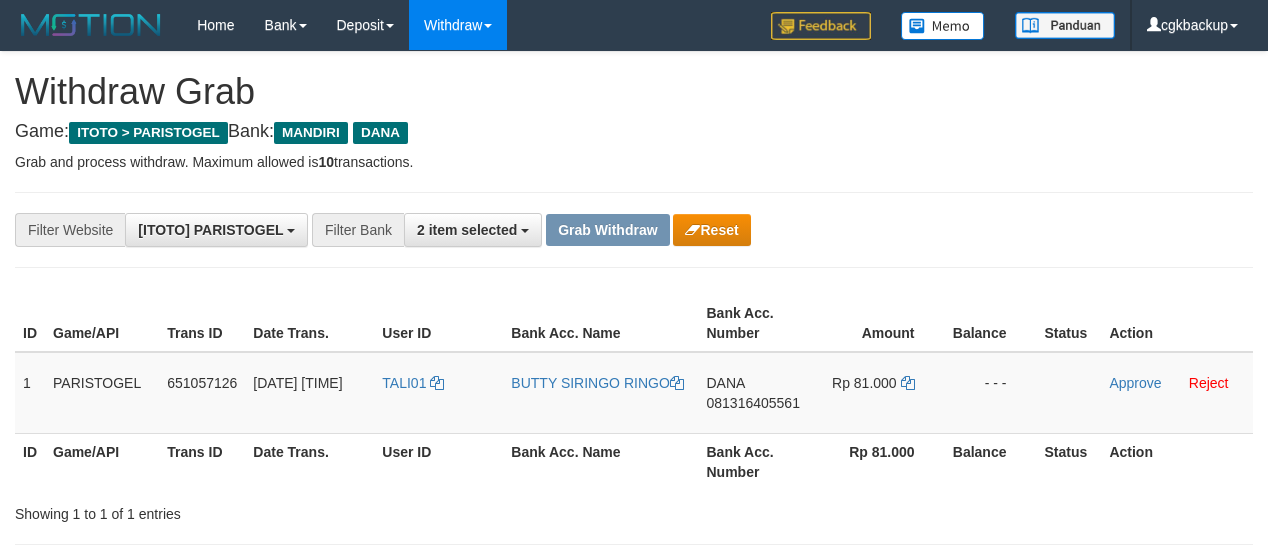 scroll, scrollTop: 112, scrollLeft: 0, axis: vertical 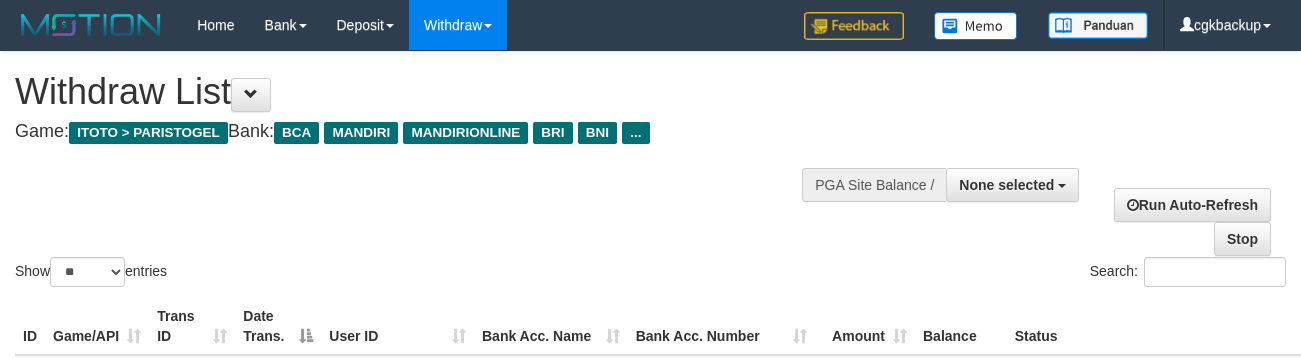 select 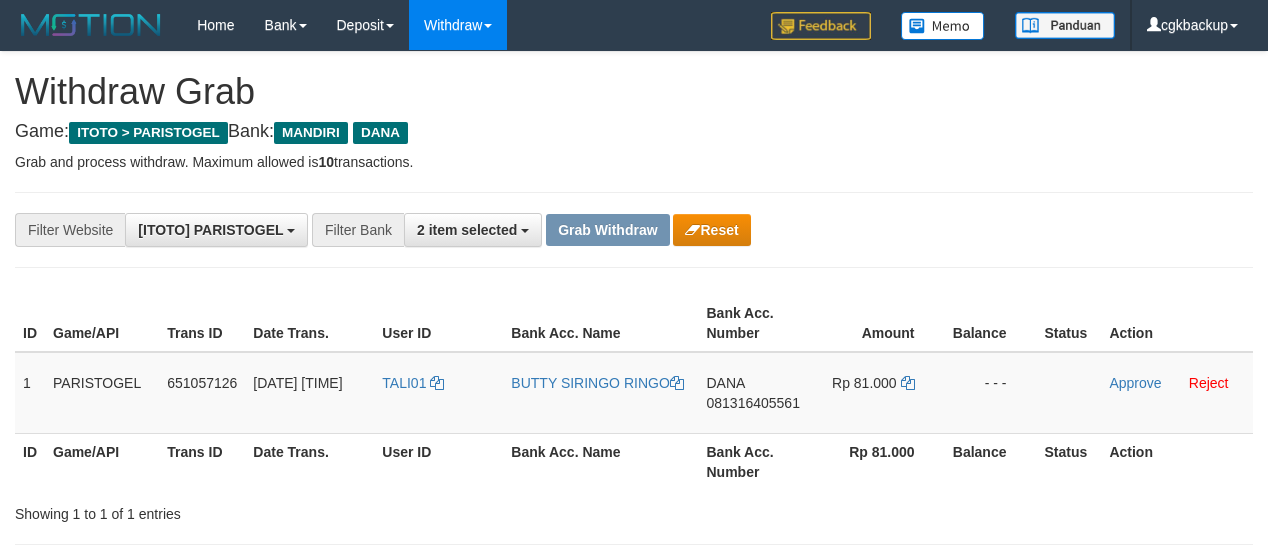 scroll, scrollTop: 112, scrollLeft: 0, axis: vertical 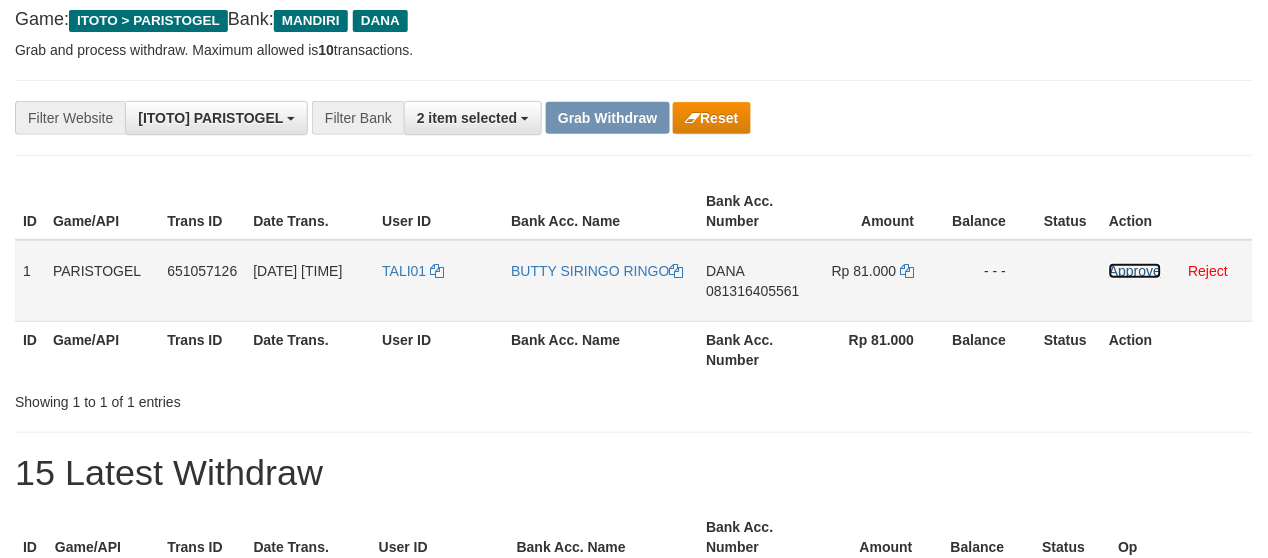 drag, startPoint x: 1121, startPoint y: 262, endPoint x: 1071, endPoint y: 298, distance: 61.611687 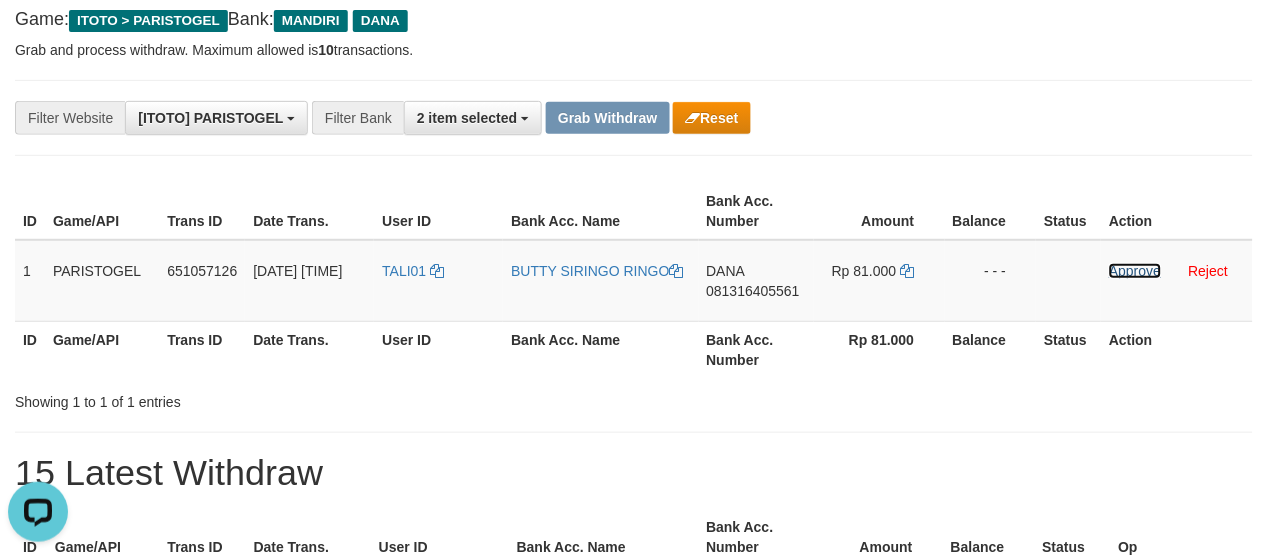 scroll, scrollTop: 0, scrollLeft: 0, axis: both 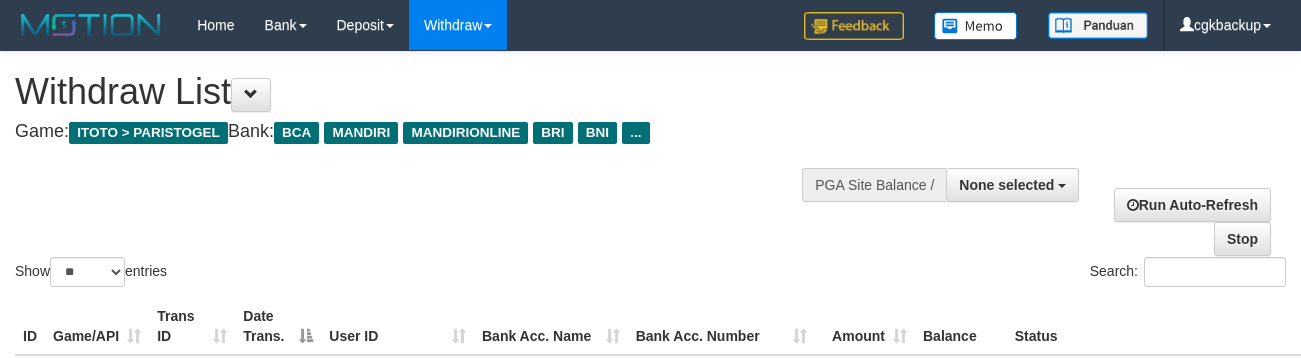 select 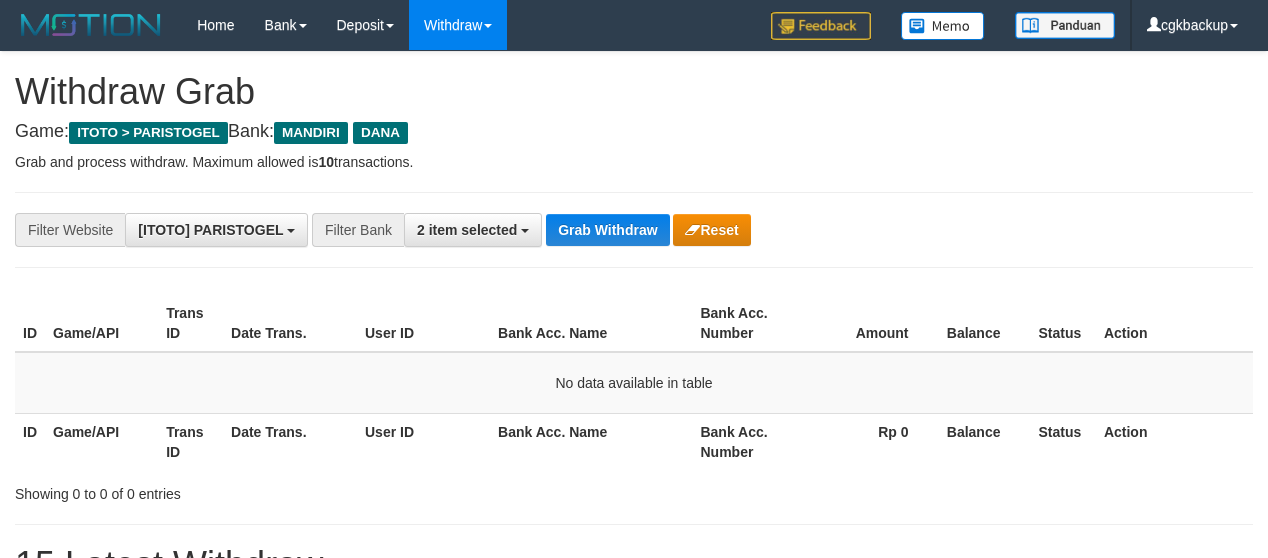 scroll, scrollTop: 112, scrollLeft: 0, axis: vertical 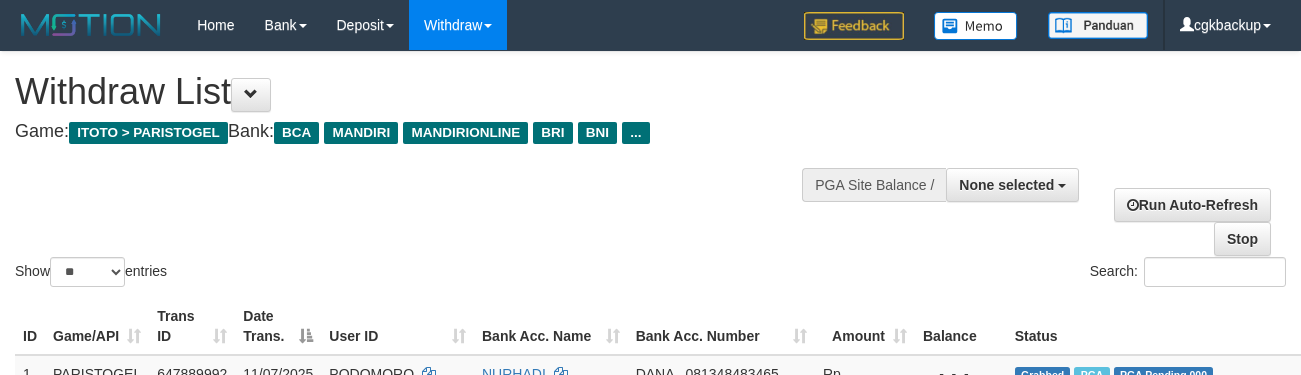select 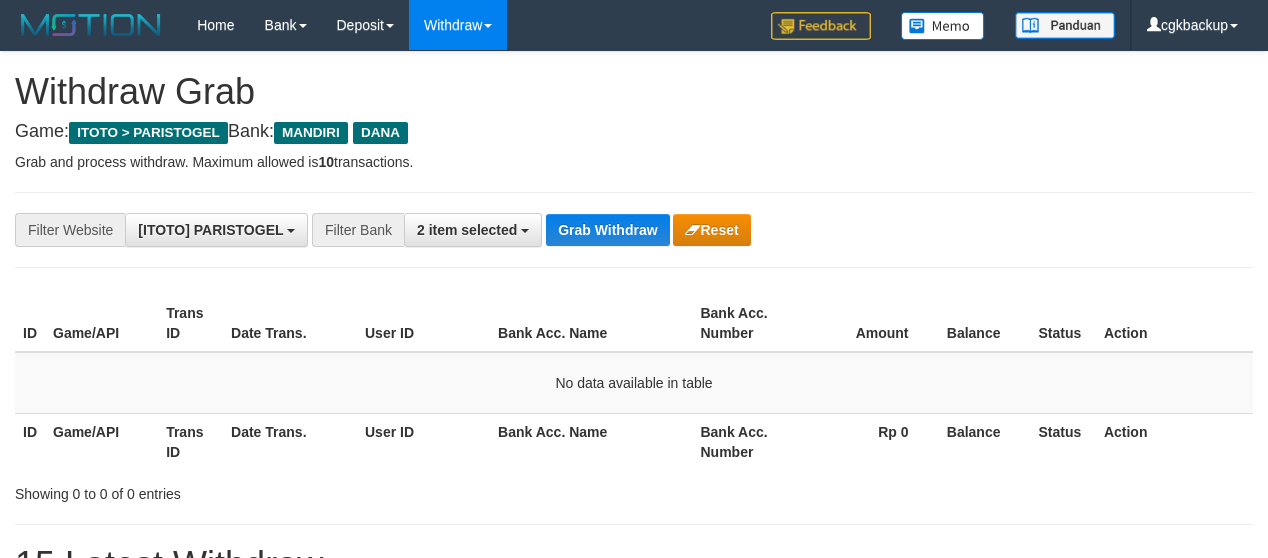 scroll, scrollTop: 112, scrollLeft: 0, axis: vertical 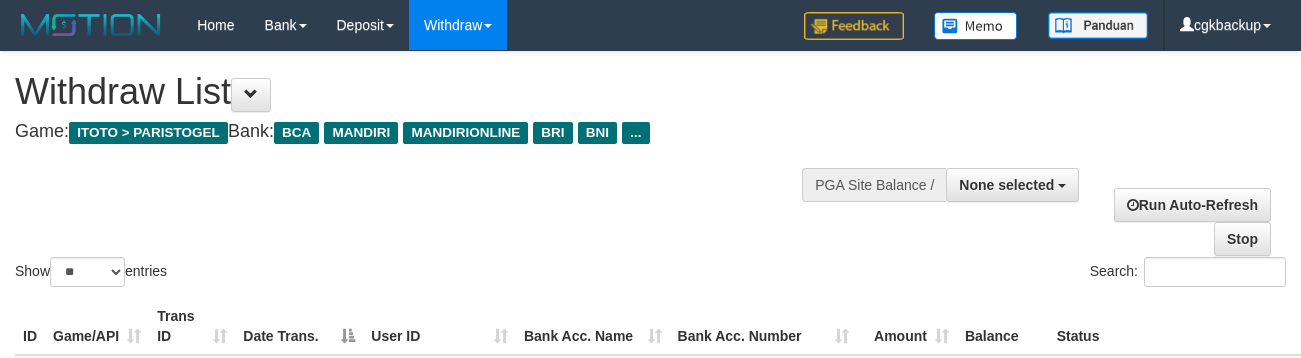 select 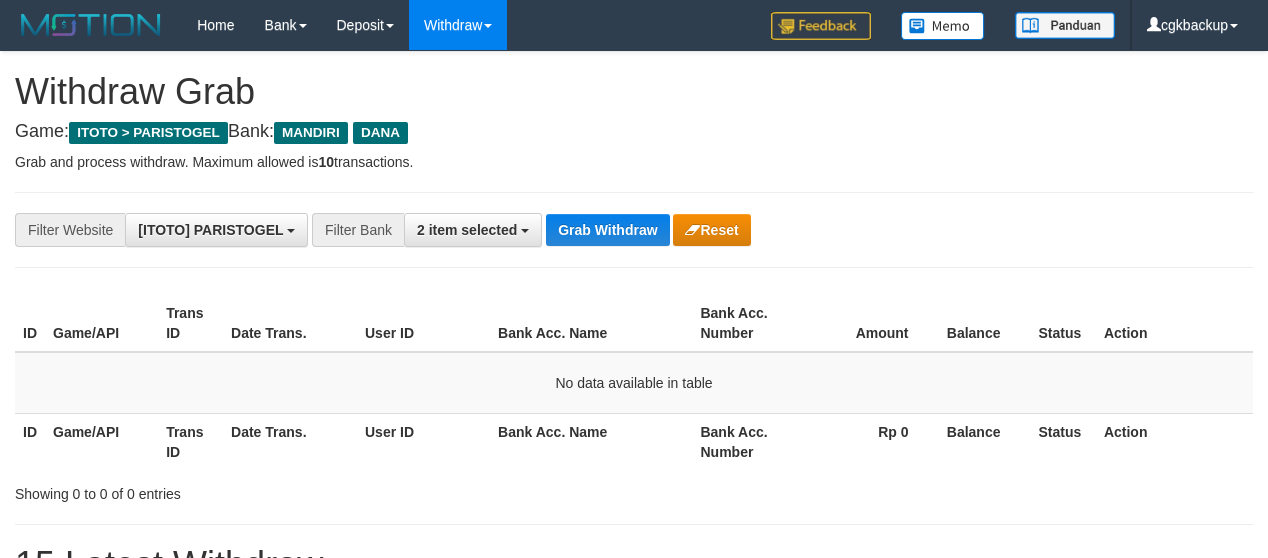 scroll, scrollTop: 112, scrollLeft: 0, axis: vertical 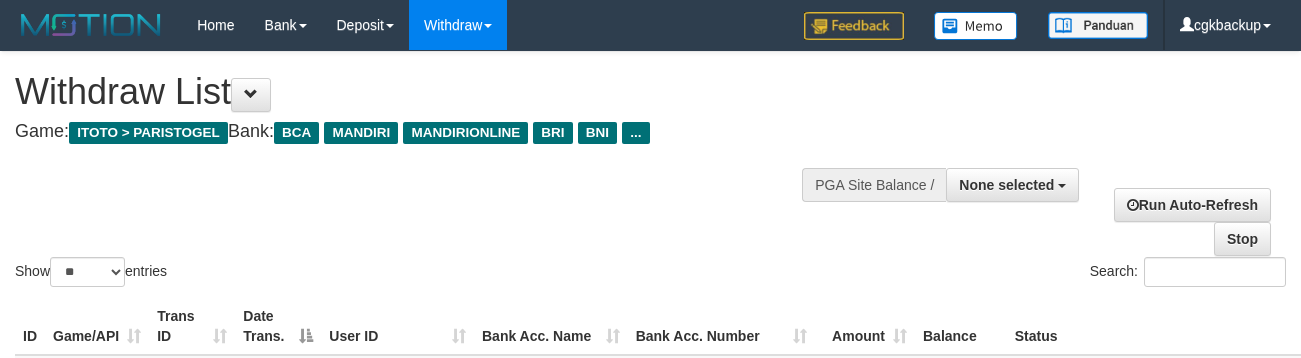 select 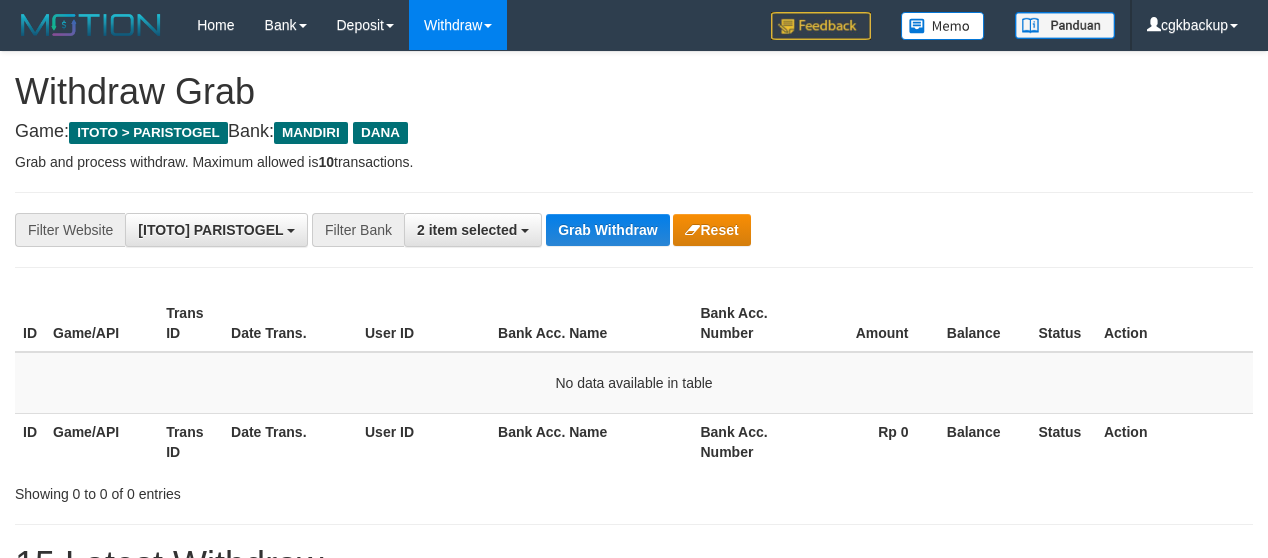 scroll, scrollTop: 112, scrollLeft: 0, axis: vertical 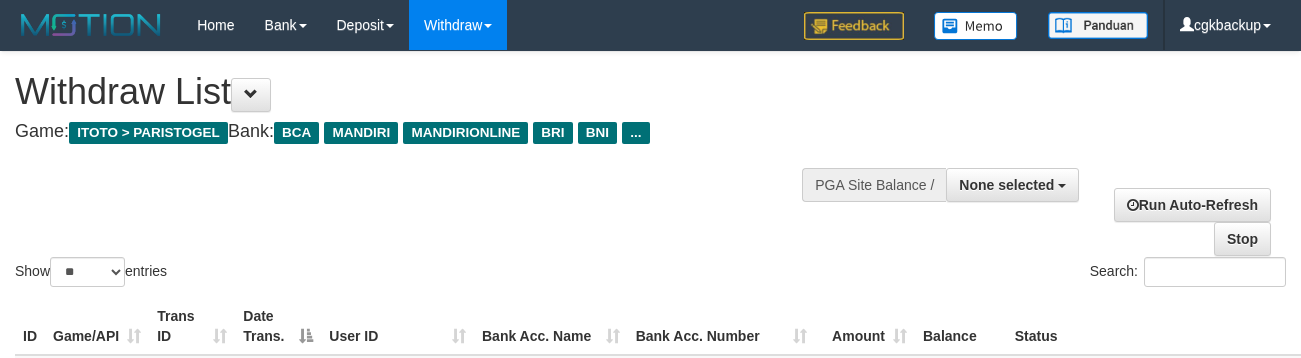 select 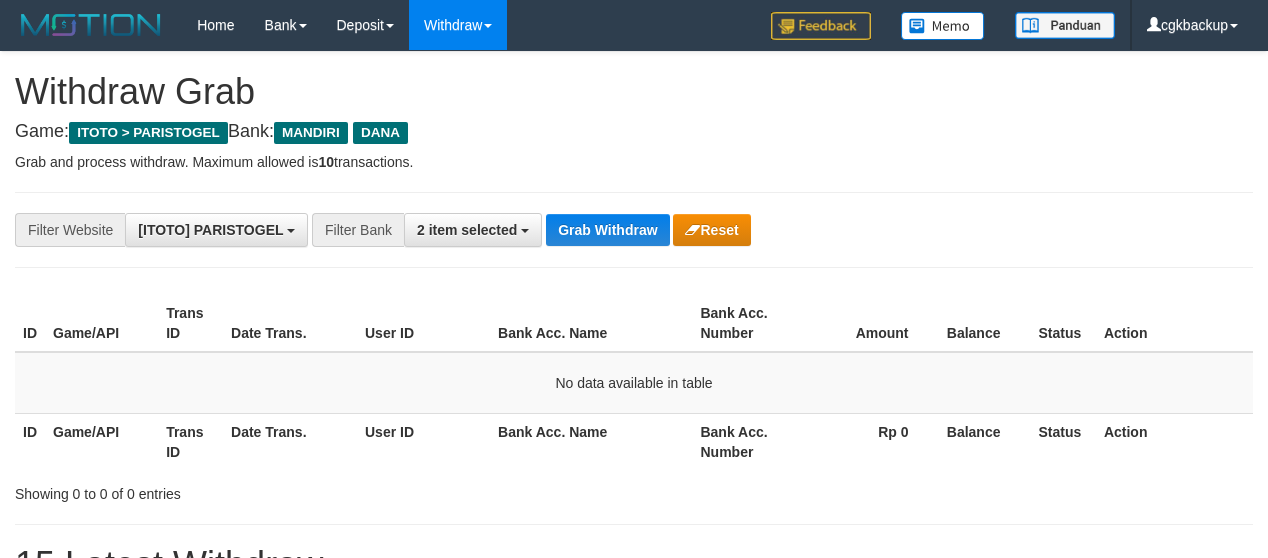 scroll, scrollTop: 112, scrollLeft: 0, axis: vertical 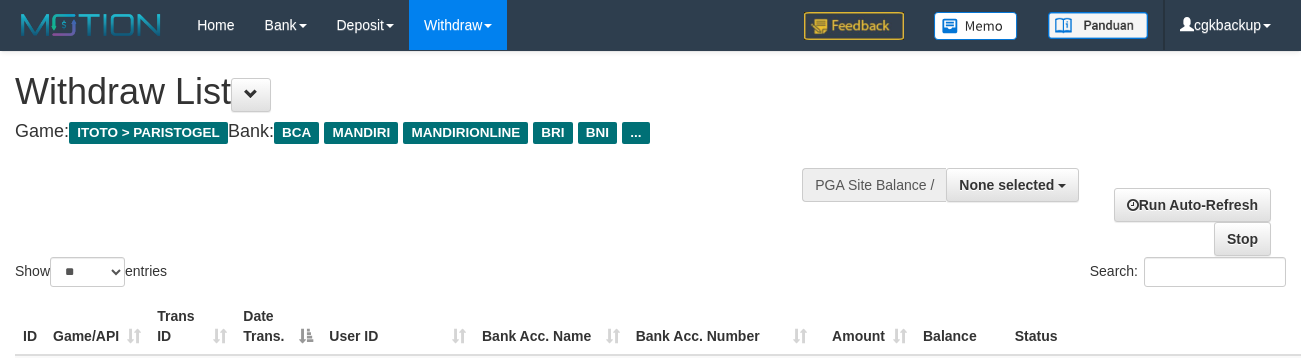 select 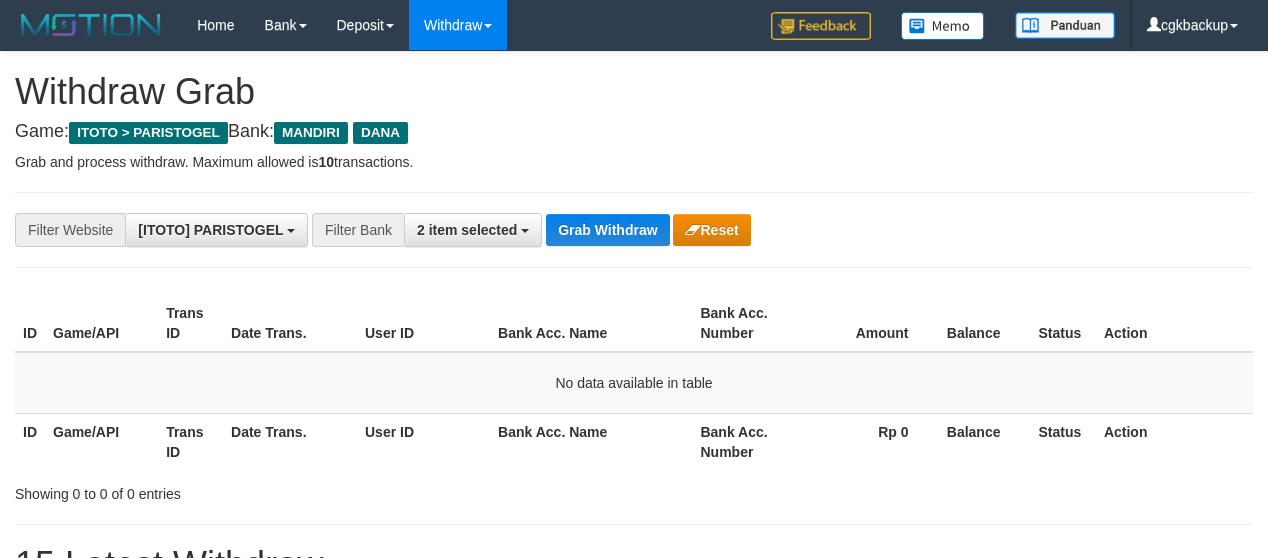 scroll, scrollTop: 112, scrollLeft: 0, axis: vertical 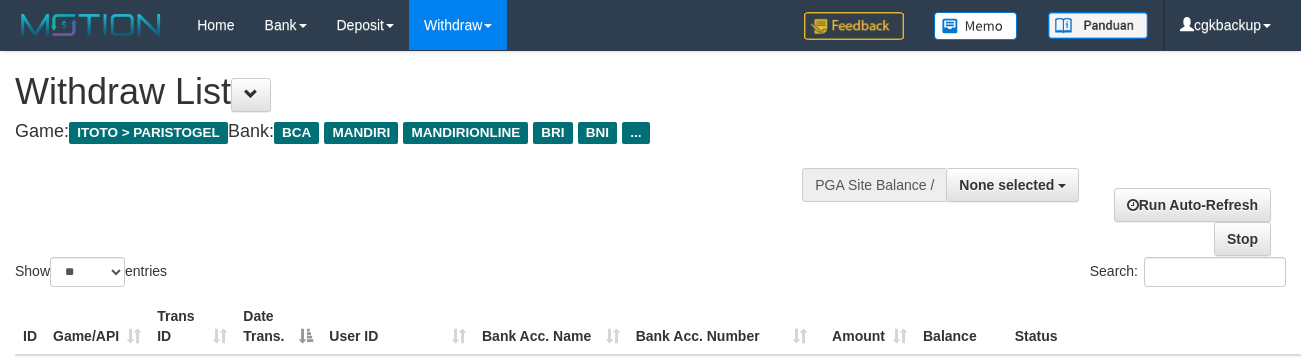 select 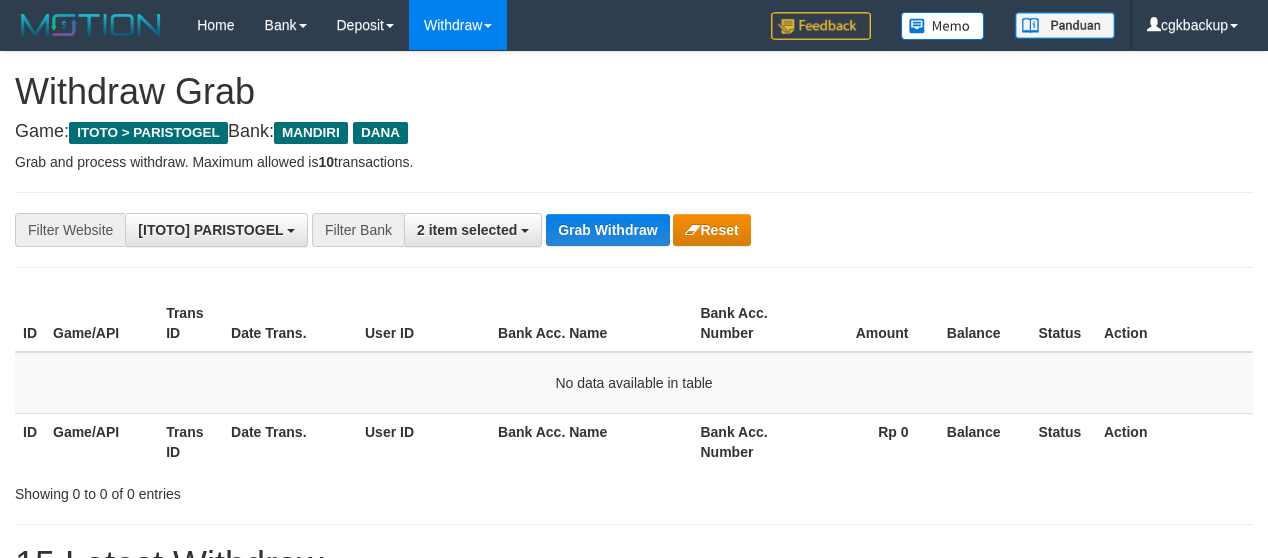 scroll, scrollTop: 112, scrollLeft: 0, axis: vertical 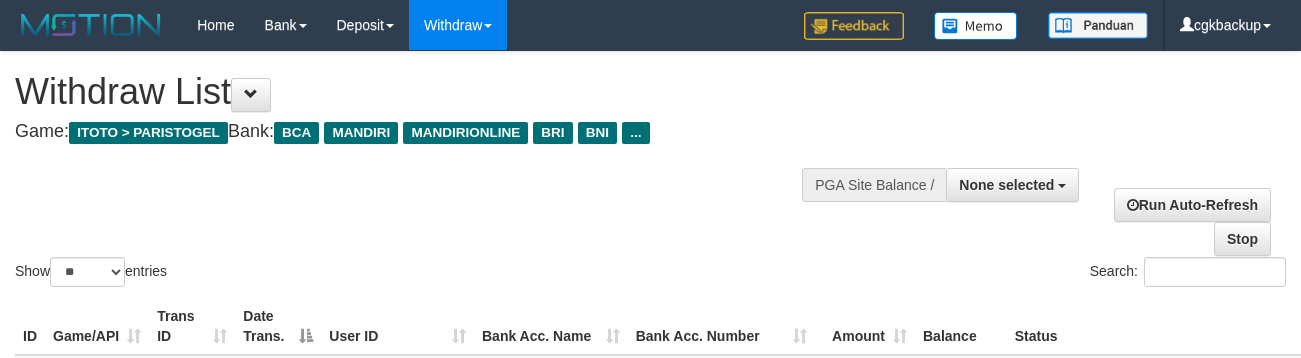 select 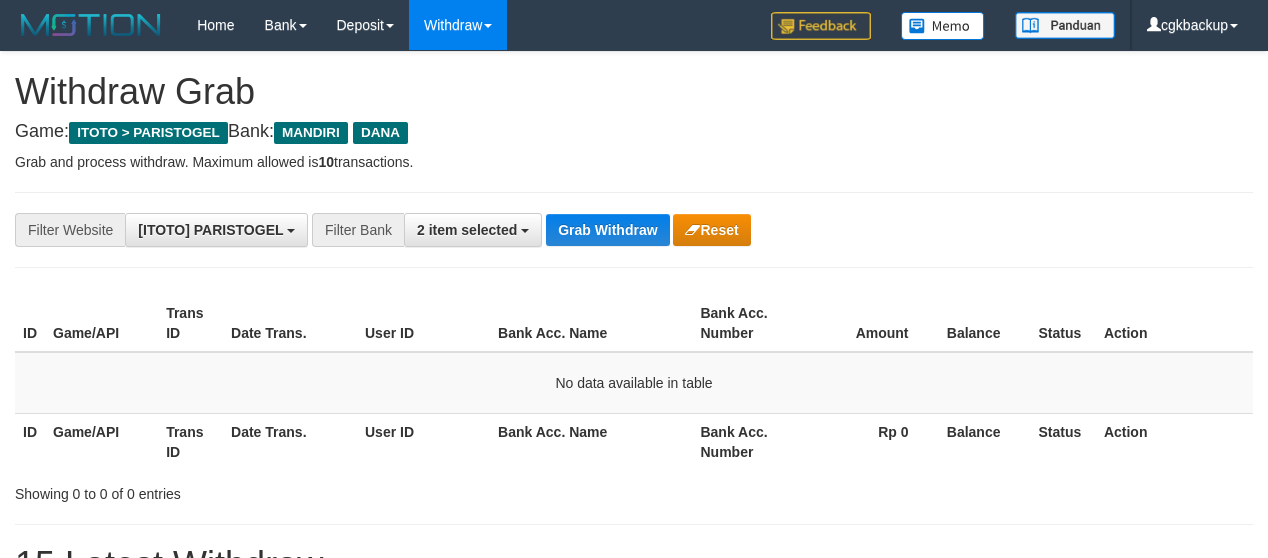 scroll, scrollTop: 112, scrollLeft: 0, axis: vertical 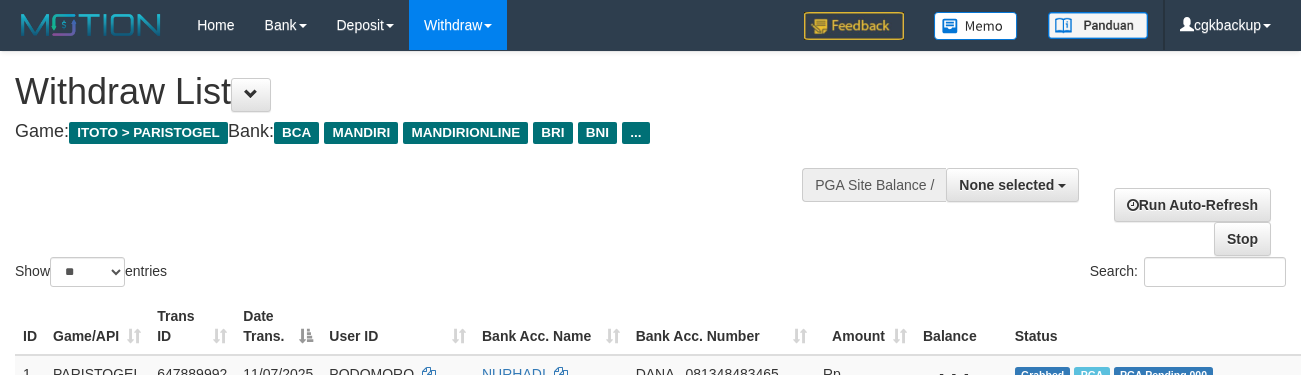 select 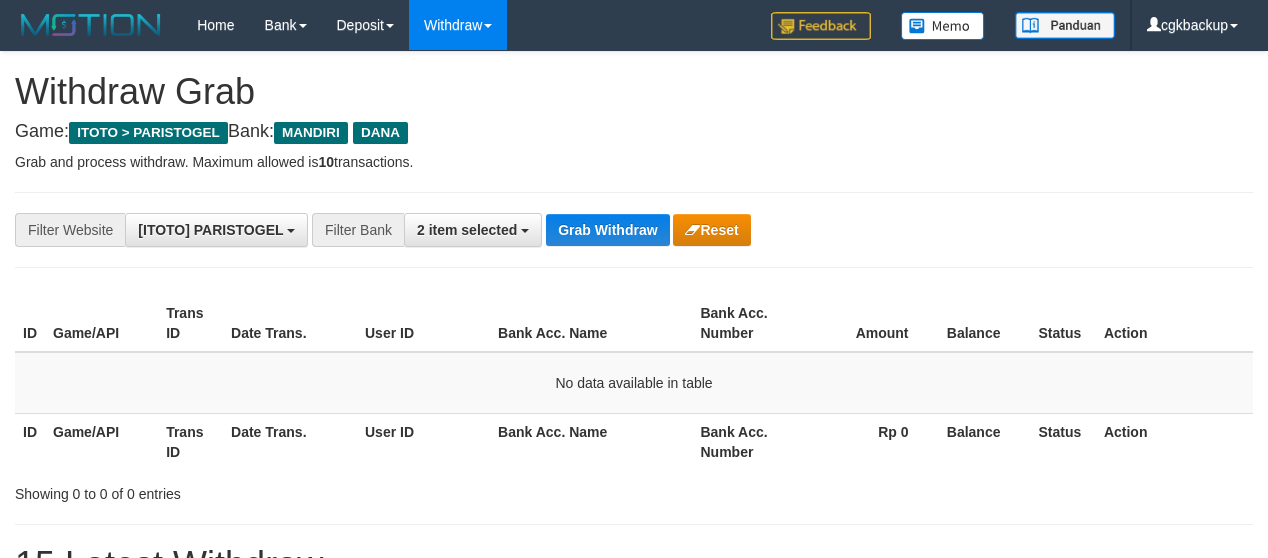 scroll, scrollTop: 112, scrollLeft: 0, axis: vertical 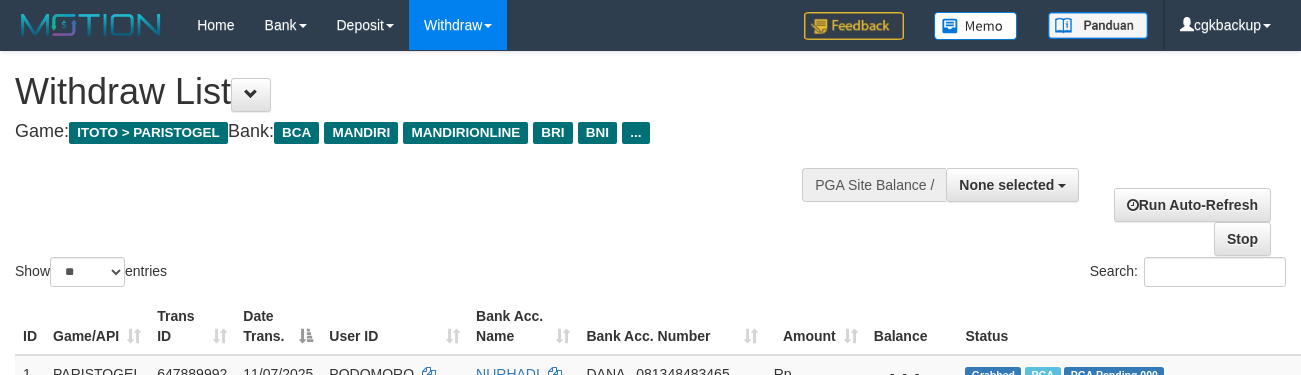 select 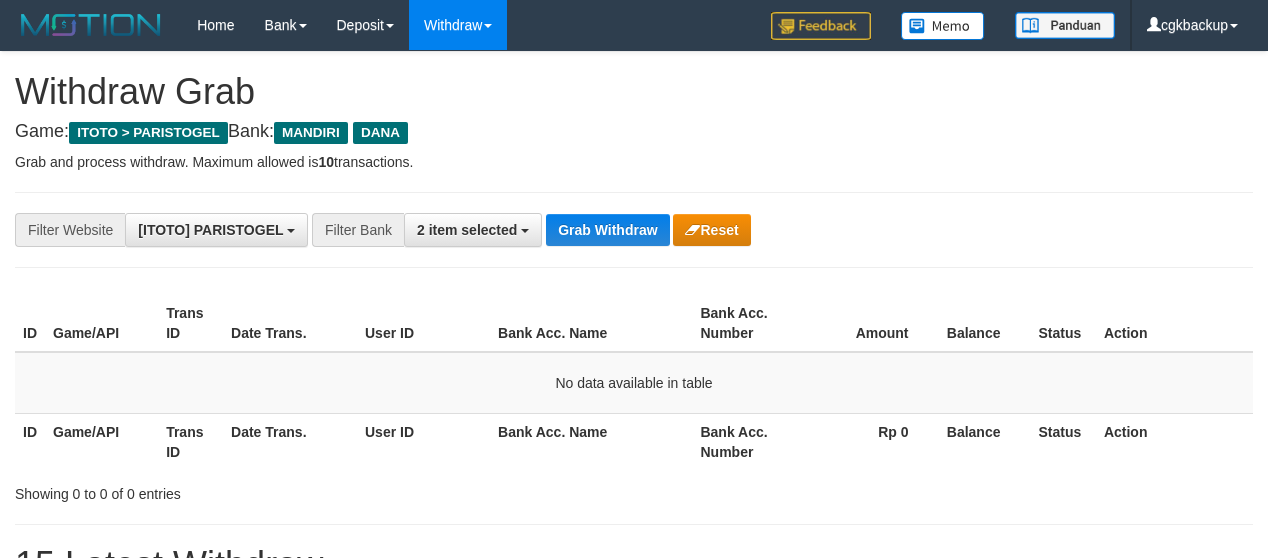 scroll, scrollTop: 112, scrollLeft: 0, axis: vertical 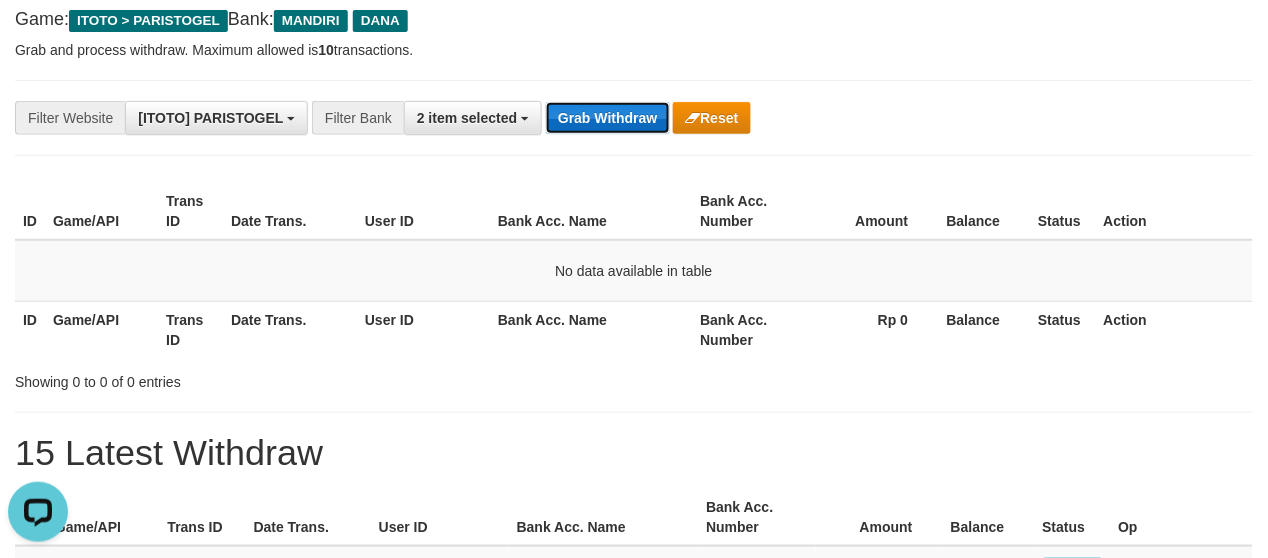 click on "Grab Withdraw" at bounding box center (607, 118) 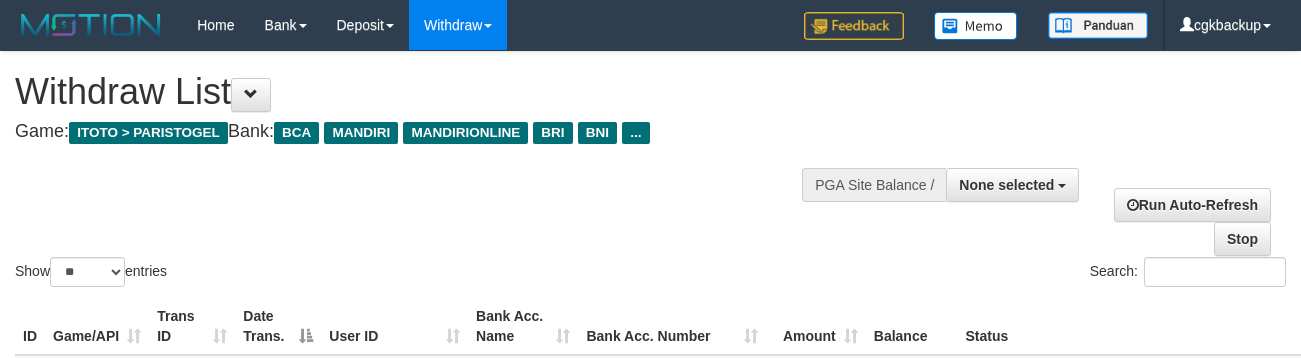 select 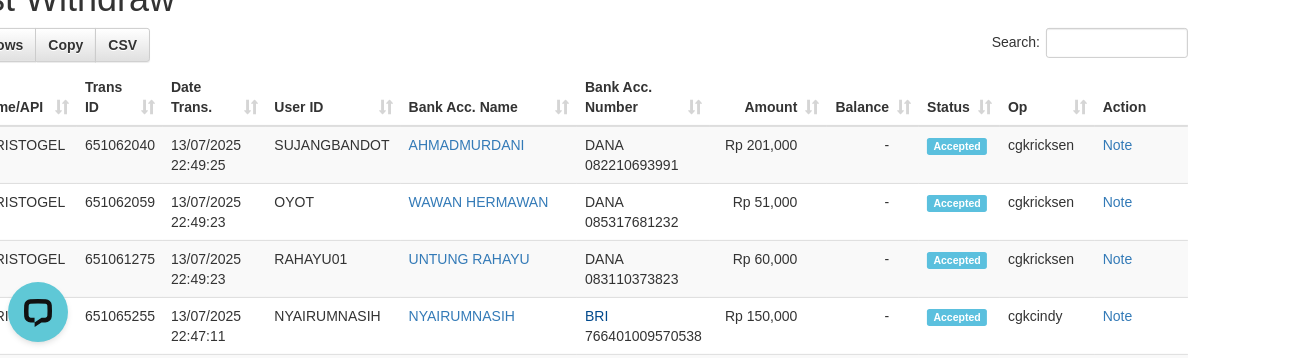 scroll, scrollTop: 1105, scrollLeft: 98, axis: both 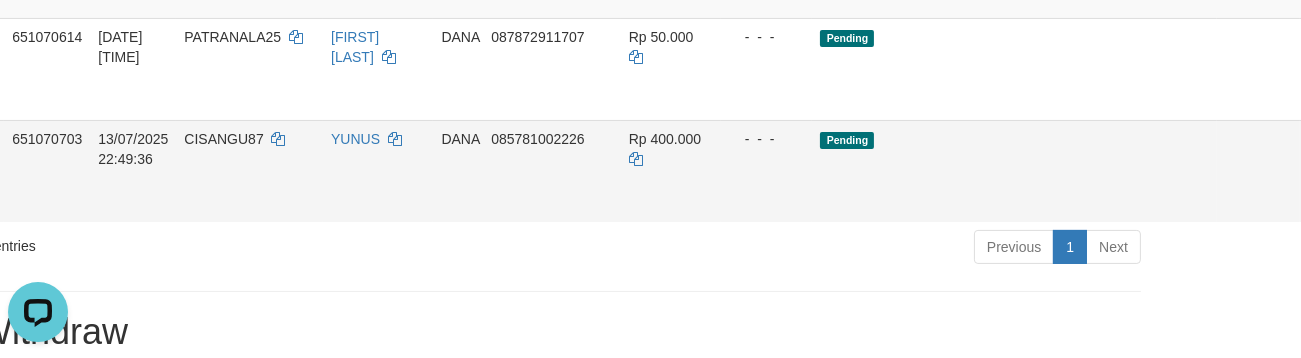 click on "Allow Grab" at bounding box center (1324, 149) 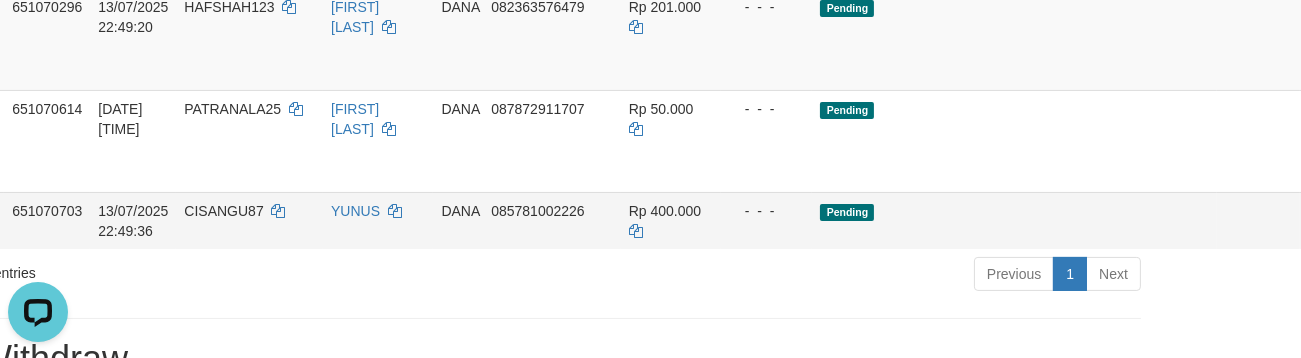 scroll, scrollTop: 661, scrollLeft: 145, axis: both 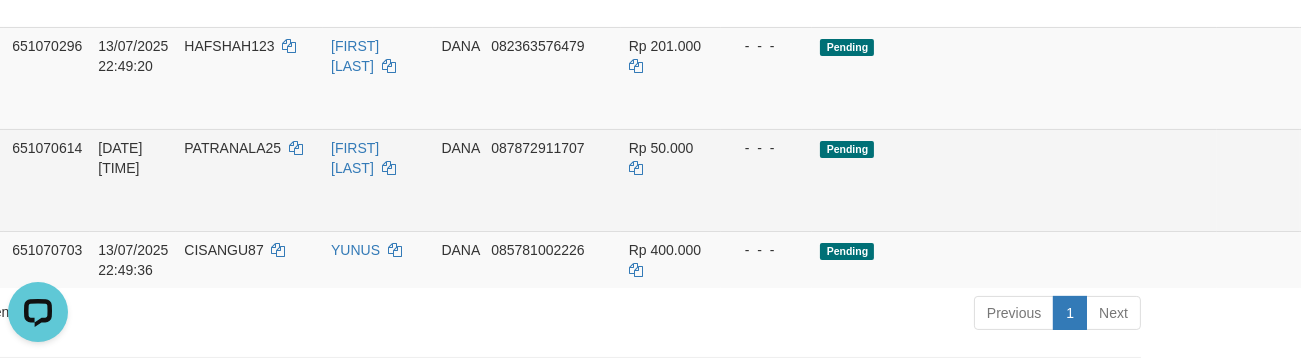 click on "Allow Grab" at bounding box center (1324, 158) 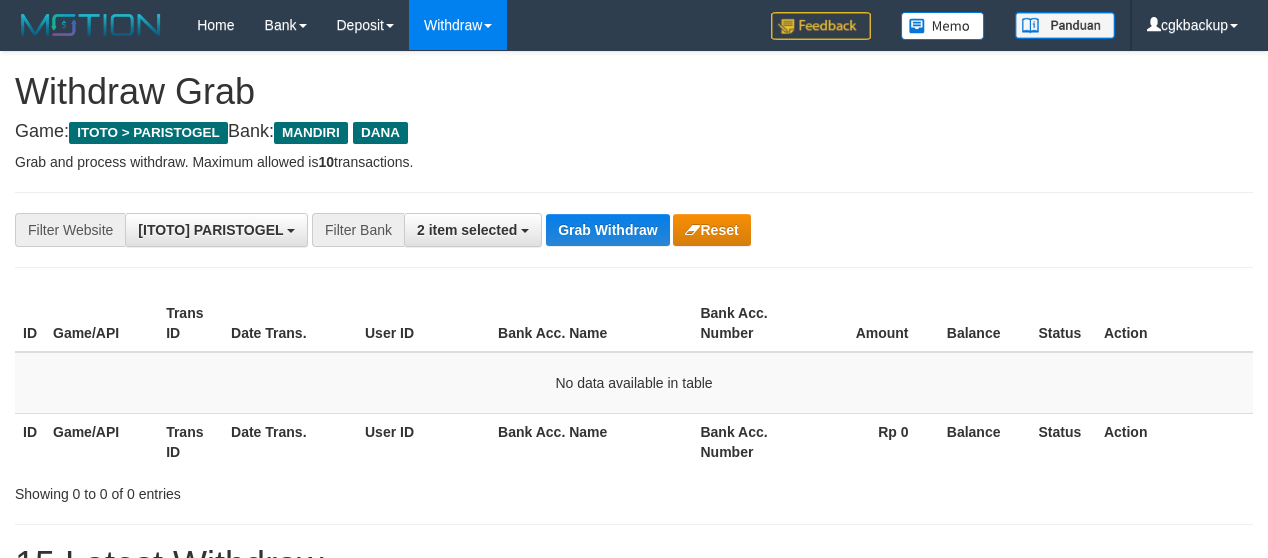 scroll, scrollTop: 0, scrollLeft: 0, axis: both 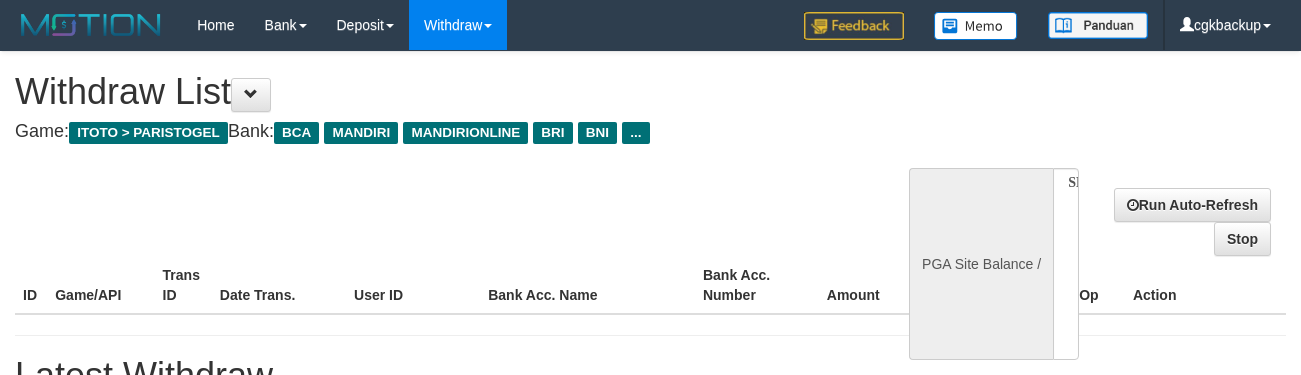 select 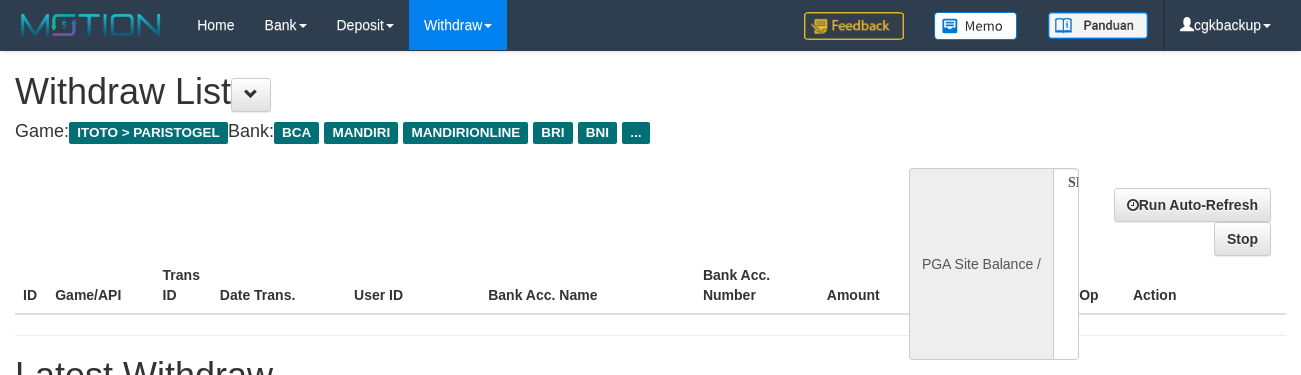 scroll, scrollTop: 0, scrollLeft: 0, axis: both 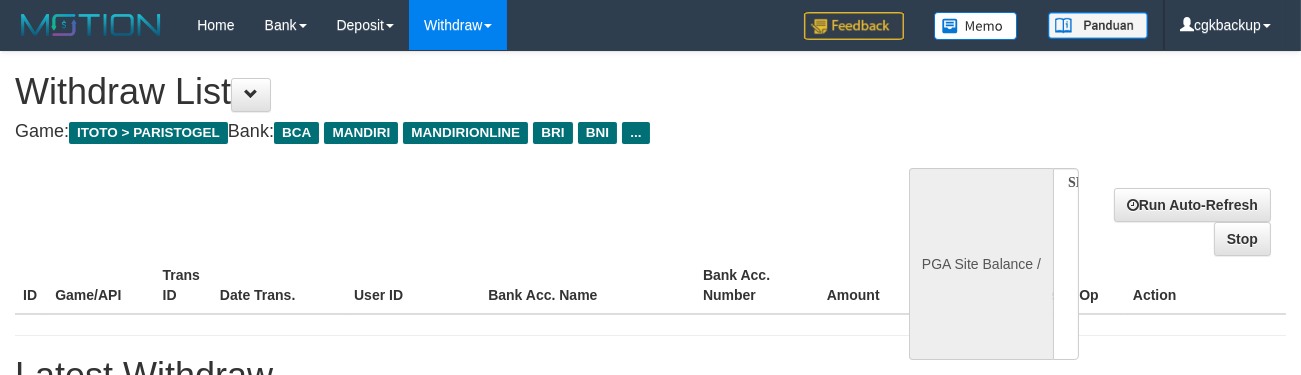 select on "**" 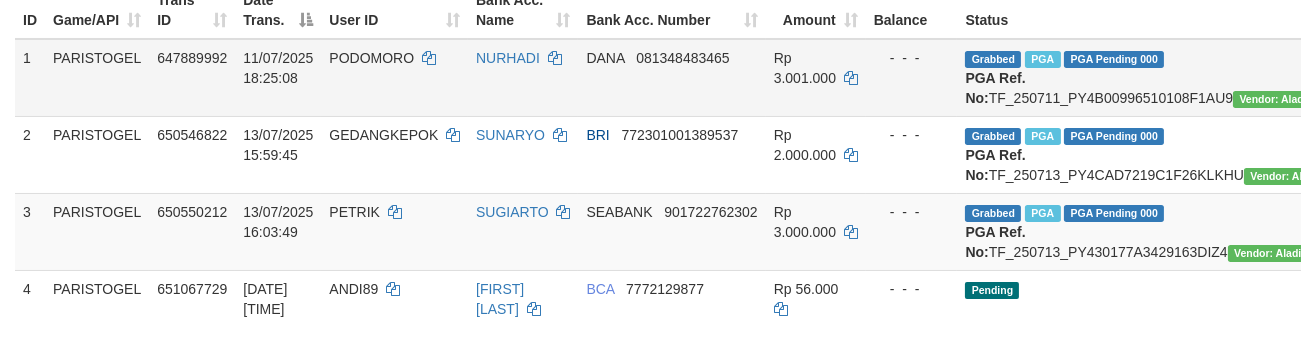 scroll, scrollTop: 444, scrollLeft: 0, axis: vertical 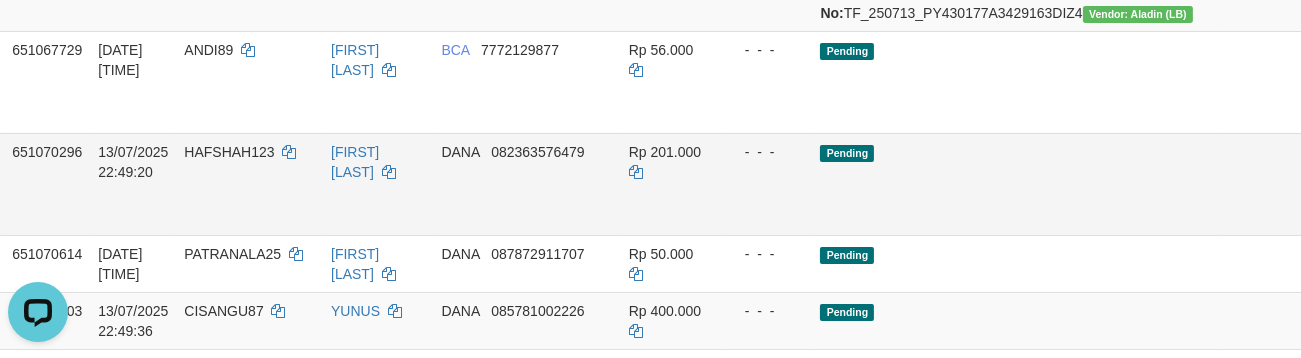 click on "Allow Grab   ·    Reject Send PGA     ·    Note" at bounding box center [1349, 184] 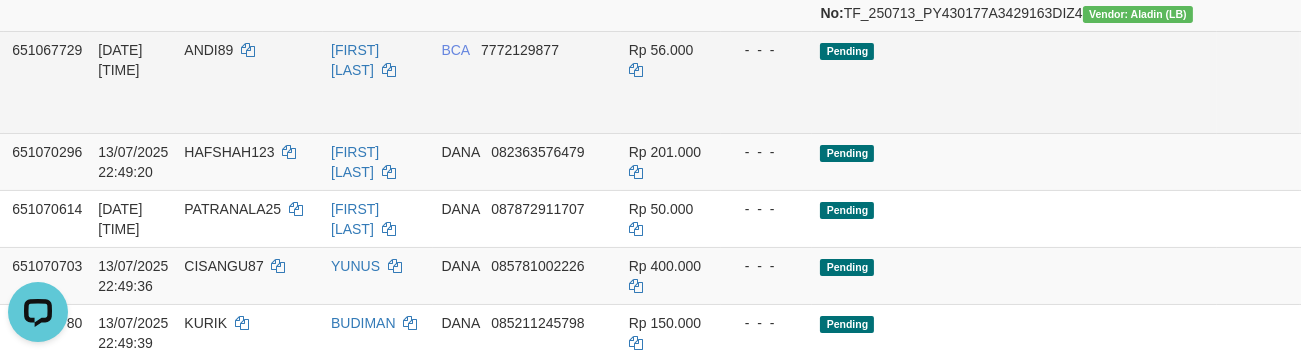 click on "Allow Grab" at bounding box center [1324, 60] 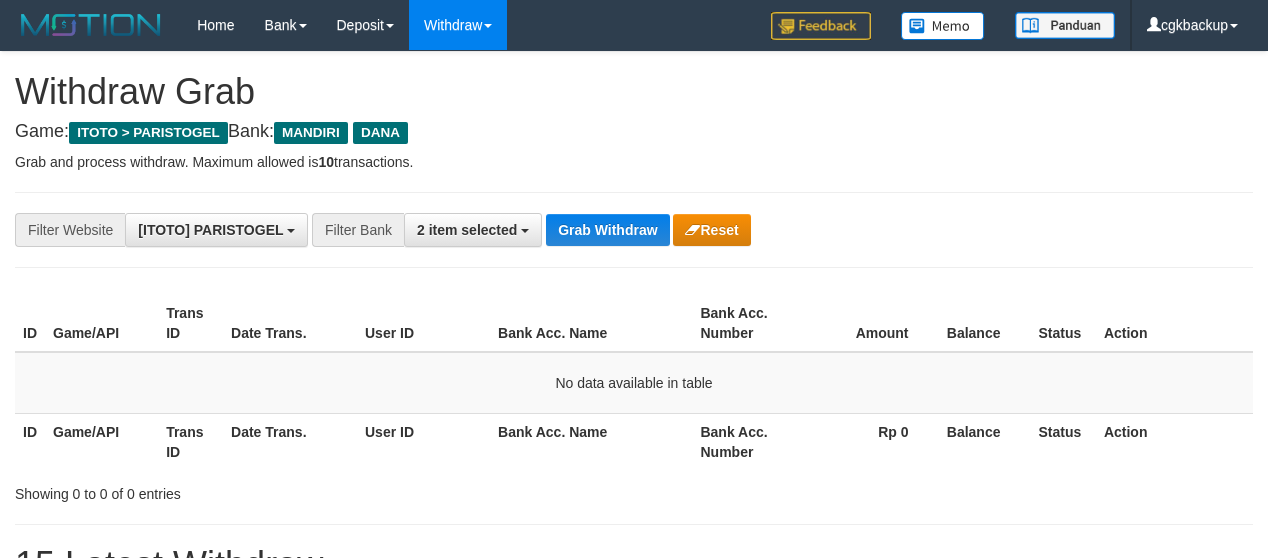 scroll, scrollTop: 0, scrollLeft: 0, axis: both 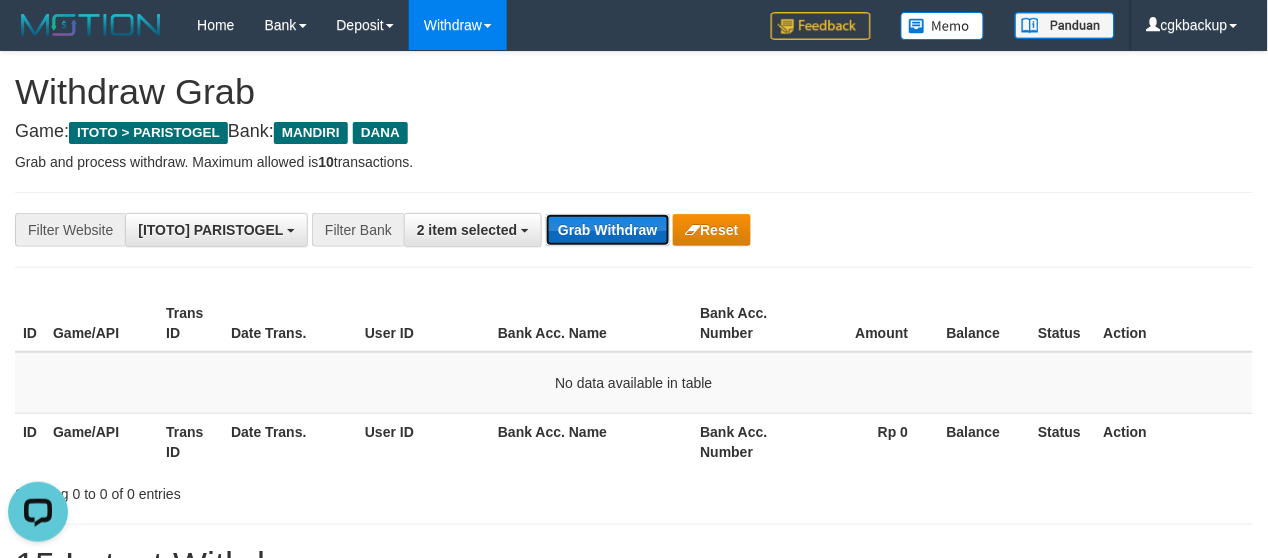 click on "Grab Withdraw" at bounding box center [607, 230] 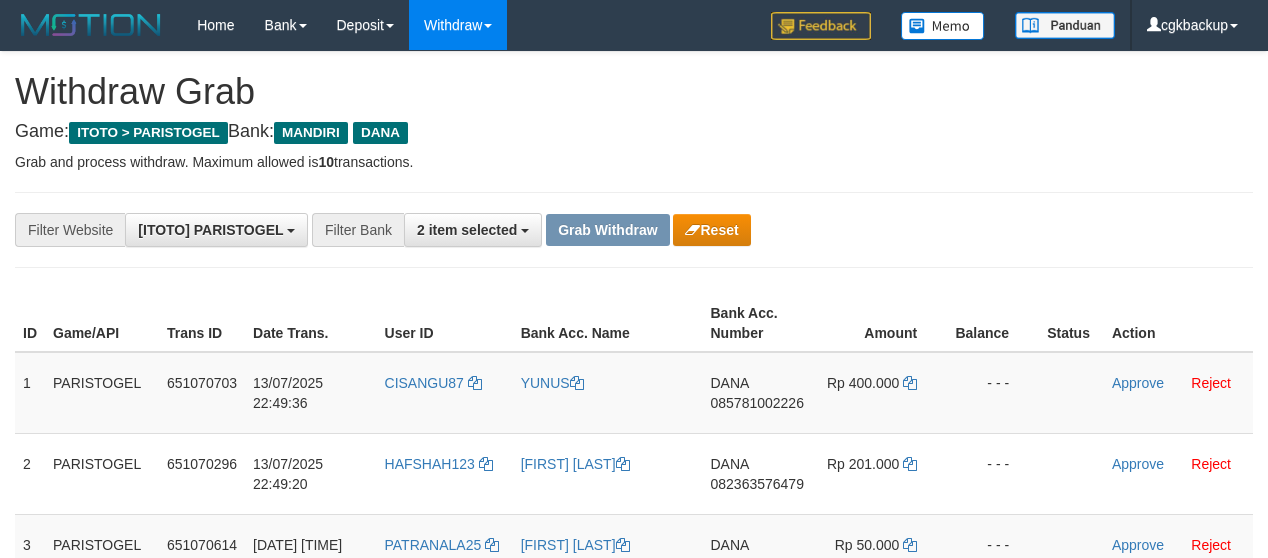 scroll, scrollTop: 0, scrollLeft: 0, axis: both 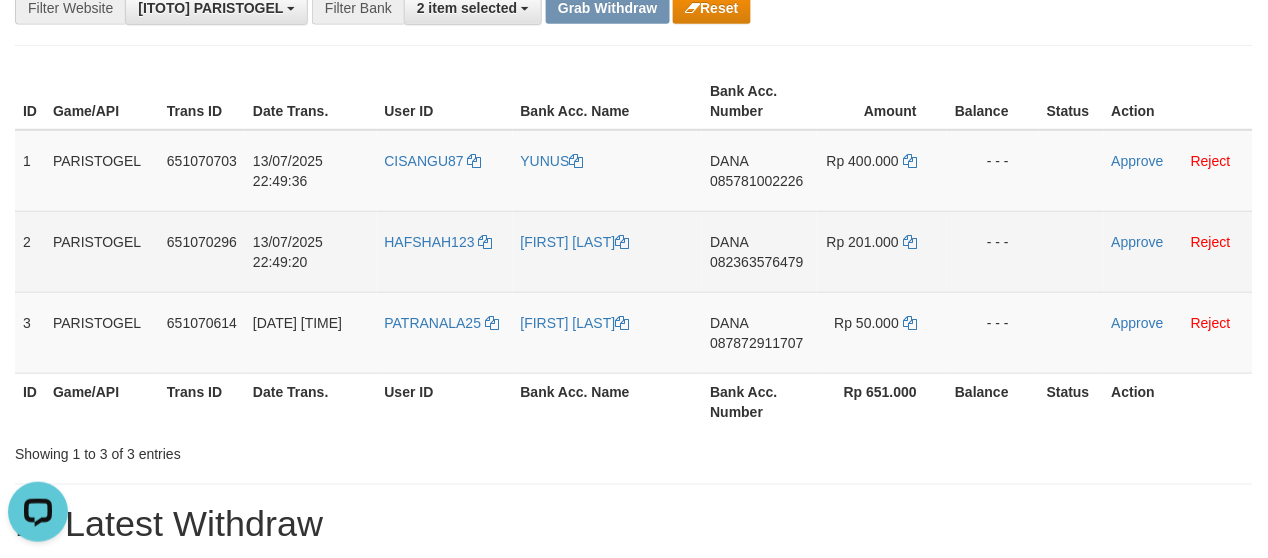 click on "HAFSHAH123" at bounding box center (445, 251) 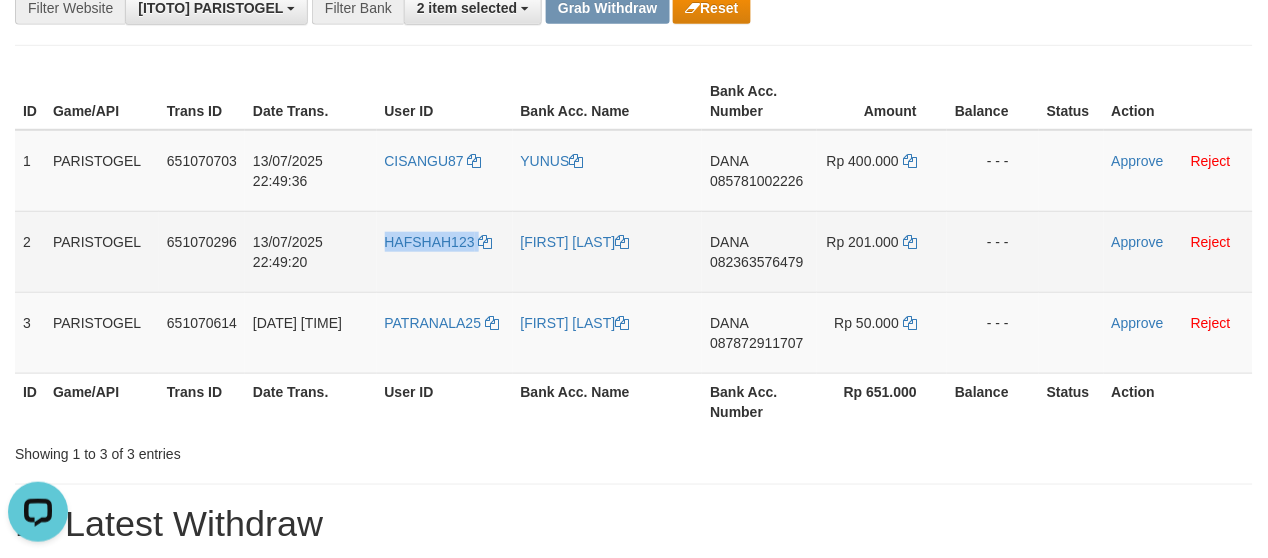click on "HAFSHAH123" at bounding box center [445, 251] 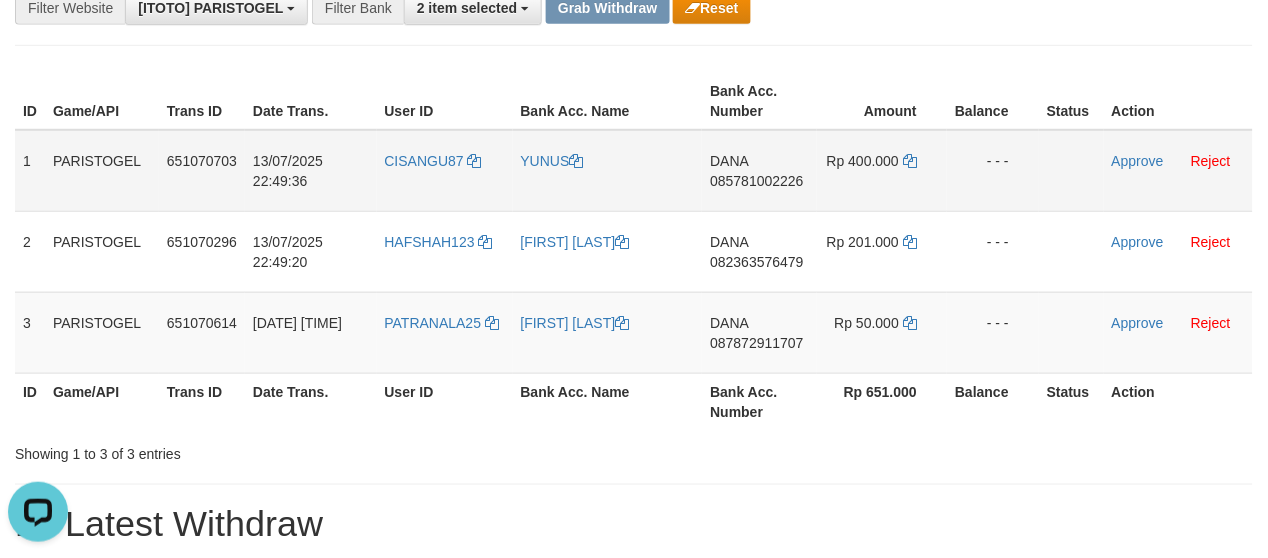 click on "CISANGU87" at bounding box center (445, 171) 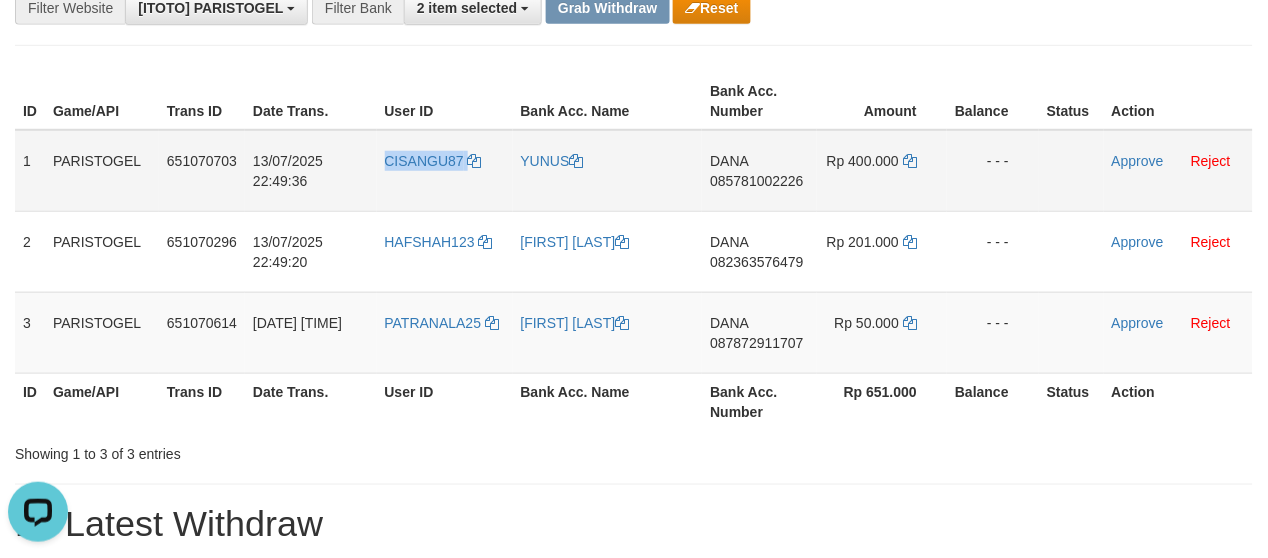 click on "CISANGU87" at bounding box center (445, 171) 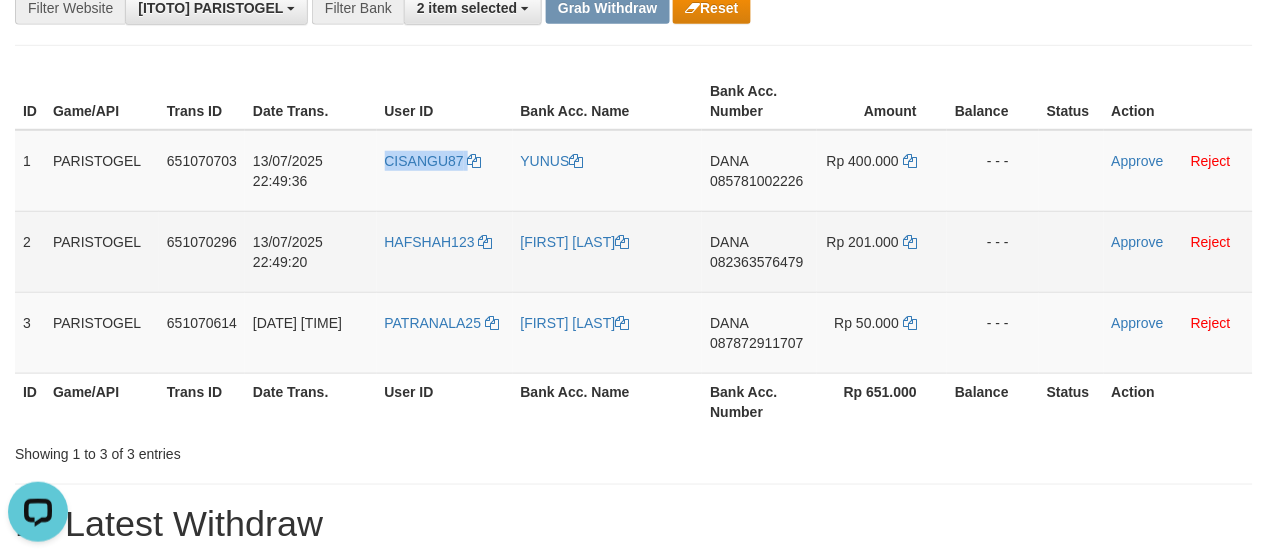 copy on "CISANGU87" 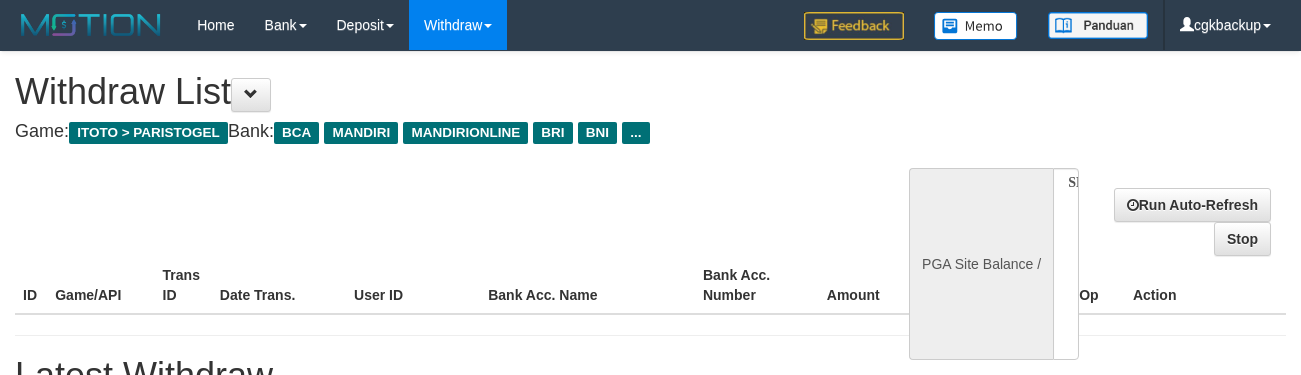 select 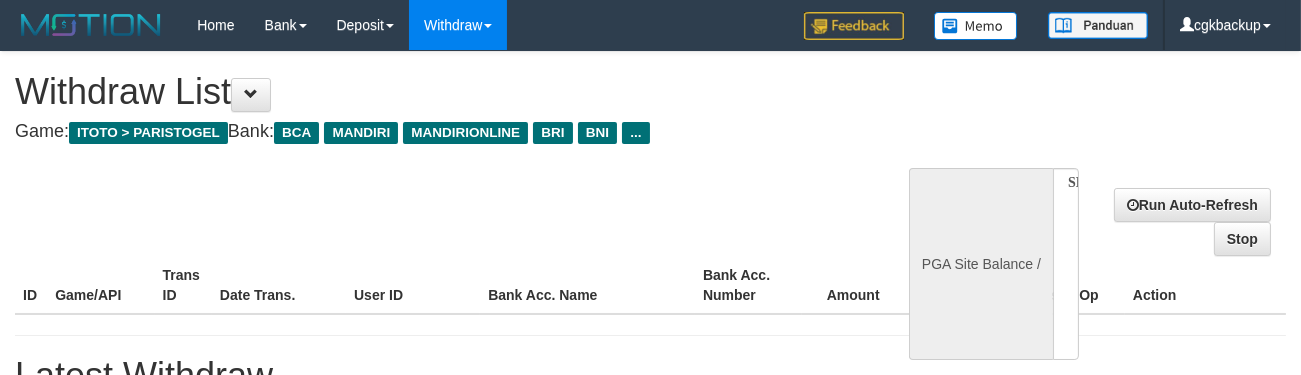 select on "**" 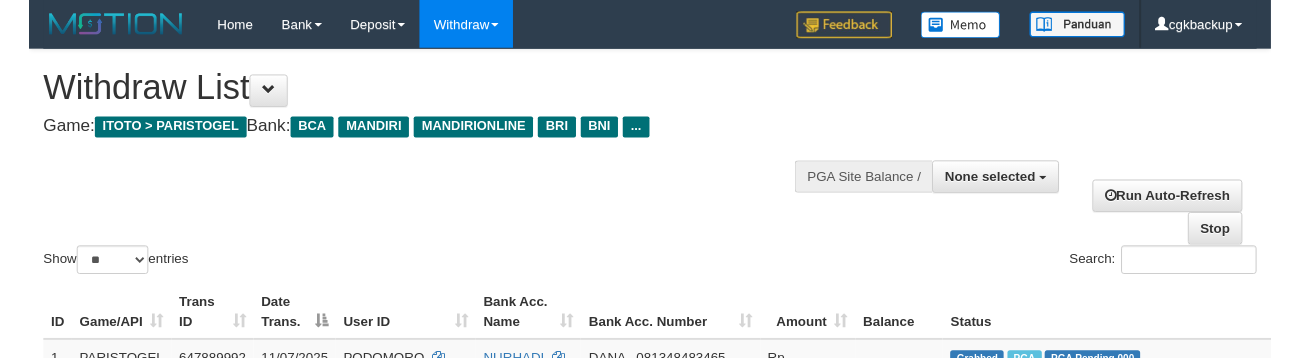 scroll, scrollTop: 555, scrollLeft: 145, axis: both 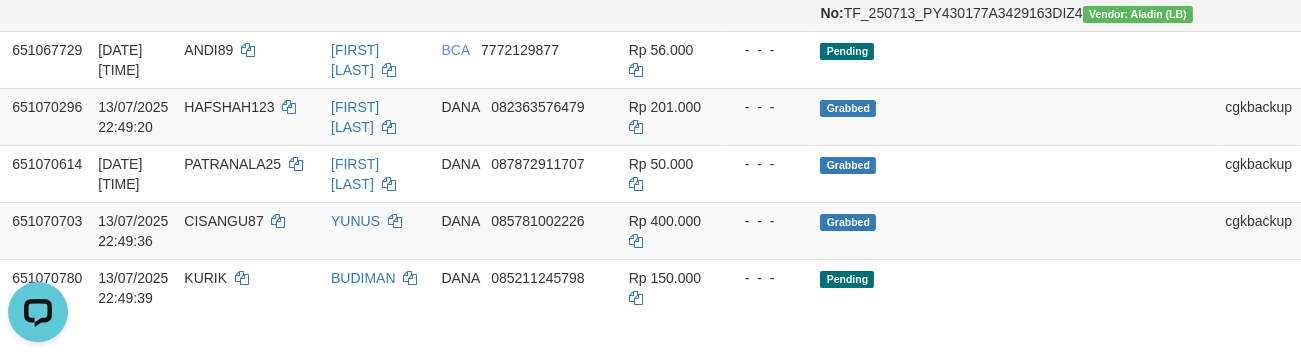 click on "PETRIK" at bounding box center (249, -8) 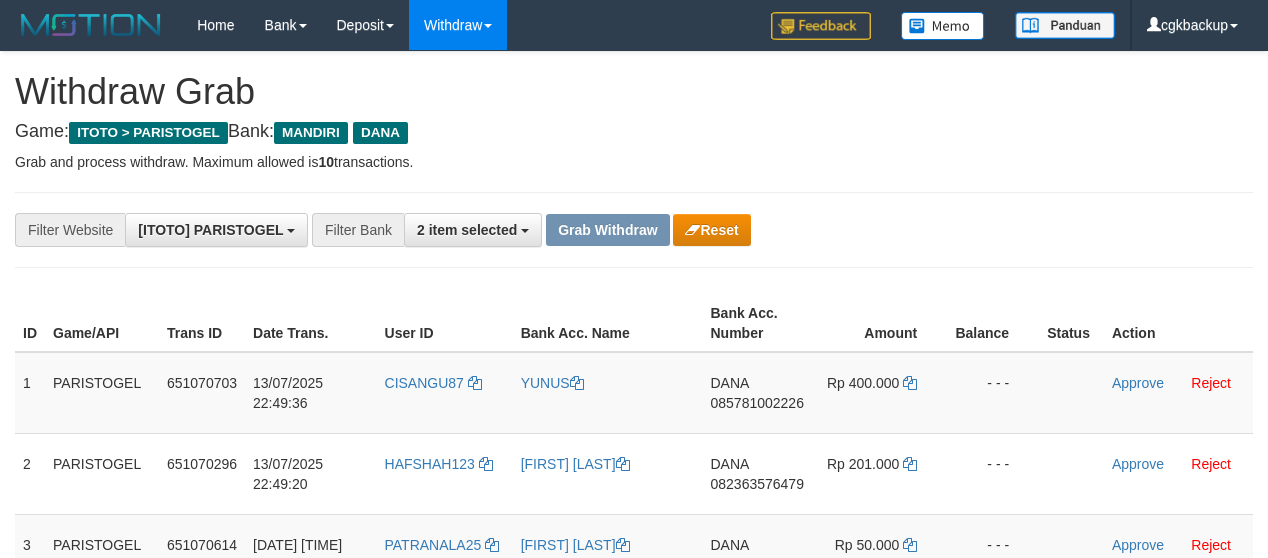 scroll, scrollTop: 134, scrollLeft: 0, axis: vertical 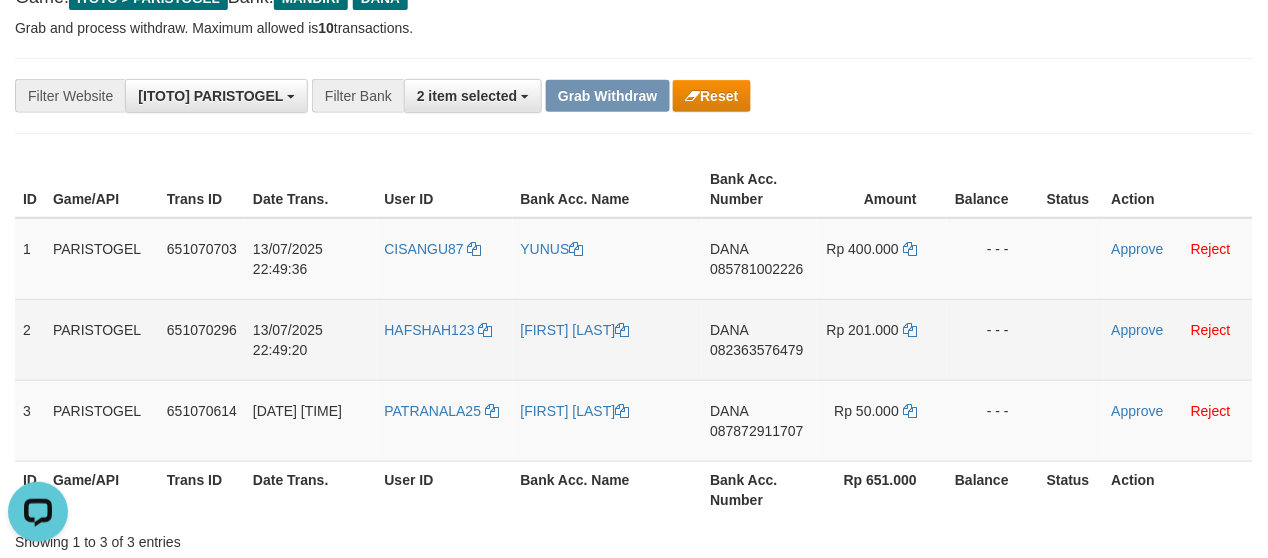 click on "HAFSHAH123" at bounding box center (445, 339) 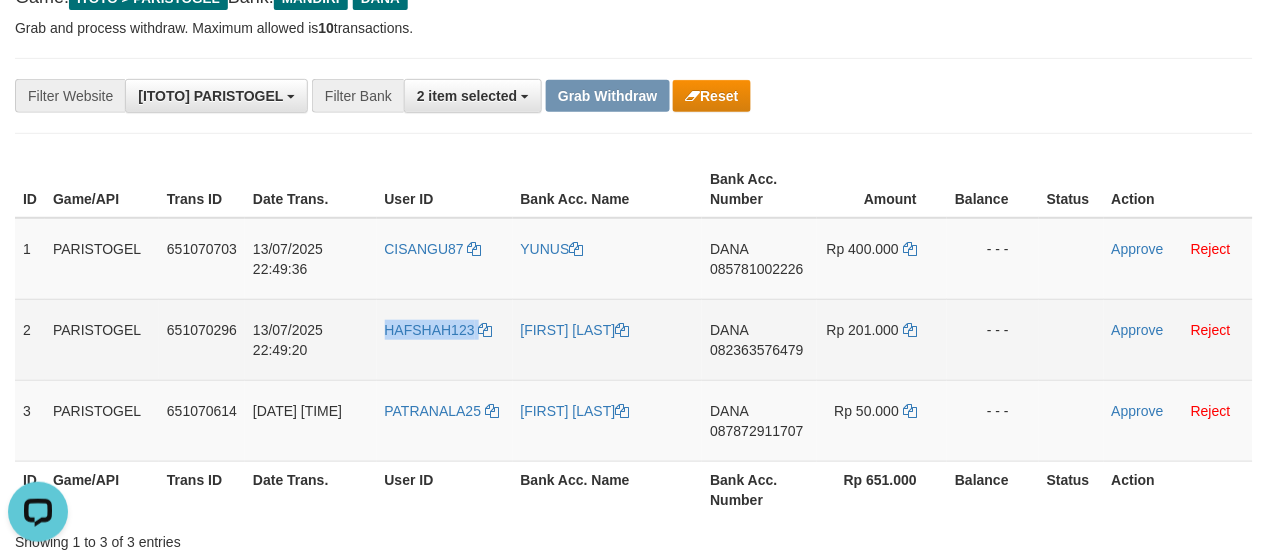click on "HAFSHAH123" at bounding box center (445, 339) 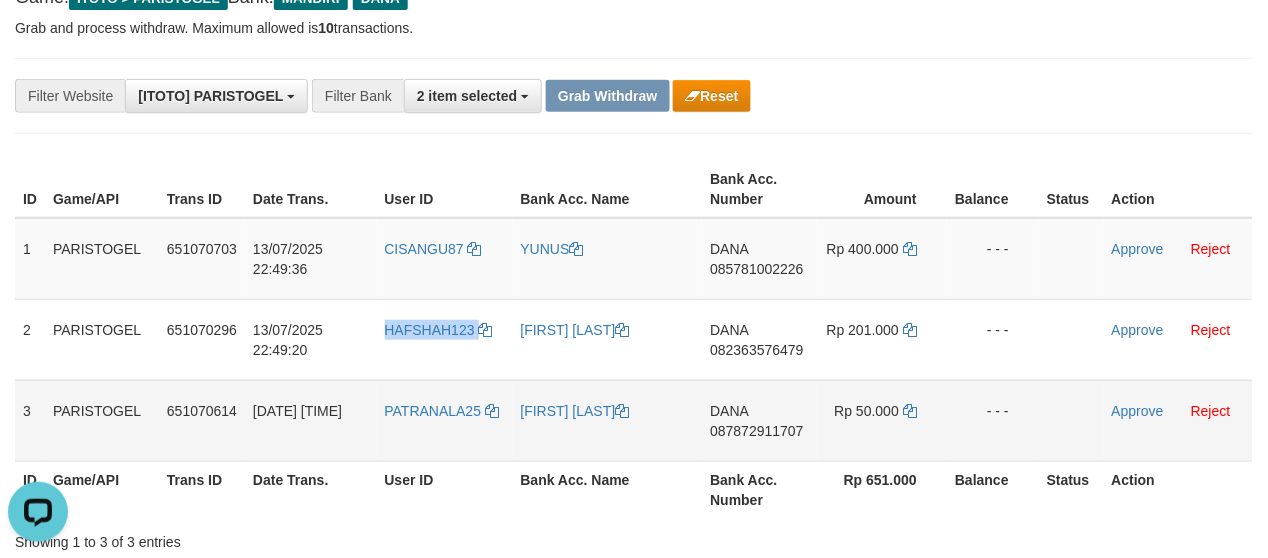 copy on "HAFSHAH123" 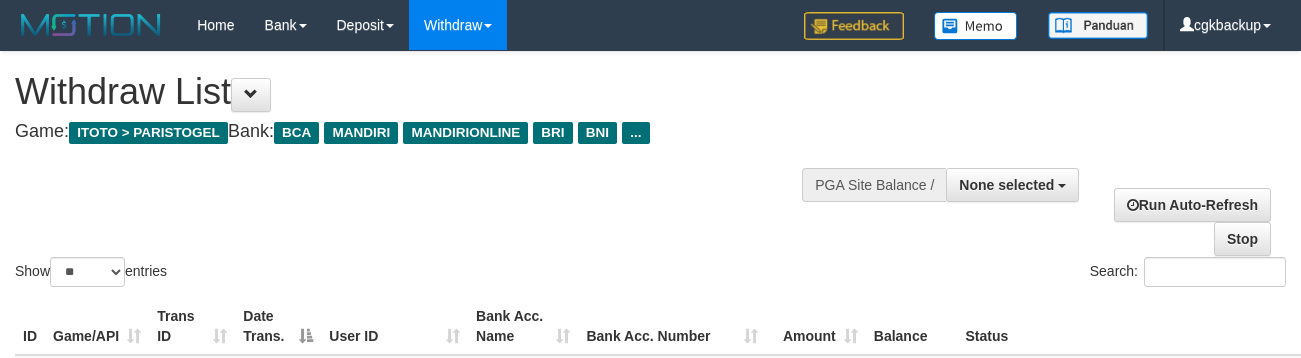 select 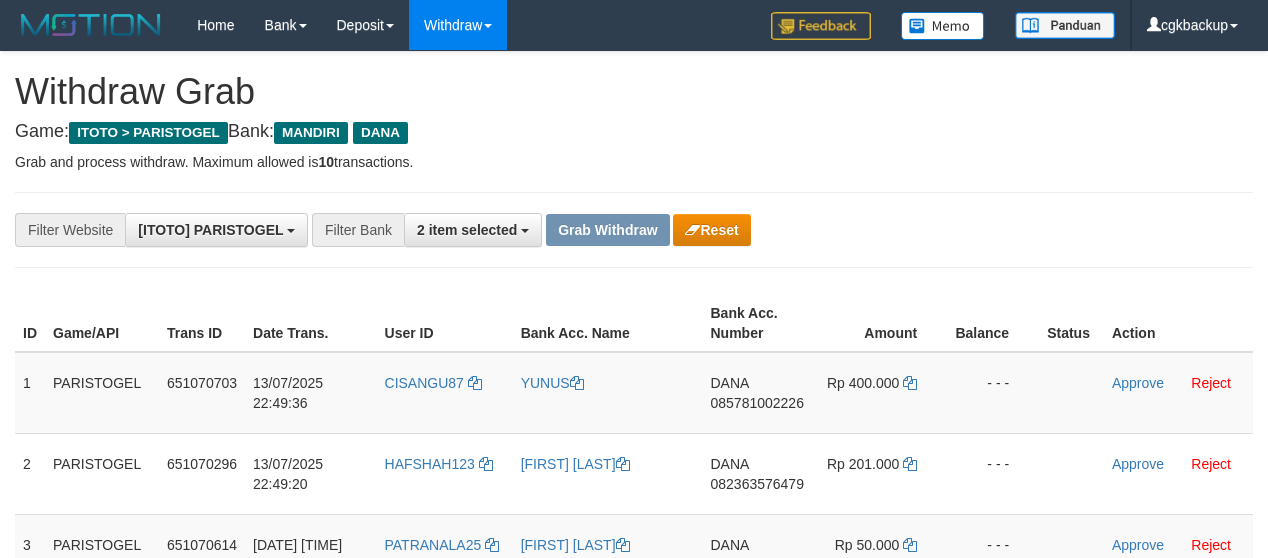 scroll, scrollTop: 125, scrollLeft: 0, axis: vertical 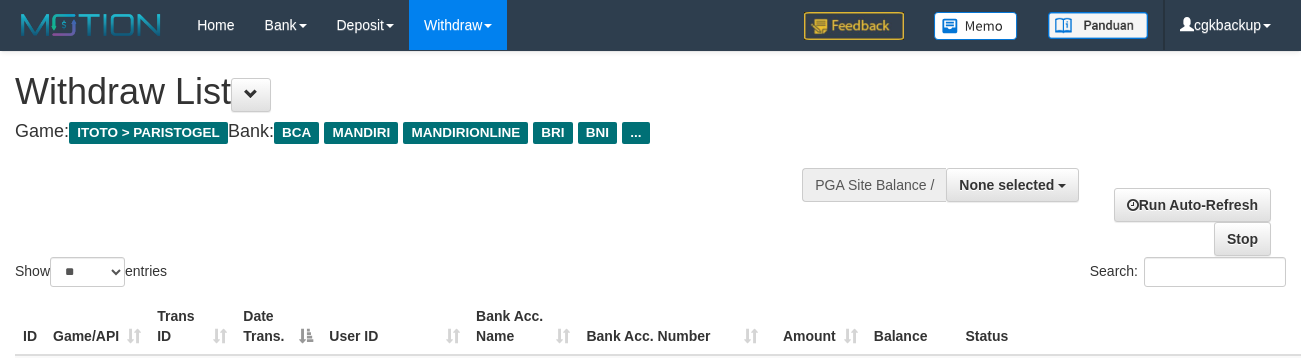 select 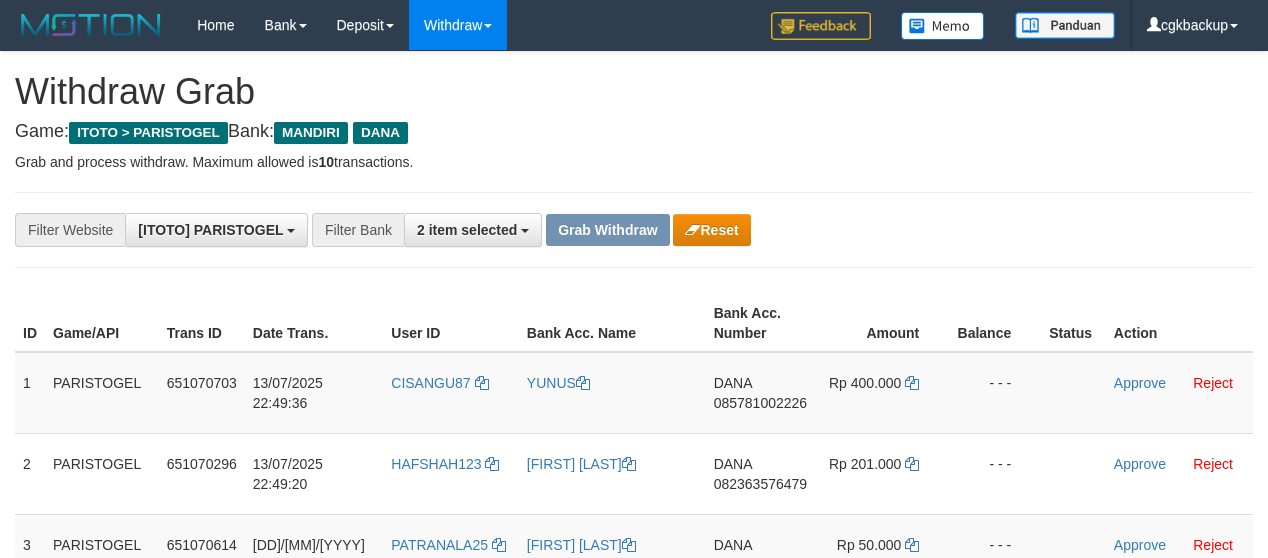 scroll, scrollTop: 138, scrollLeft: 0, axis: vertical 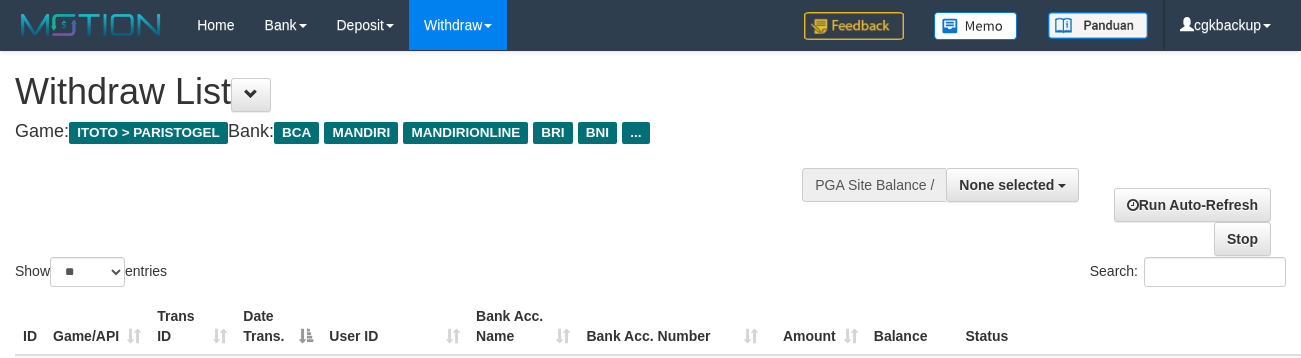 select 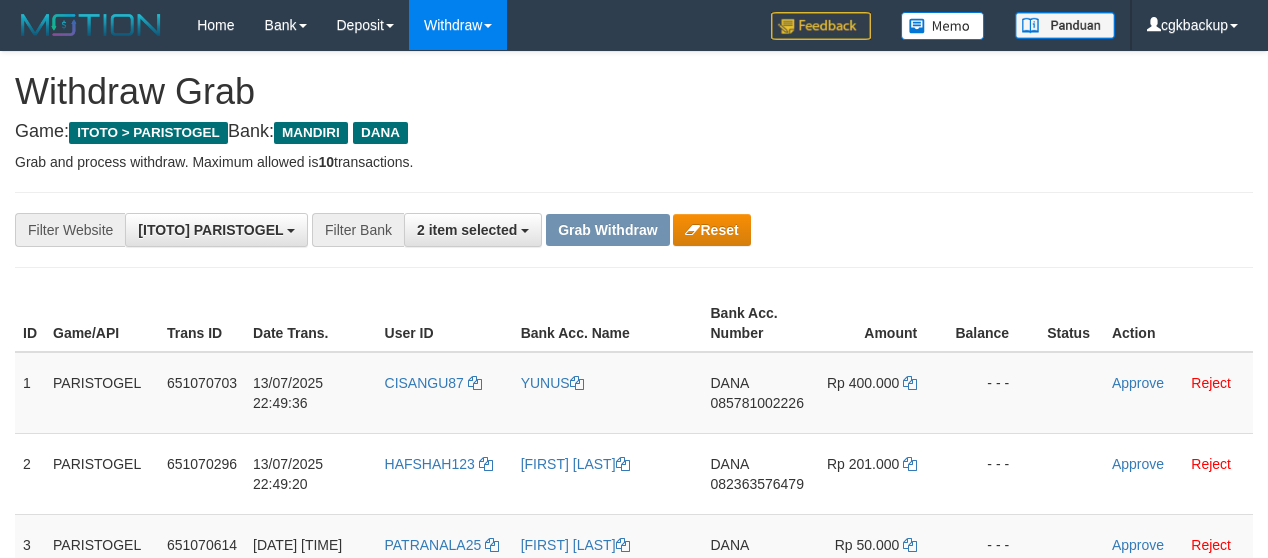 scroll, scrollTop: 143, scrollLeft: 0, axis: vertical 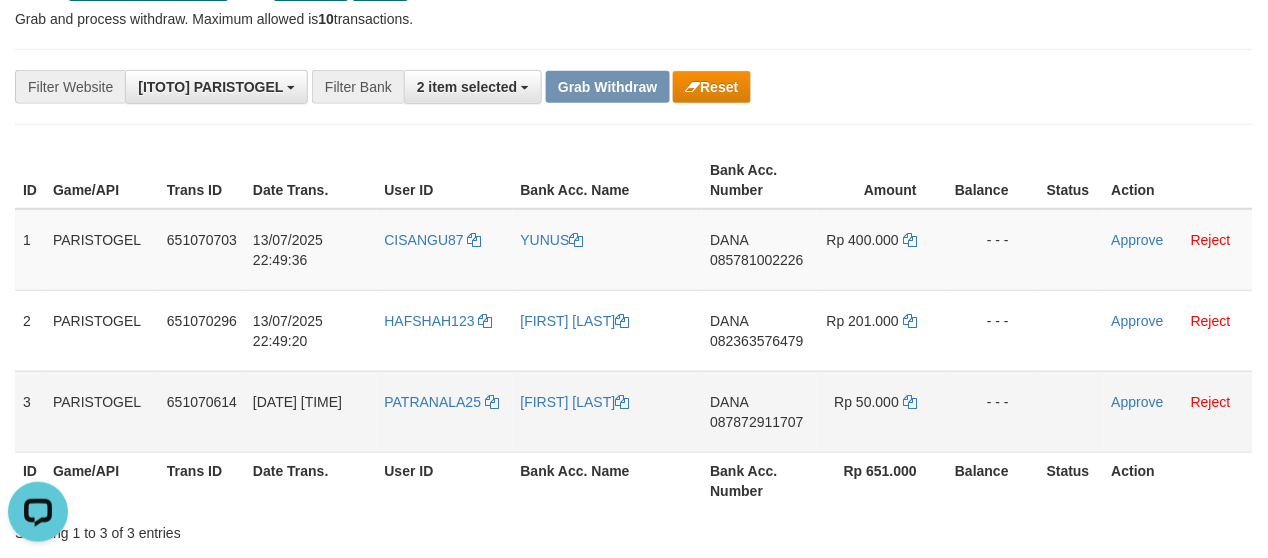 click on "PATRANALA25" at bounding box center (445, 411) 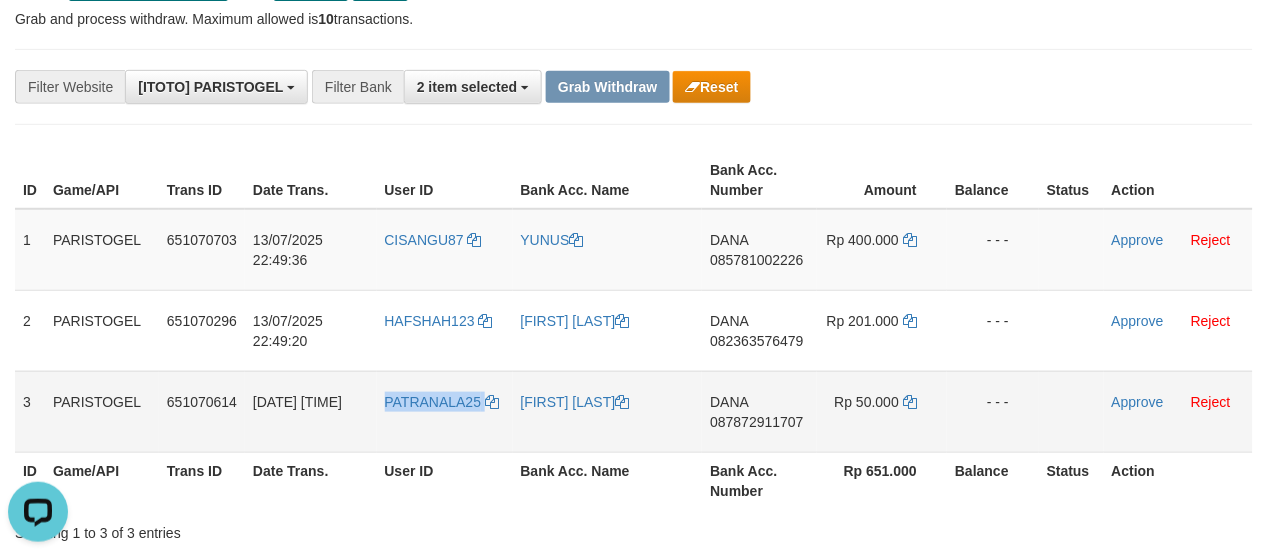 click on "PATRANALA25" at bounding box center [445, 411] 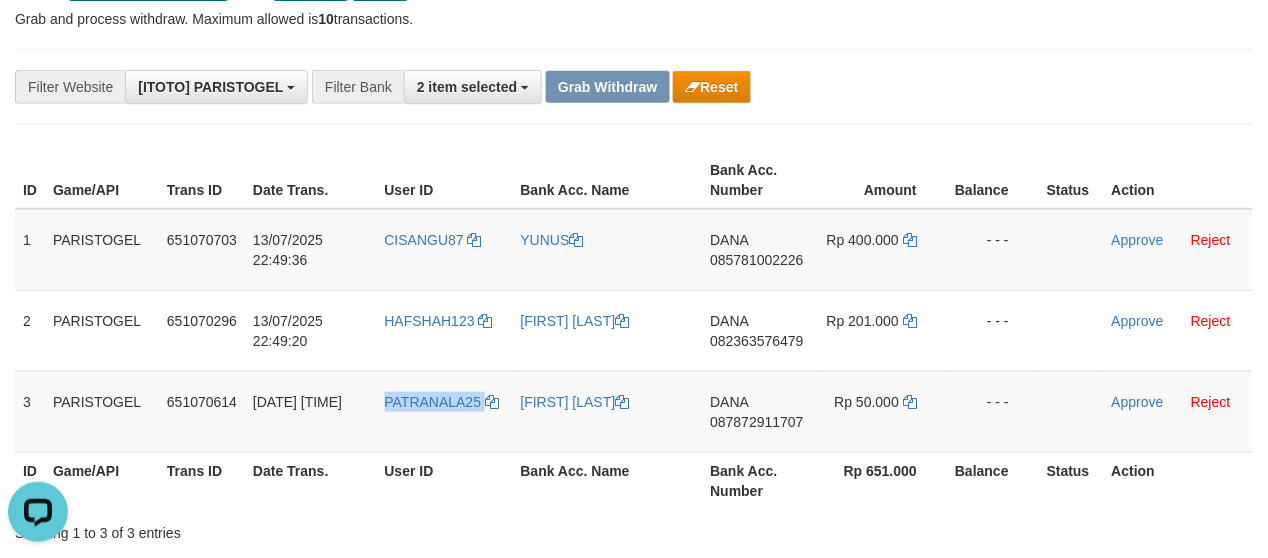 copy on "PATRANALA25" 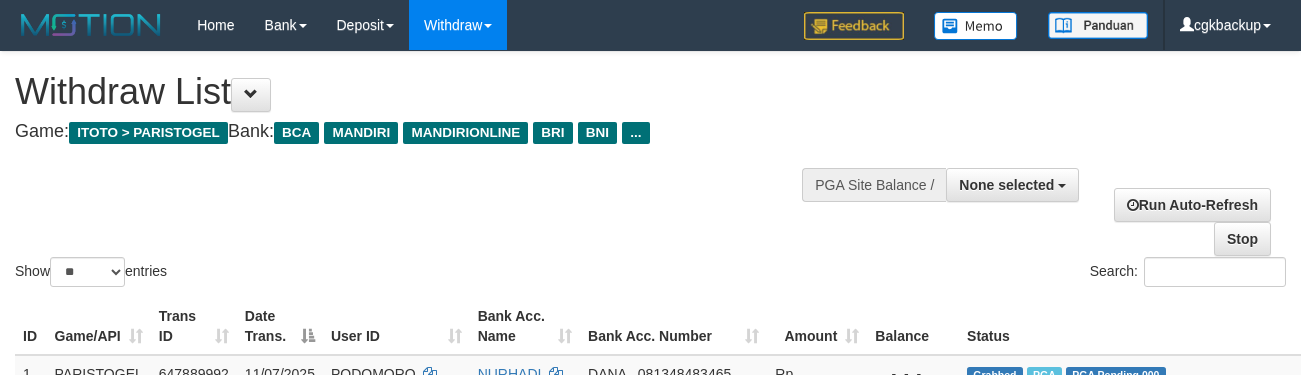 select 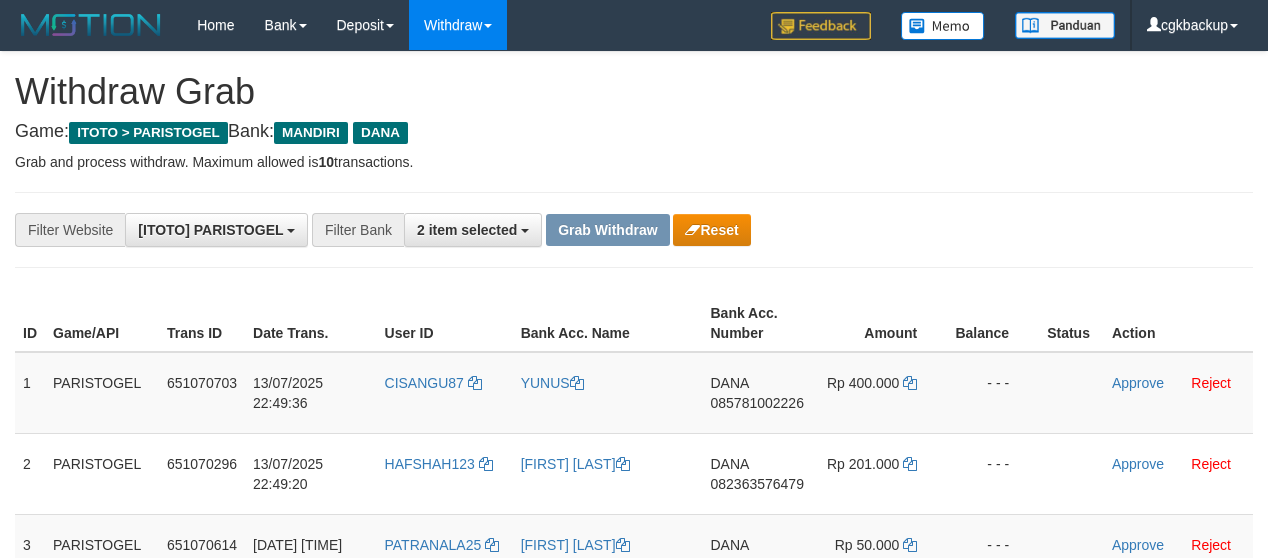 scroll, scrollTop: 134, scrollLeft: 0, axis: vertical 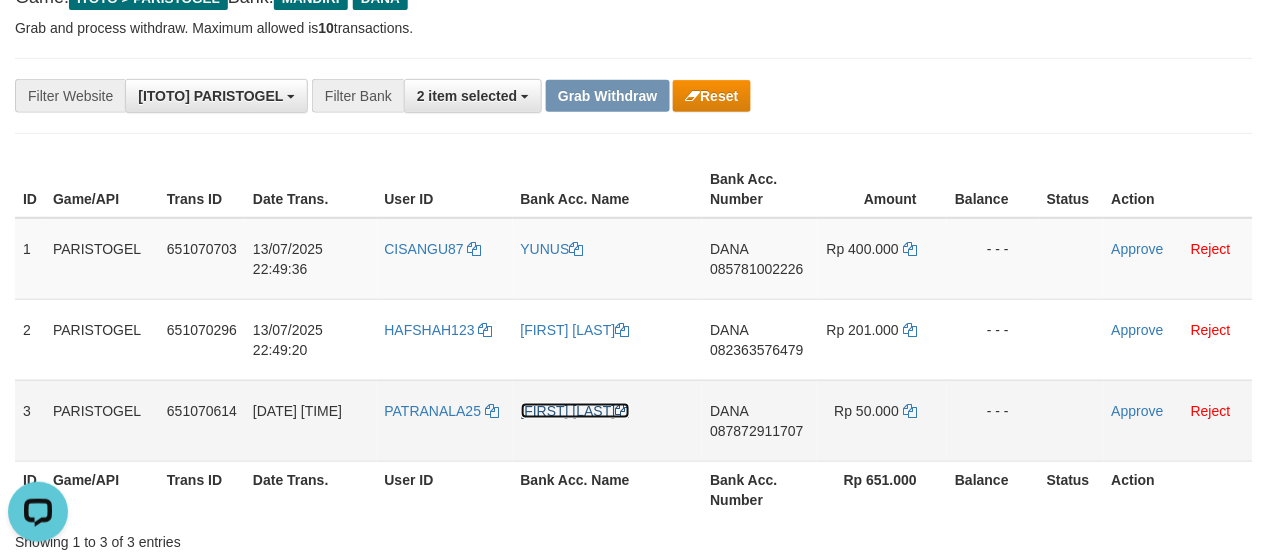 click on "[FIRST] [LAST]" at bounding box center (575, 411) 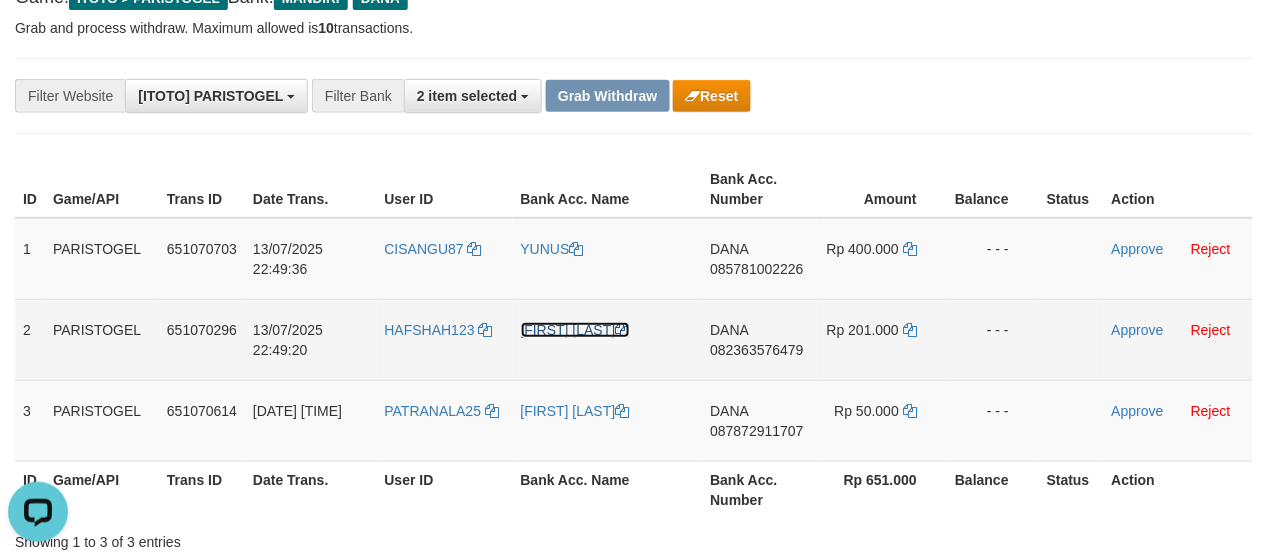 click on "[FIRST] [LAST]" at bounding box center [575, 330] 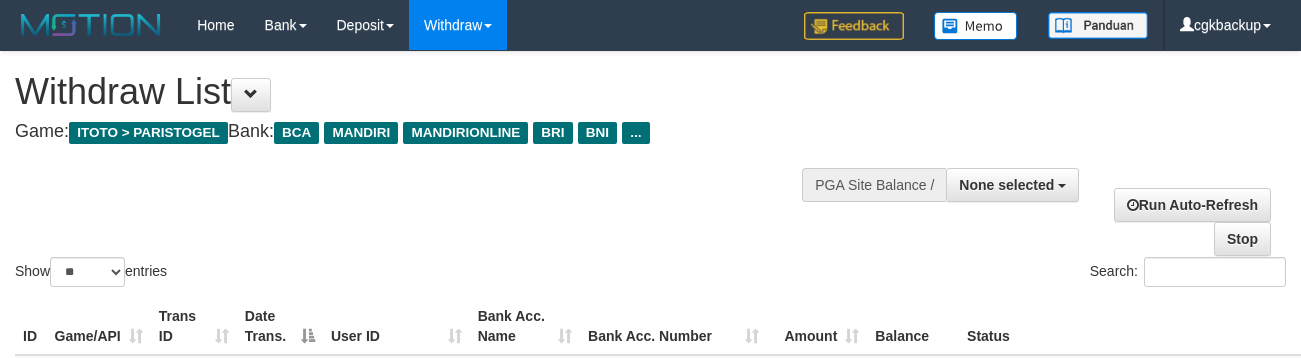 select 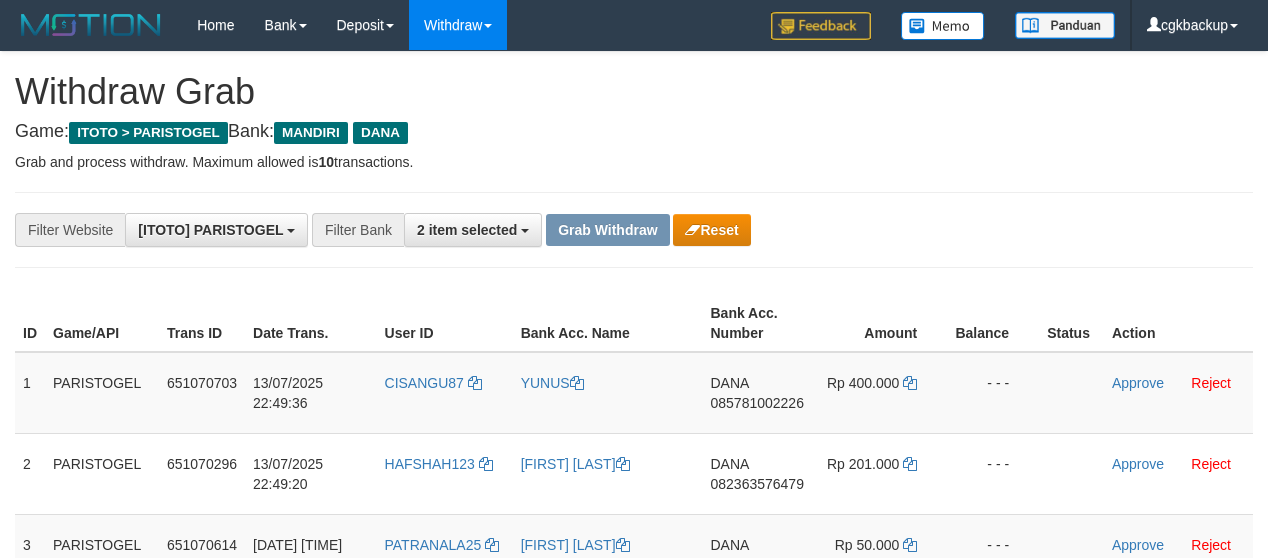 scroll, scrollTop: 135, scrollLeft: 0, axis: vertical 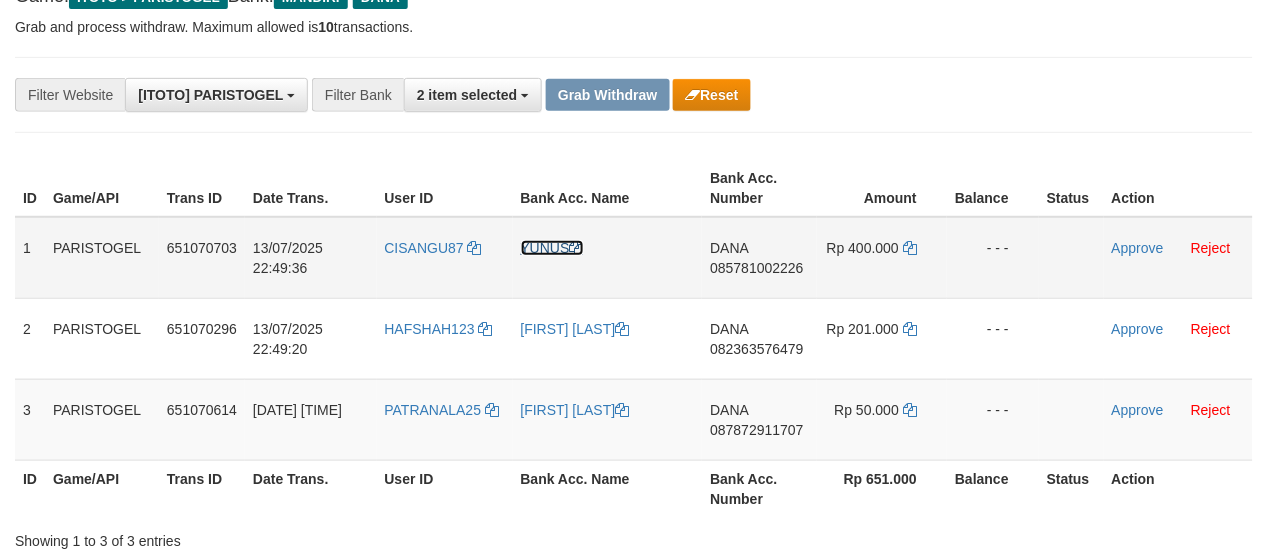 click on "YUNUS" at bounding box center (552, 248) 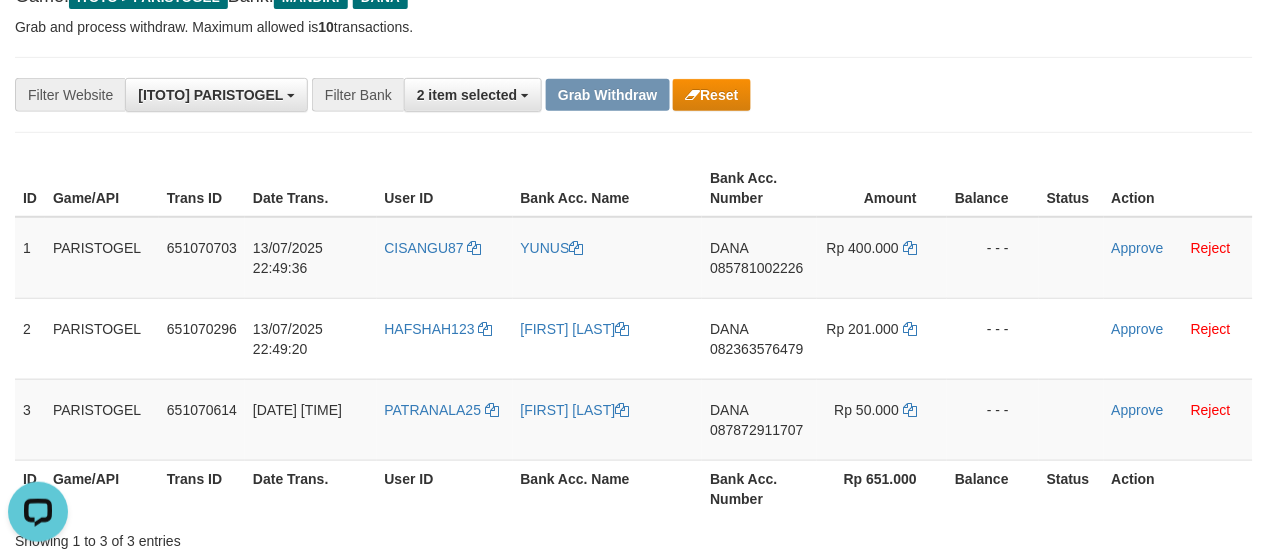 scroll, scrollTop: 0, scrollLeft: 0, axis: both 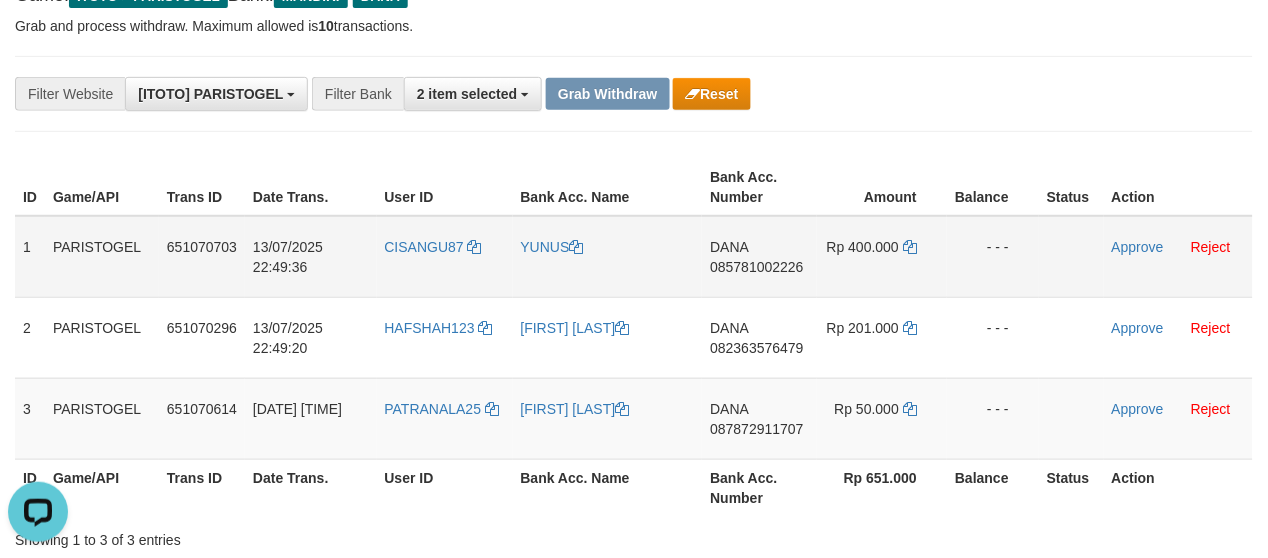 click on "DANA
085781002226" at bounding box center [759, 257] 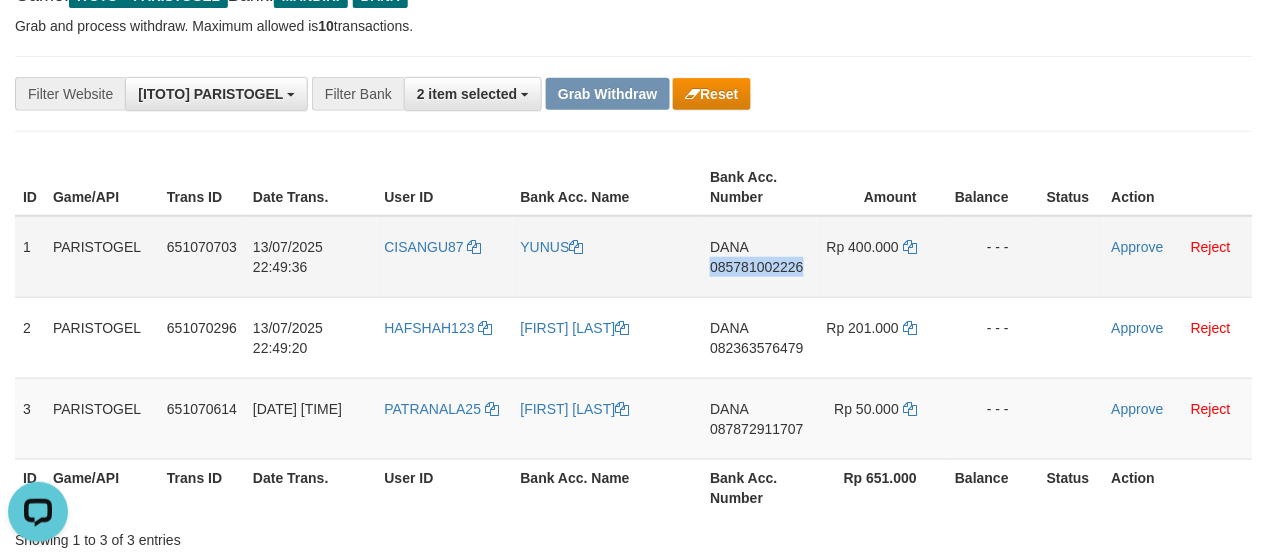 click on "DANA
085781002226" at bounding box center [759, 257] 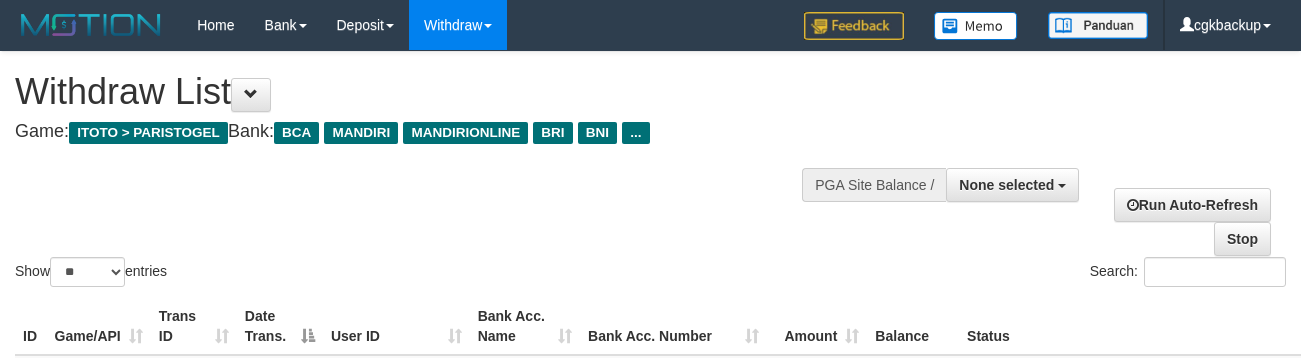 select 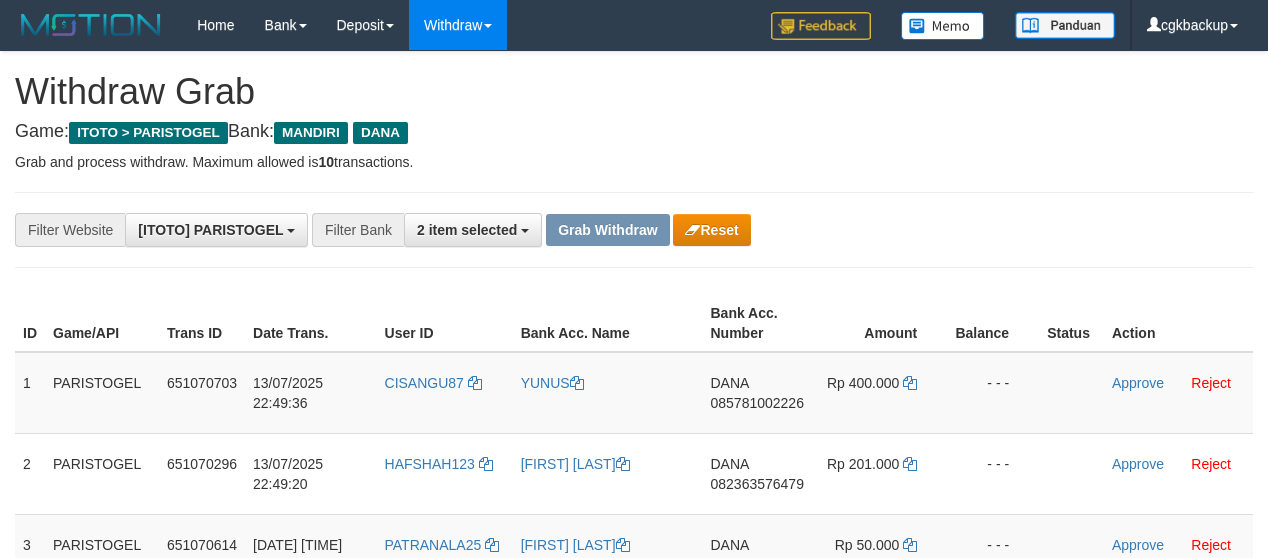 scroll, scrollTop: 137, scrollLeft: 0, axis: vertical 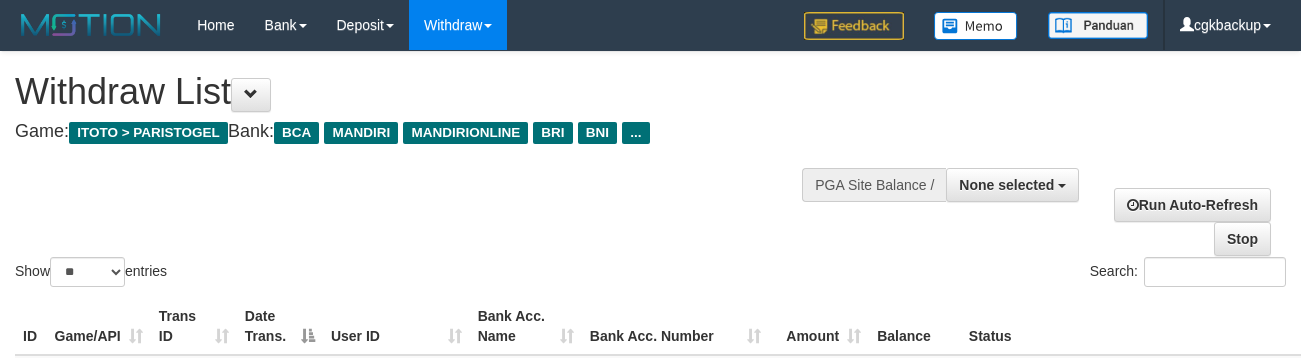 select 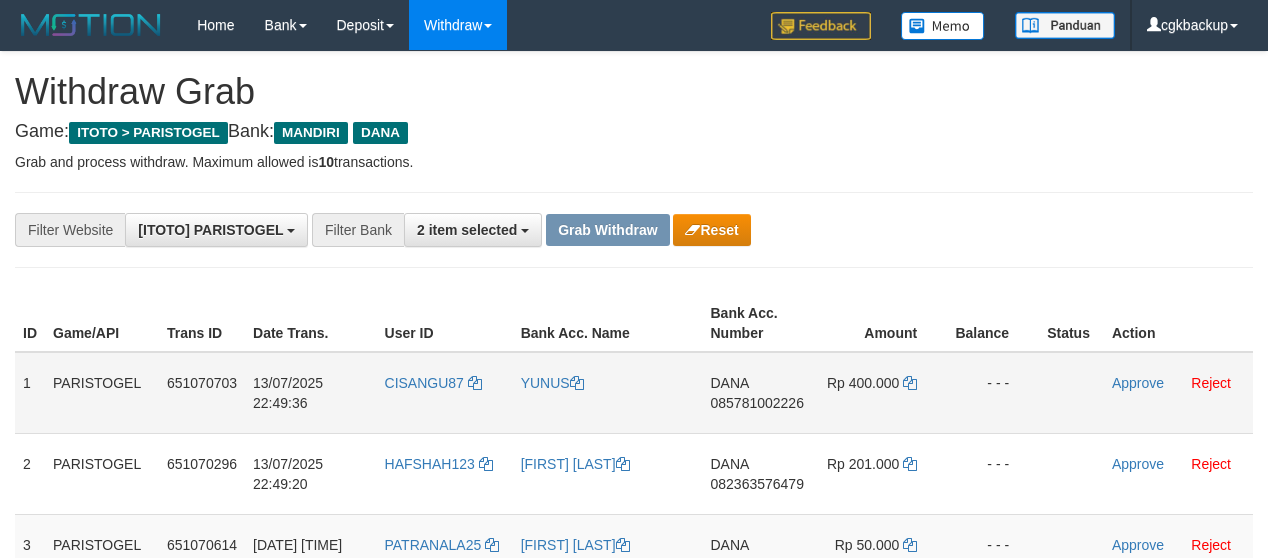 scroll, scrollTop: 138, scrollLeft: 0, axis: vertical 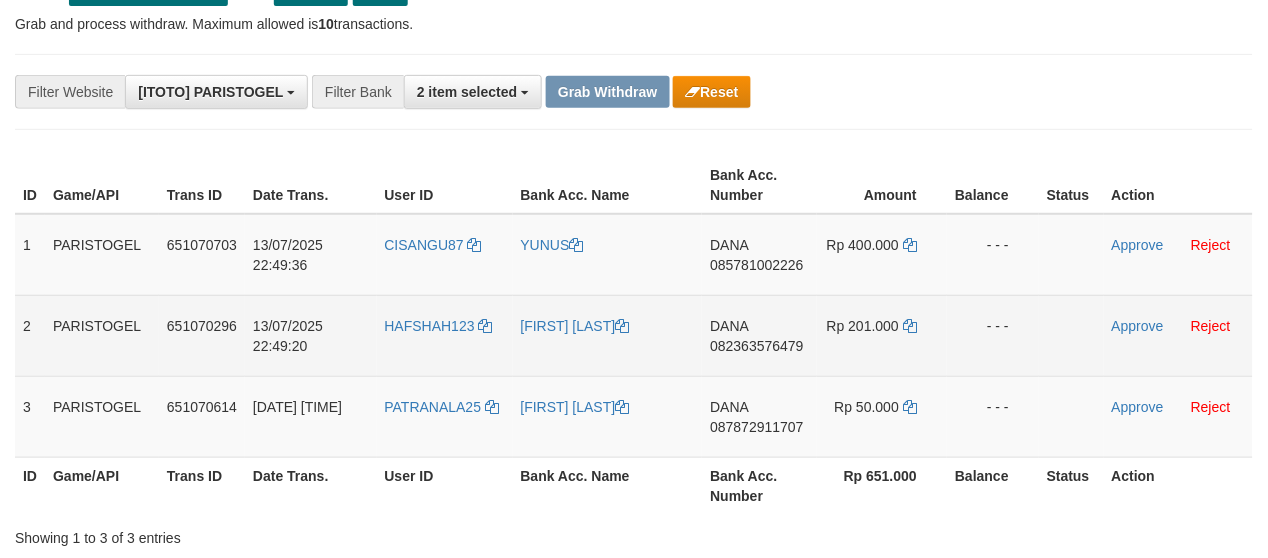 click on "DANA
082363576479" at bounding box center [759, 335] 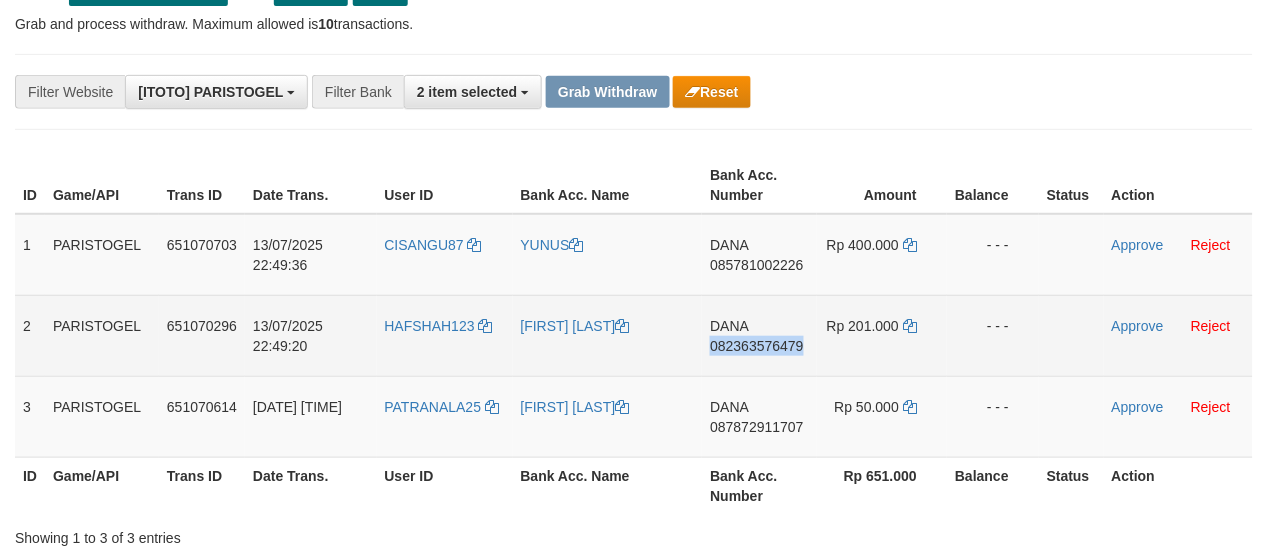 click on "DANA
082363576479" at bounding box center (759, 335) 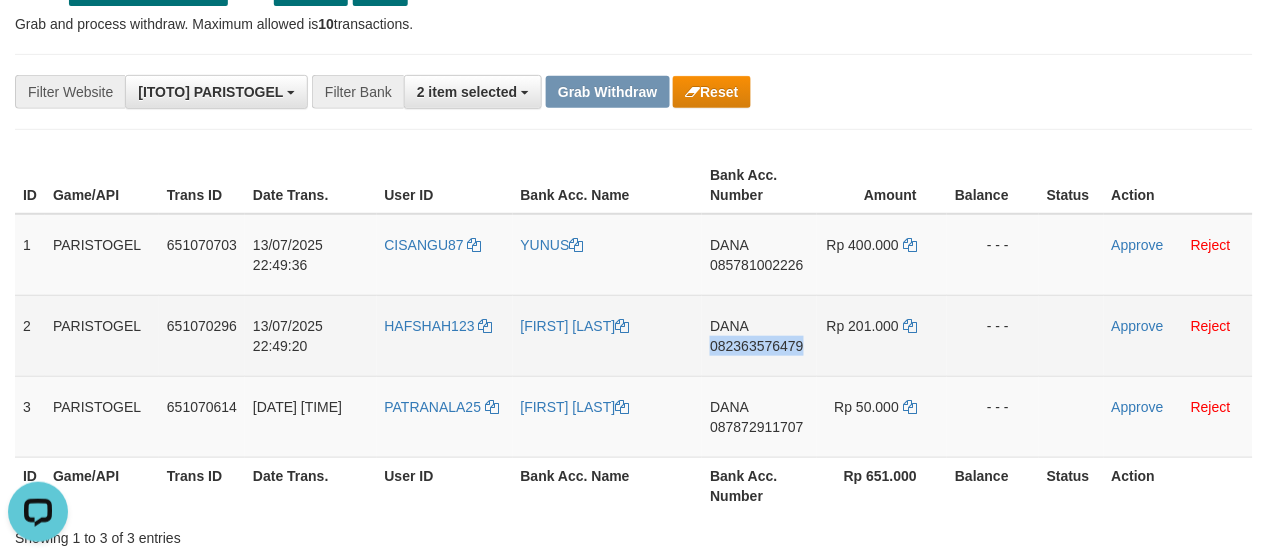 scroll, scrollTop: 0, scrollLeft: 0, axis: both 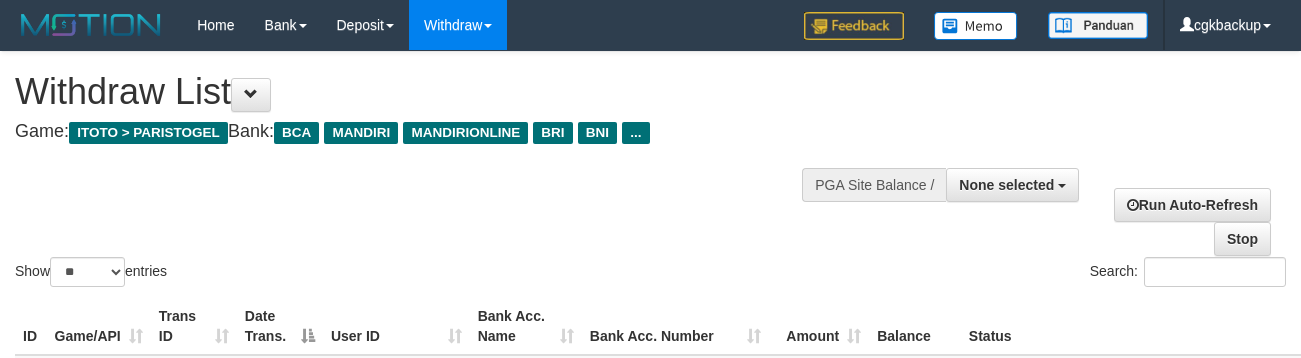 select 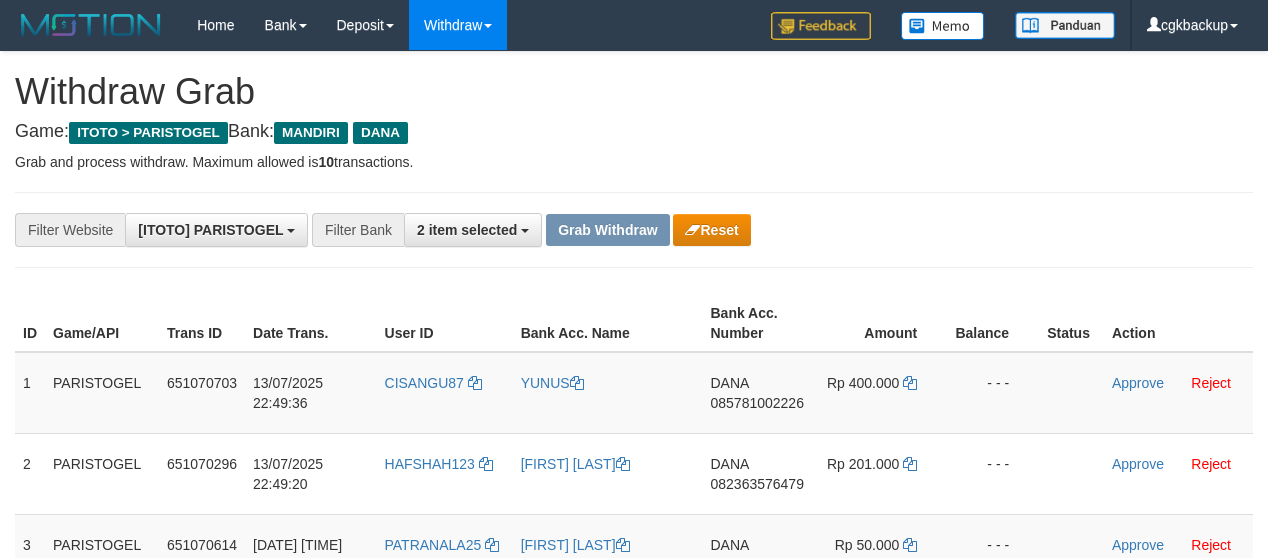 scroll, scrollTop: 141, scrollLeft: 0, axis: vertical 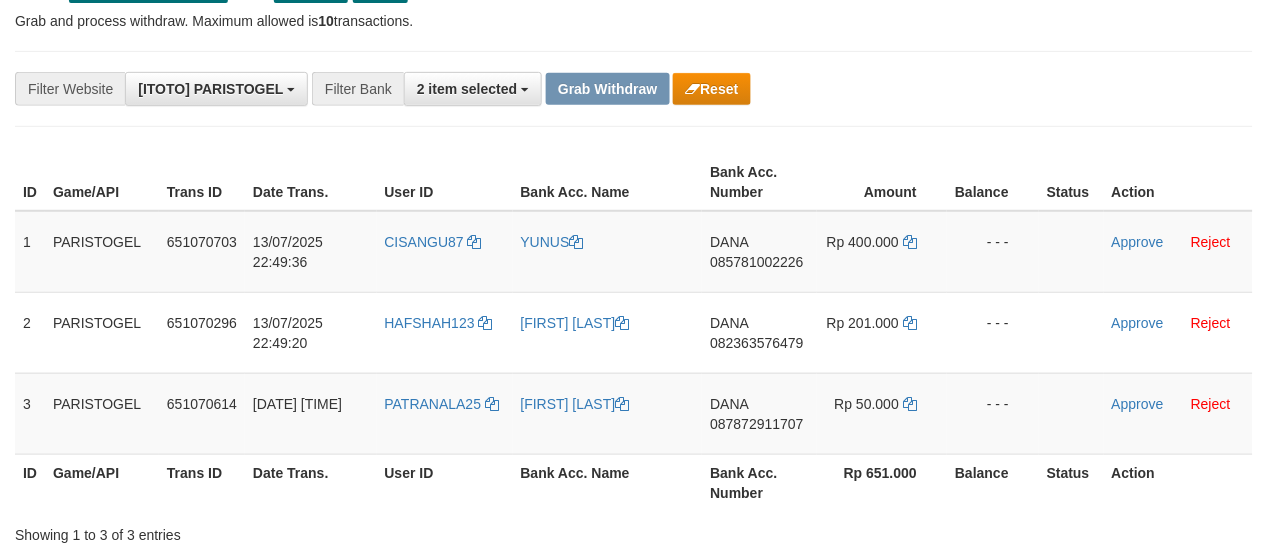 click on "Balance" at bounding box center (993, 182) 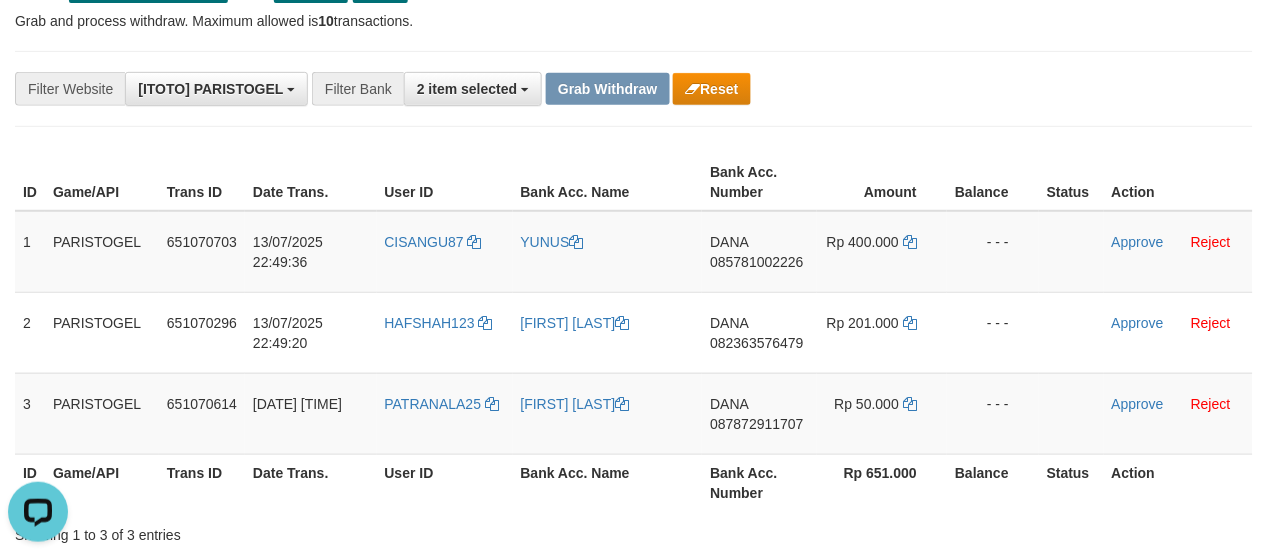 scroll, scrollTop: 0, scrollLeft: 0, axis: both 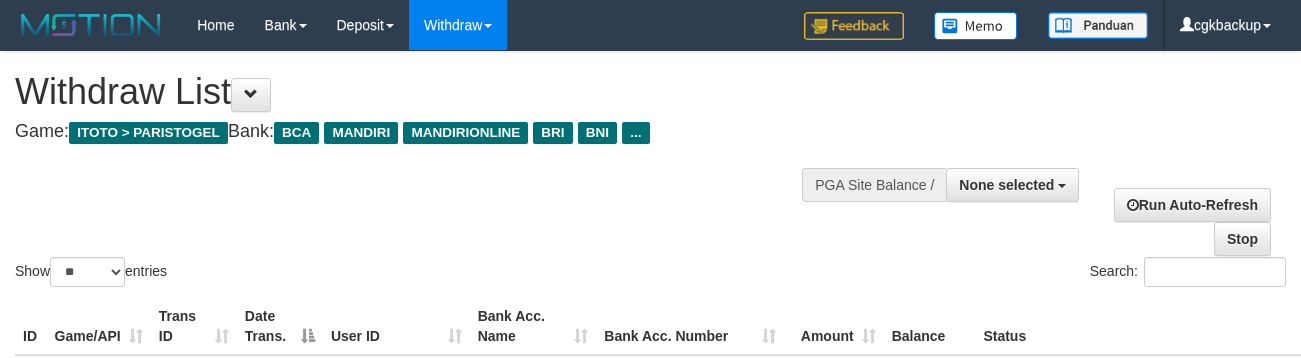 select 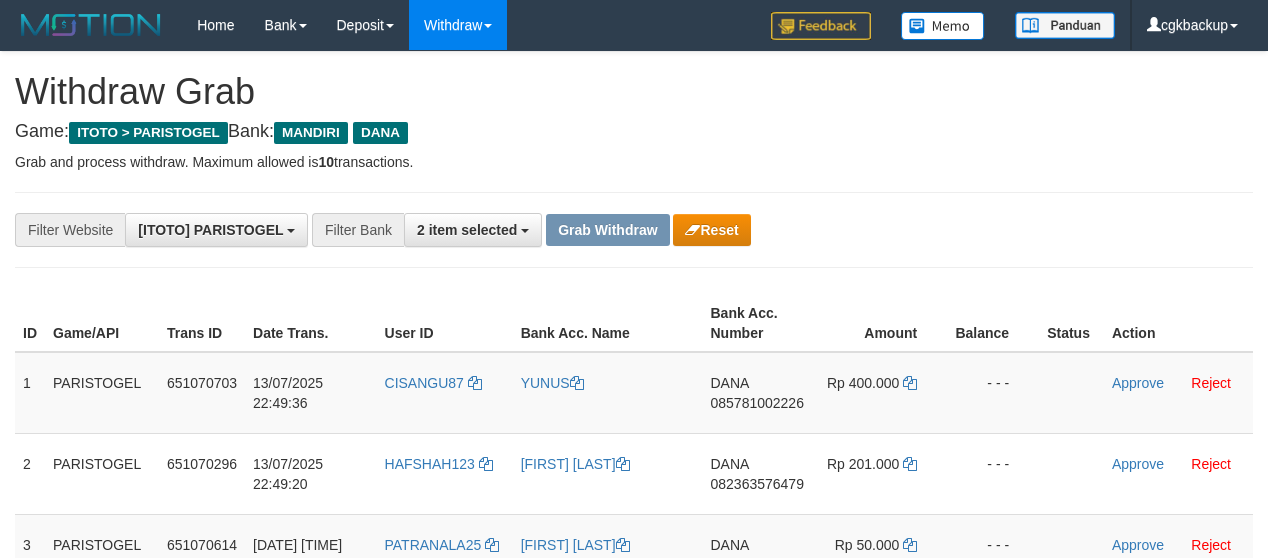 scroll, scrollTop: 141, scrollLeft: 0, axis: vertical 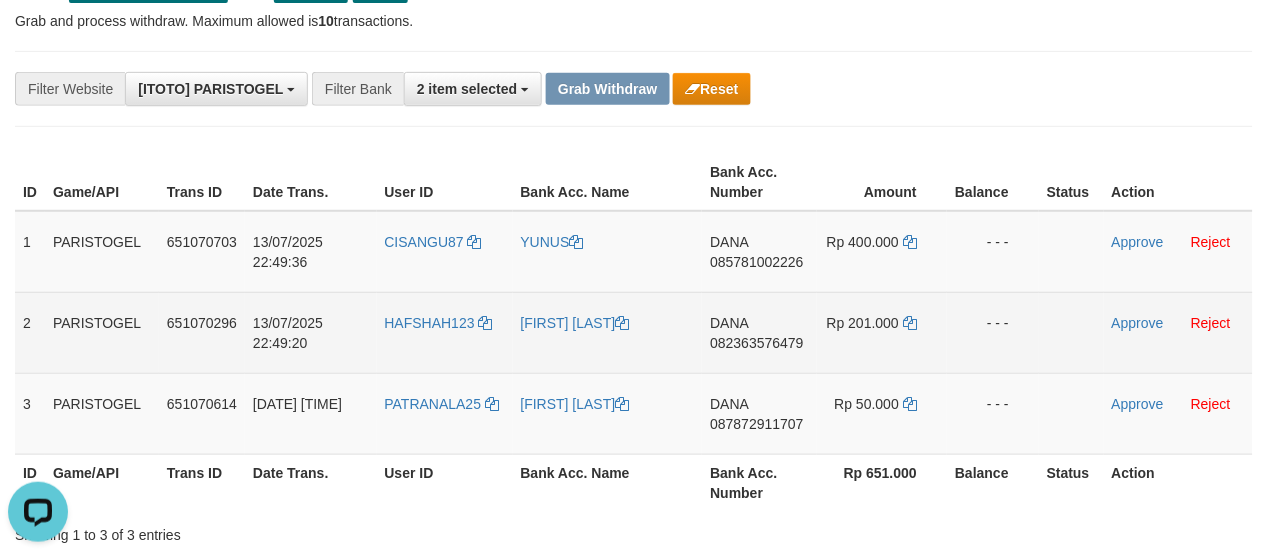 click on "DANA
082363576479" at bounding box center (759, 332) 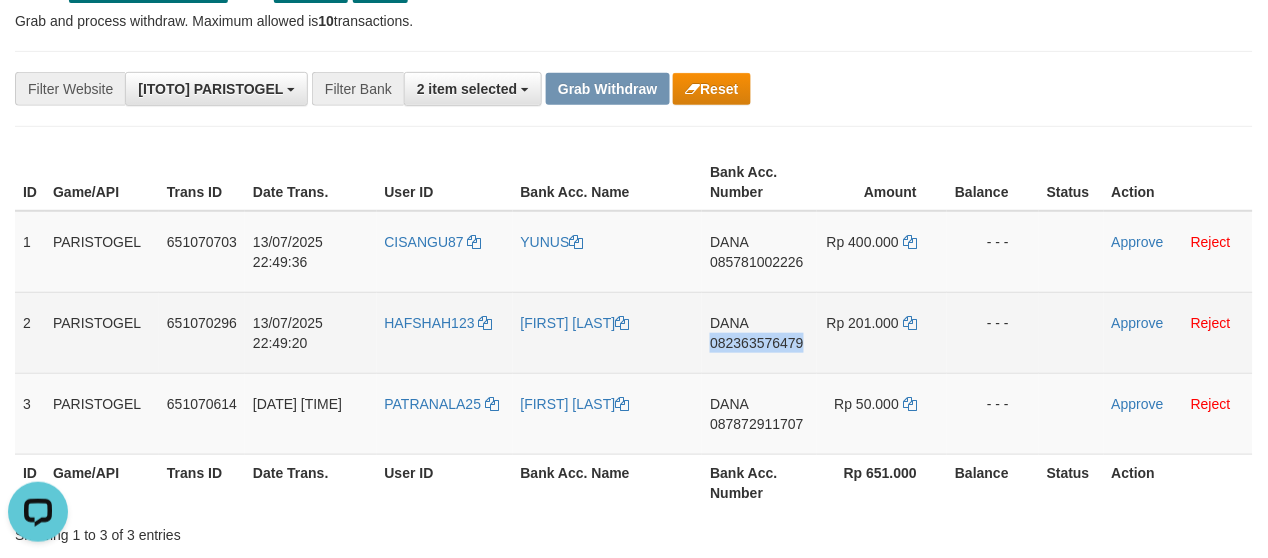 click on "DANA
082363576479" at bounding box center (759, 332) 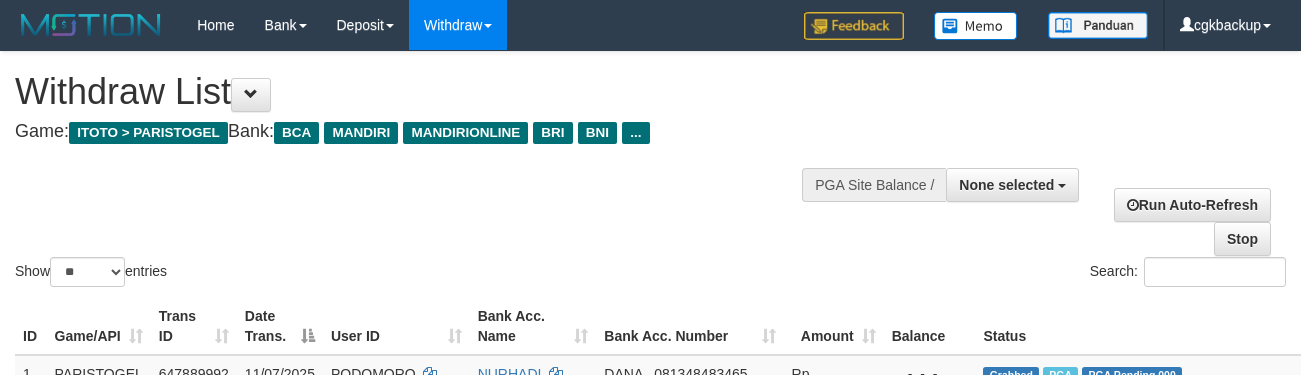 select 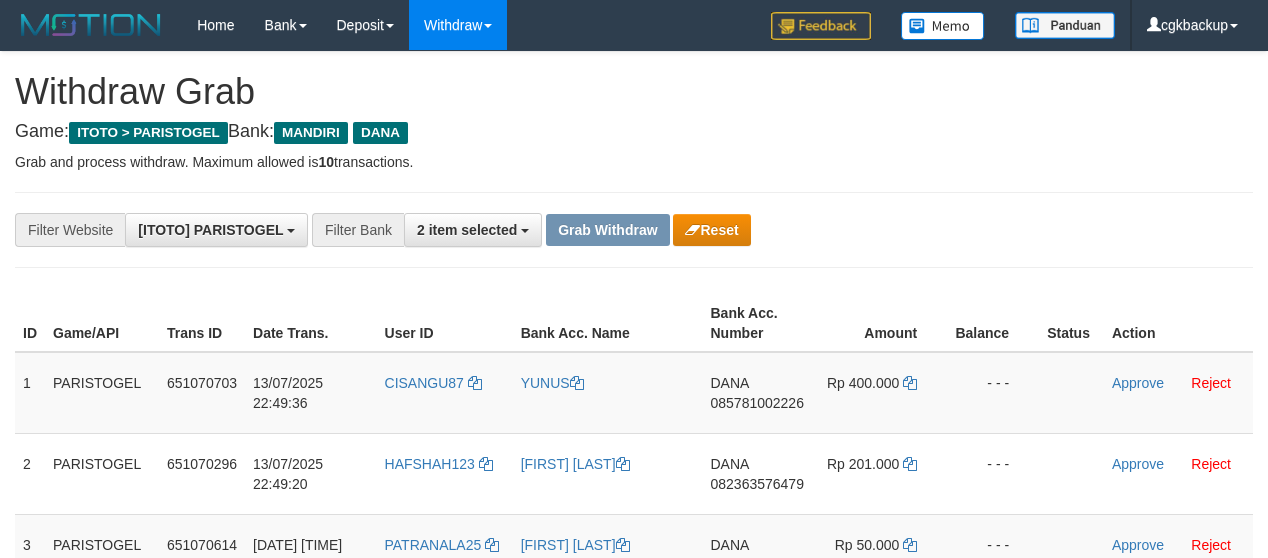 scroll, scrollTop: 141, scrollLeft: 0, axis: vertical 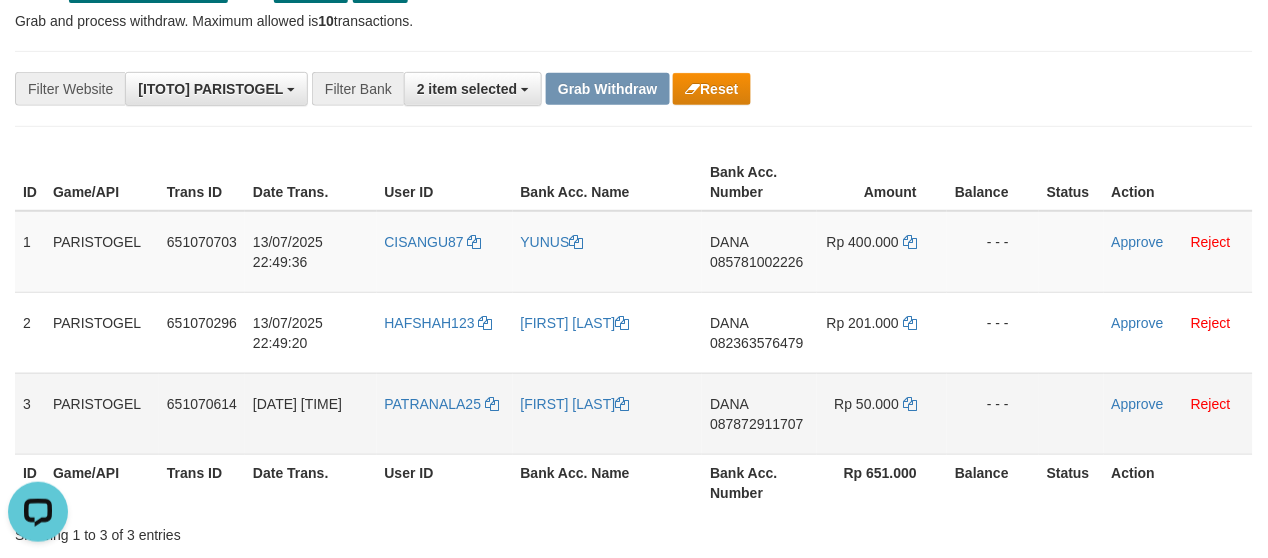click on "DANA
087872911707" at bounding box center (759, 413) 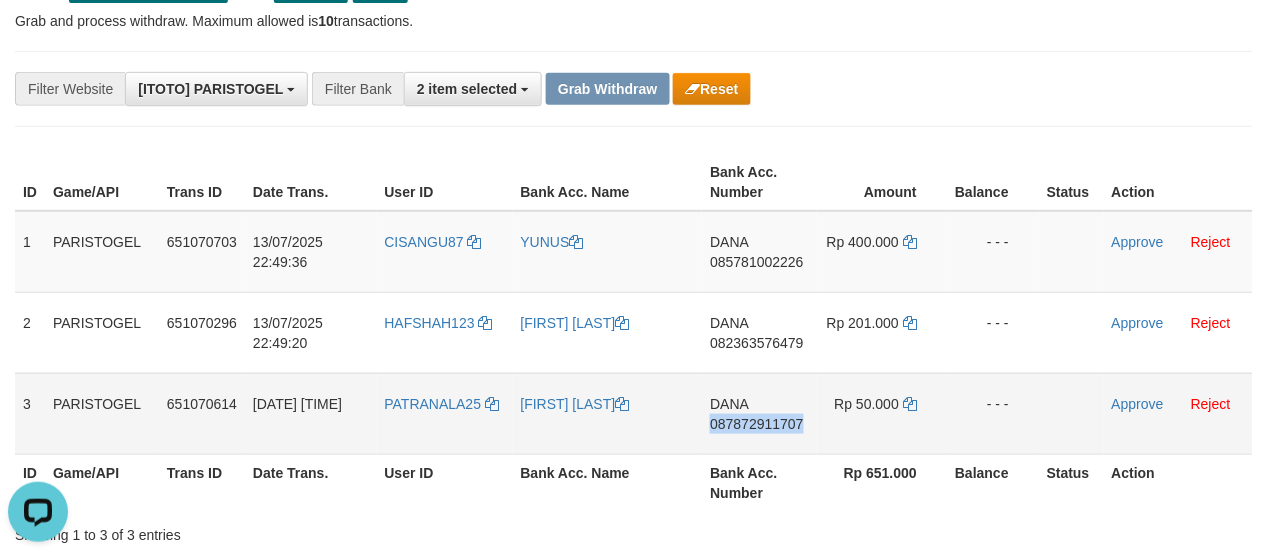 click on "DANA
087872911707" at bounding box center [759, 413] 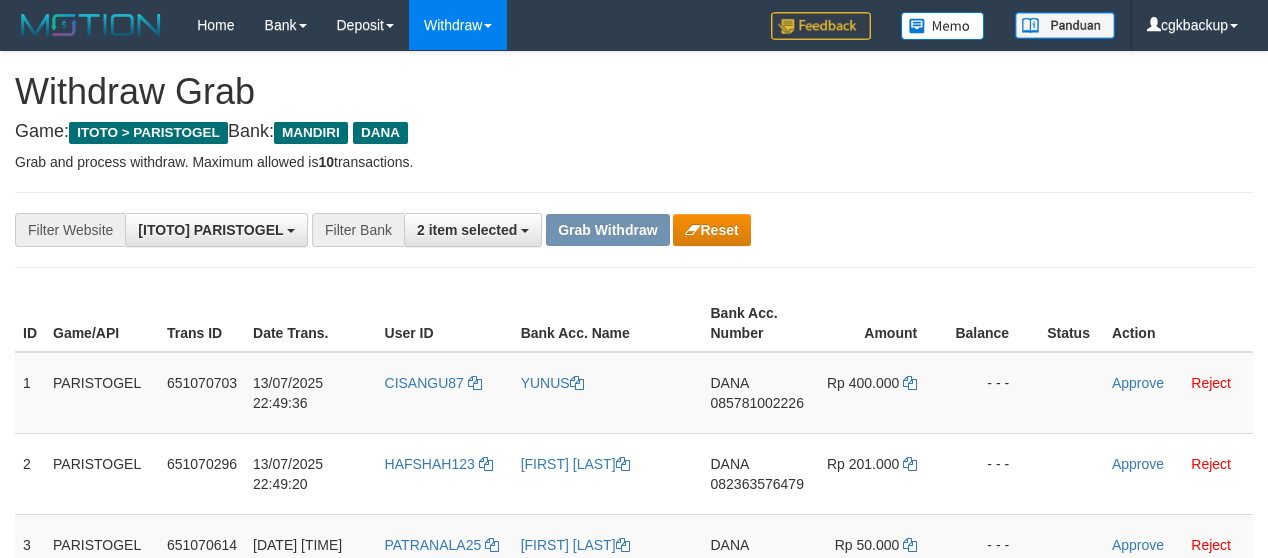 scroll, scrollTop: 141, scrollLeft: 0, axis: vertical 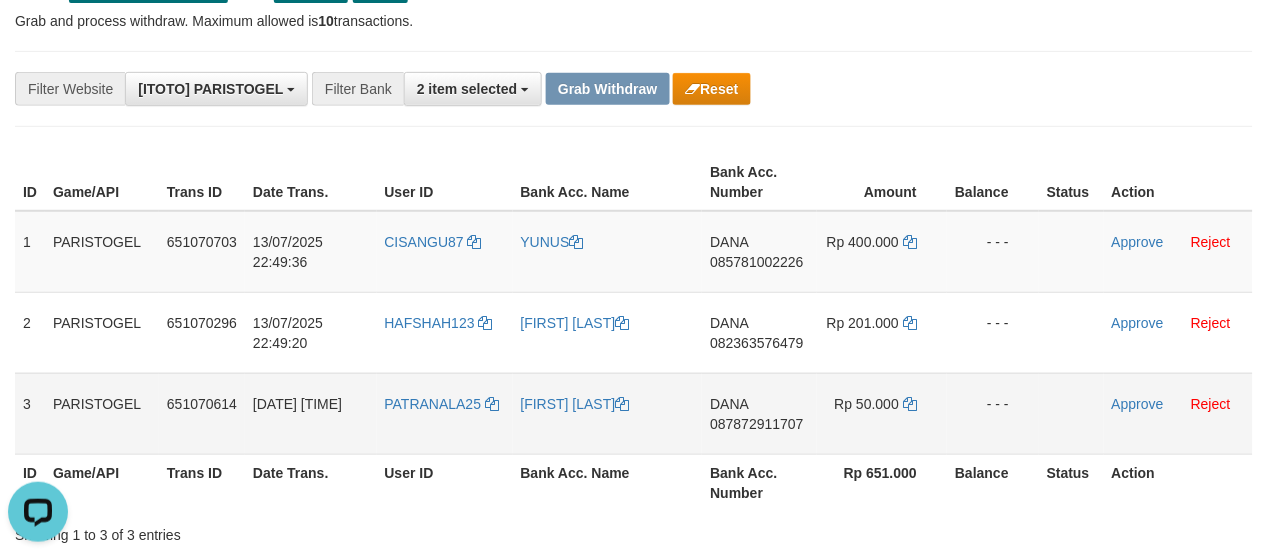 click on "DANA
087872911707" at bounding box center (759, 413) 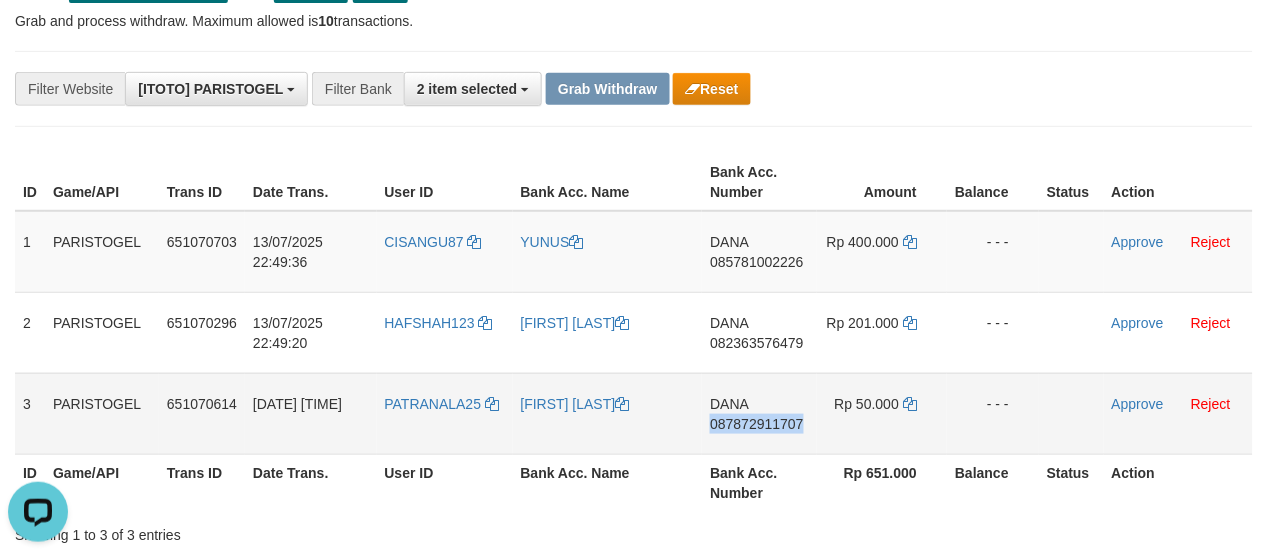 click on "DANA
087872911707" at bounding box center [759, 413] 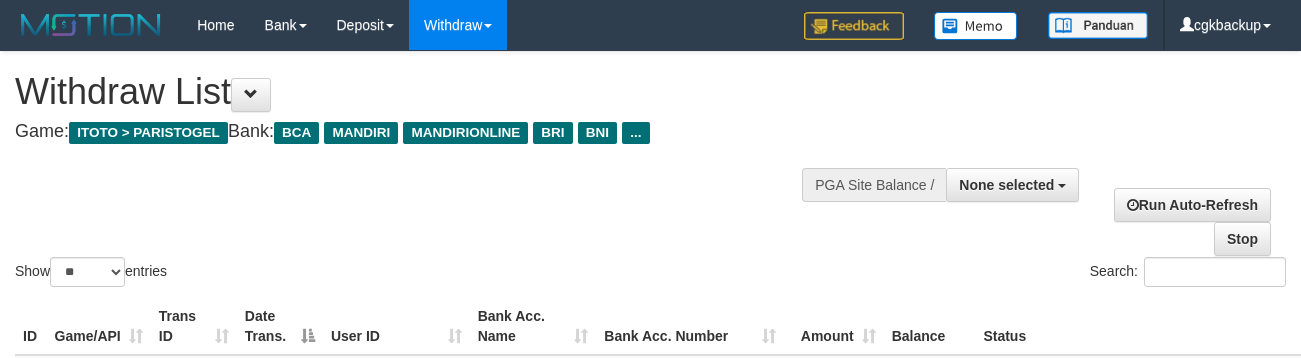 select 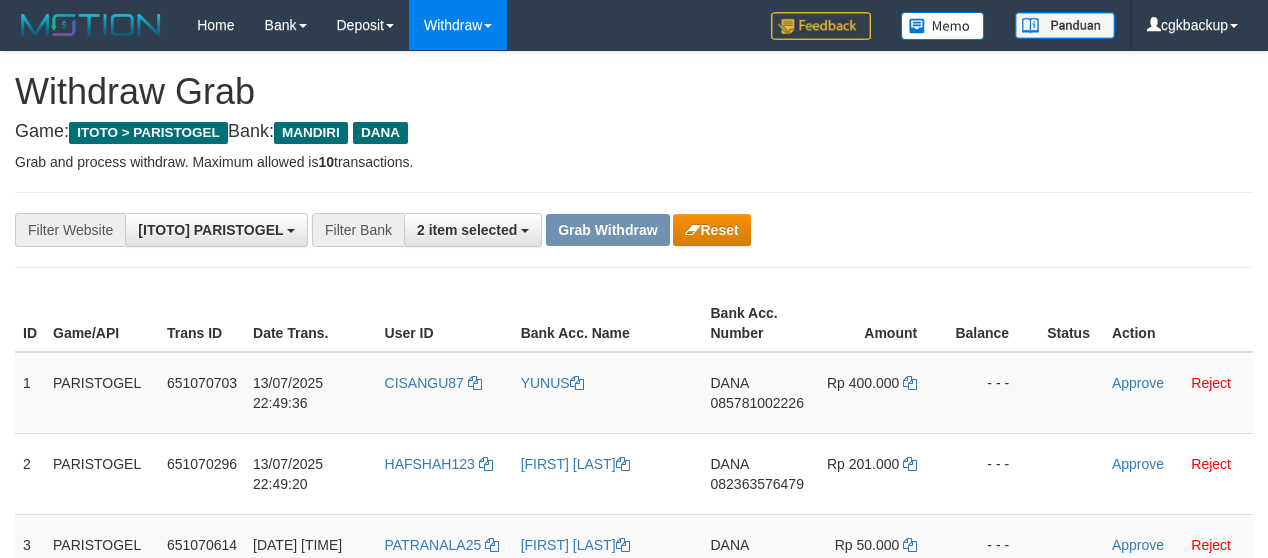 scroll, scrollTop: 141, scrollLeft: 0, axis: vertical 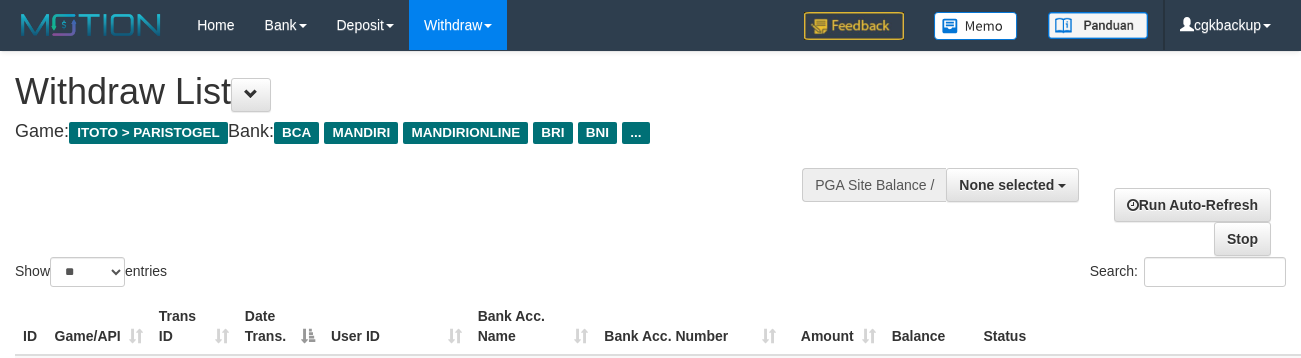 select 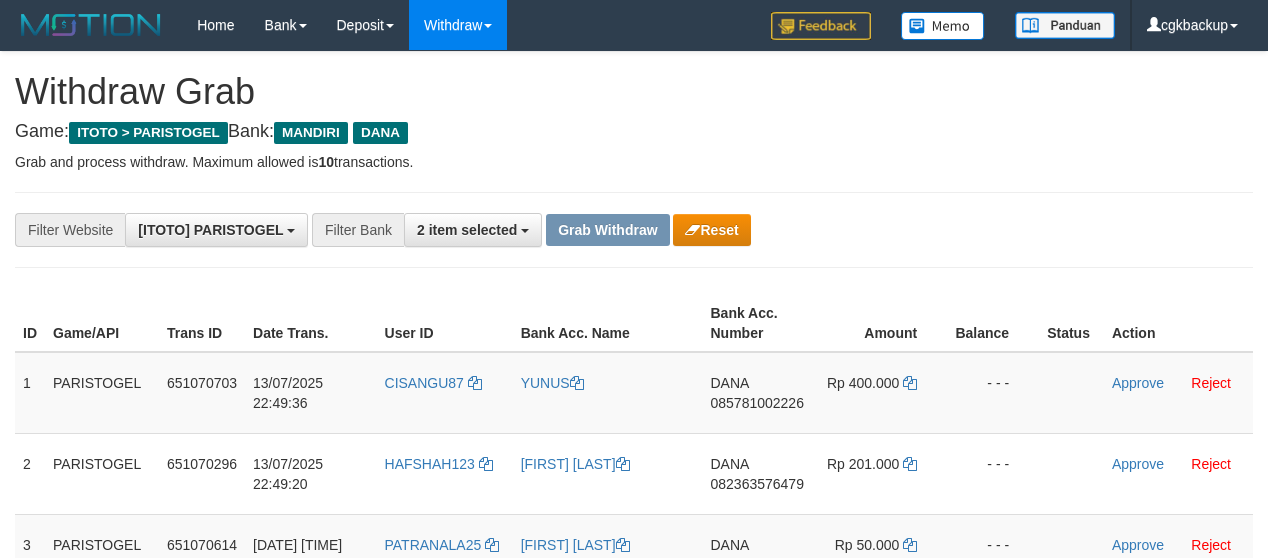 scroll, scrollTop: 141, scrollLeft: 0, axis: vertical 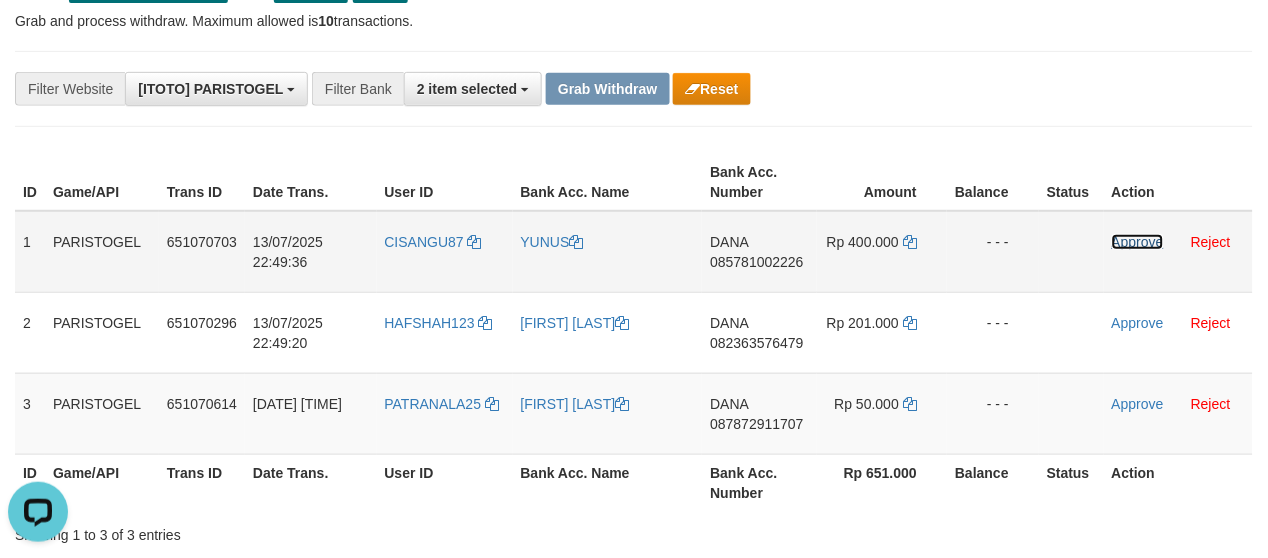 click on "Approve" at bounding box center [1138, 242] 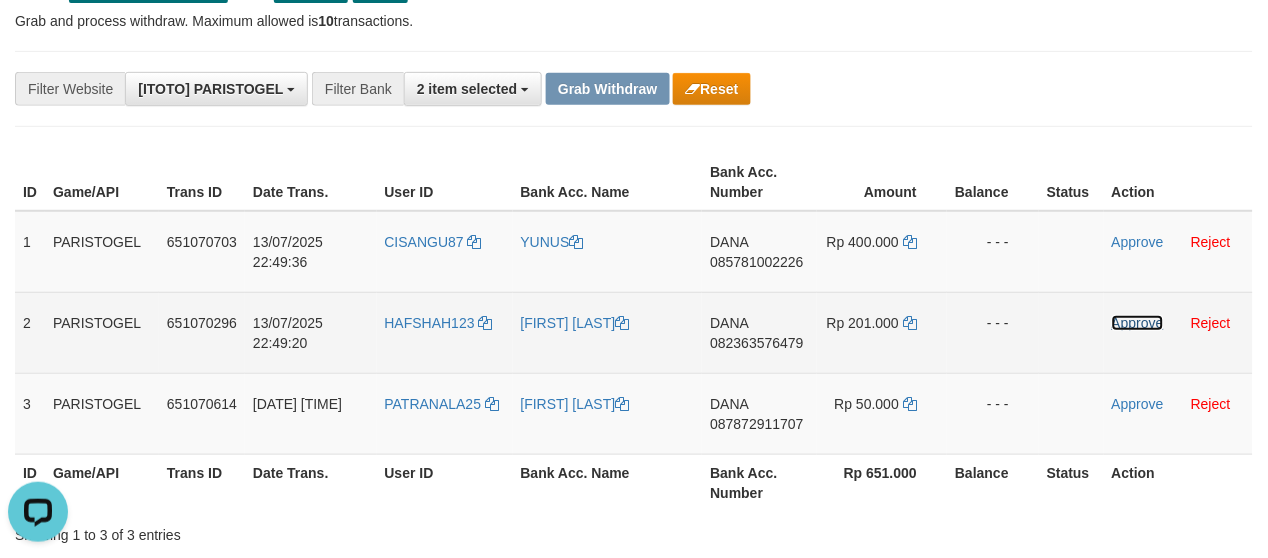 click on "Approve" at bounding box center [1138, 323] 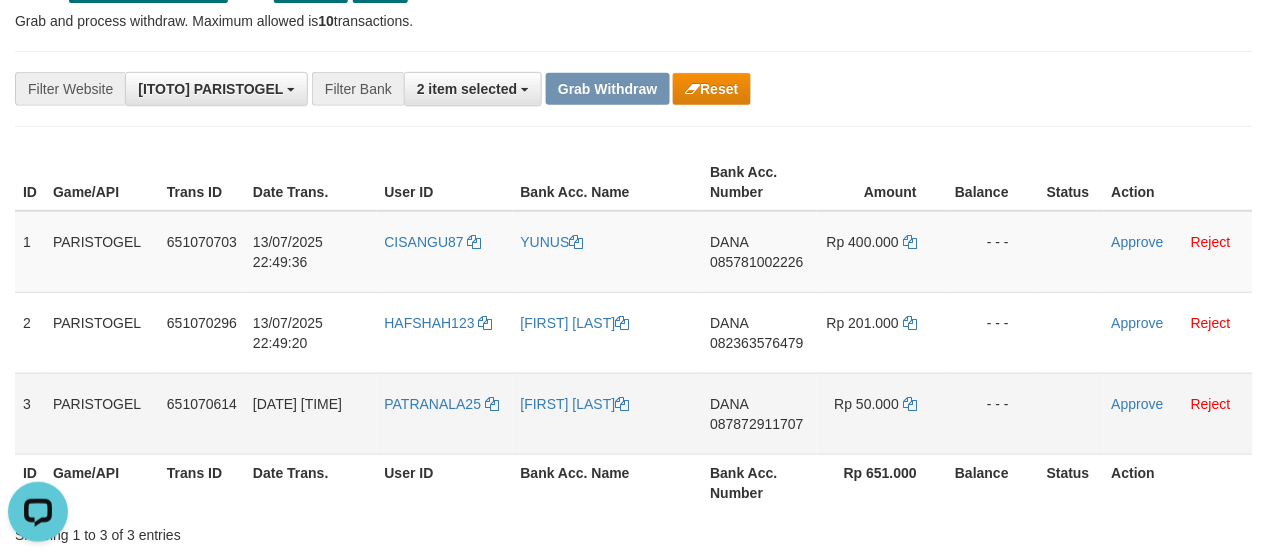 click on "Approve
Reject" at bounding box center [1178, 413] 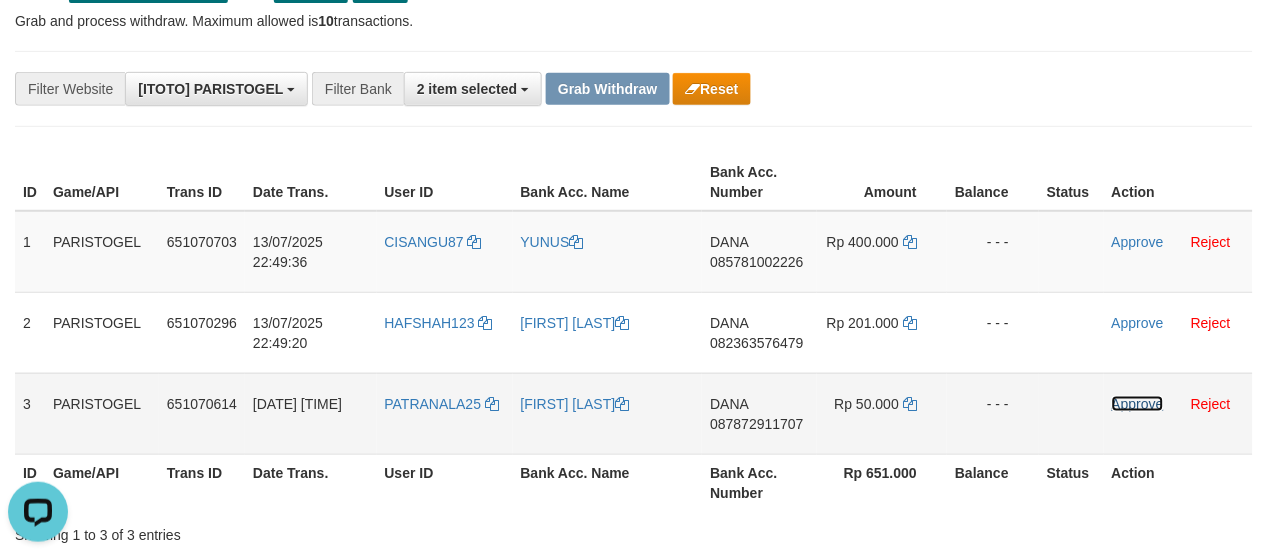 click on "Approve" at bounding box center [1138, 404] 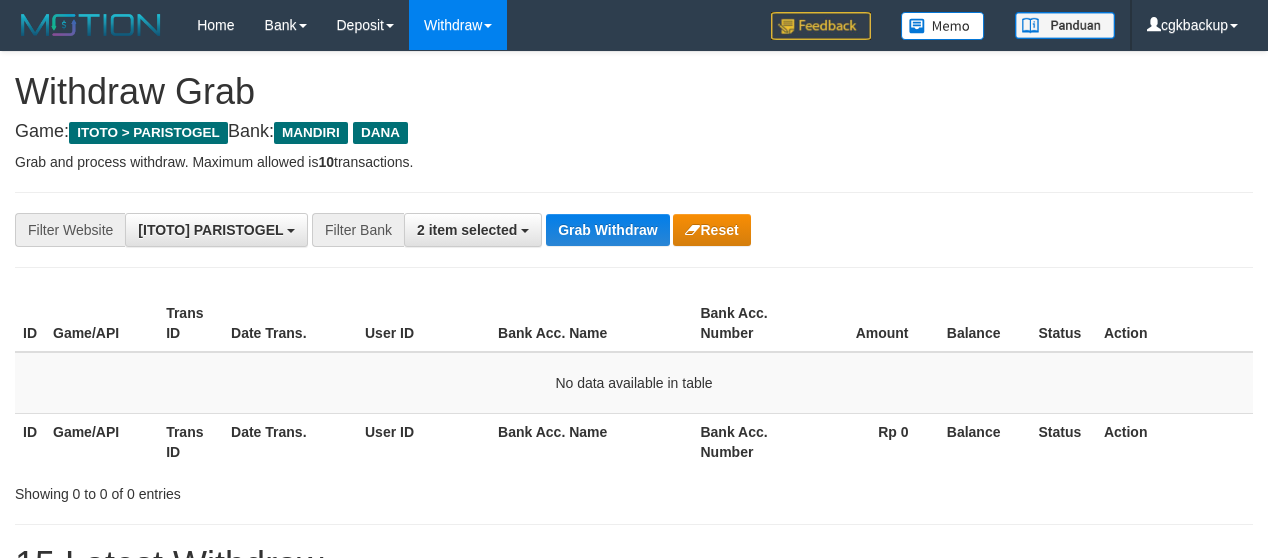 scroll, scrollTop: 141, scrollLeft: 0, axis: vertical 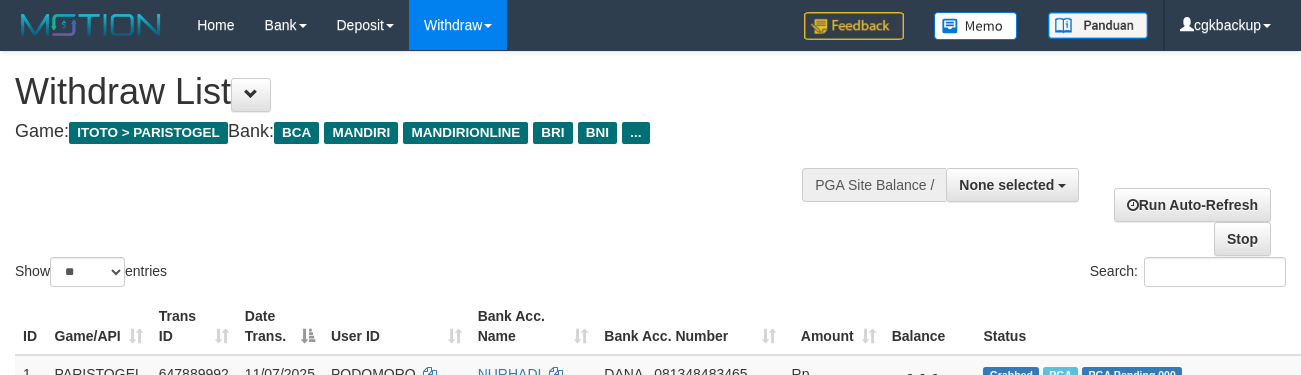 select 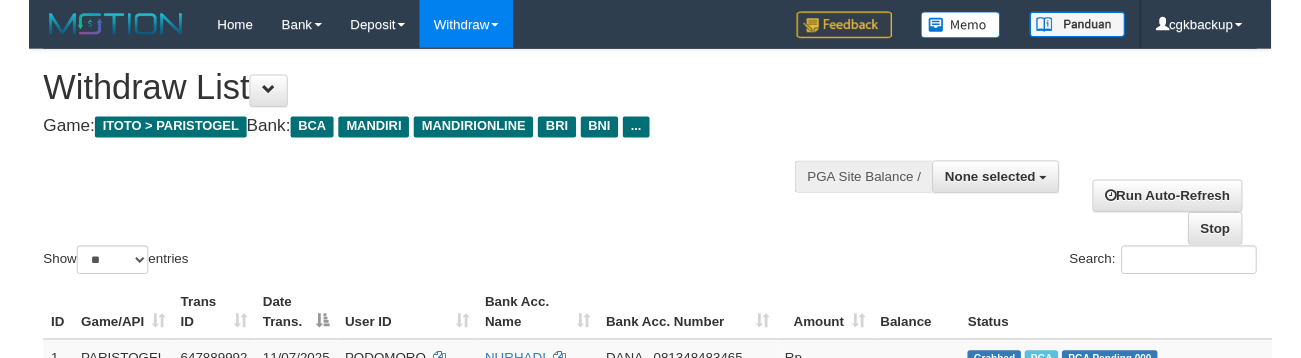scroll, scrollTop: 644, scrollLeft: 128, axis: both 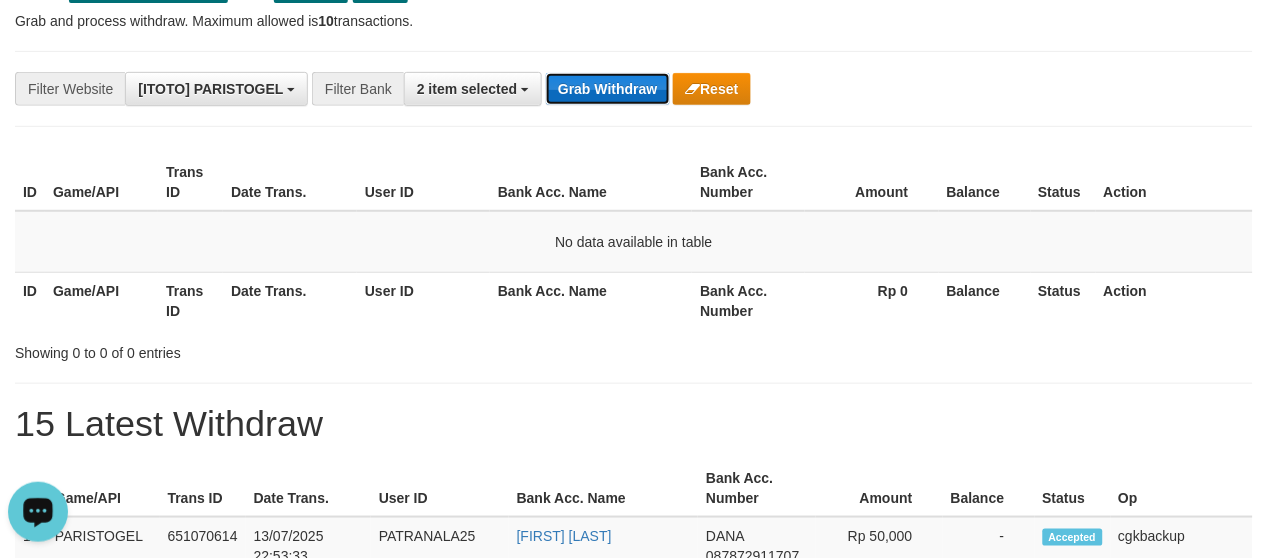 click on "Grab Withdraw" at bounding box center (607, 89) 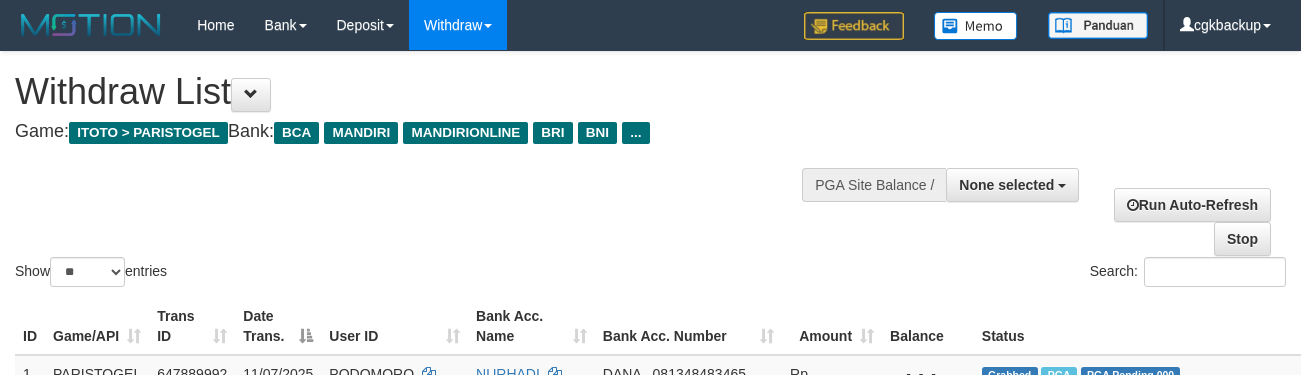 select 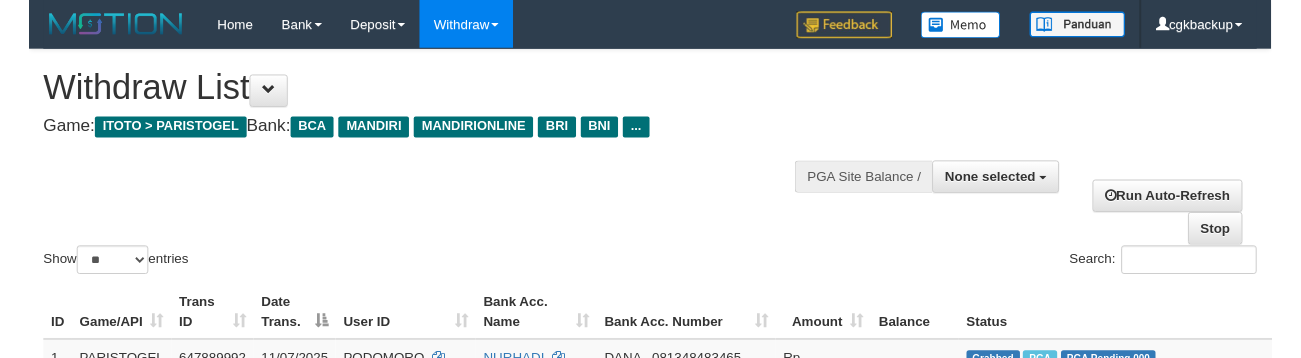scroll, scrollTop: 765, scrollLeft: 118, axis: both 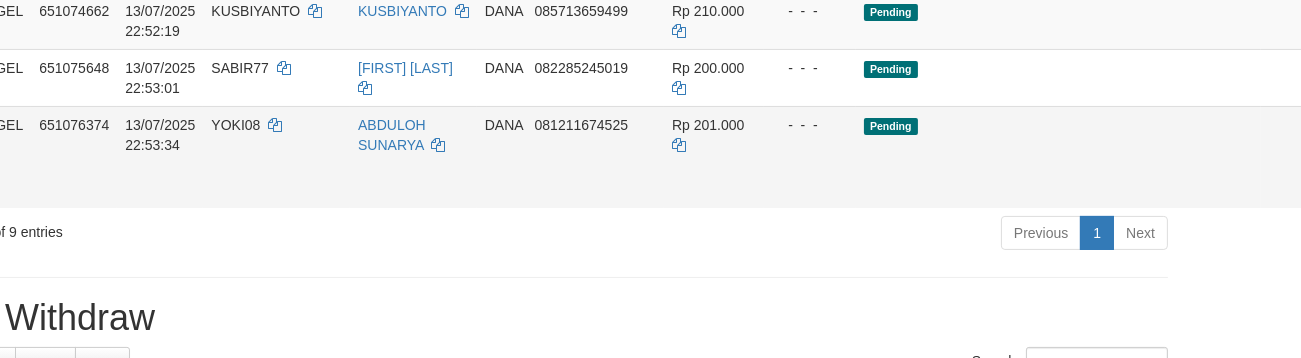 click on "Allow Grab" at bounding box center [1367, 135] 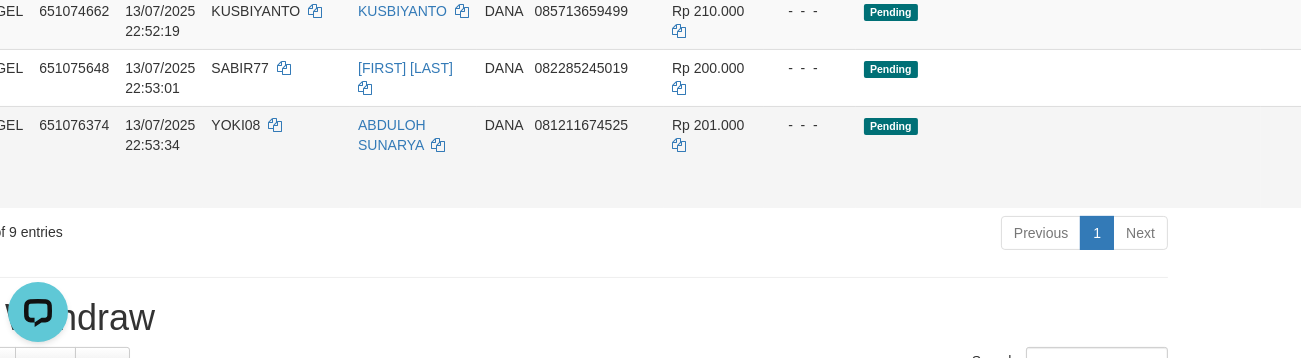 scroll, scrollTop: 0, scrollLeft: 0, axis: both 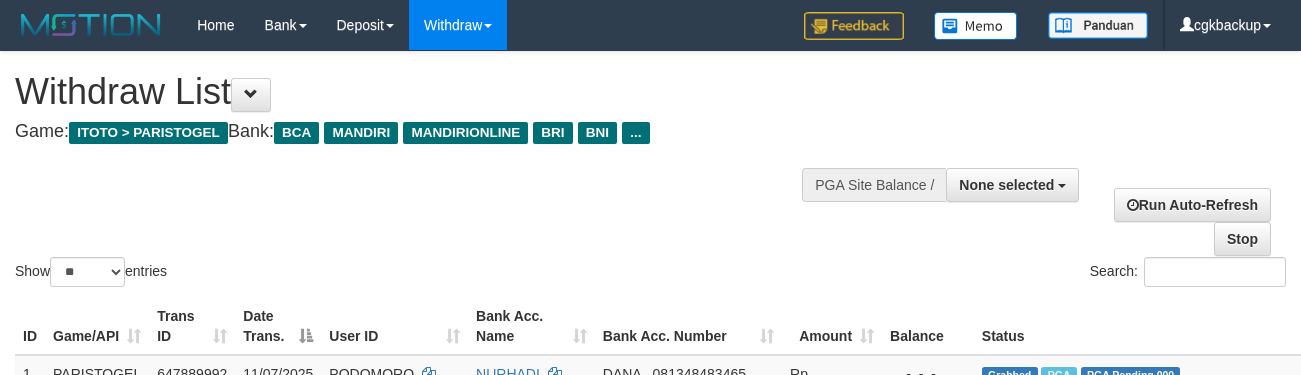 select 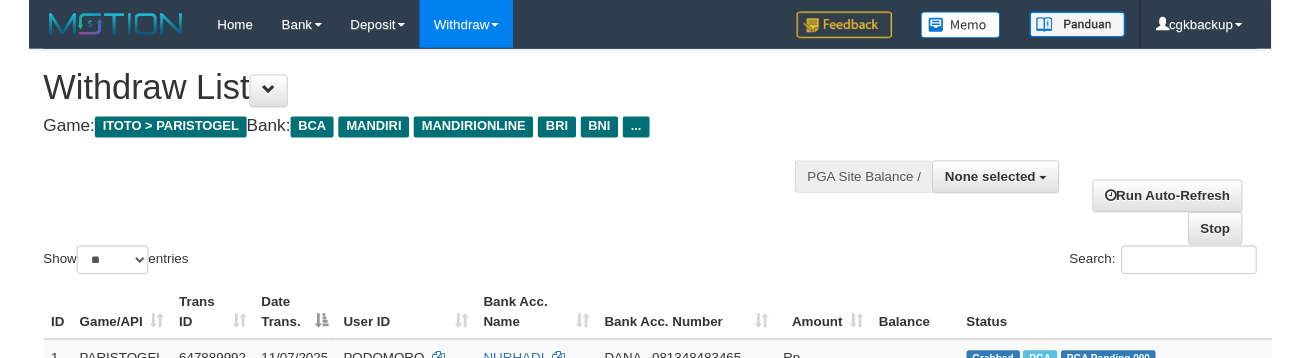 scroll, scrollTop: 543, scrollLeft: 118, axis: both 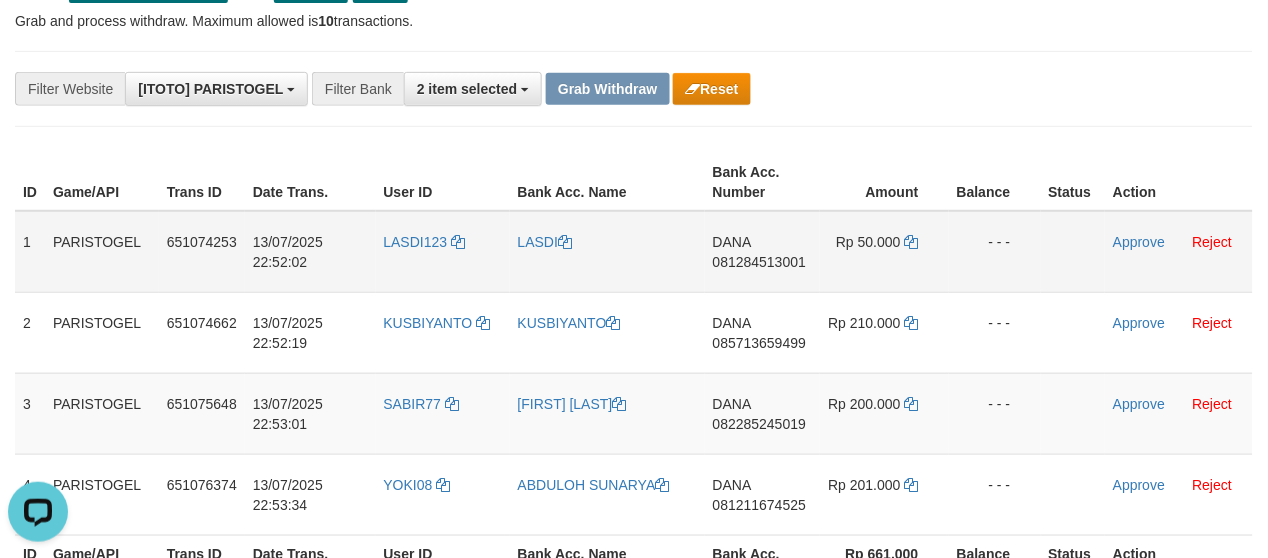 click on "LASDI123" at bounding box center (443, 252) 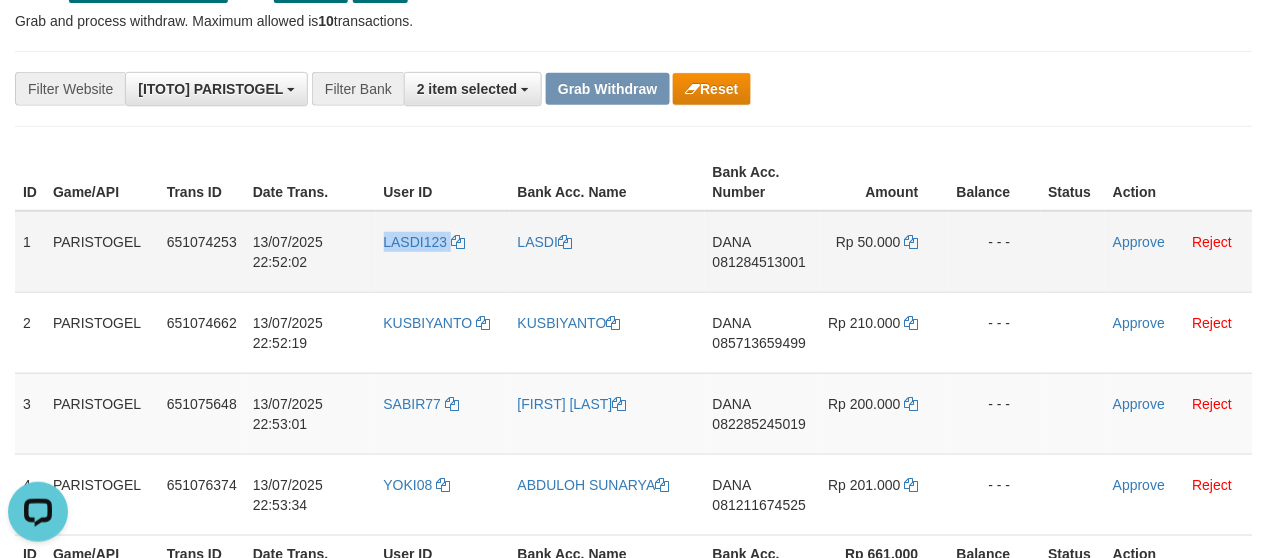 click on "LASDI123" at bounding box center (443, 252) 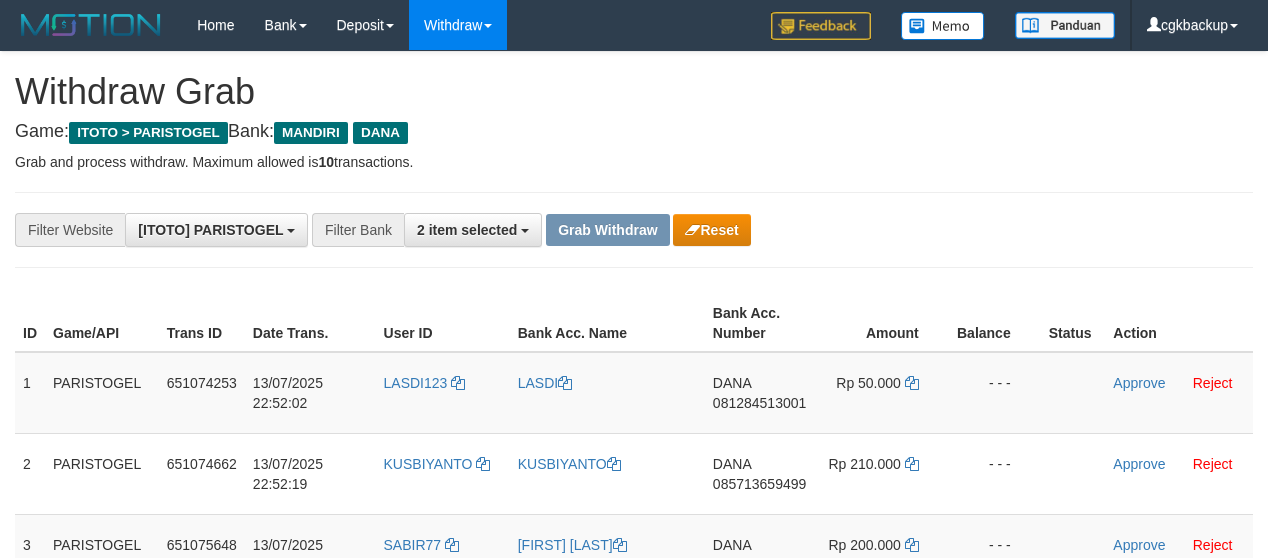 scroll, scrollTop: 141, scrollLeft: 0, axis: vertical 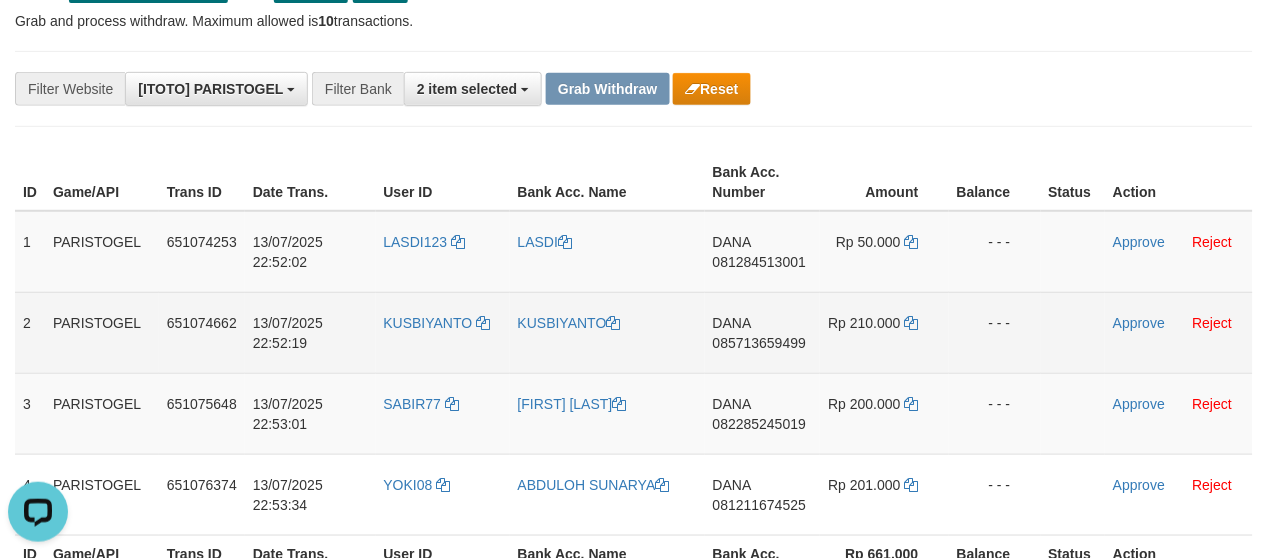 click on "KUSBIYANTO" at bounding box center [443, 332] 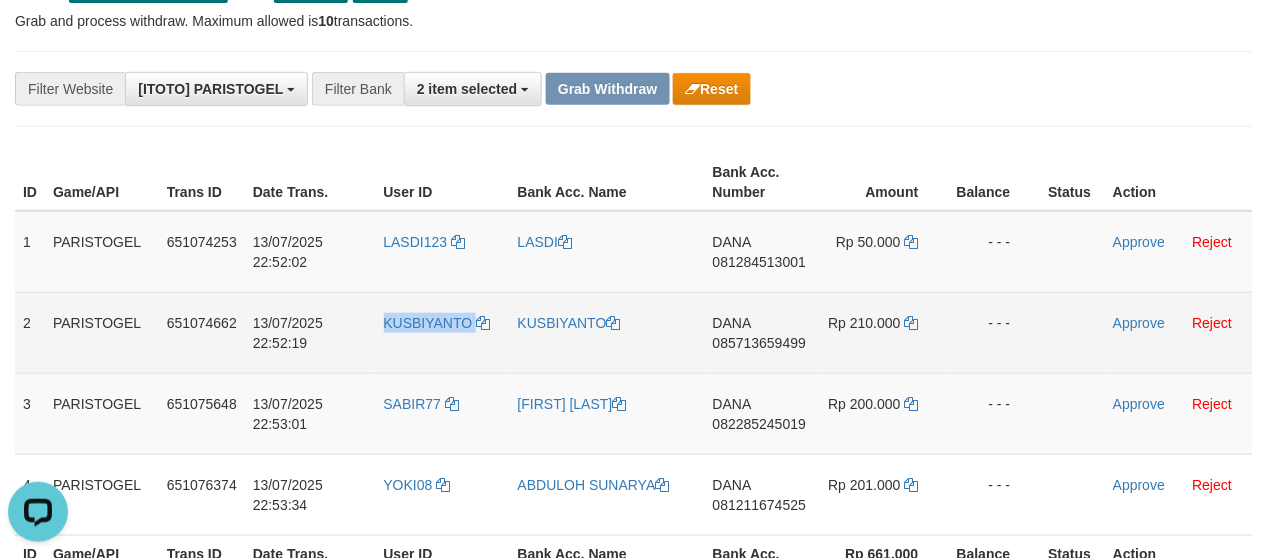 click on "KUSBIYANTO" at bounding box center (443, 332) 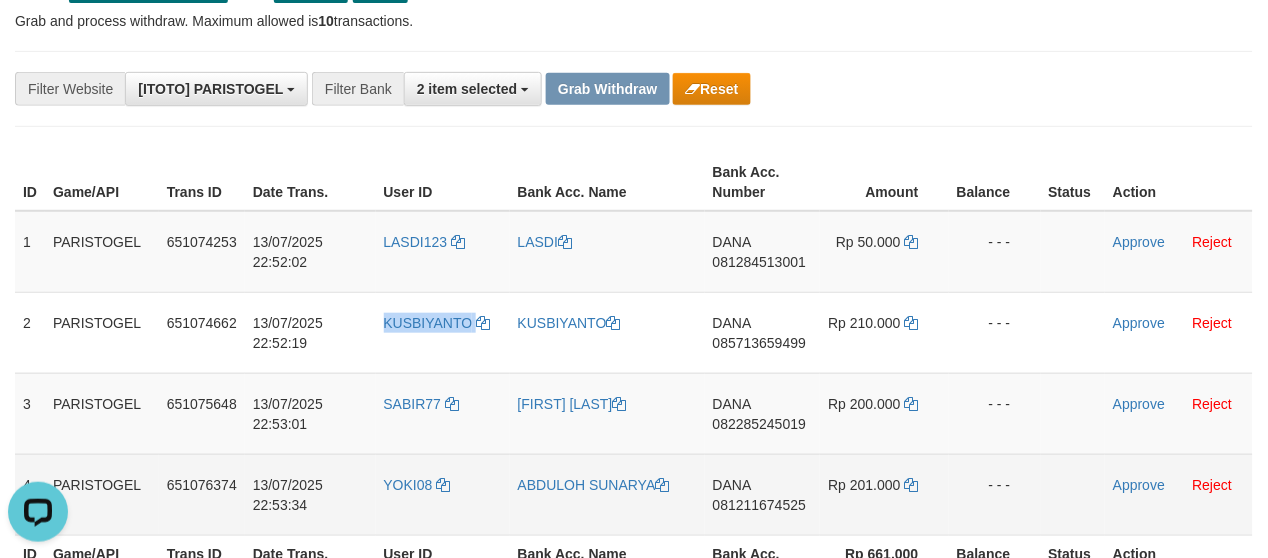 copy on "KUSBIYANTO" 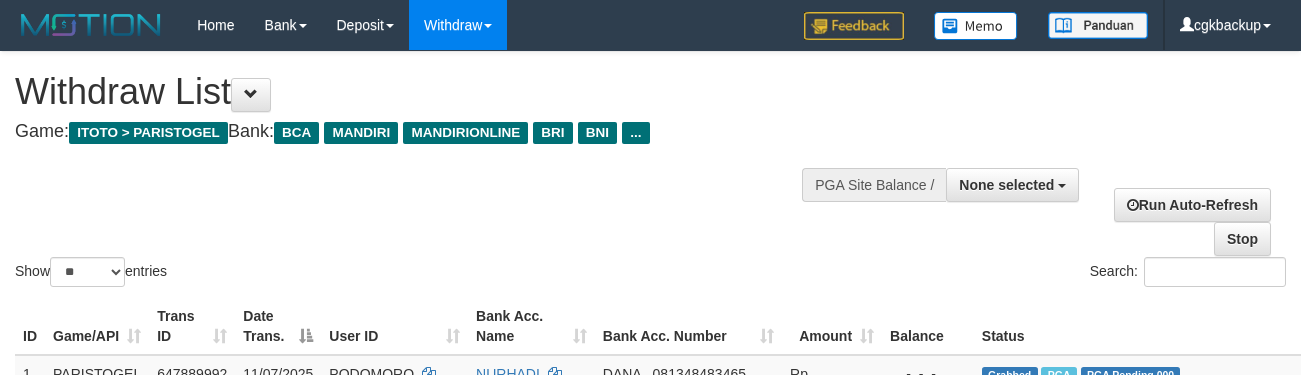 select 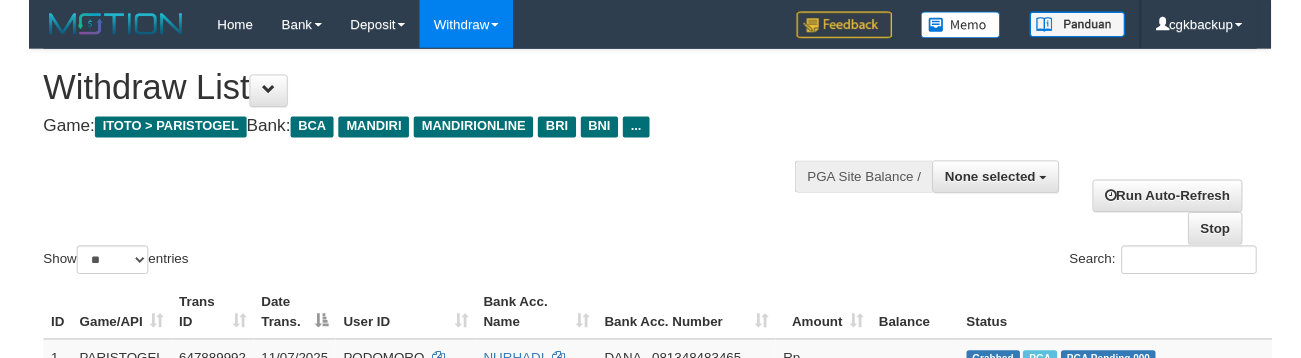 scroll, scrollTop: 543, scrollLeft: 118, axis: both 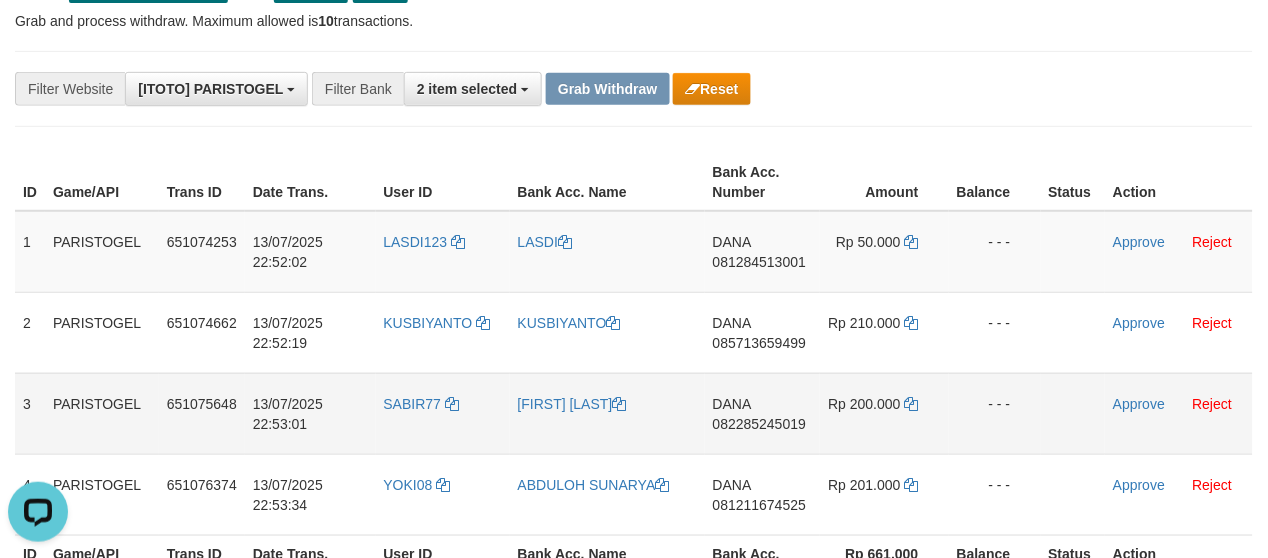 click on "SABIR77" at bounding box center (443, 413) 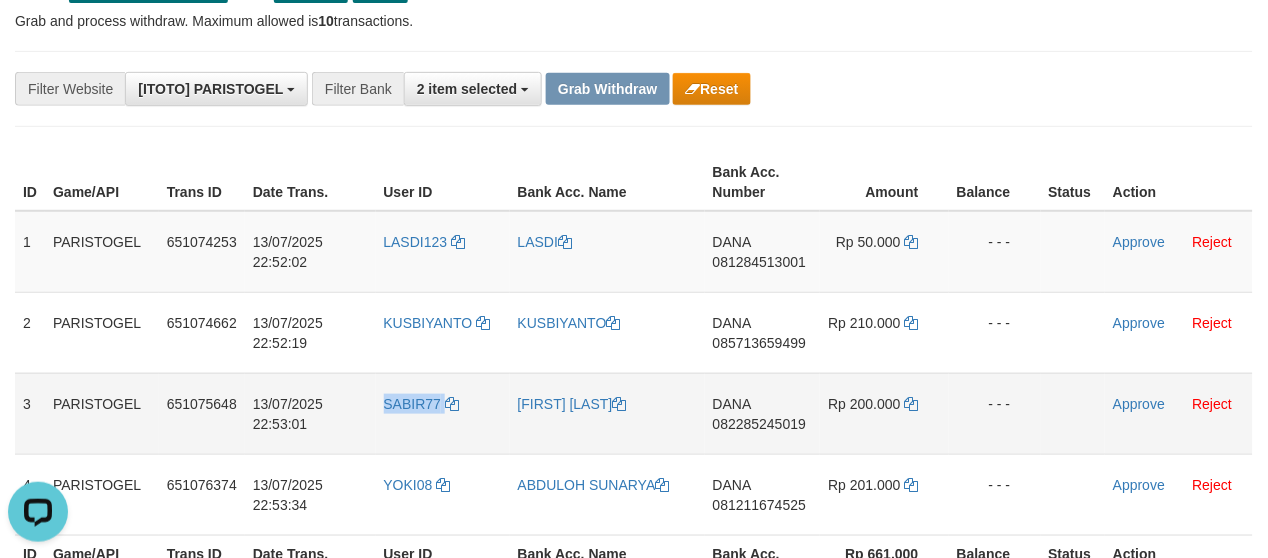 click on "SABIR77" at bounding box center [443, 413] 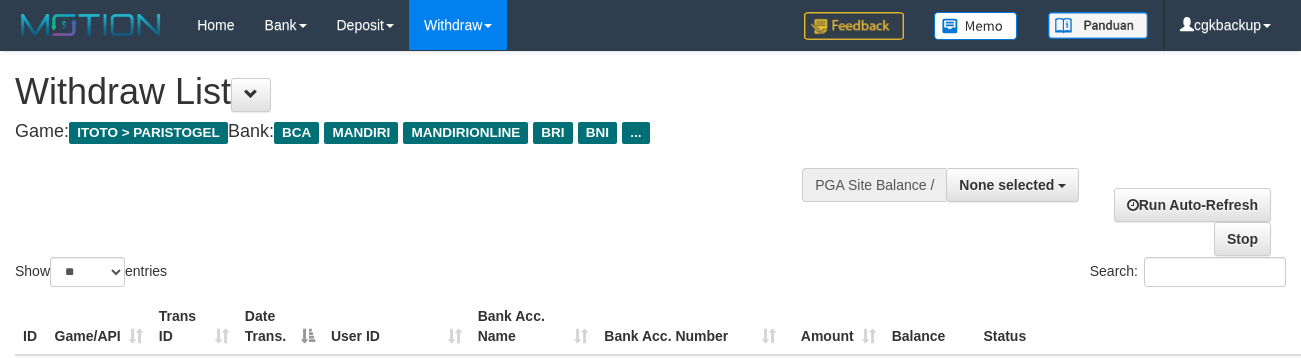 select 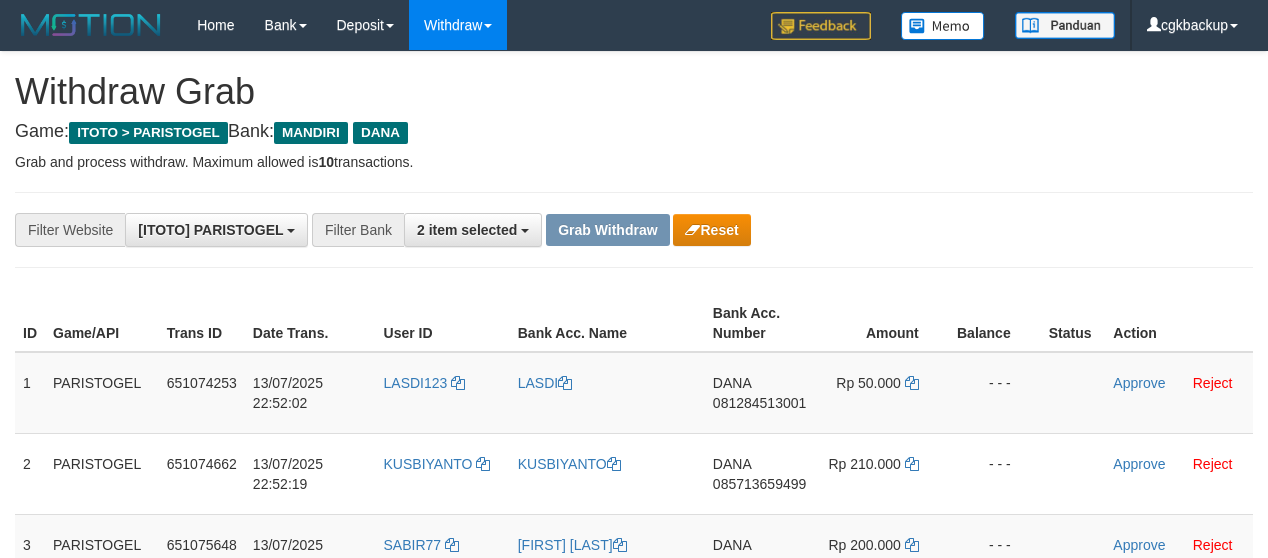 scroll, scrollTop: 141, scrollLeft: 0, axis: vertical 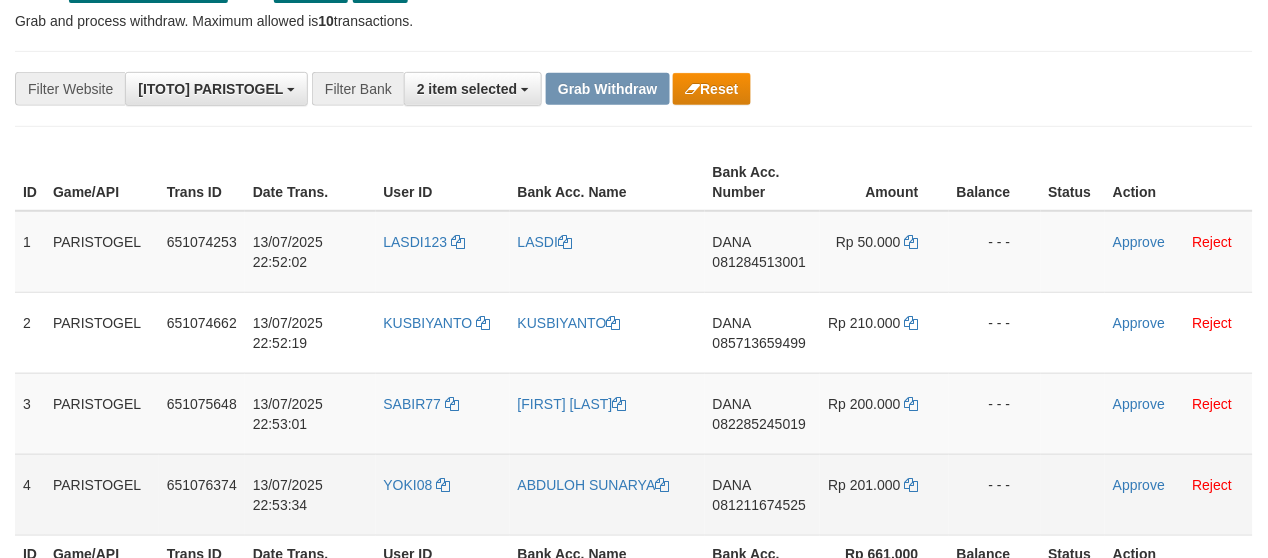 drag, startPoint x: 0, startPoint y: 0, endPoint x: 406, endPoint y: 501, distance: 644.85425 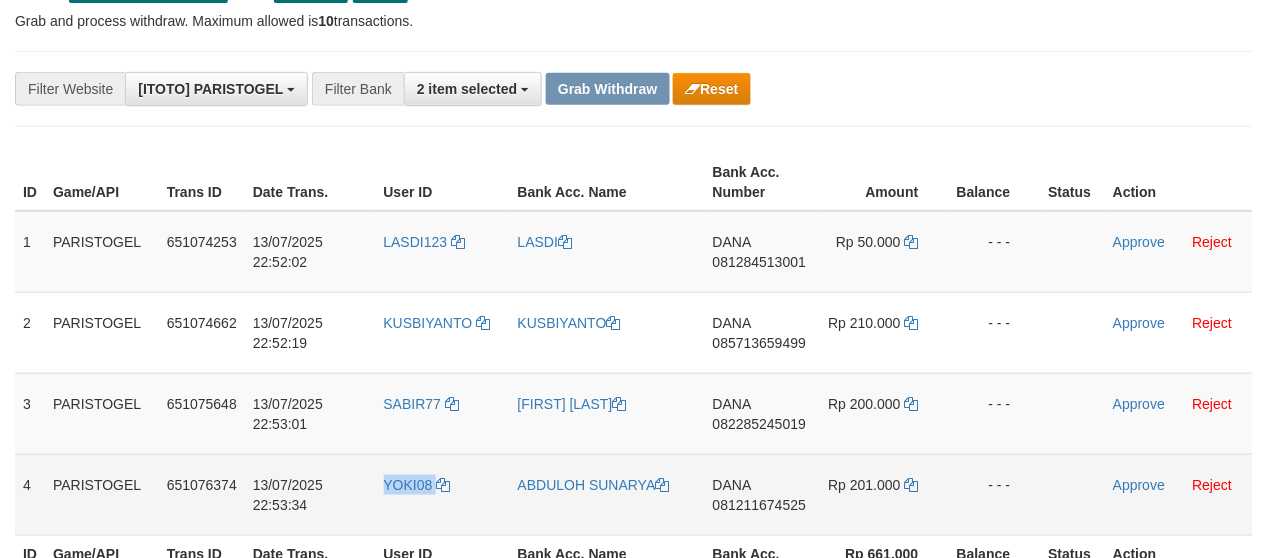 click on "YOKI08" at bounding box center (443, 494) 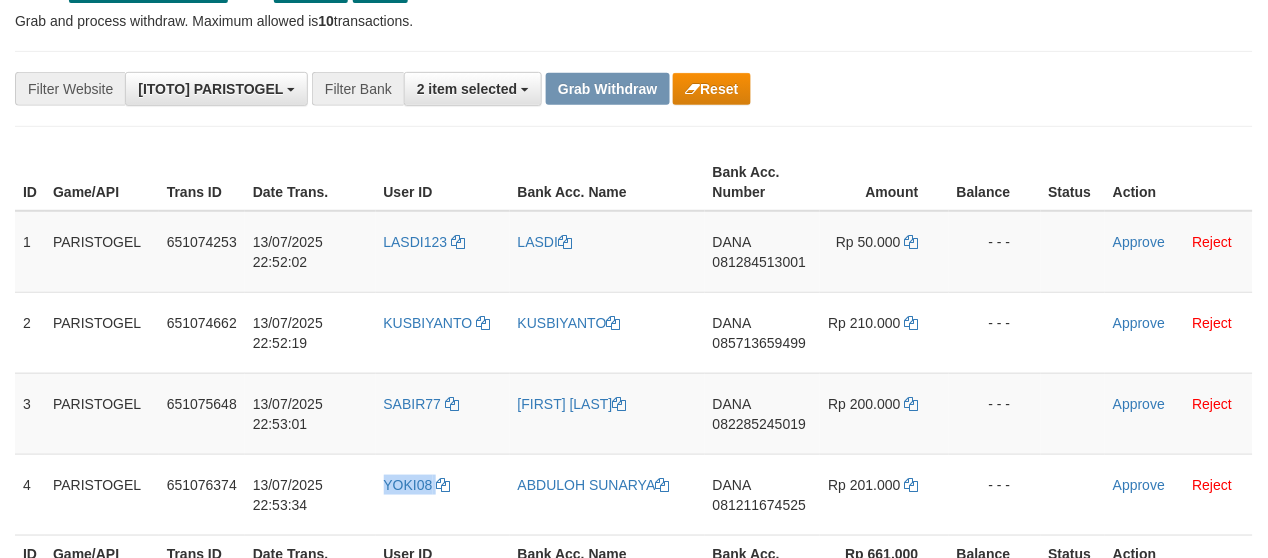 copy on "YOKI08" 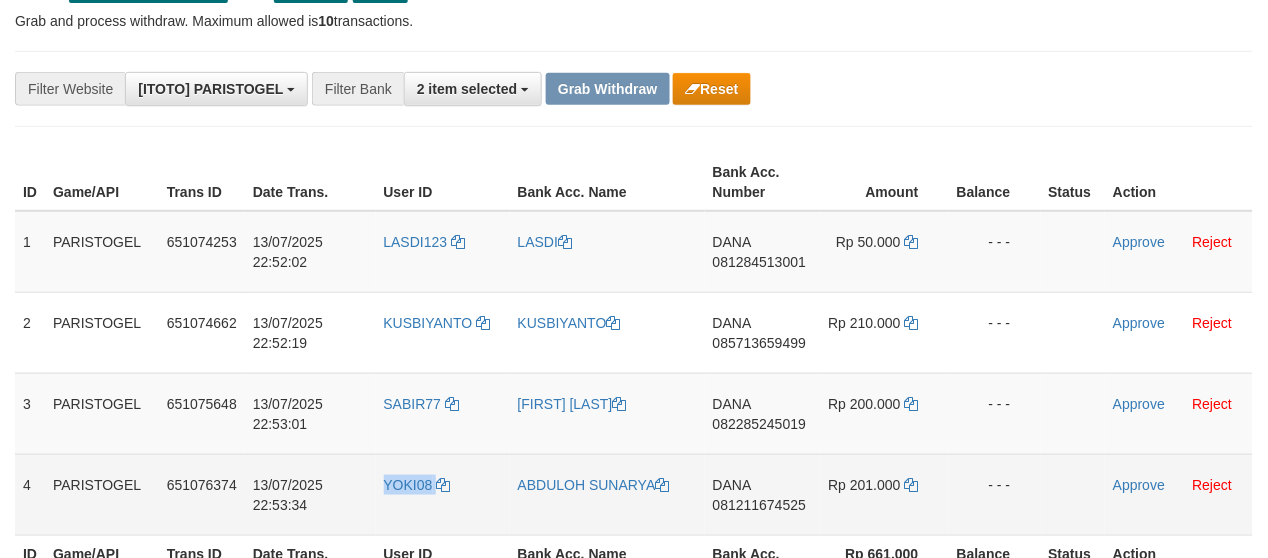 click on "YOKI08" at bounding box center [443, 494] 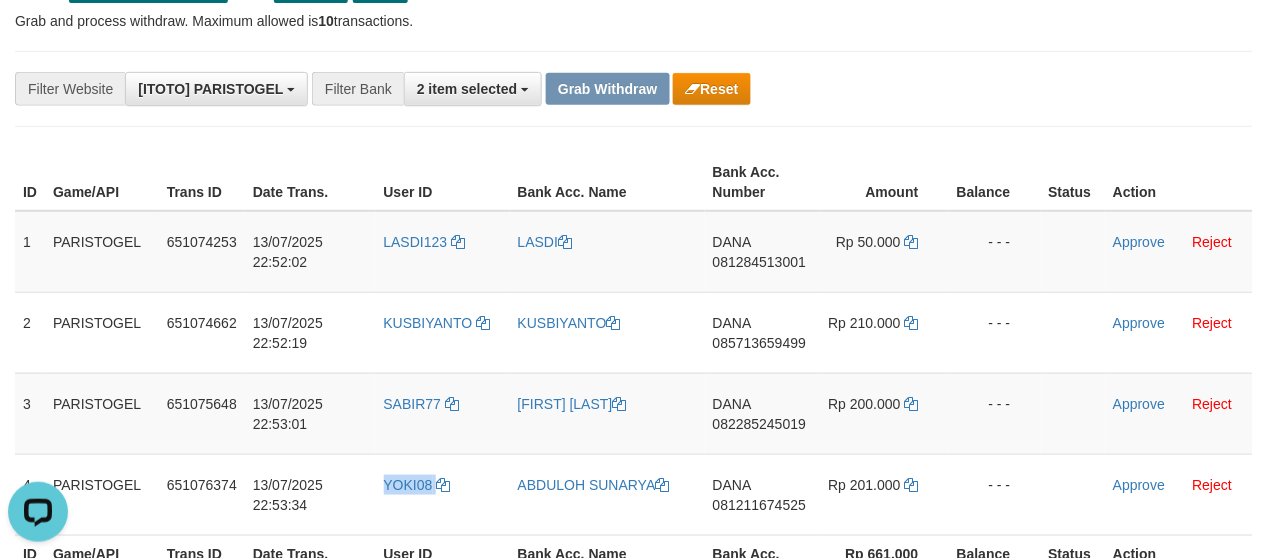 scroll, scrollTop: 0, scrollLeft: 0, axis: both 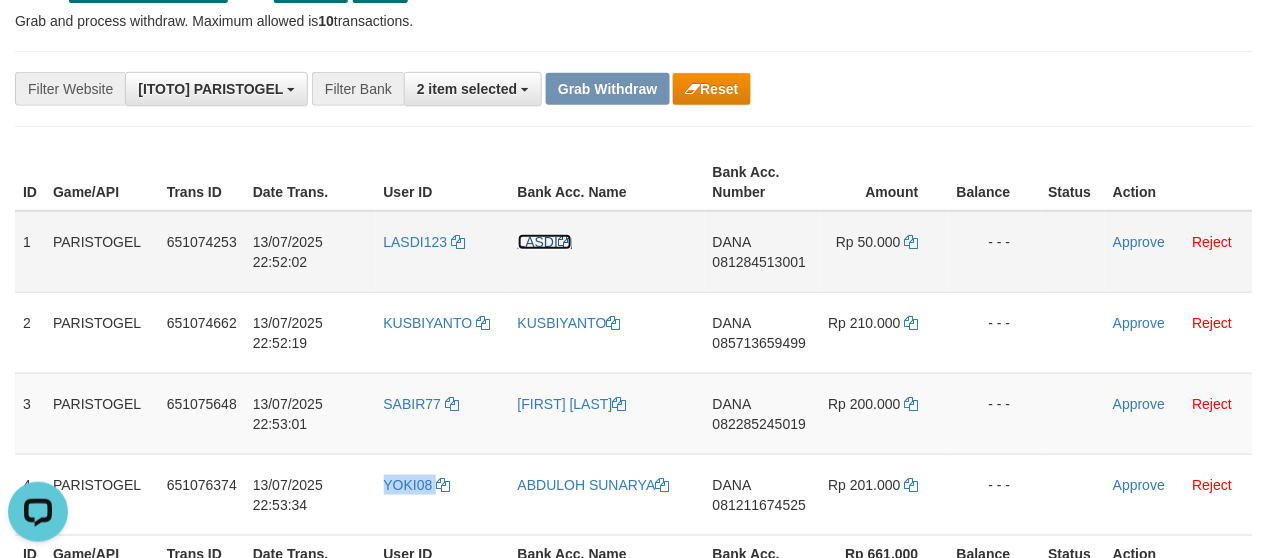 click on "LASDI" at bounding box center (545, 242) 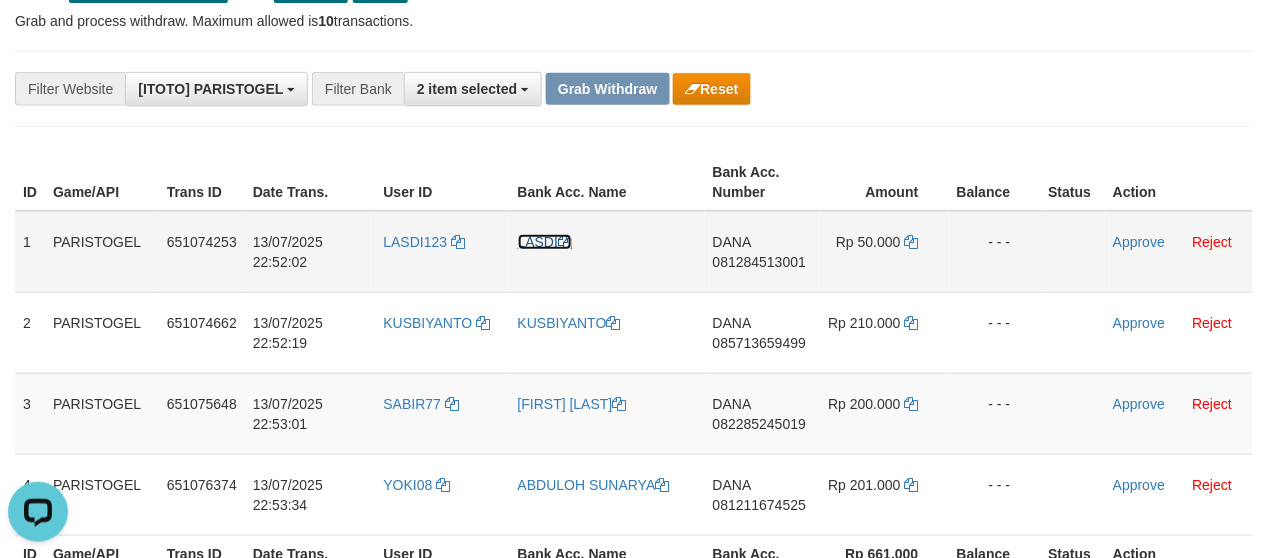 click on "LASDI" at bounding box center (545, 242) 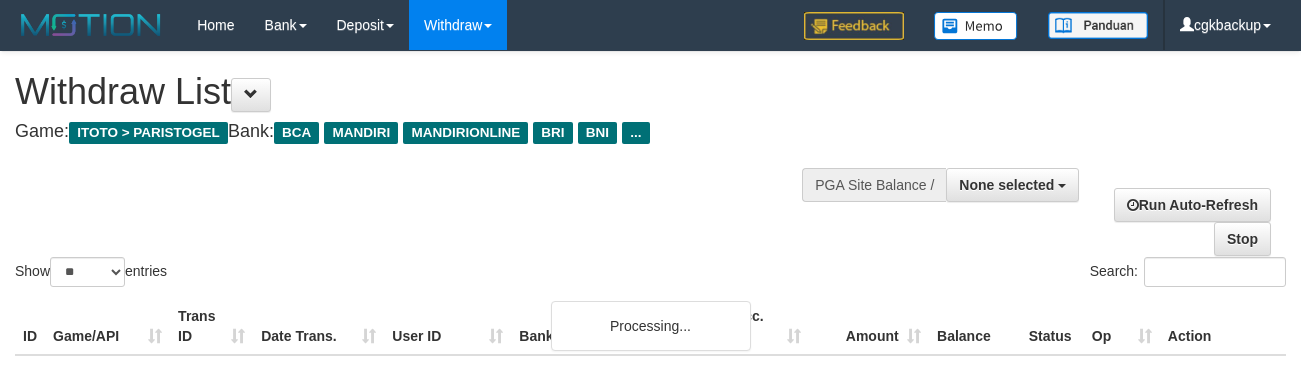 select 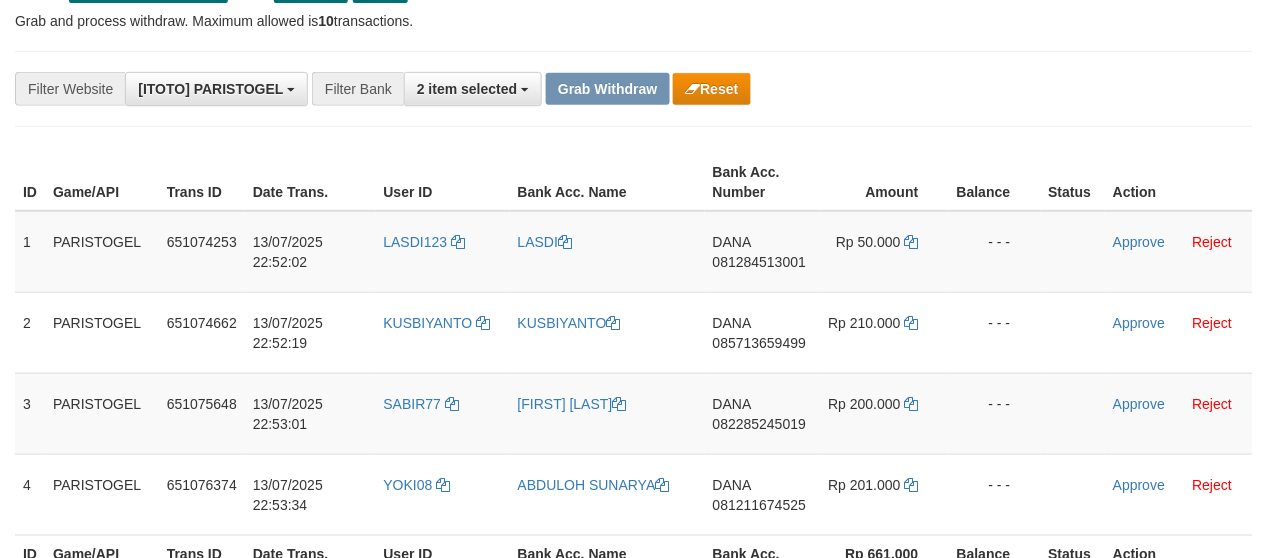 scroll, scrollTop: 141, scrollLeft: 0, axis: vertical 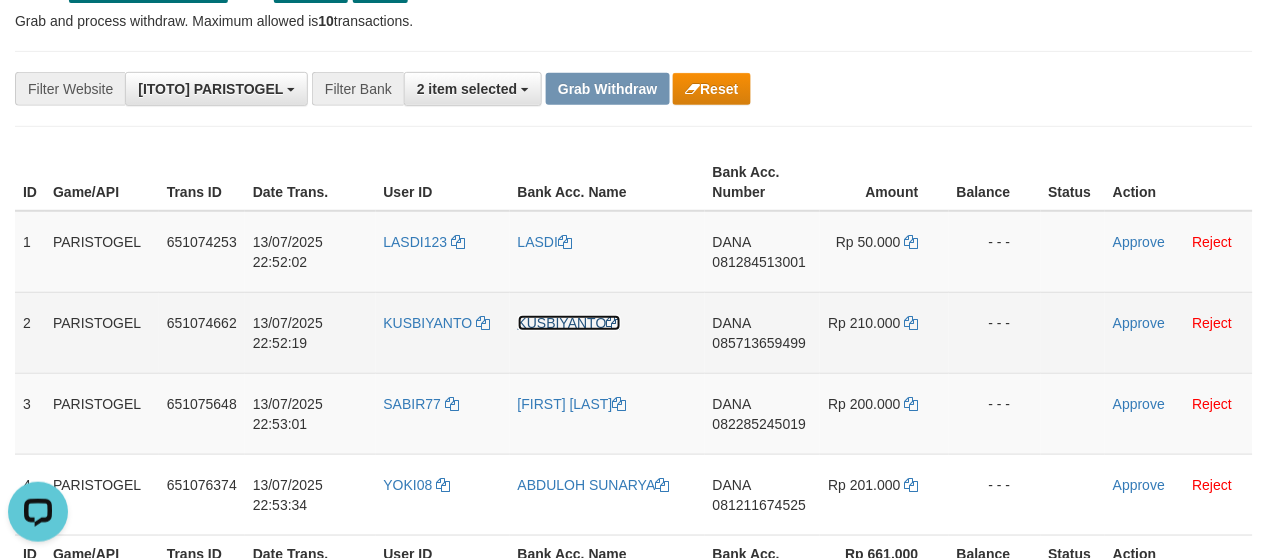 click on "KUSBIYANTO" at bounding box center [569, 323] 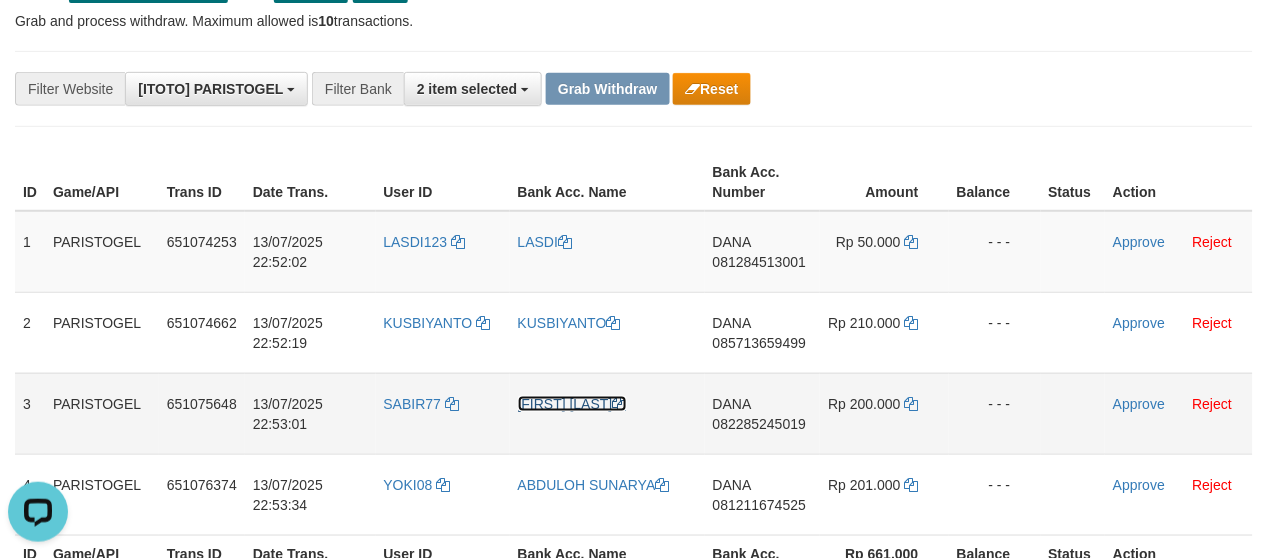 click on "[FIRST] [LAST]" at bounding box center [572, 404] 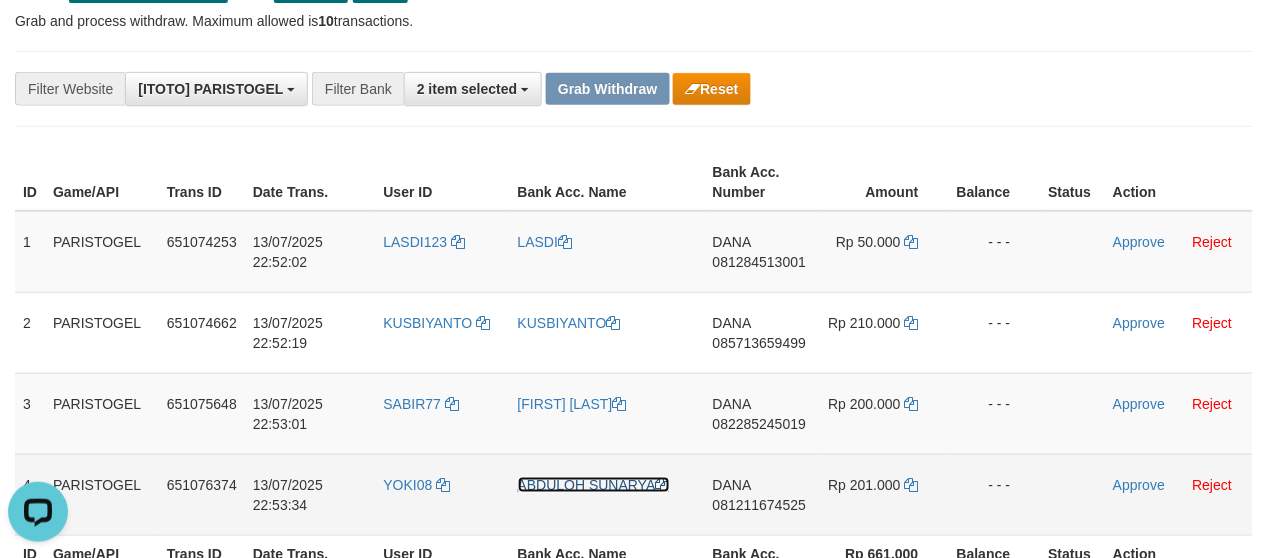 click on "ABDULOH SUNARYA" at bounding box center [594, 485] 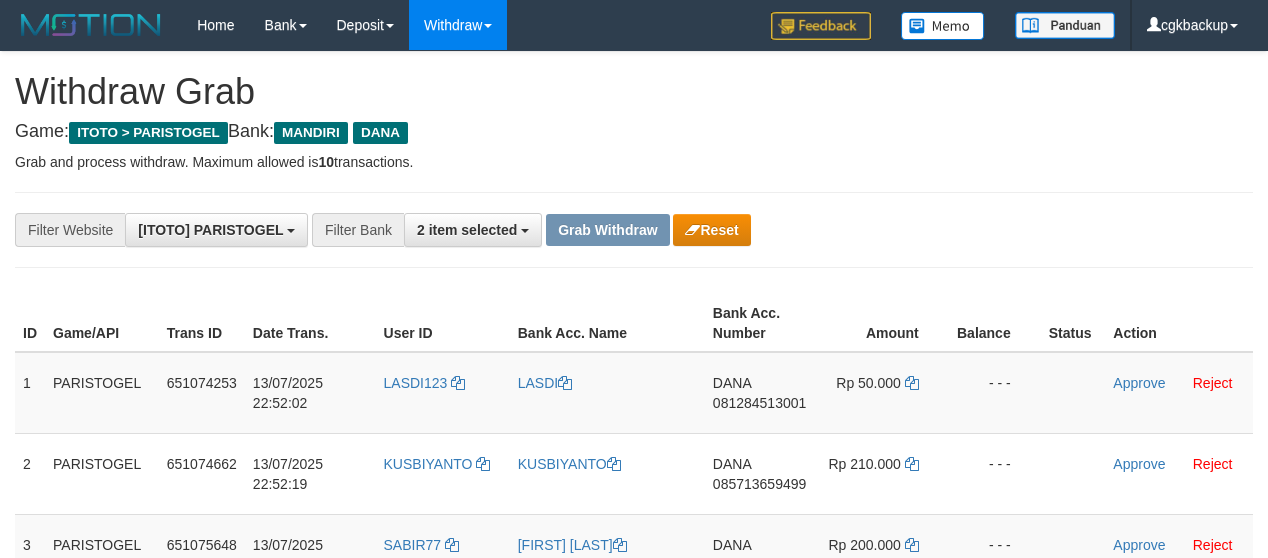scroll, scrollTop: 141, scrollLeft: 0, axis: vertical 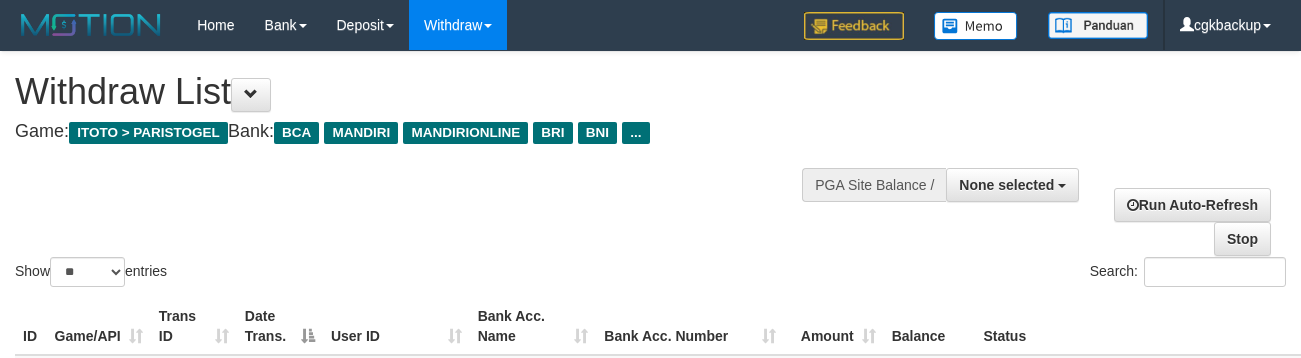 select 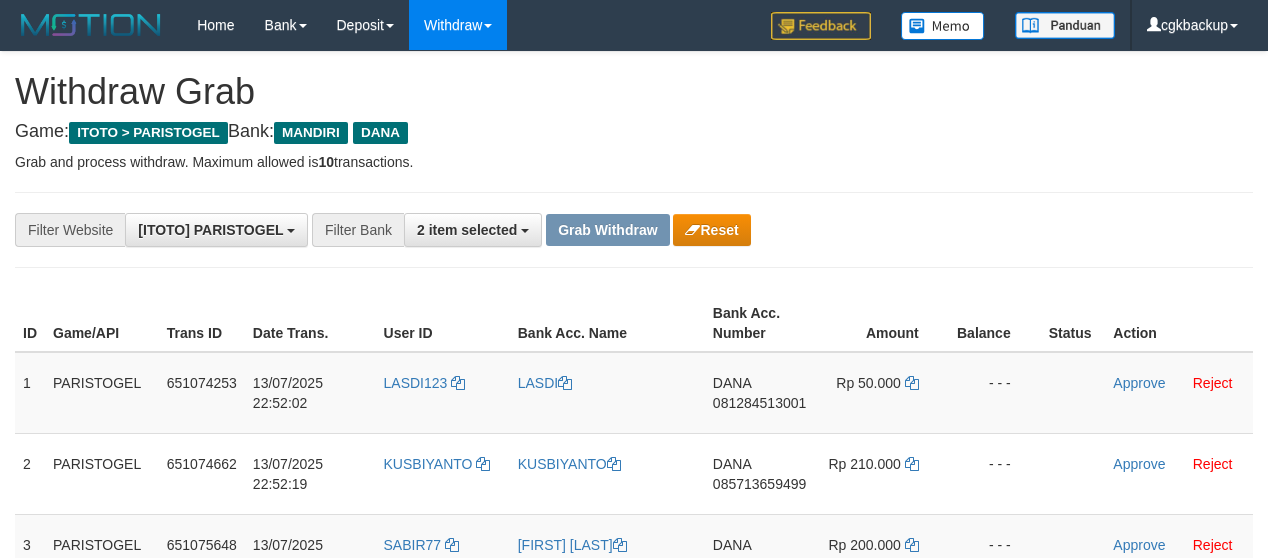 scroll, scrollTop: 141, scrollLeft: 0, axis: vertical 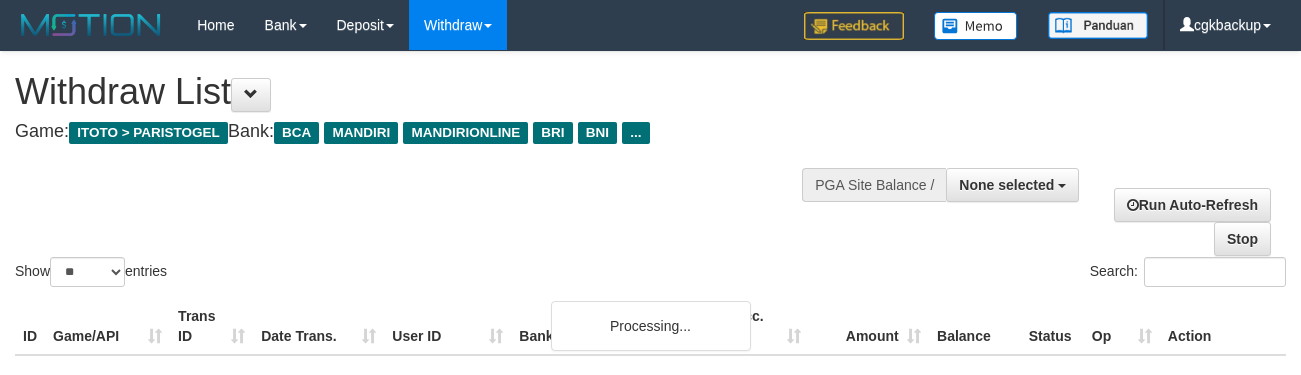 select 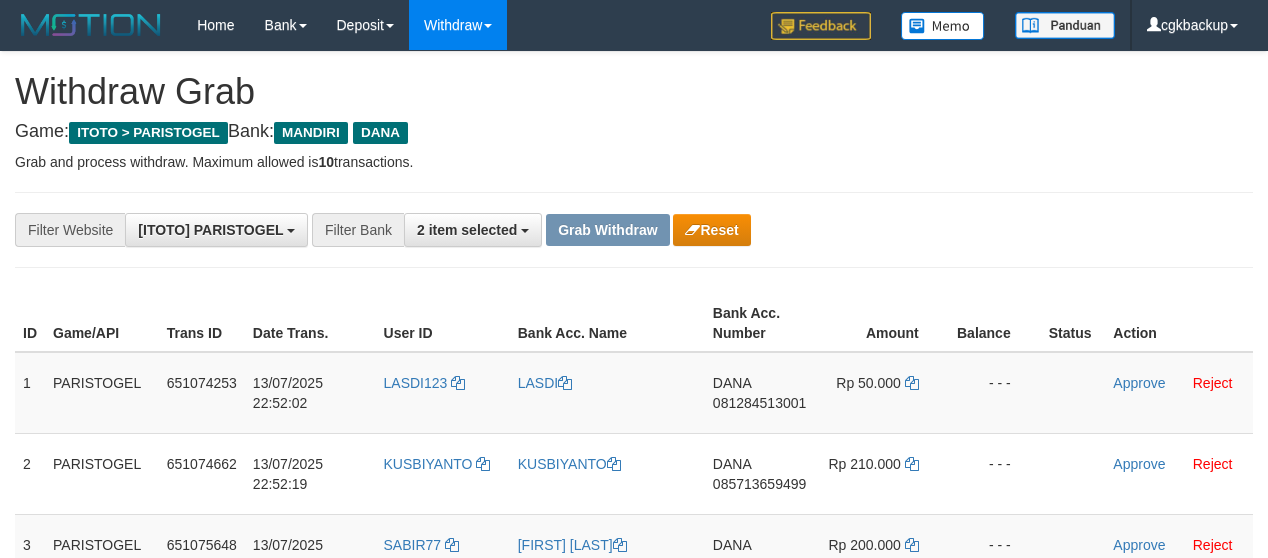 scroll, scrollTop: 141, scrollLeft: 0, axis: vertical 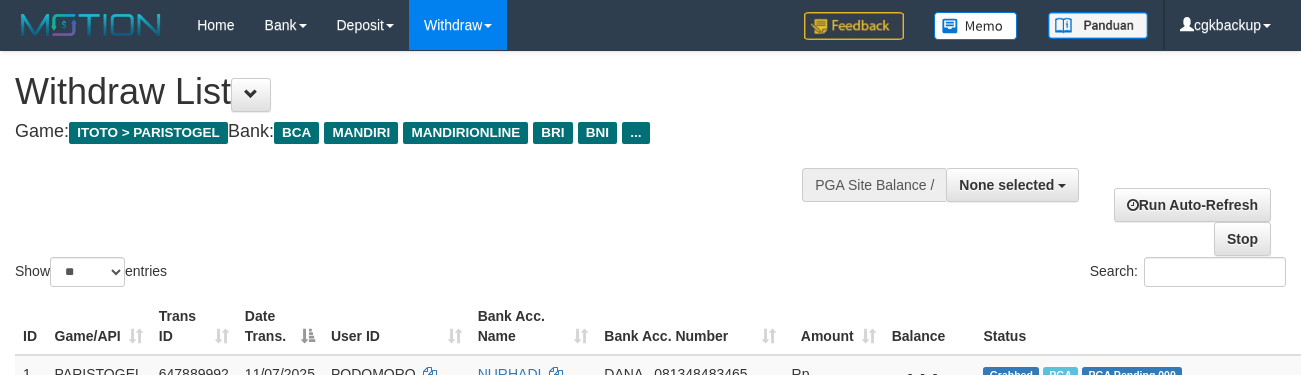 select 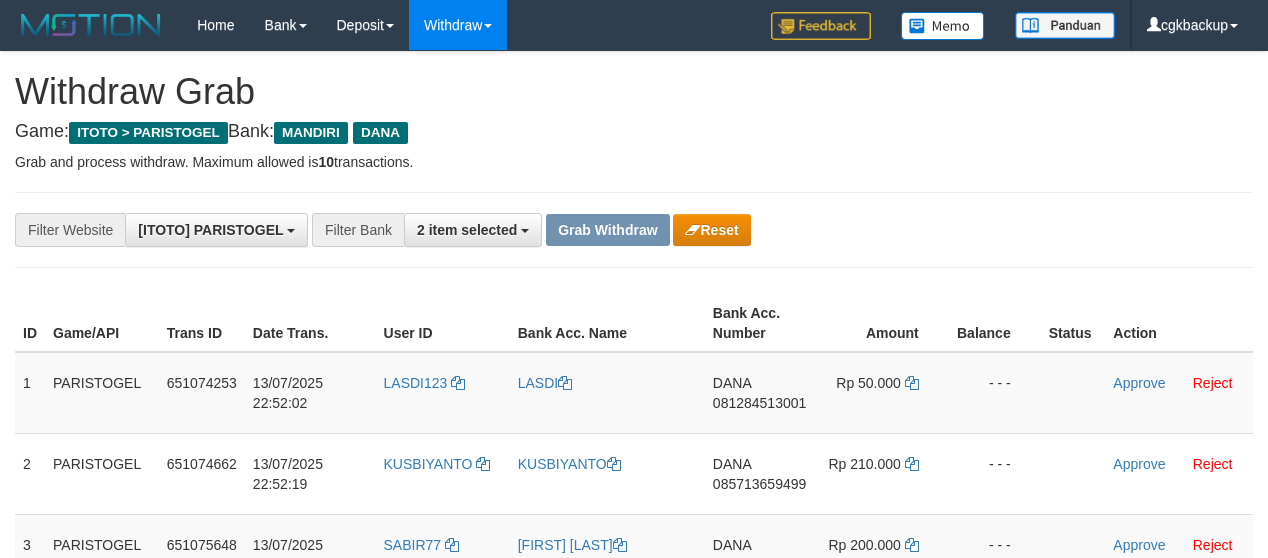 scroll, scrollTop: 141, scrollLeft: 0, axis: vertical 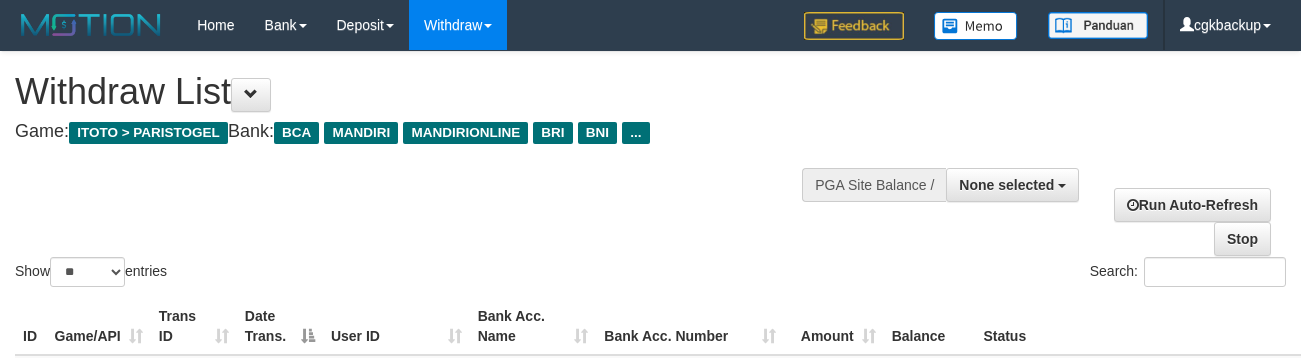 select 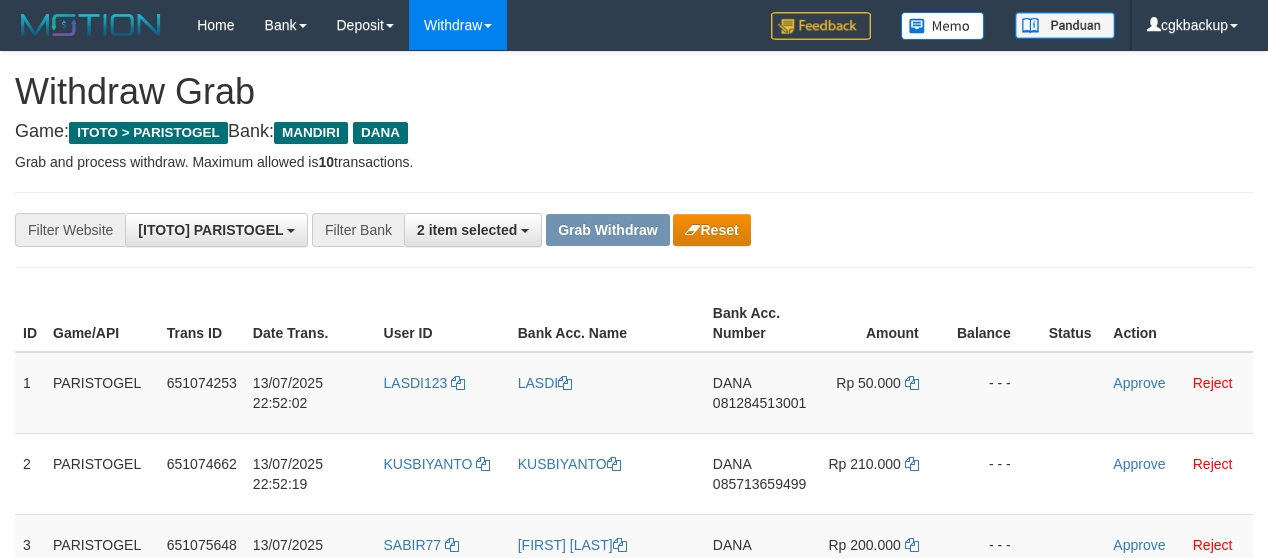 scroll, scrollTop: 141, scrollLeft: 0, axis: vertical 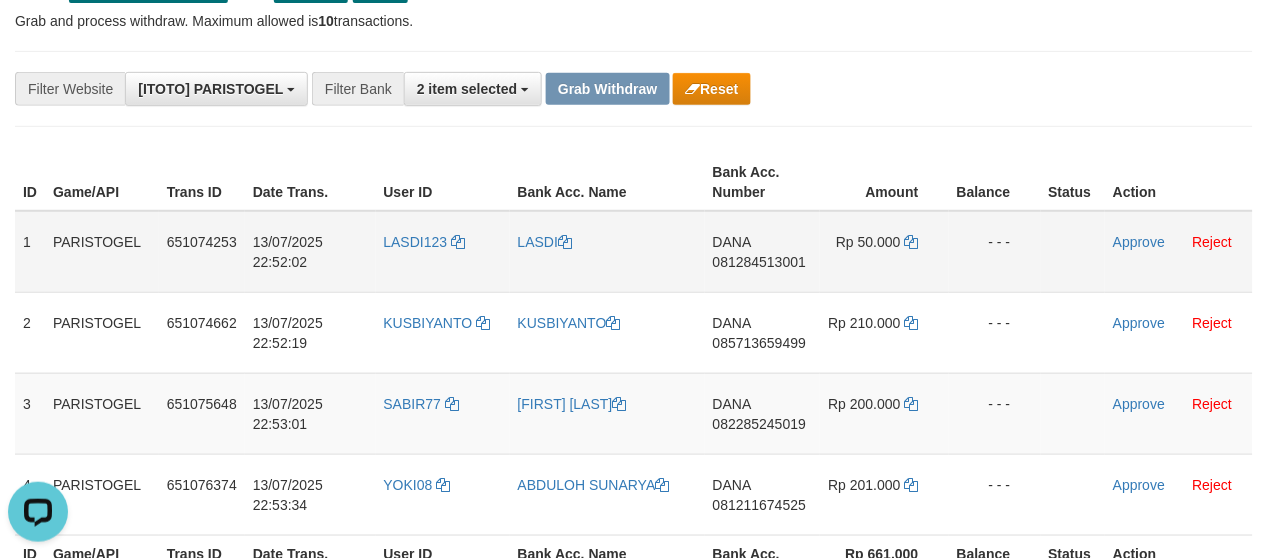 click on "DANA
081284513001" at bounding box center [762, 252] 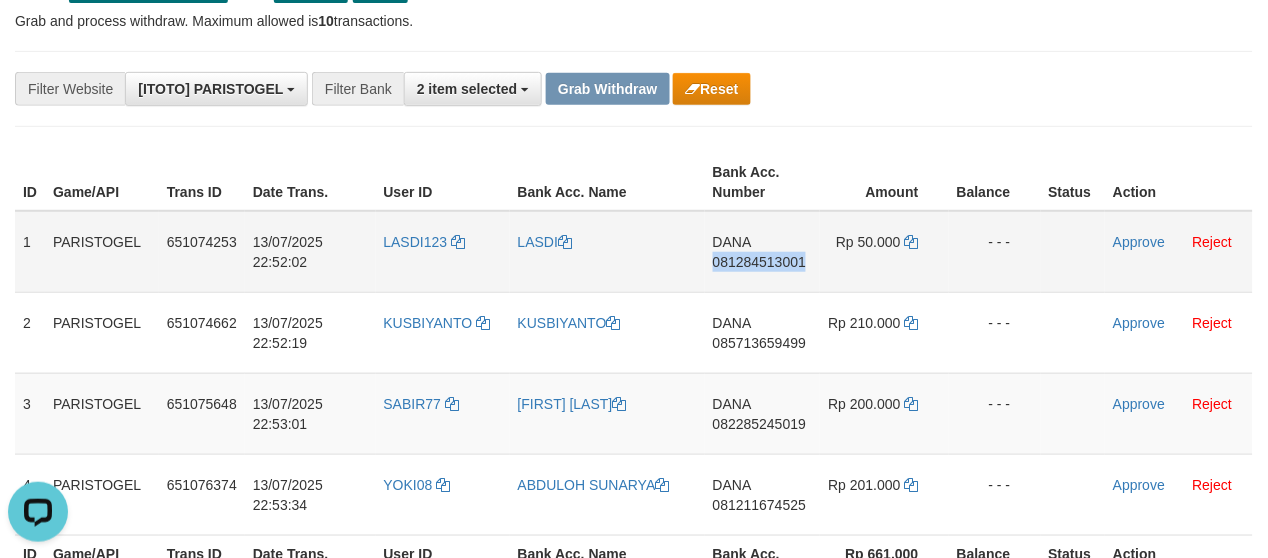 click on "DANA
081284513001" at bounding box center (762, 252) 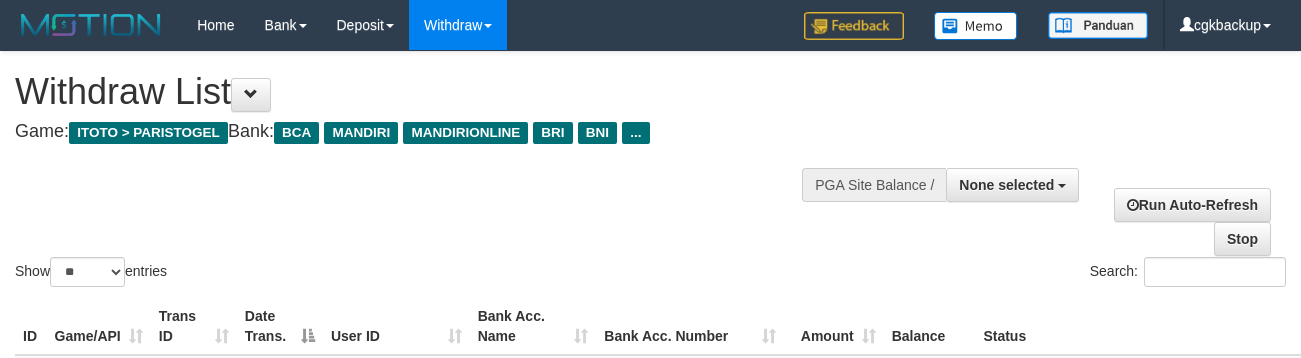 select 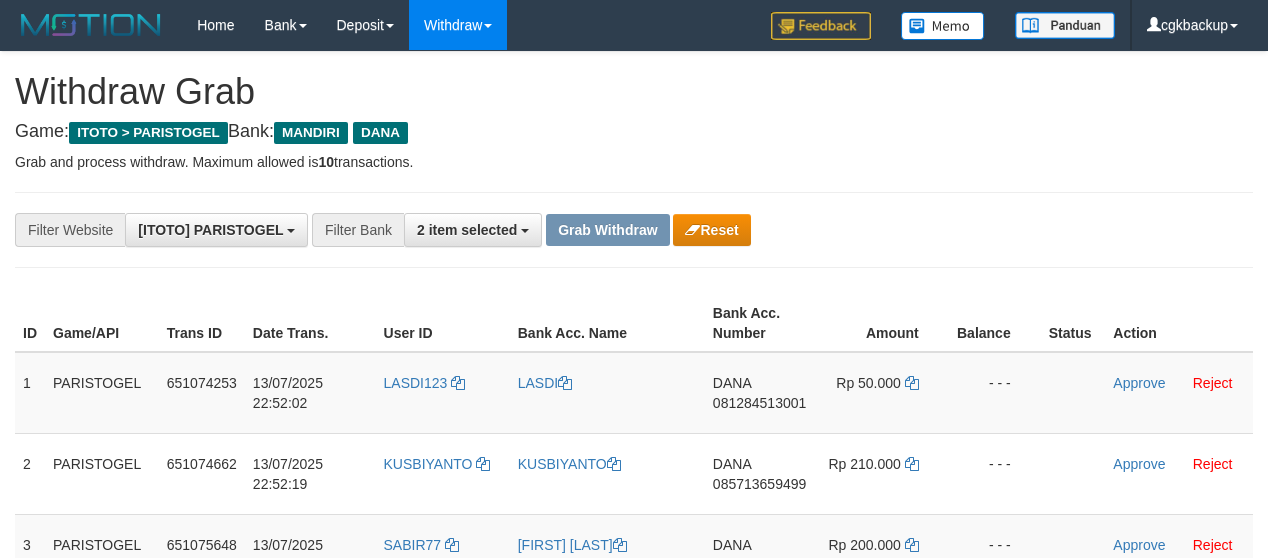 scroll, scrollTop: 141, scrollLeft: 0, axis: vertical 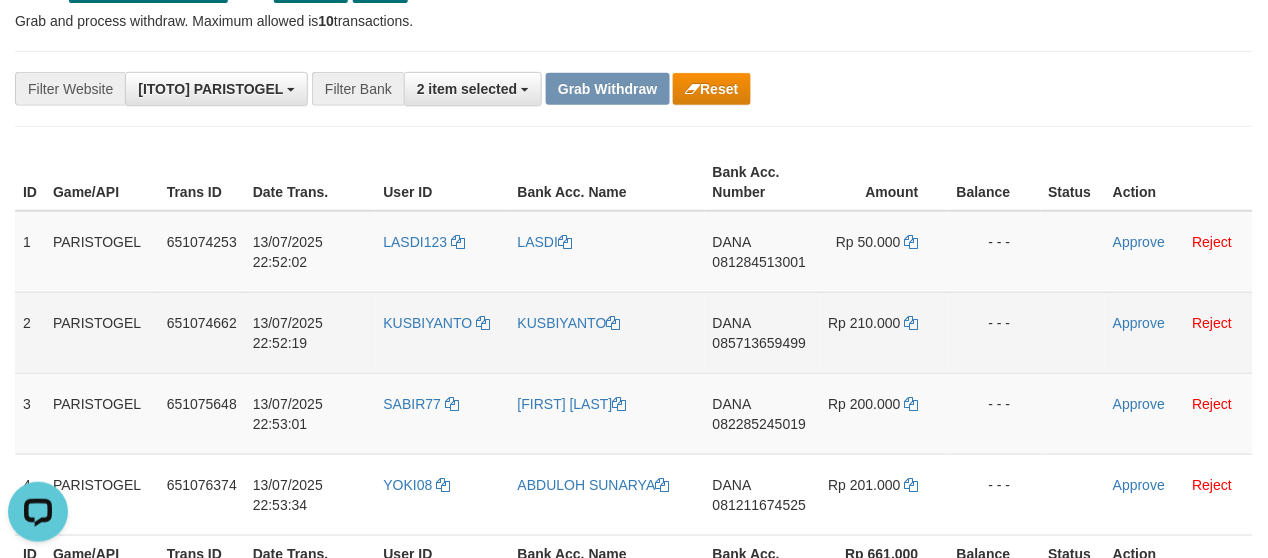 click on "DANA
085713659499" at bounding box center (762, 332) 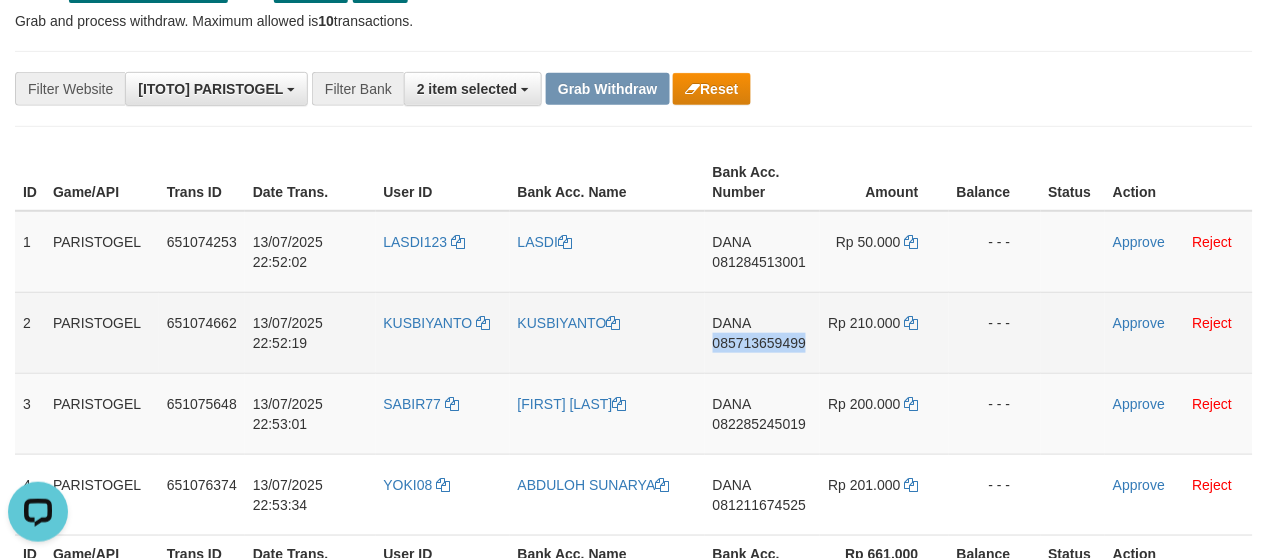 click on "DANA
085713659499" at bounding box center (762, 332) 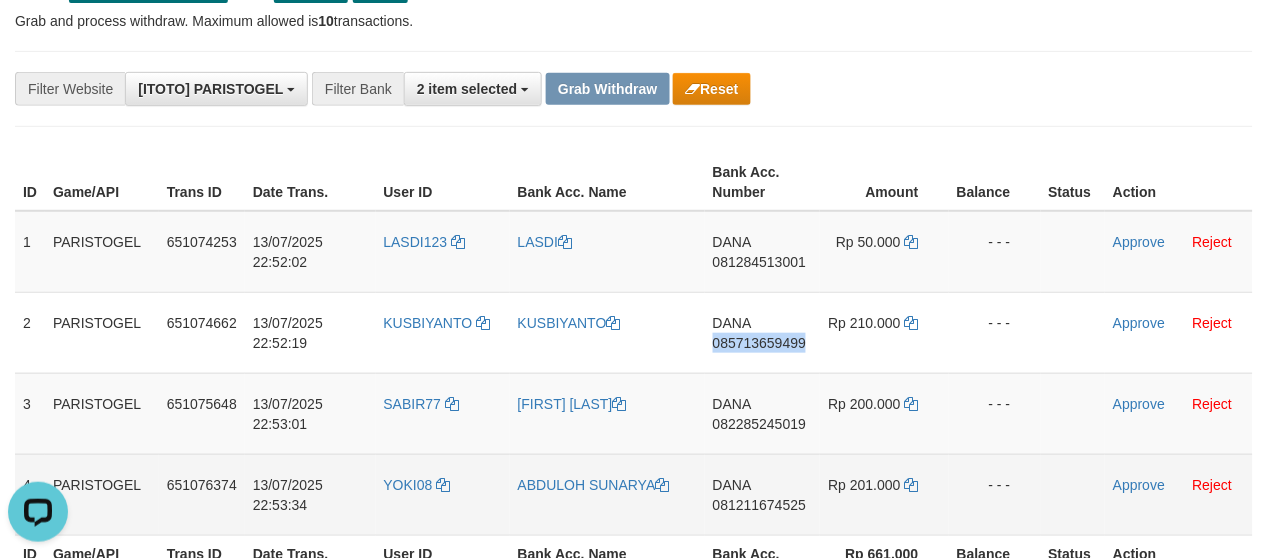 copy on "085713659499" 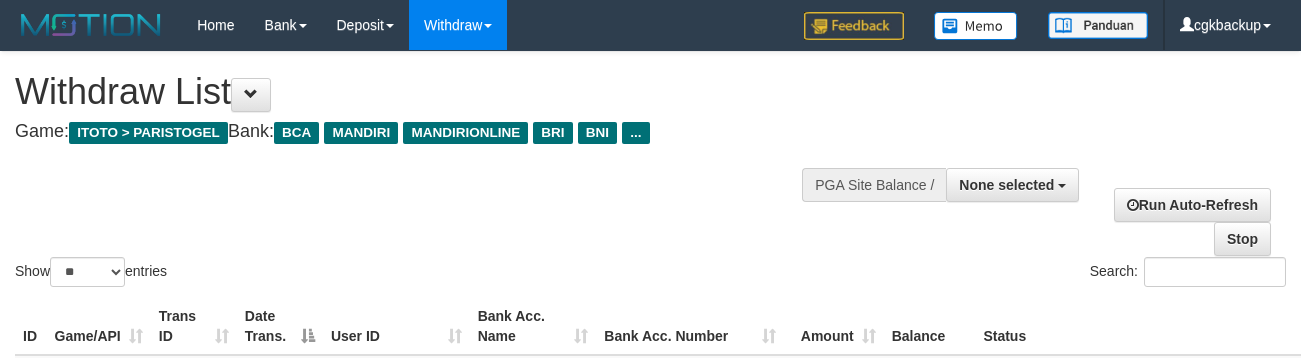 select 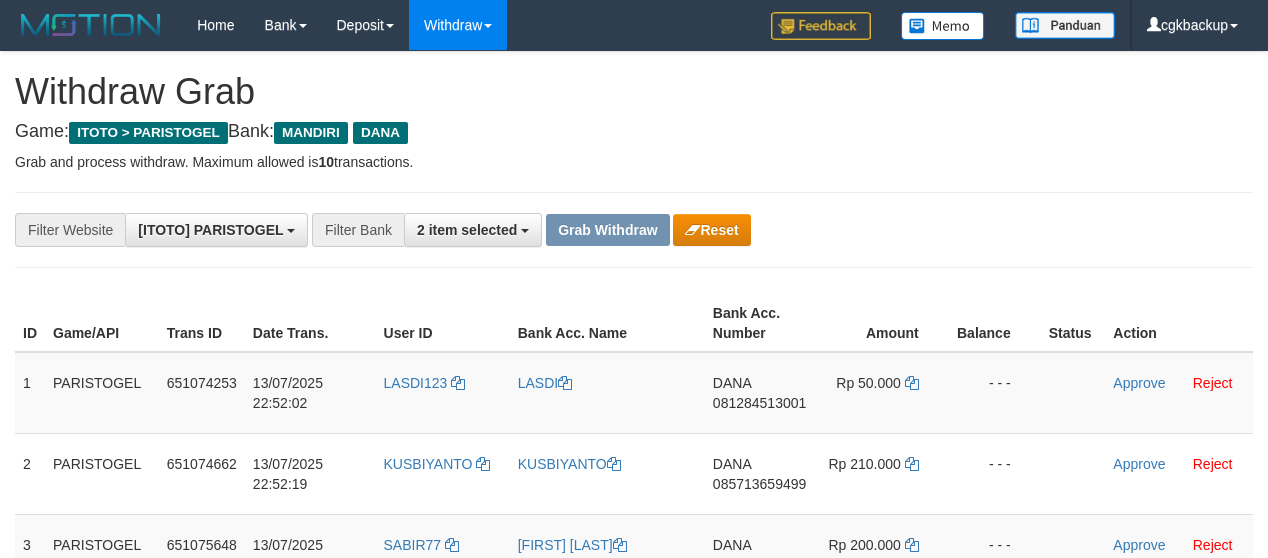 scroll, scrollTop: 141, scrollLeft: 0, axis: vertical 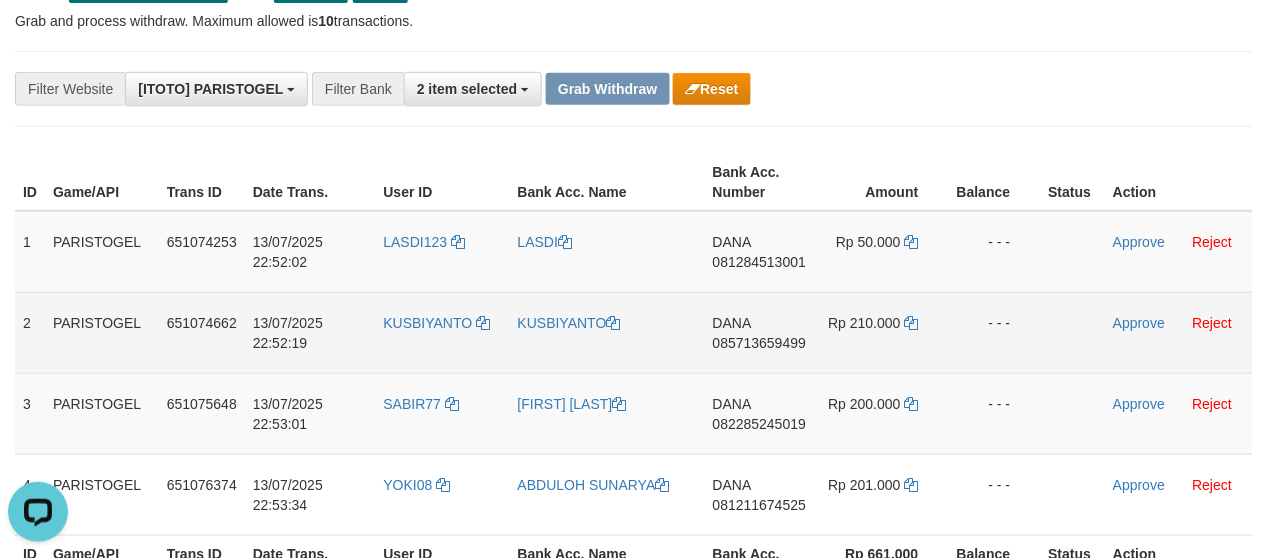 click on "- - -" at bounding box center (995, 332) 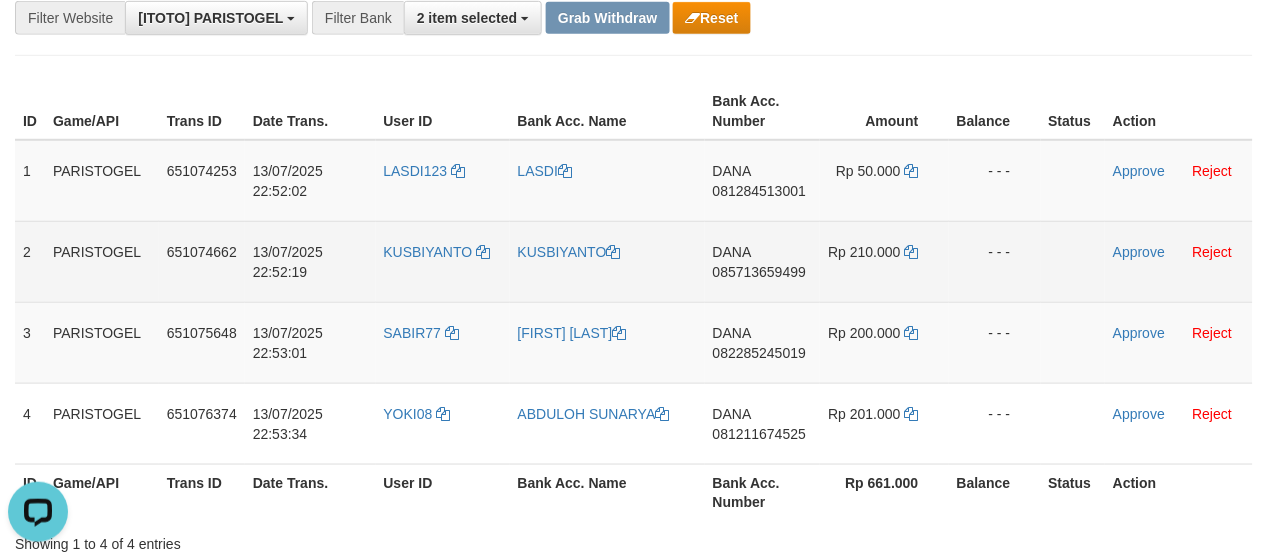 scroll, scrollTop: 252, scrollLeft: 0, axis: vertical 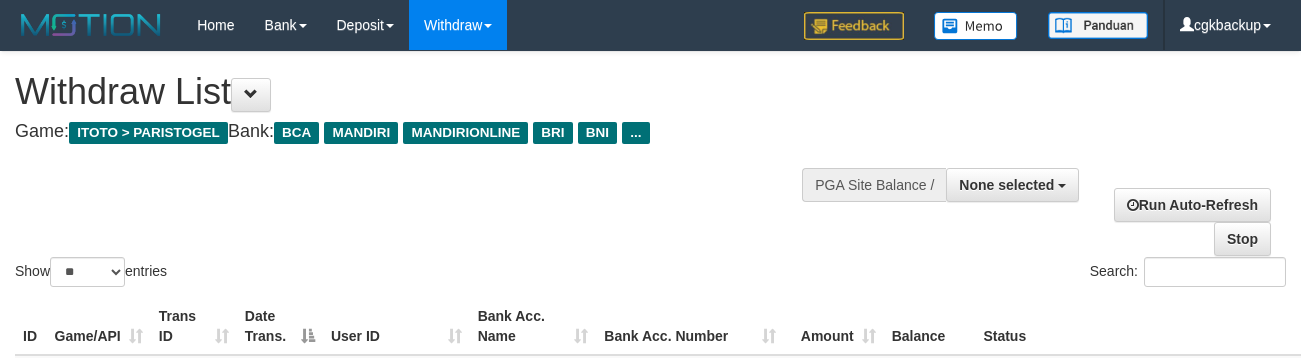 select 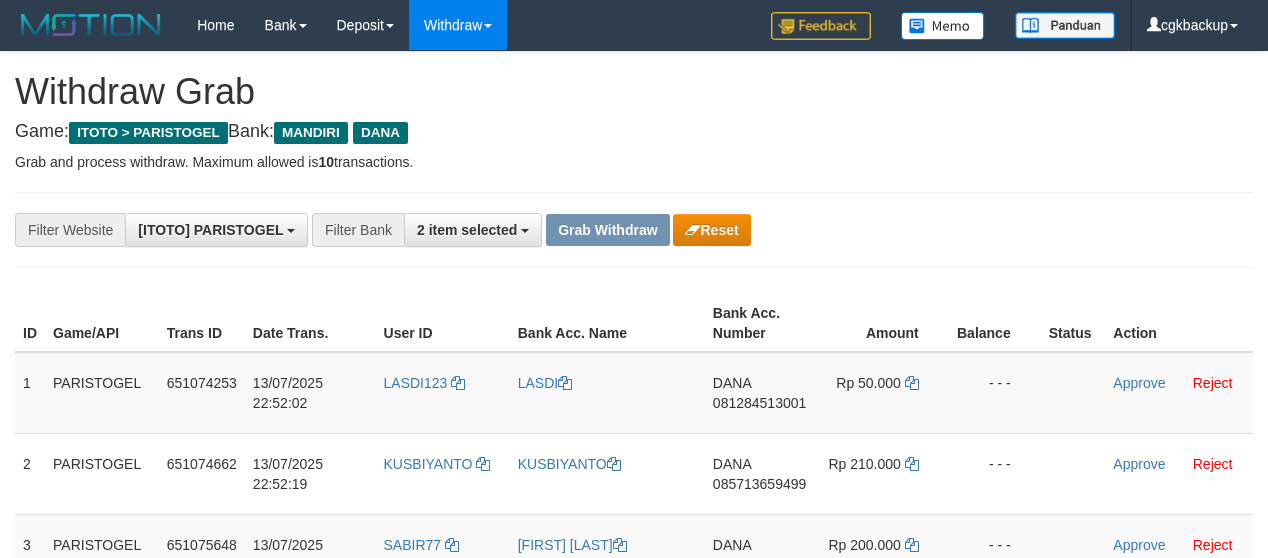 scroll, scrollTop: 252, scrollLeft: 0, axis: vertical 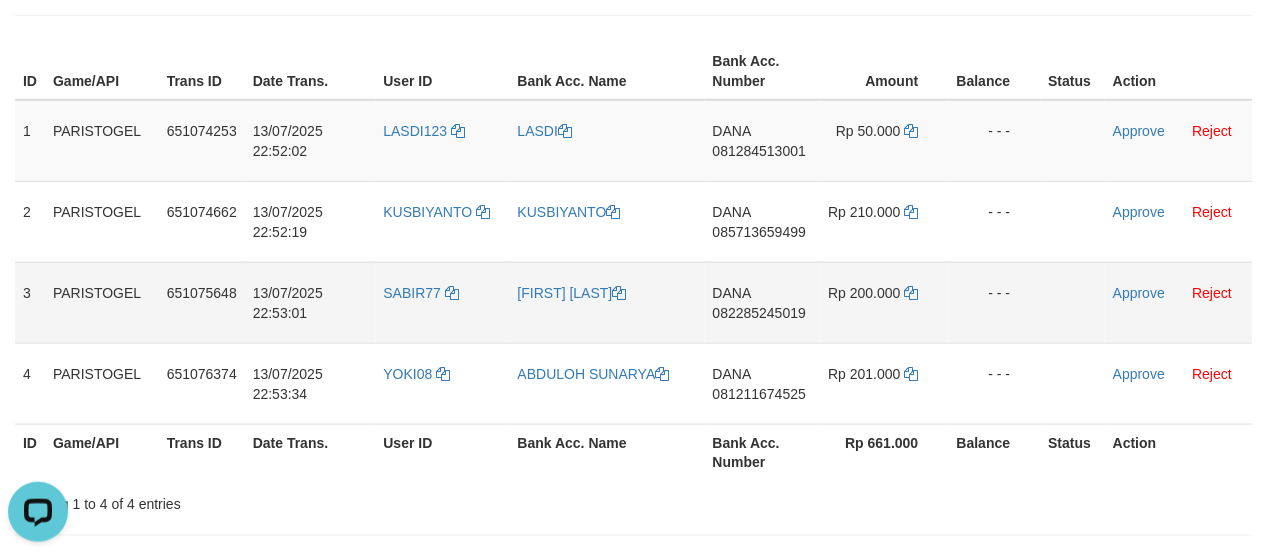 click on "DANA
082285245019" at bounding box center (762, 302) 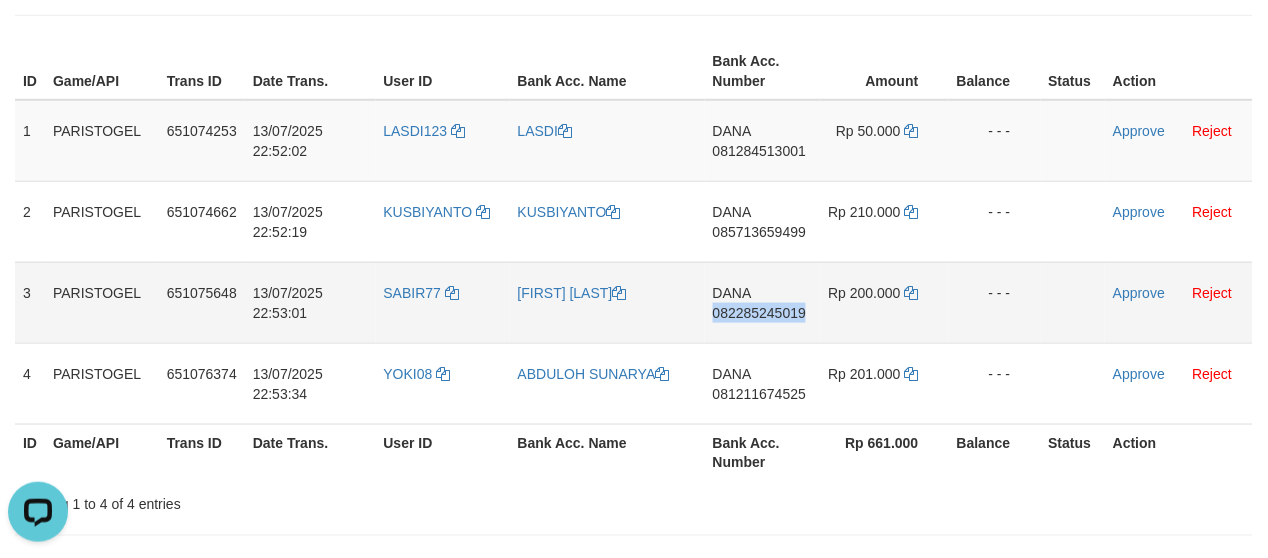 click on "DANA
082285245019" at bounding box center [762, 302] 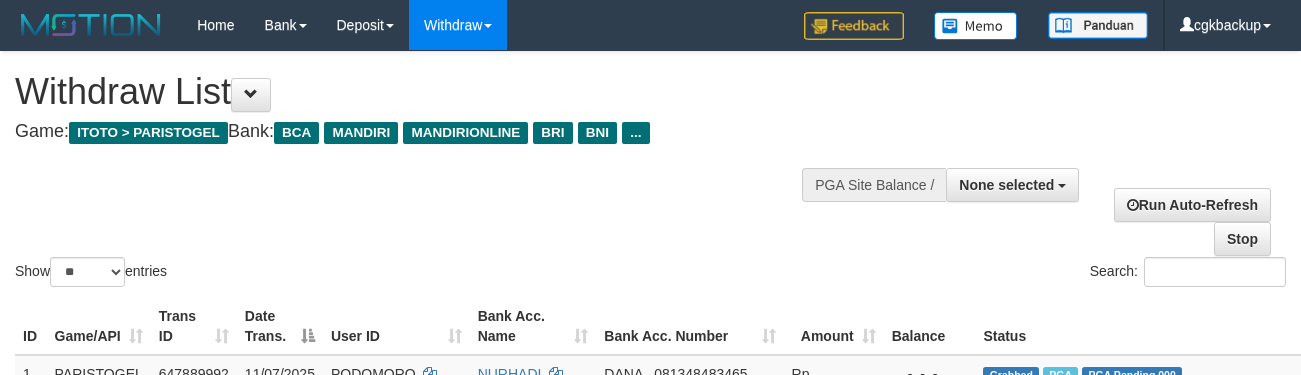 select 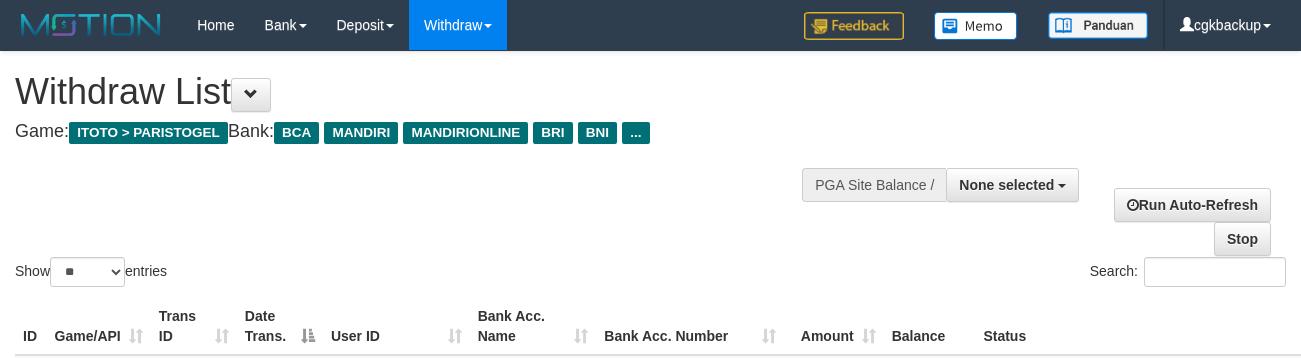 select 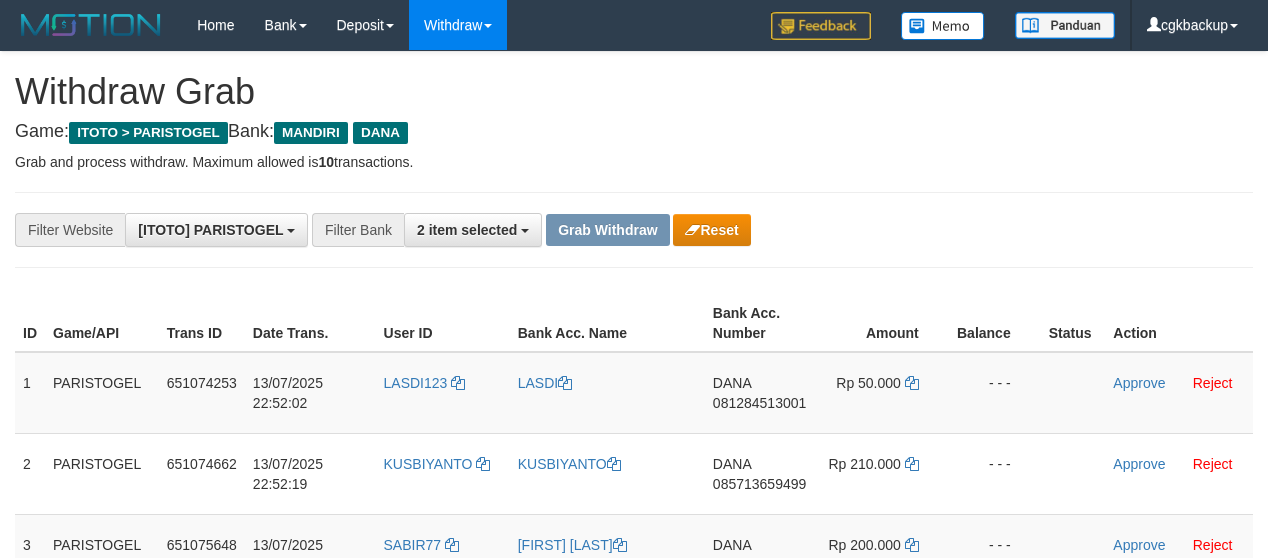 scroll, scrollTop: 252, scrollLeft: 0, axis: vertical 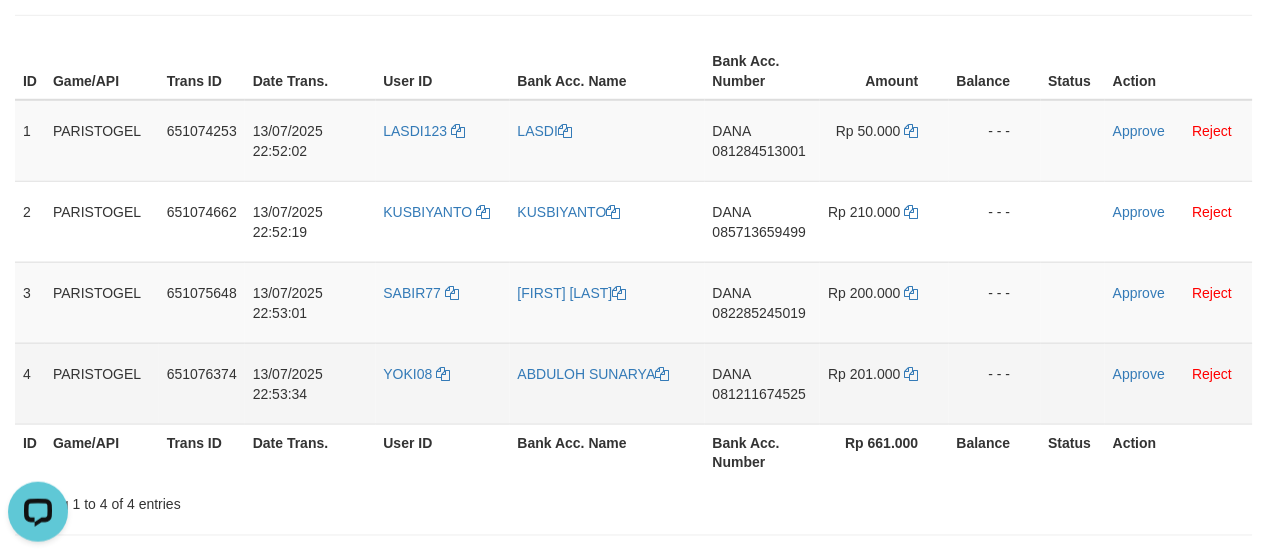 click on "DANA
081211674525" at bounding box center (762, 383) 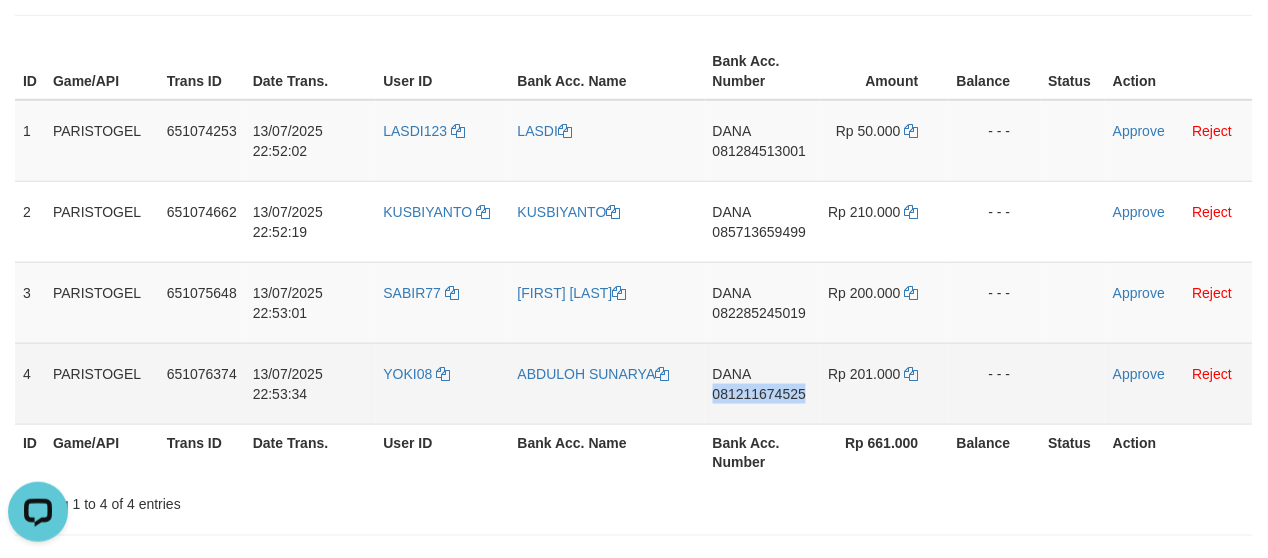 click on "DANA
081211674525" at bounding box center [762, 383] 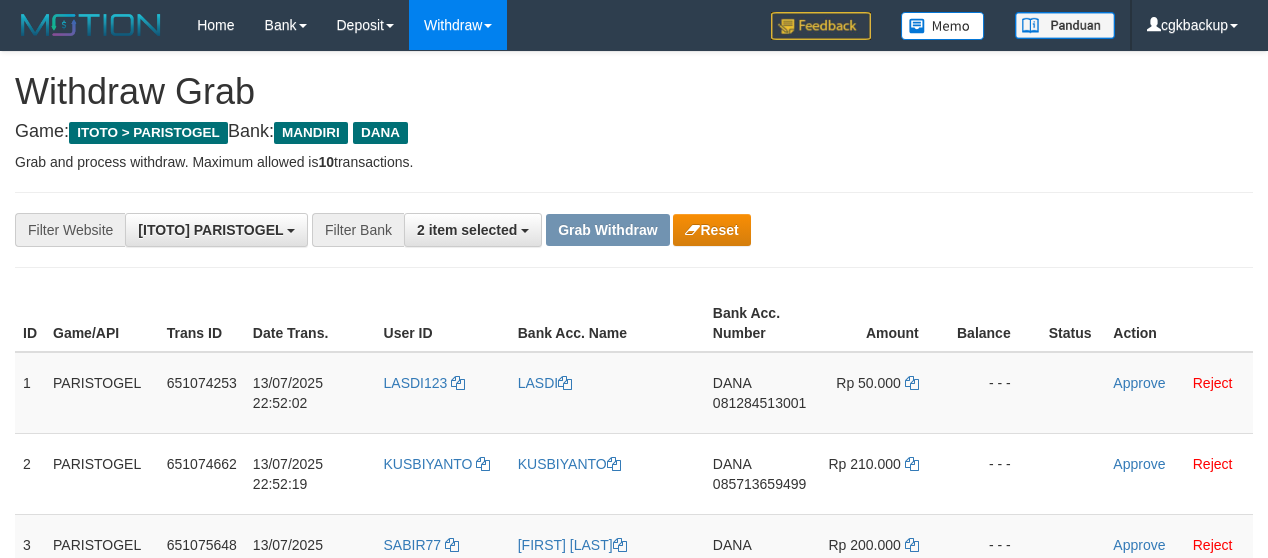 scroll, scrollTop: 252, scrollLeft: 0, axis: vertical 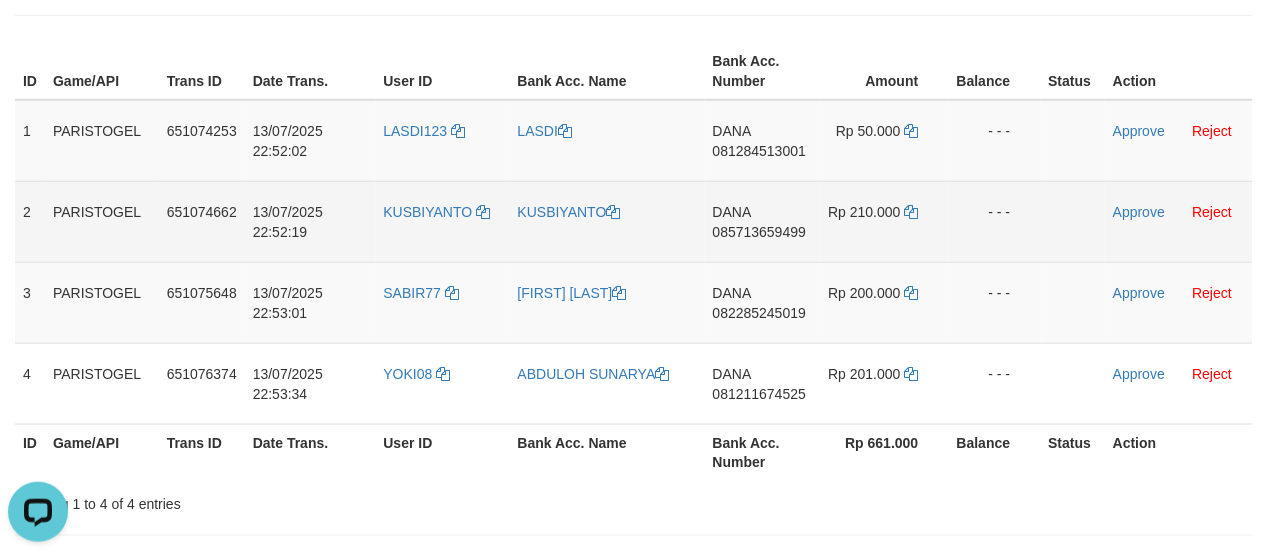 click on "Rp 210.000" at bounding box center [884, 221] 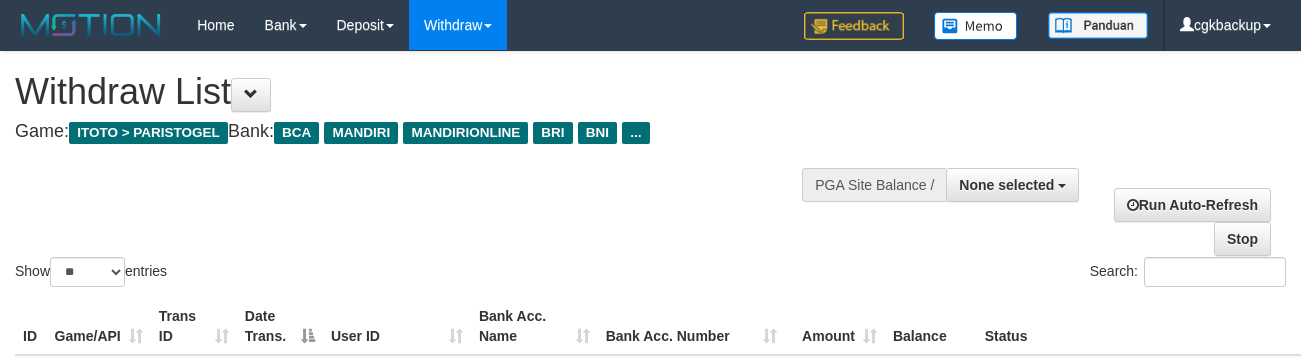 select 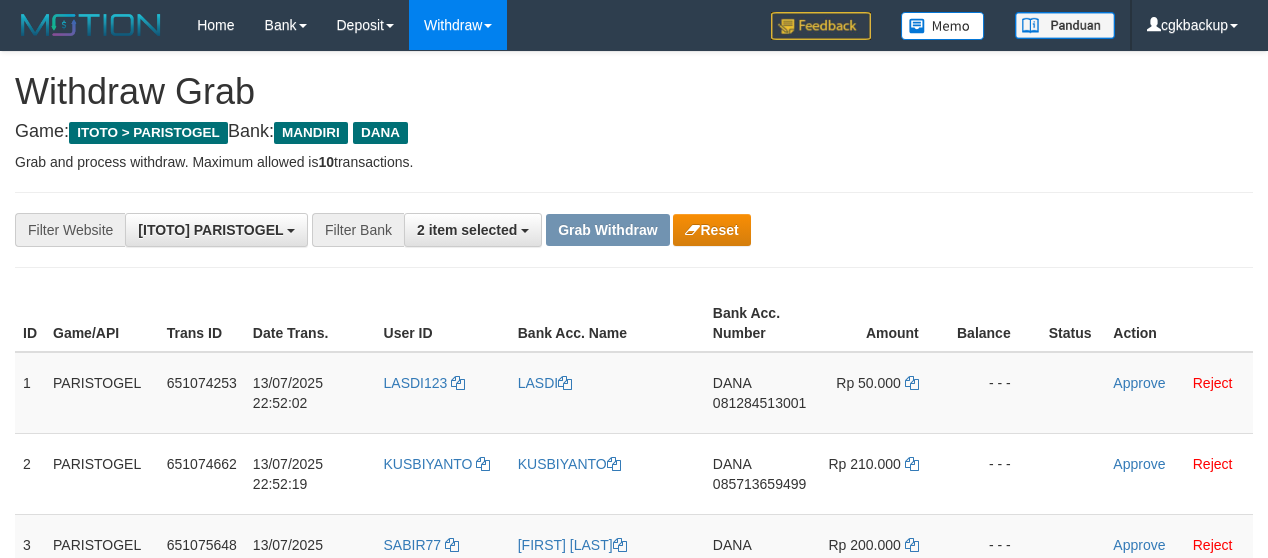 scroll, scrollTop: 252, scrollLeft: 0, axis: vertical 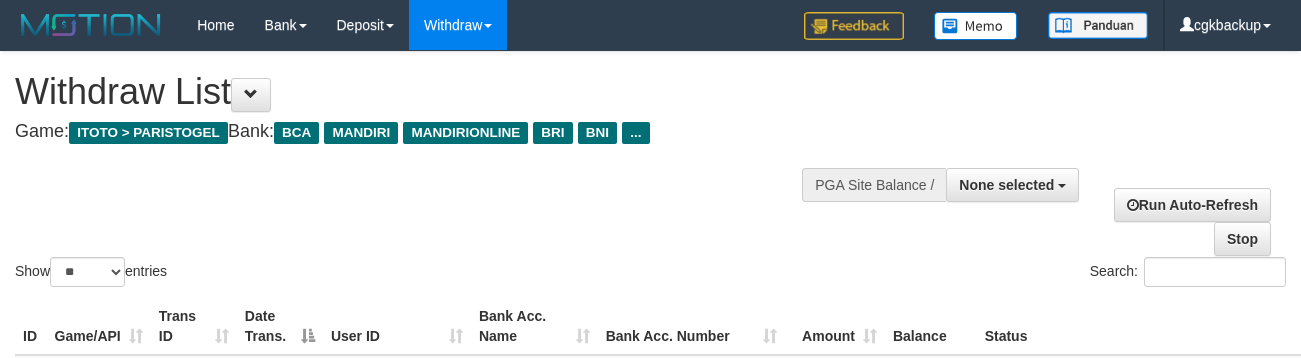 select 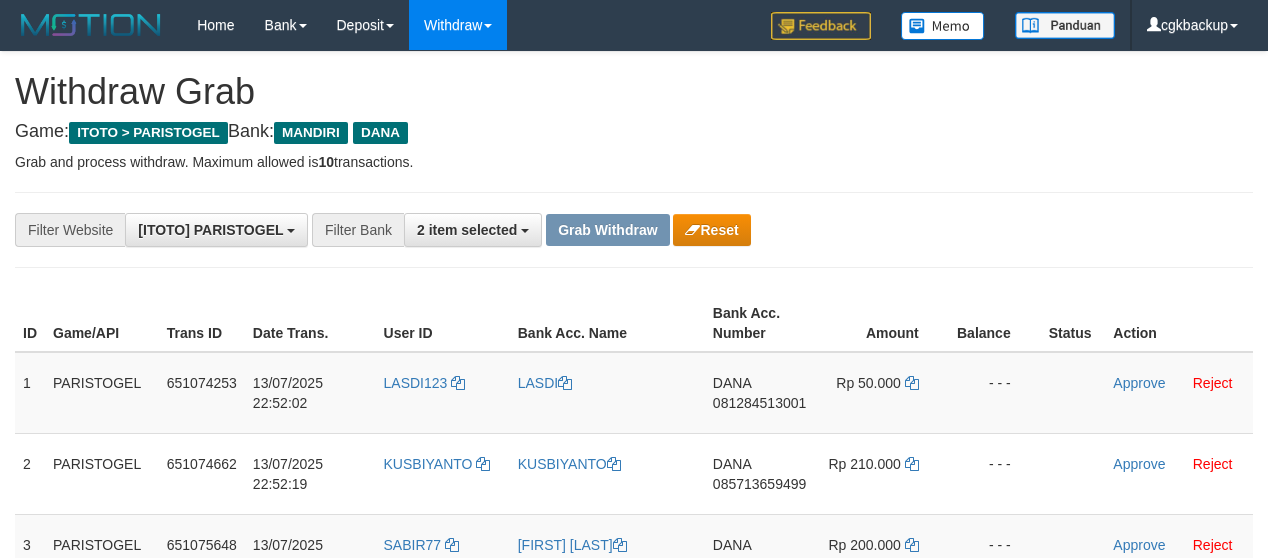 scroll, scrollTop: 252, scrollLeft: 0, axis: vertical 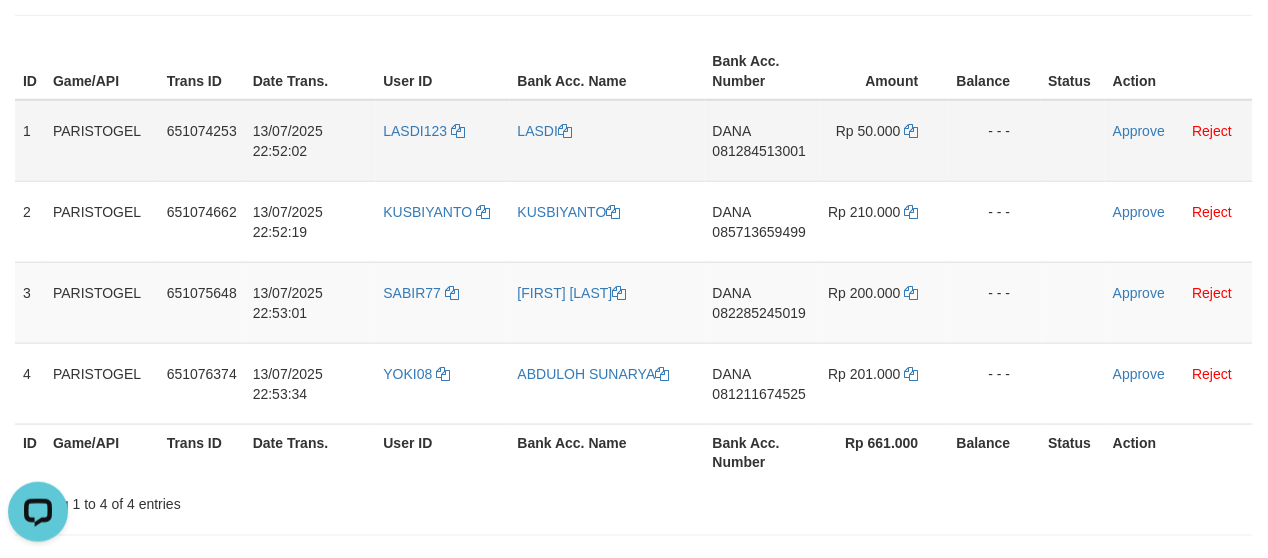 click on "Approve
Reject" at bounding box center [1179, 141] 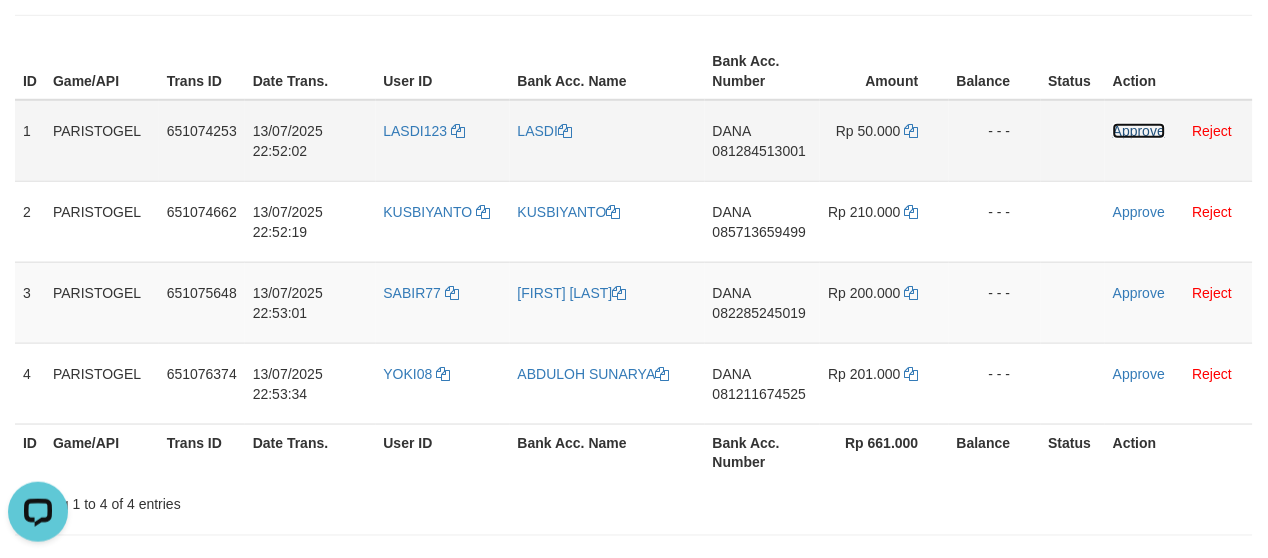 click on "Approve" at bounding box center (1139, 131) 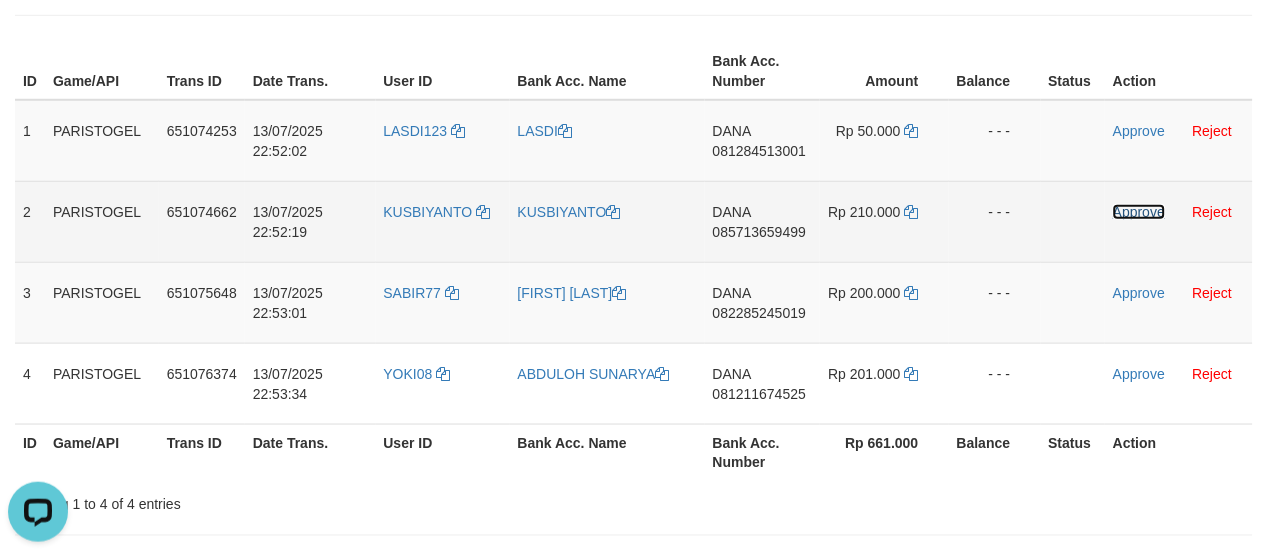 click on "Approve" at bounding box center (1139, 212) 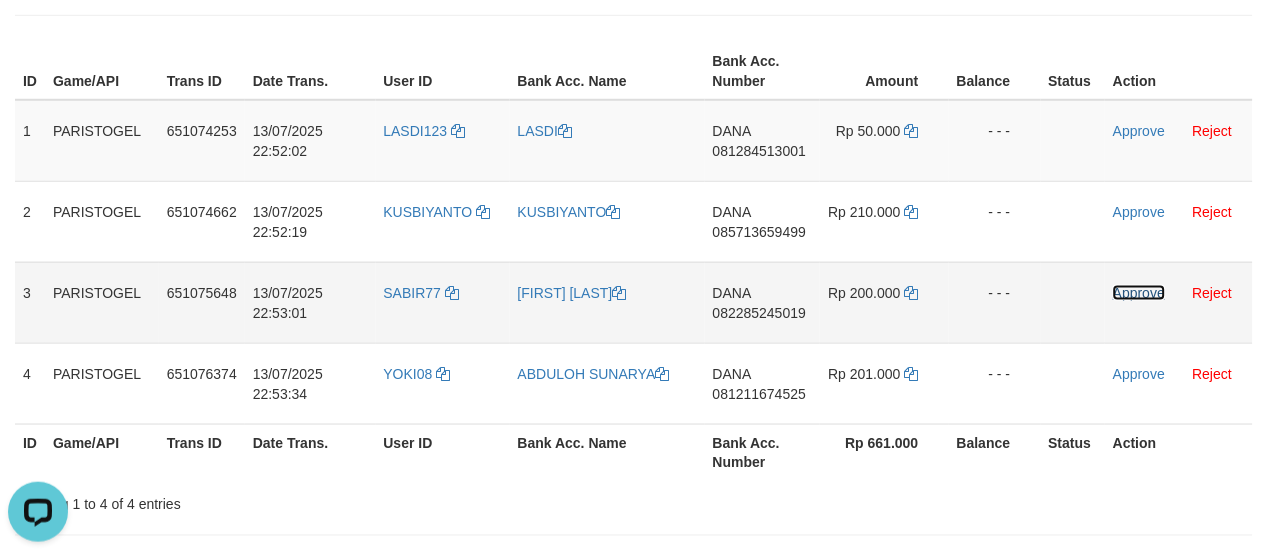 click on "Approve" at bounding box center [1139, 293] 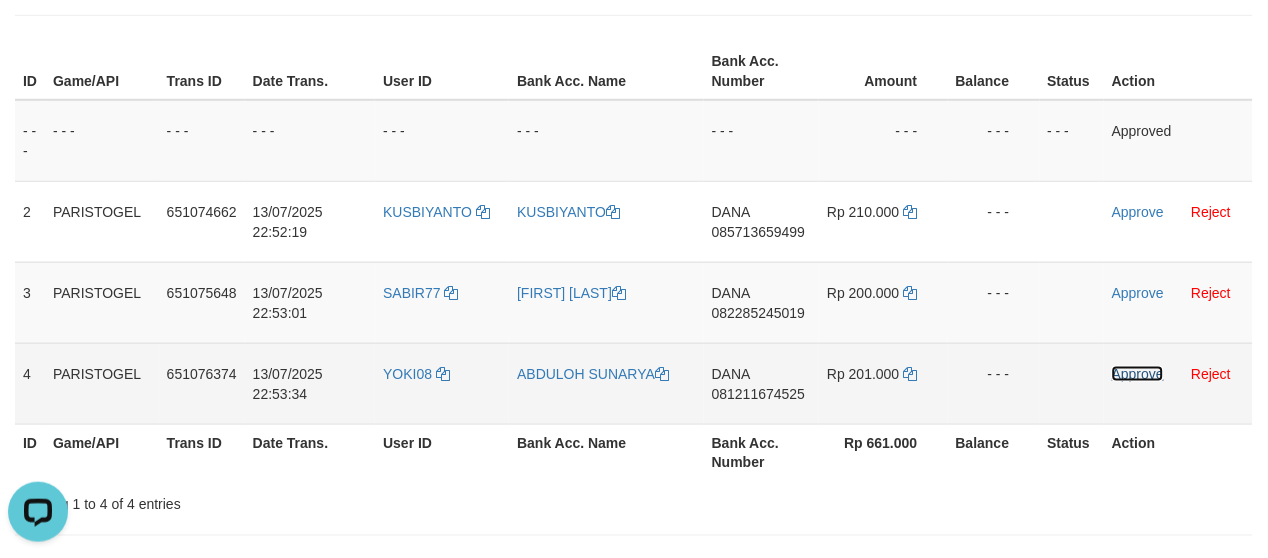 click on "Approve" at bounding box center [1138, 374] 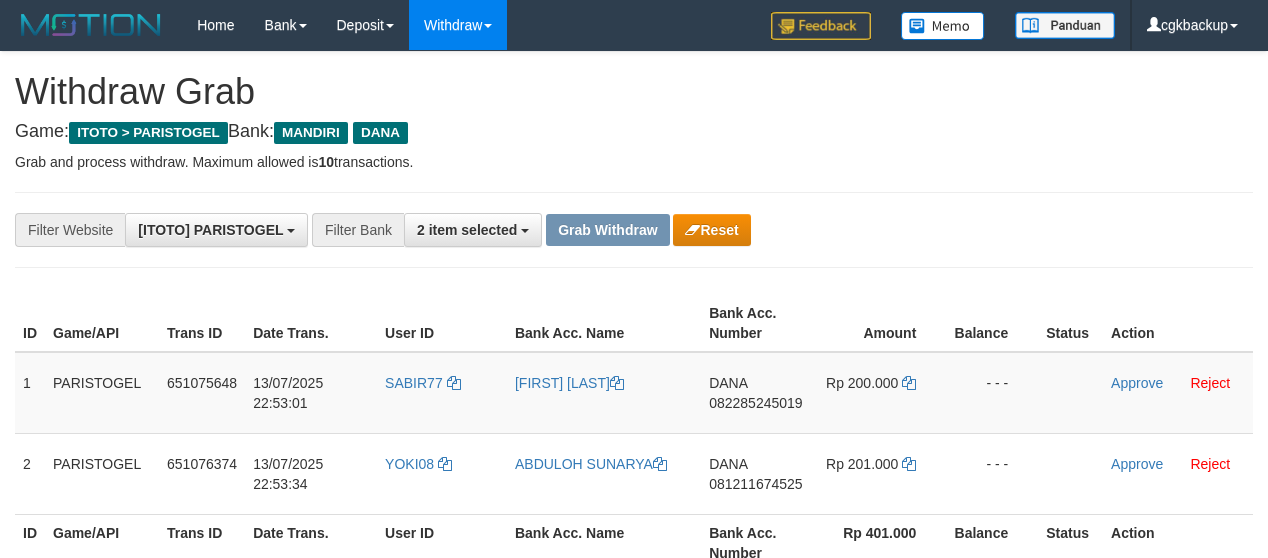 scroll, scrollTop: 252, scrollLeft: 0, axis: vertical 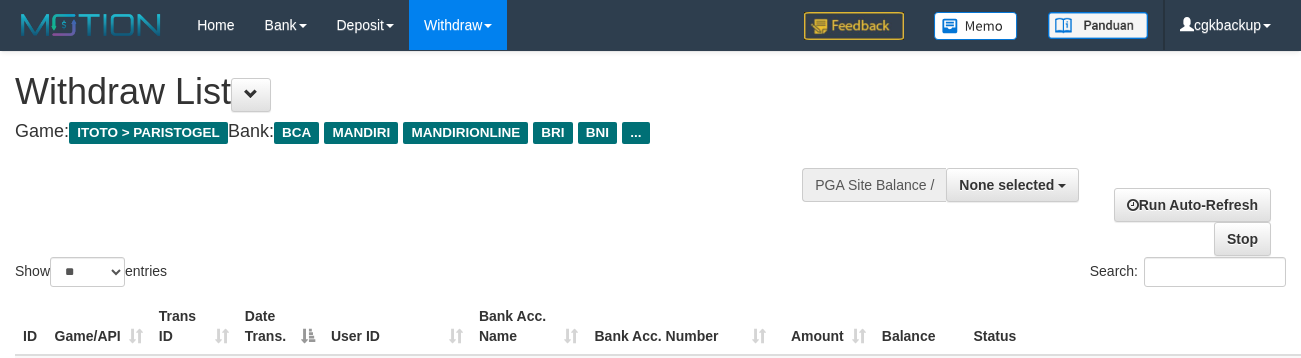 select 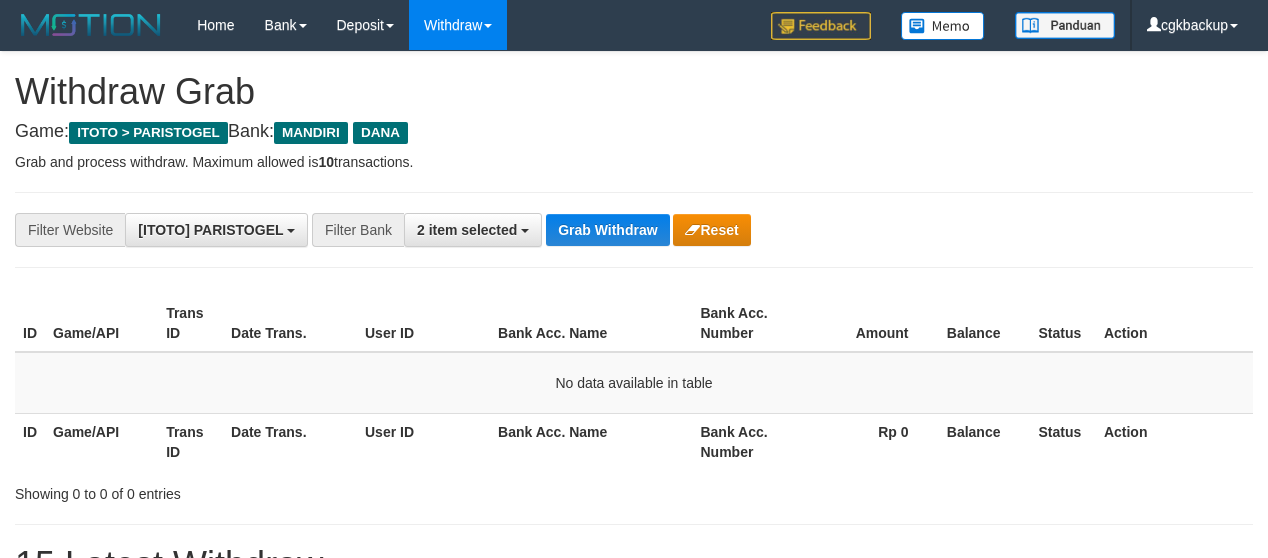 scroll, scrollTop: 252, scrollLeft: 0, axis: vertical 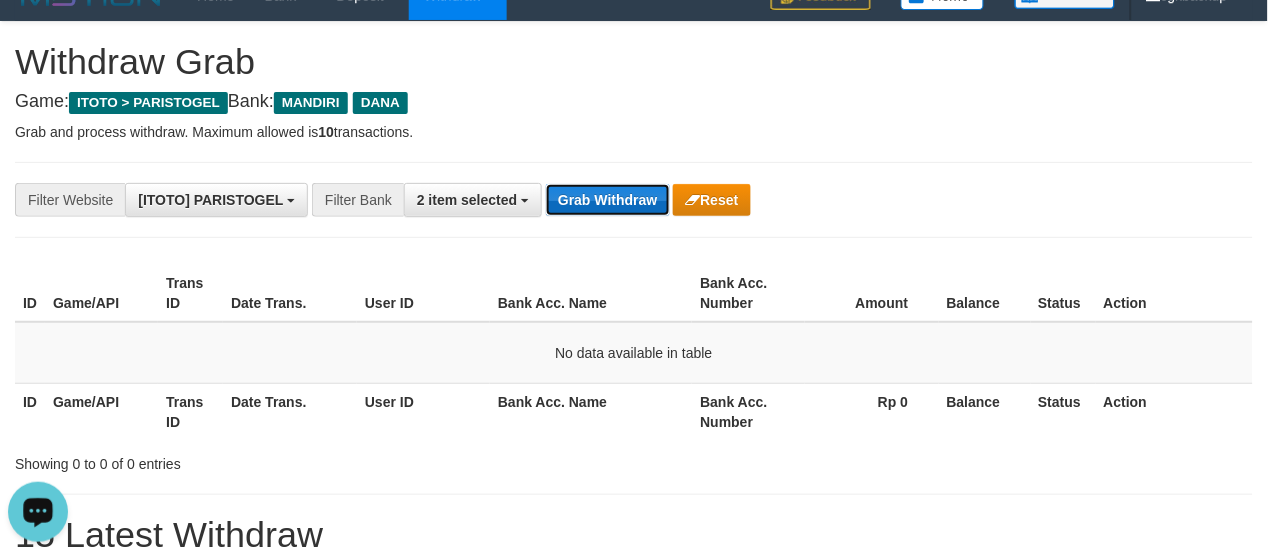 click on "Grab Withdraw" at bounding box center [607, 200] 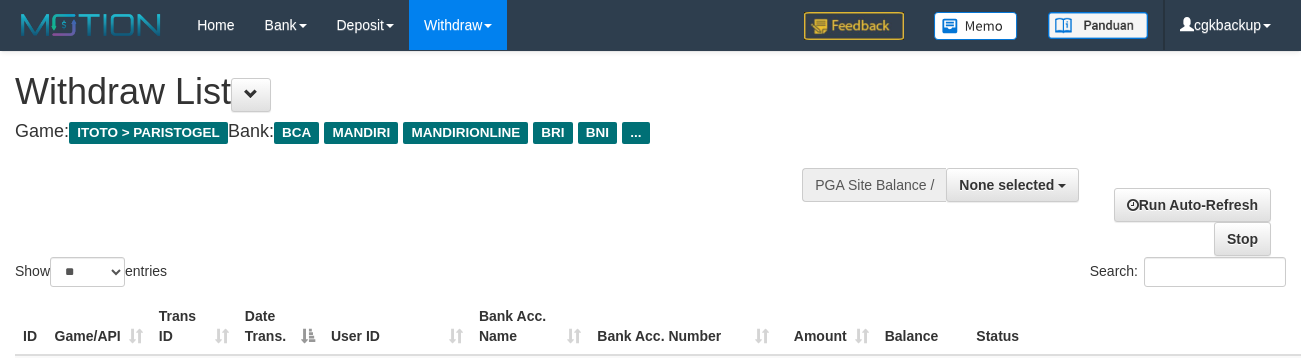 select 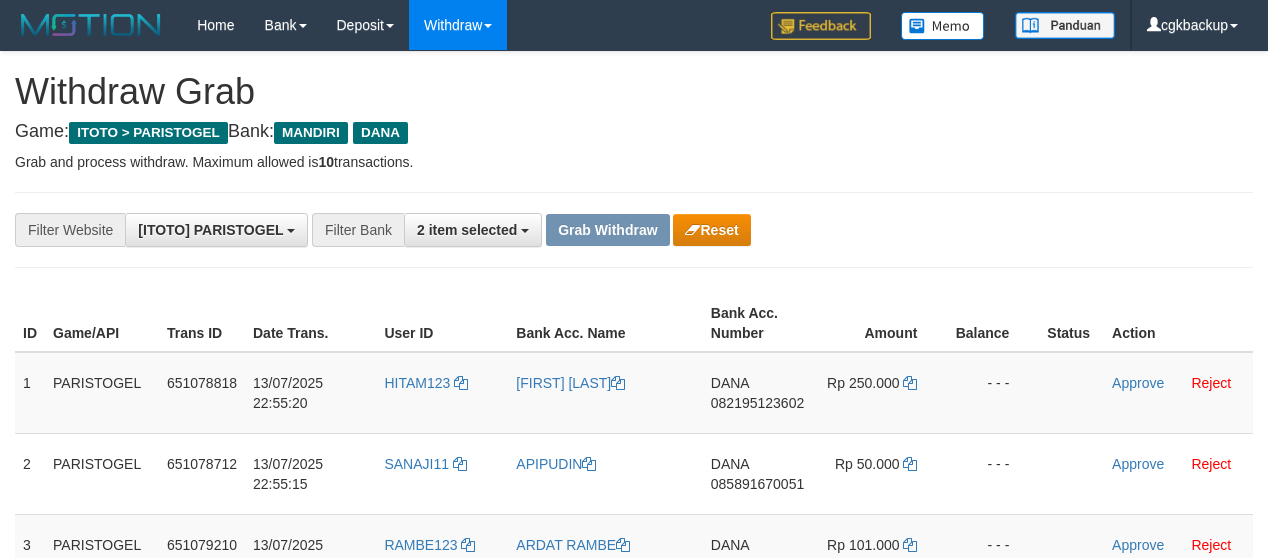 scroll, scrollTop: 0, scrollLeft: 0, axis: both 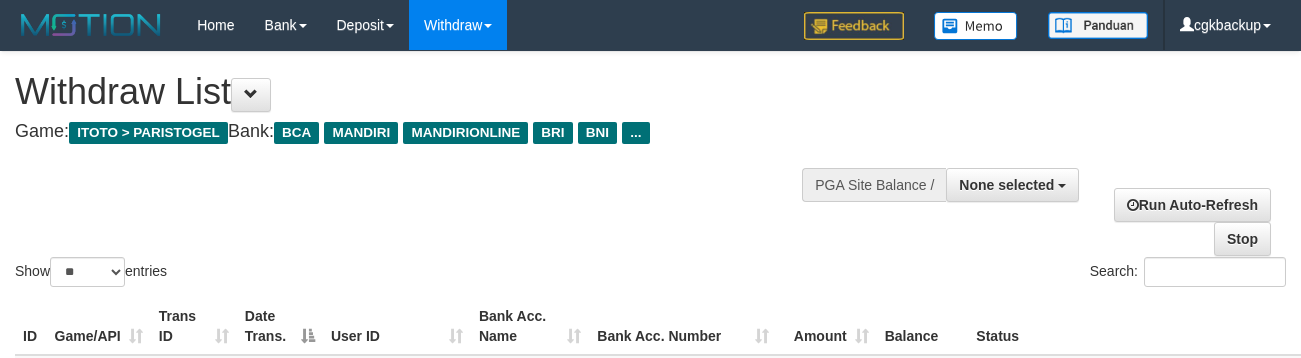 select 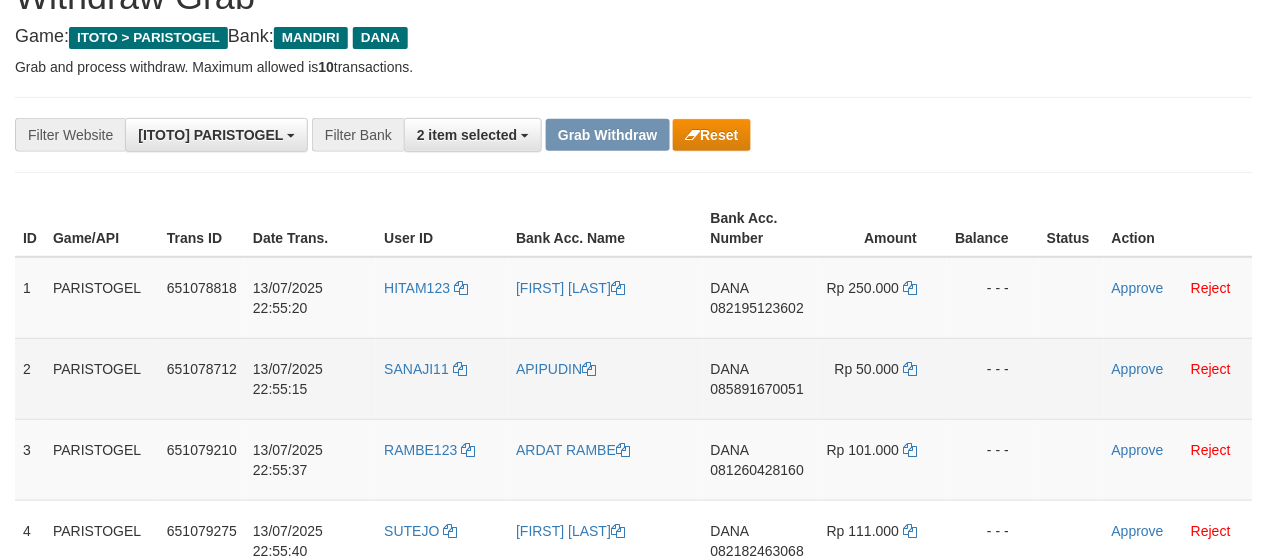 scroll, scrollTop: 222, scrollLeft: 0, axis: vertical 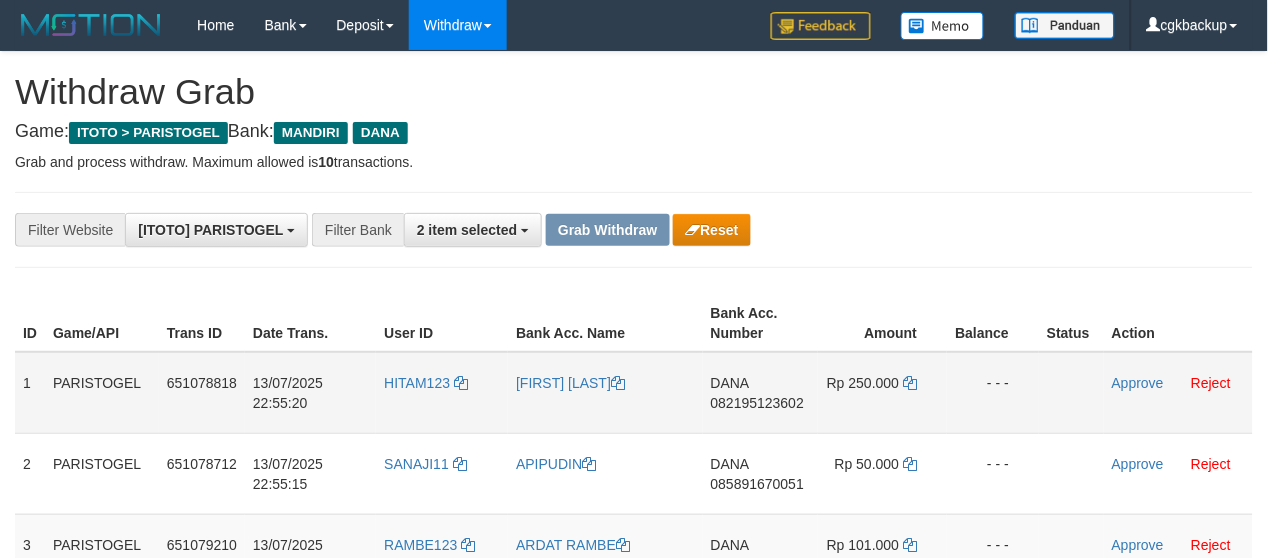 click on "HITAM123" at bounding box center [442, 393] 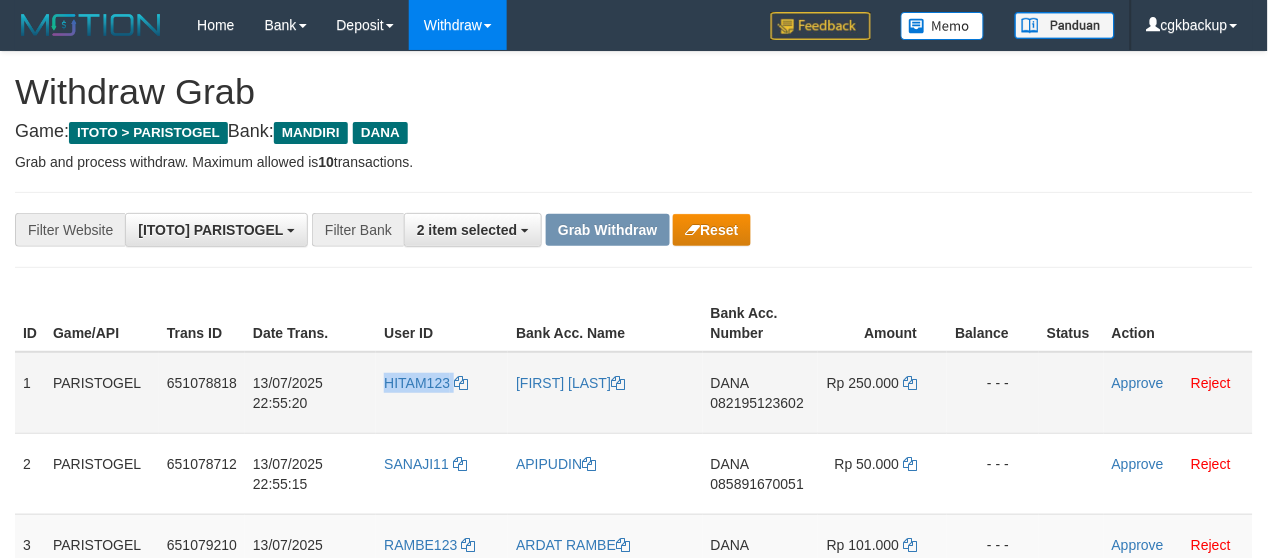 click on "HITAM123" at bounding box center [442, 393] 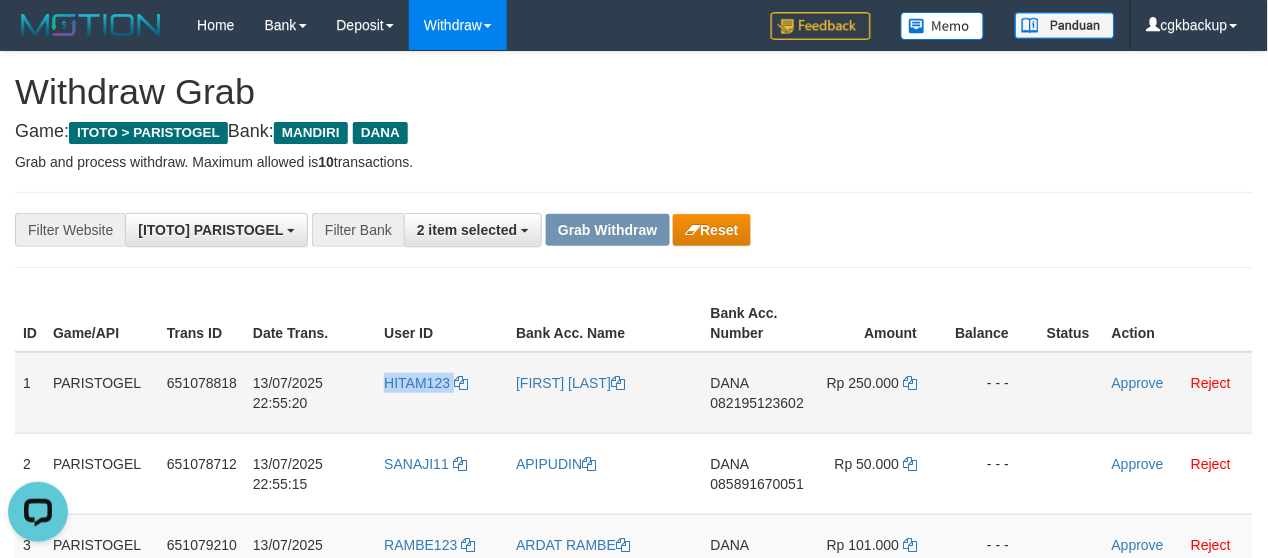 scroll, scrollTop: 0, scrollLeft: 0, axis: both 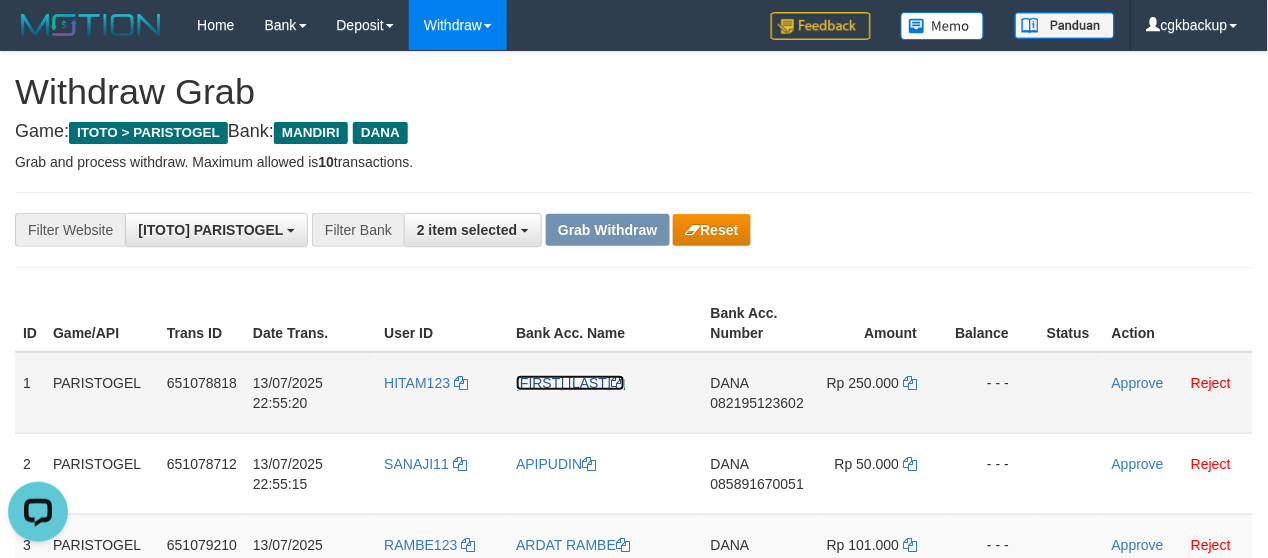 click on "[FIRST] [LAST]" at bounding box center (570, 383) 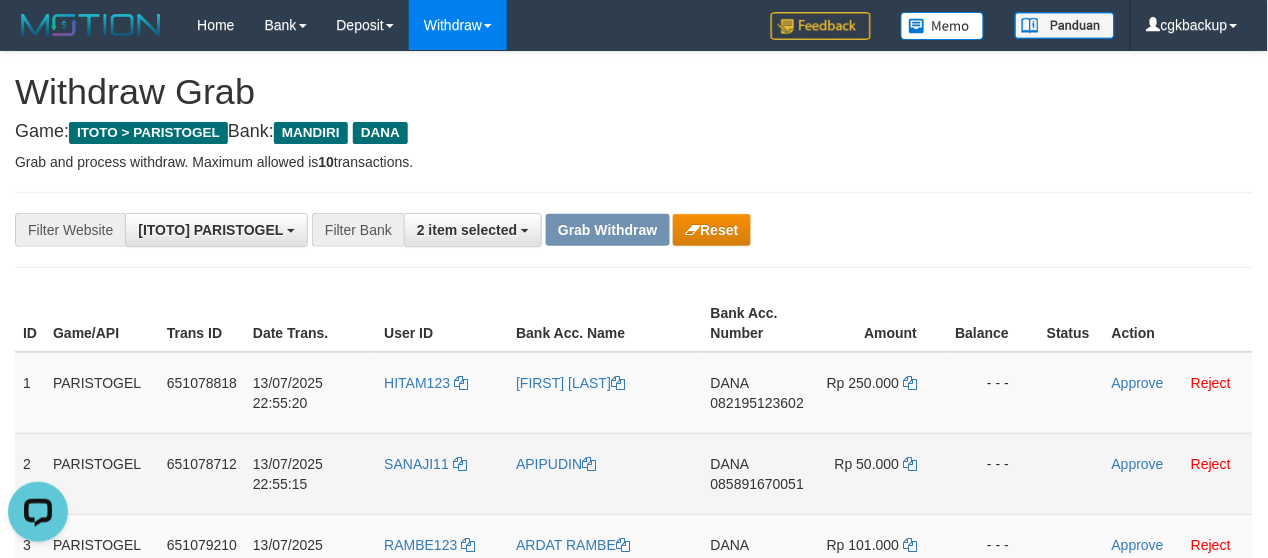 click on "SANAJI11" at bounding box center [442, 473] 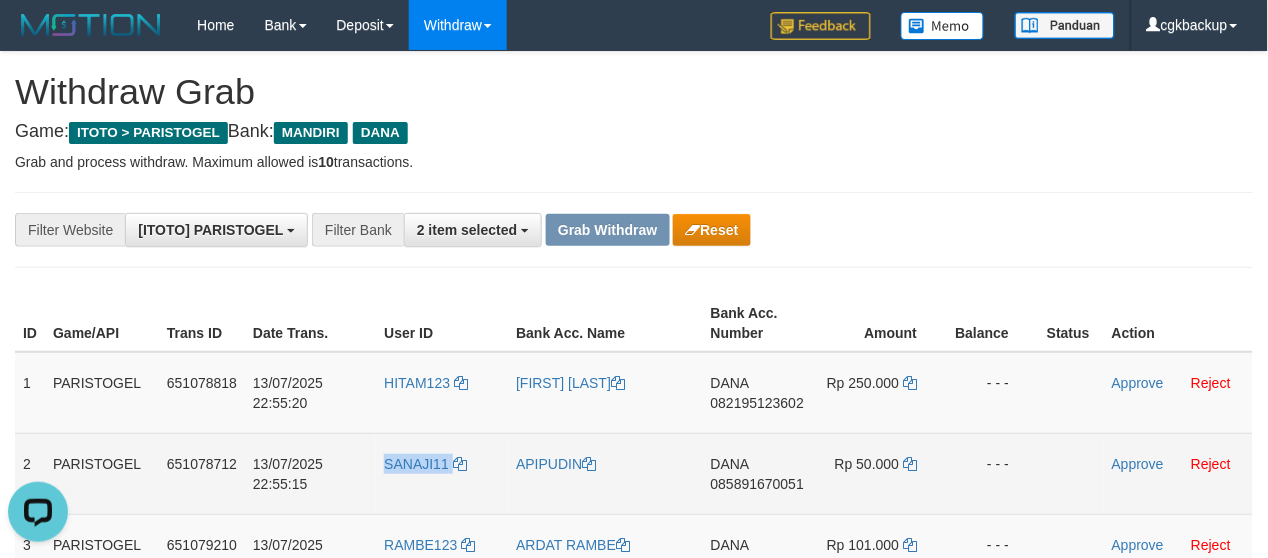 click on "SANAJI11" at bounding box center (442, 473) 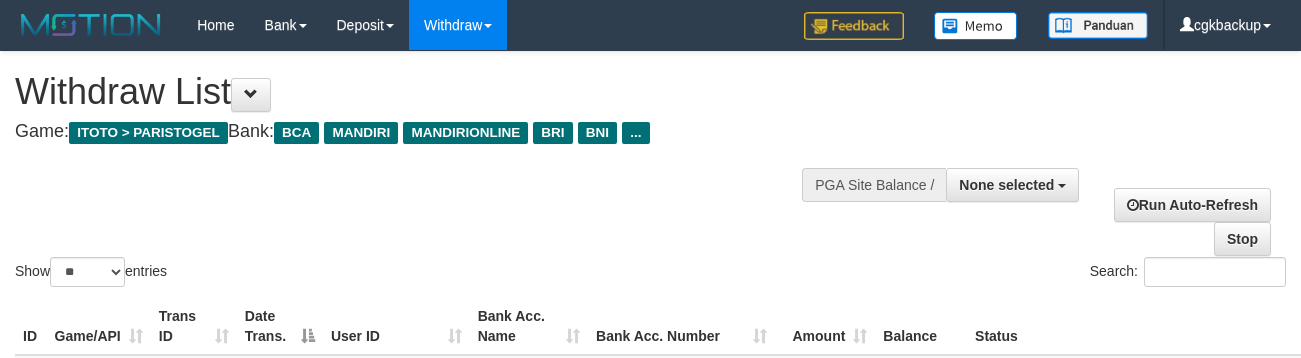 select 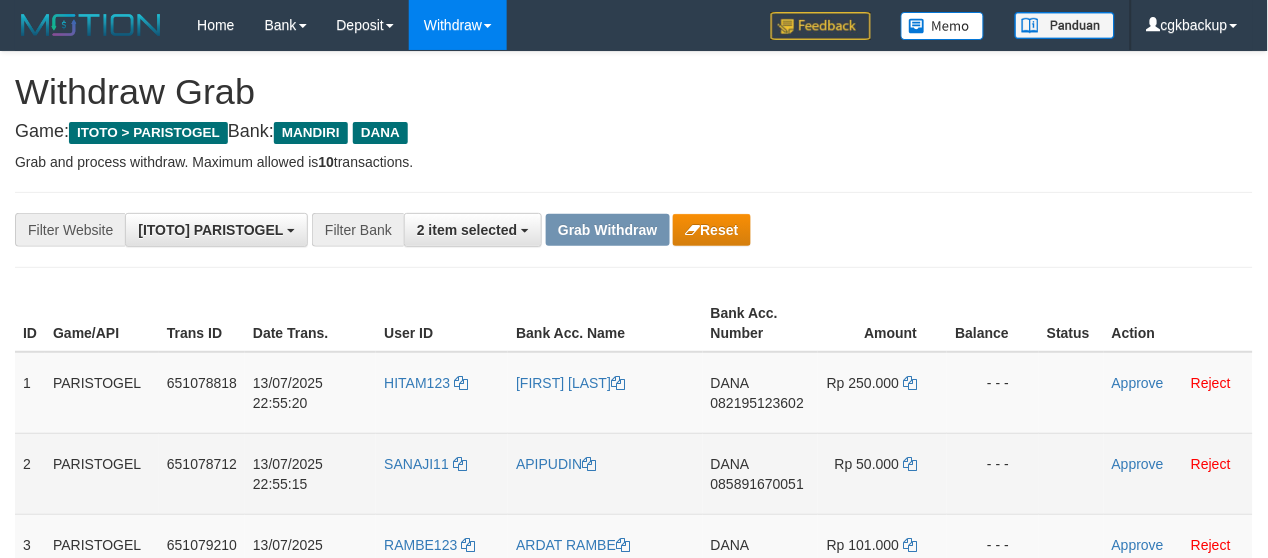 scroll, scrollTop: 58, scrollLeft: 0, axis: vertical 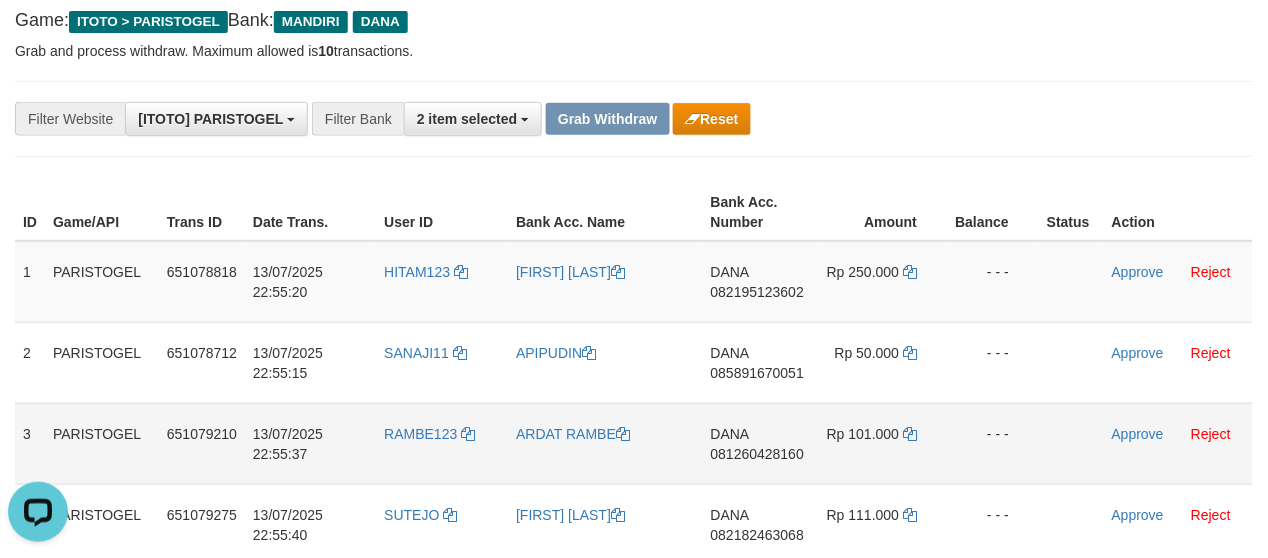 click on "RAMBE123" at bounding box center (442, 443) 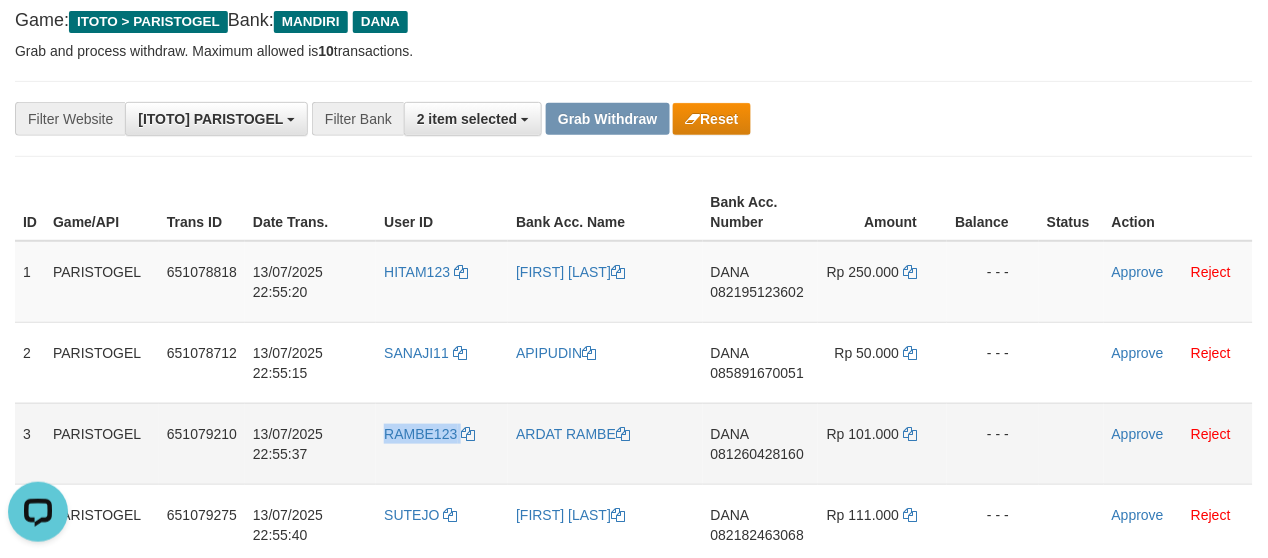 click on "RAMBE123" at bounding box center (442, 443) 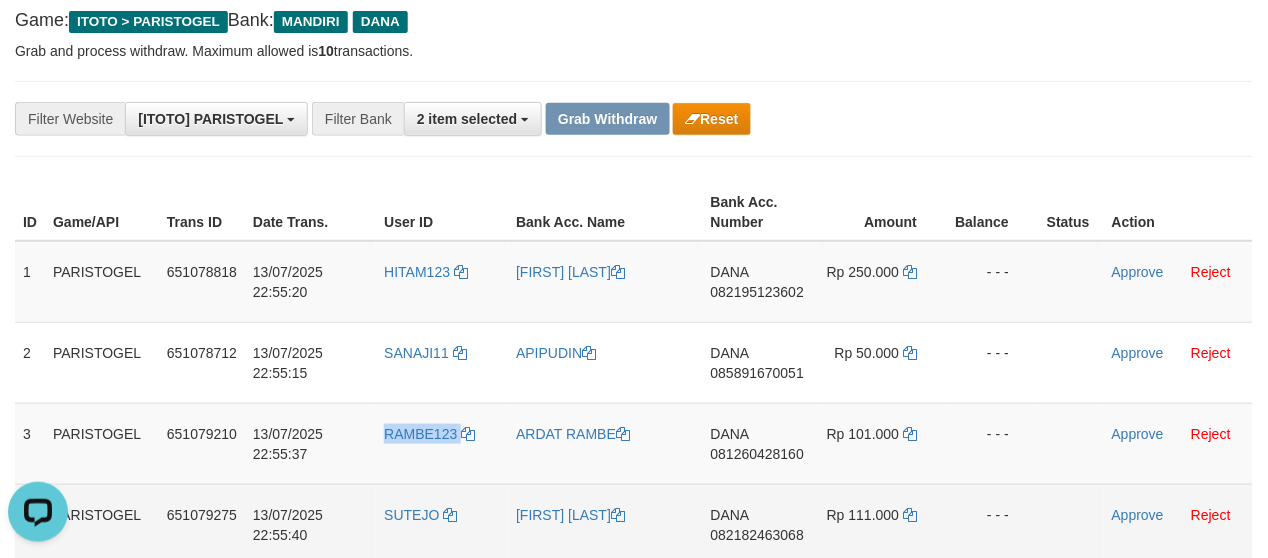 copy on "RAMBE123" 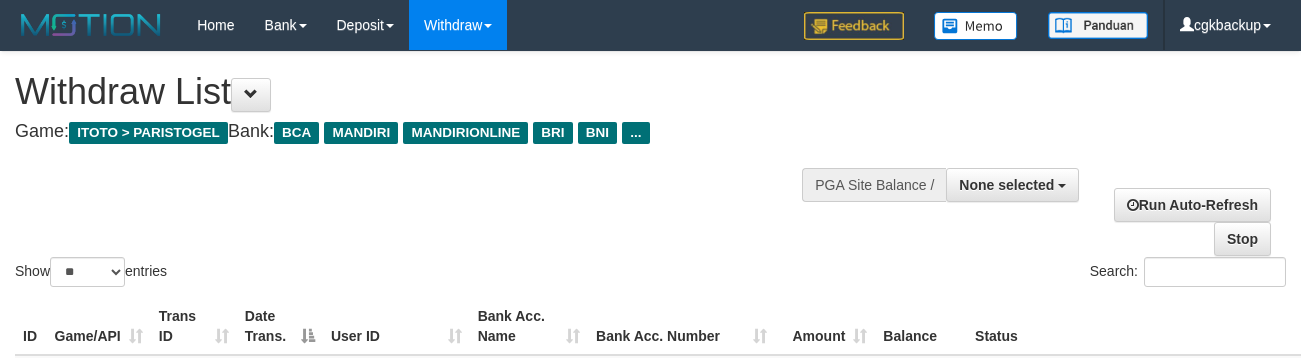 select 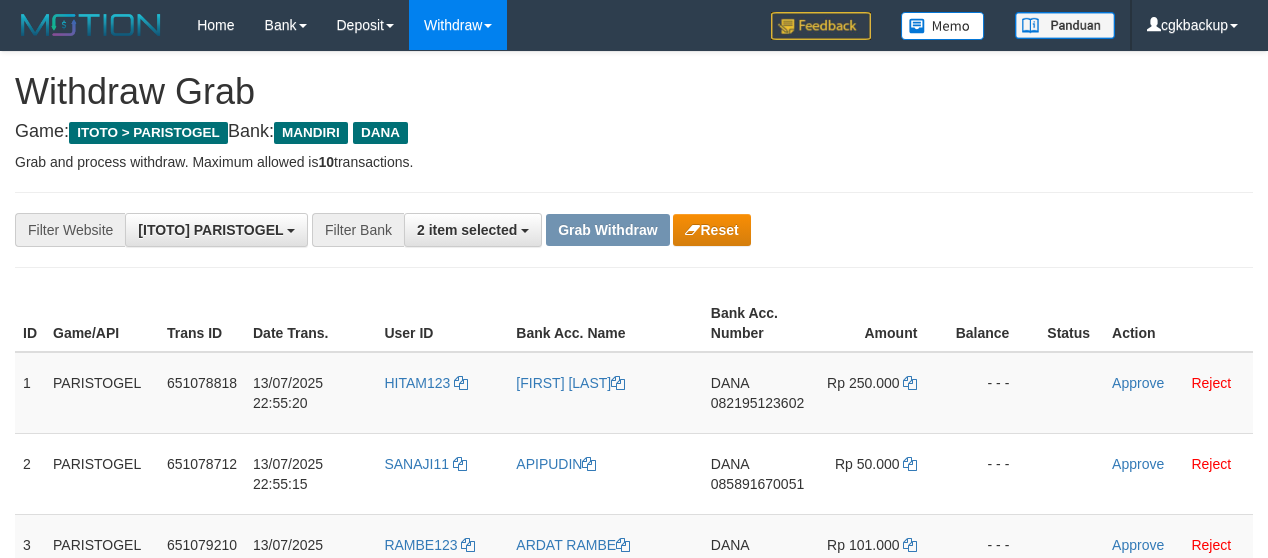 scroll, scrollTop: 112, scrollLeft: 0, axis: vertical 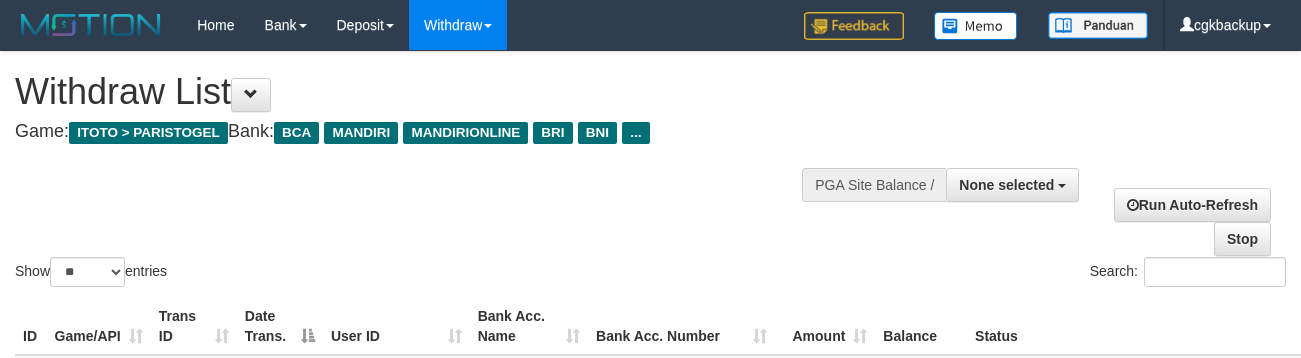 select 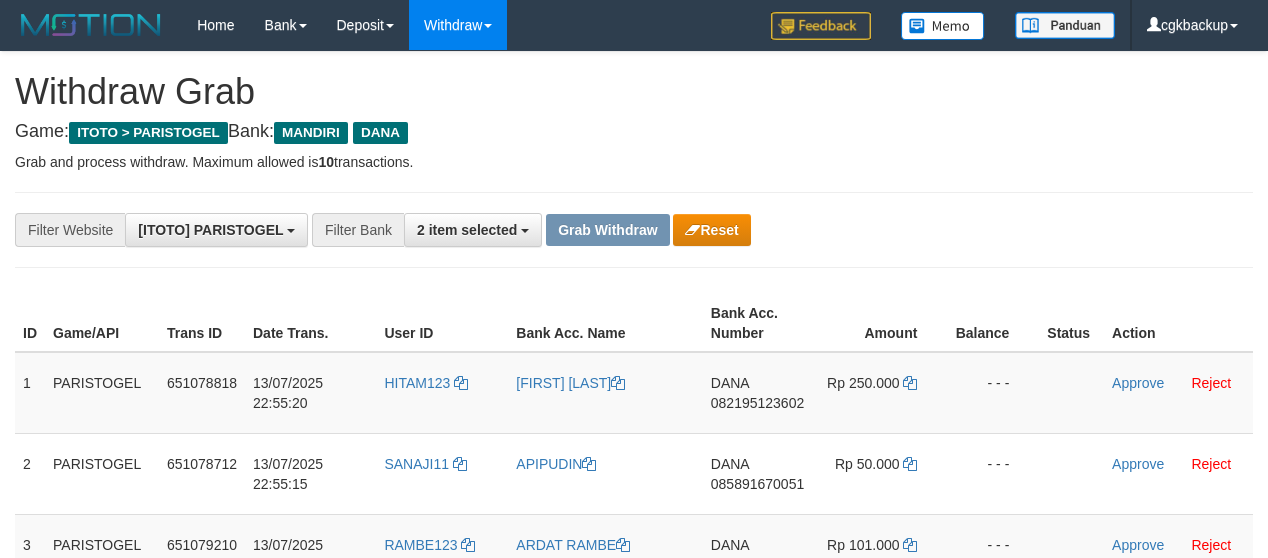 scroll, scrollTop: 62, scrollLeft: 0, axis: vertical 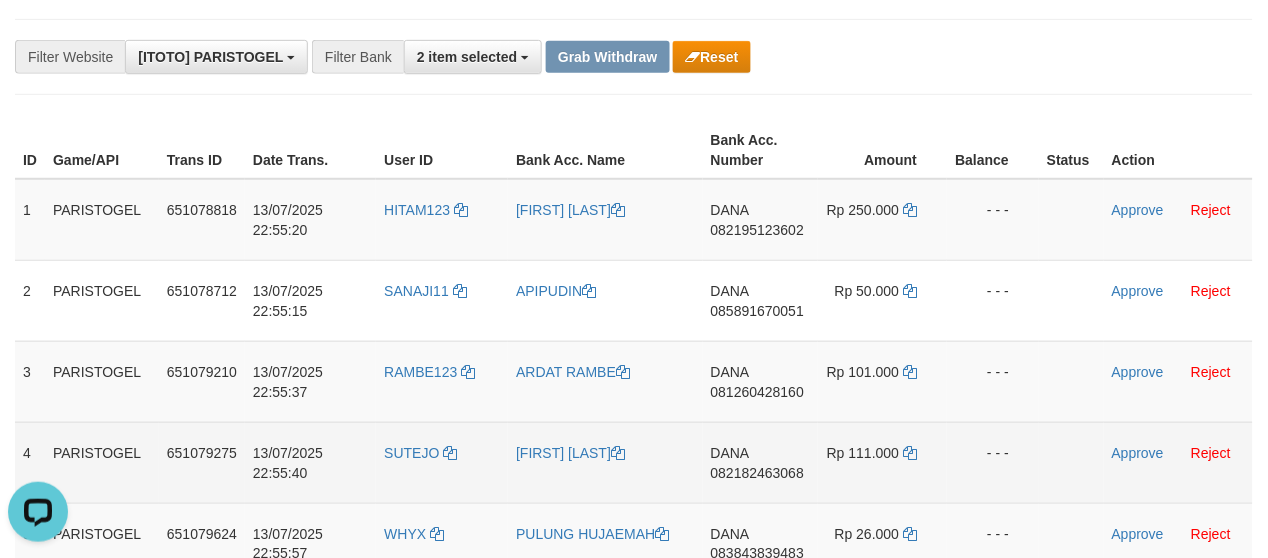 click on "SUTEJO" at bounding box center (442, 462) 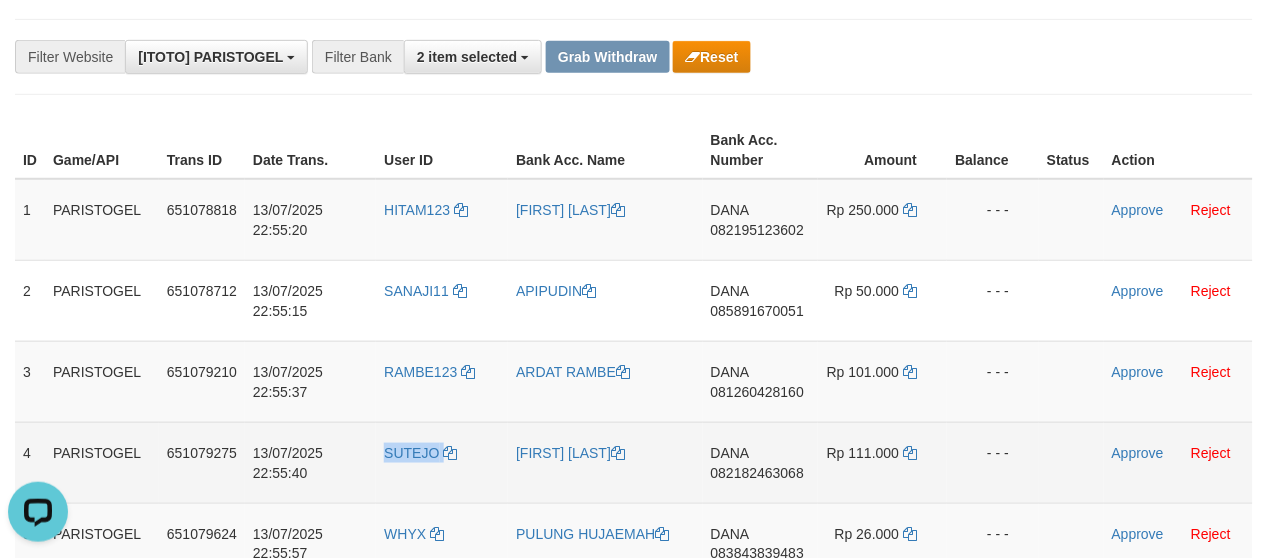 click on "SUTEJO" at bounding box center [442, 462] 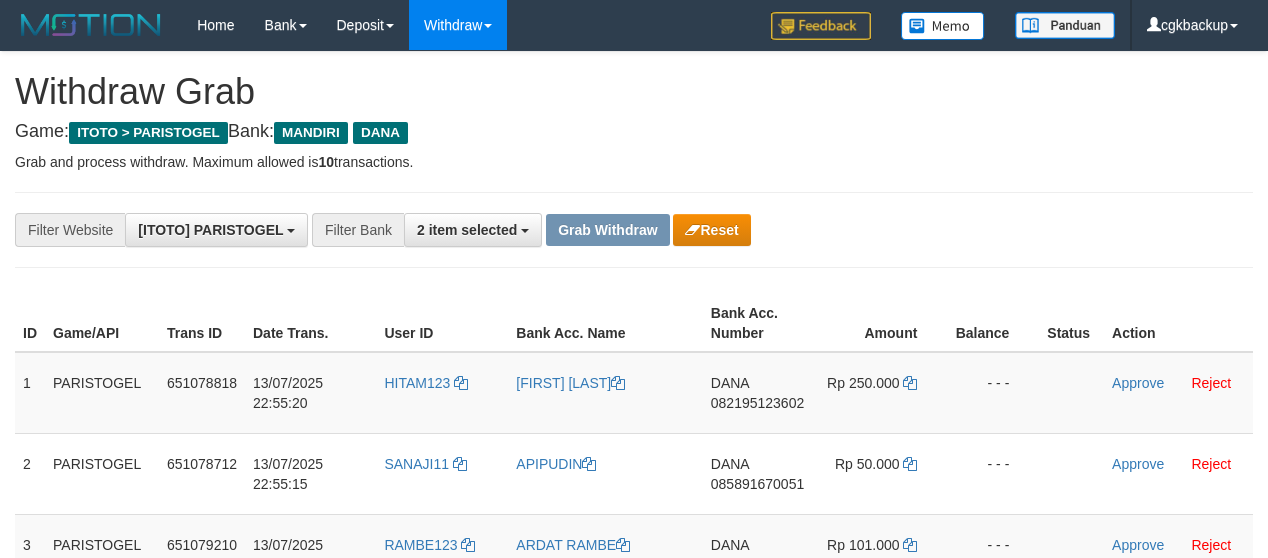 scroll, scrollTop: 173, scrollLeft: 0, axis: vertical 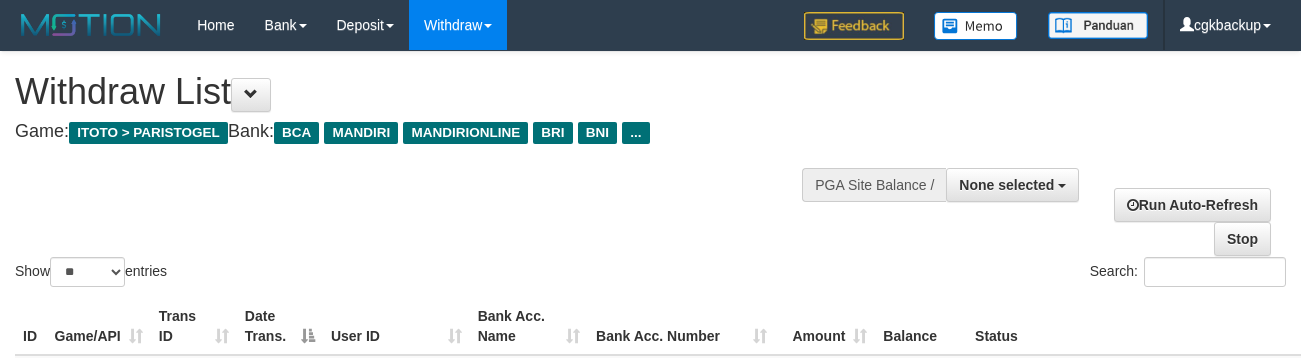 select 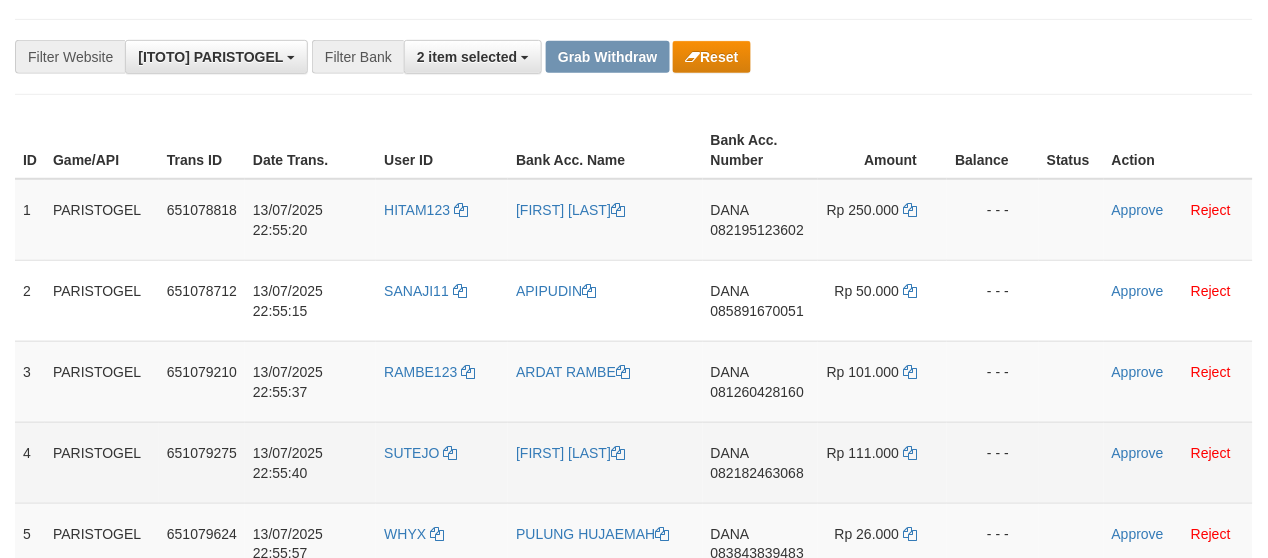 scroll, scrollTop: 284, scrollLeft: 0, axis: vertical 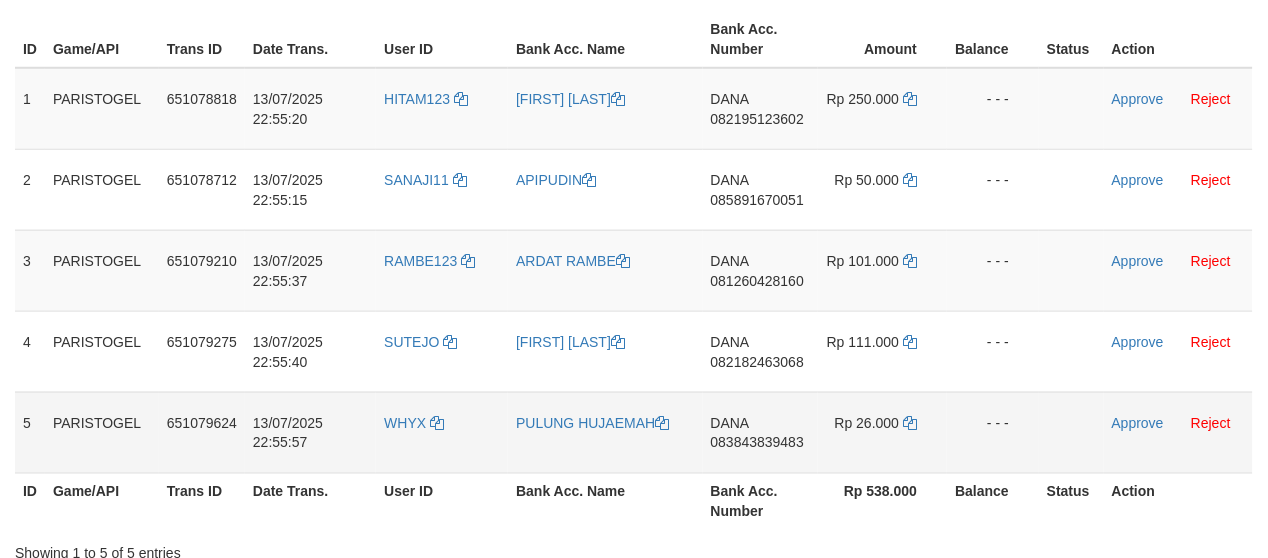 click on "WHYX" at bounding box center [442, 432] 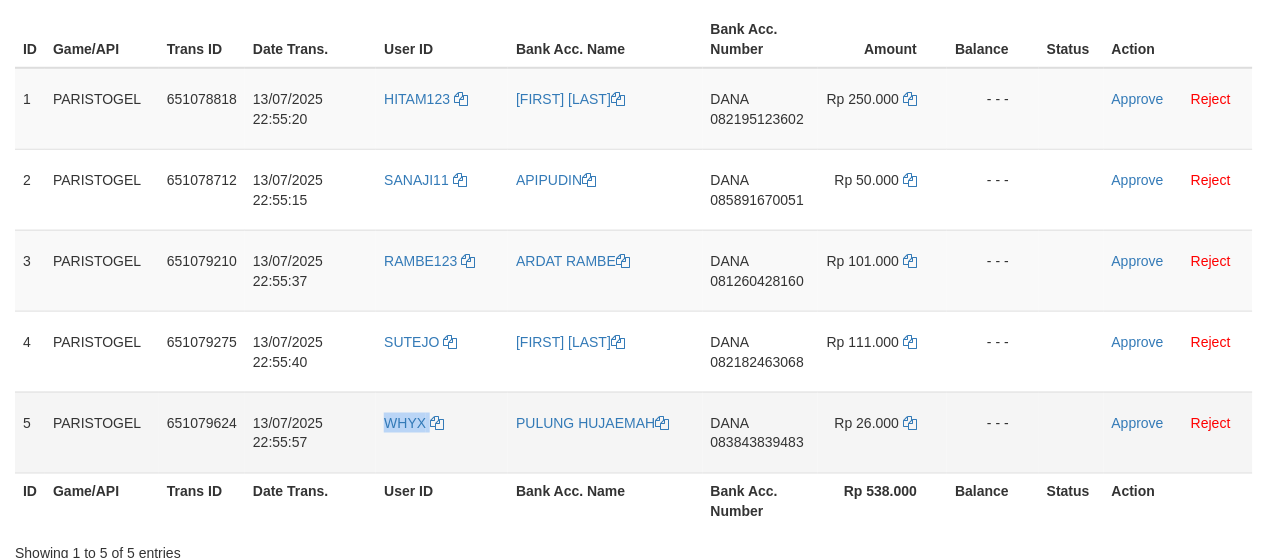 copy on "WHYX" 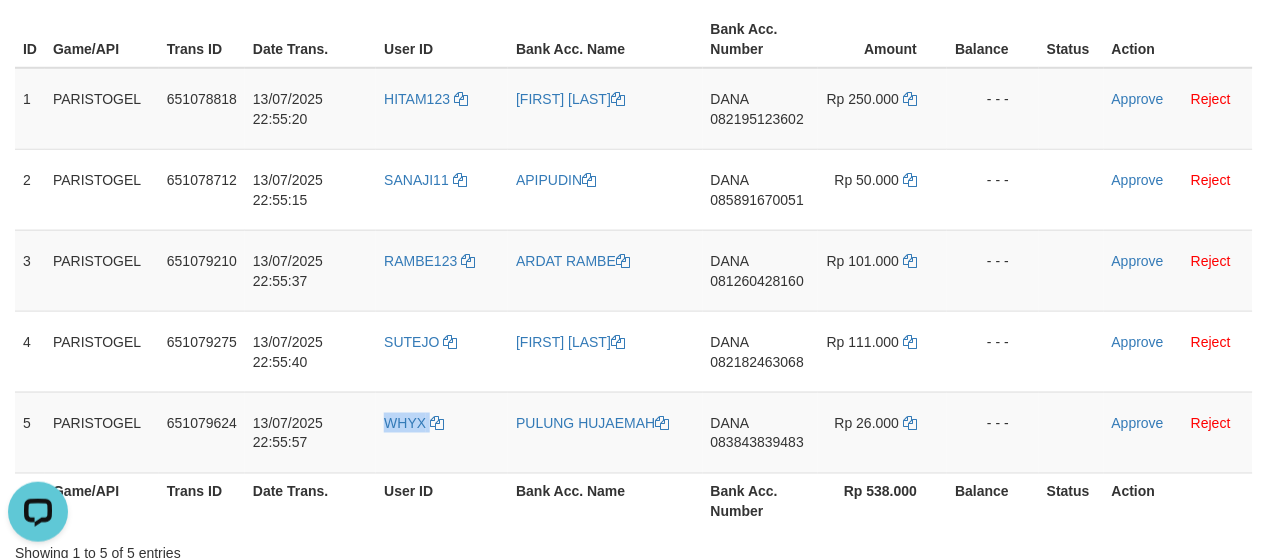 scroll, scrollTop: 0, scrollLeft: 0, axis: both 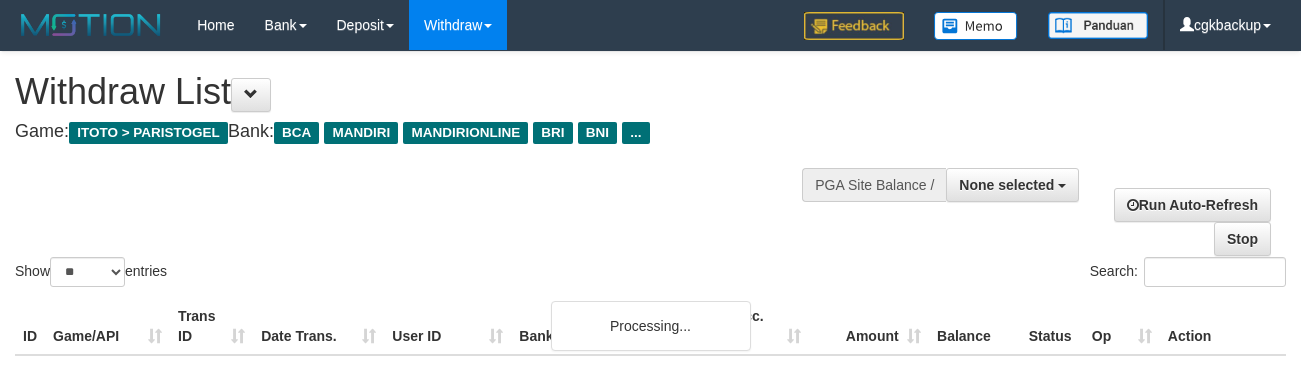 select 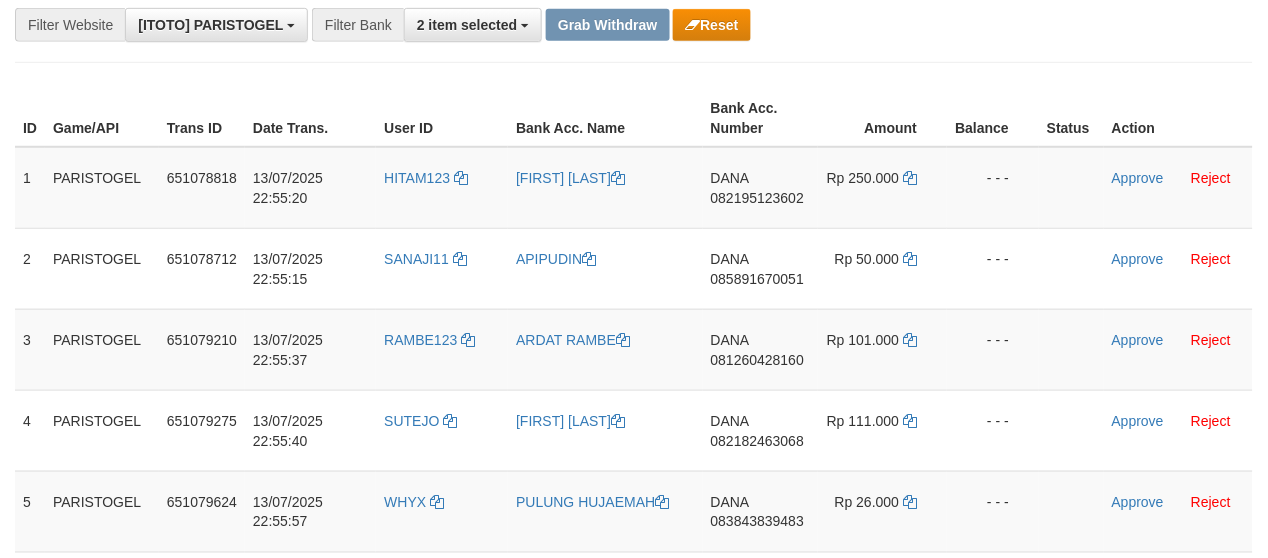 scroll, scrollTop: 284, scrollLeft: 0, axis: vertical 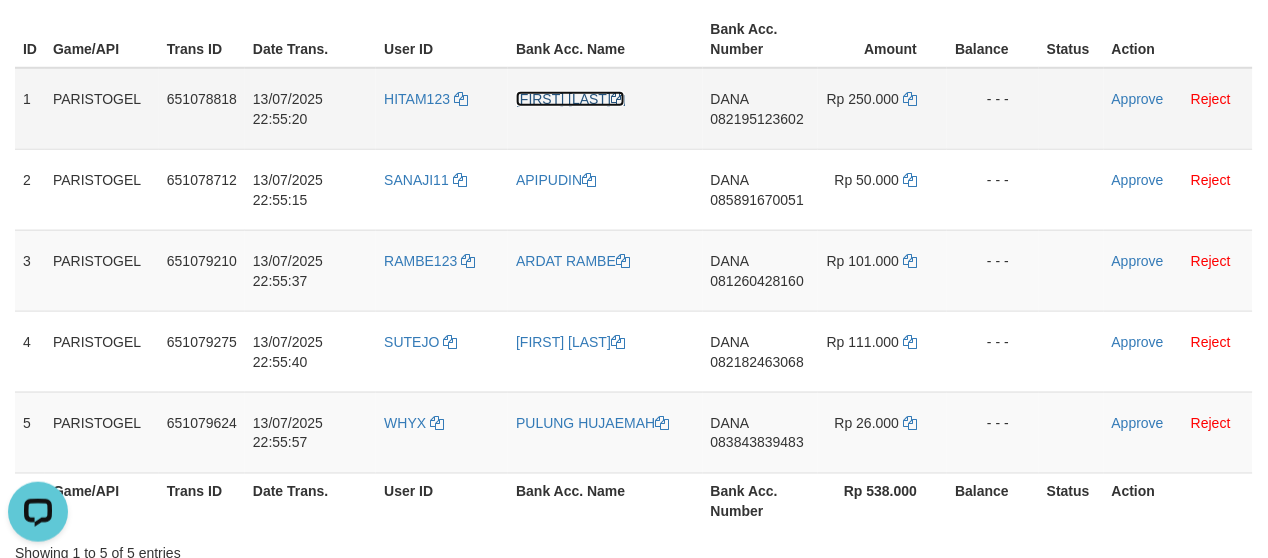 click on "[FIRST] [LAST]" at bounding box center [570, 99] 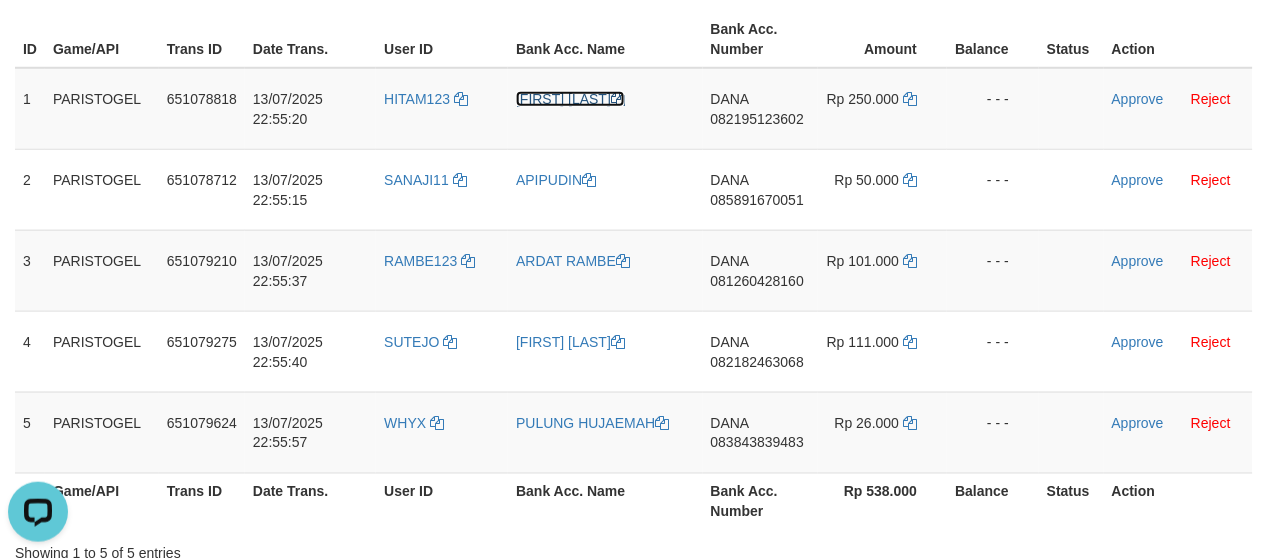 drag, startPoint x: 526, startPoint y: 92, endPoint x: 5, endPoint y: 112, distance: 521.3837 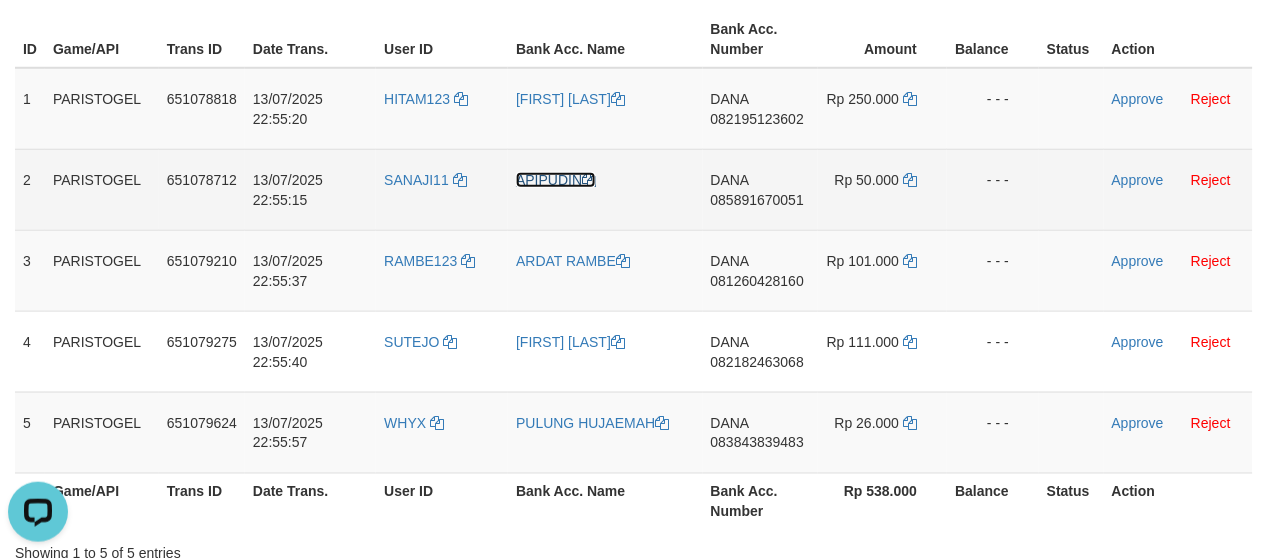 click on "APIPUDIN" at bounding box center [556, 180] 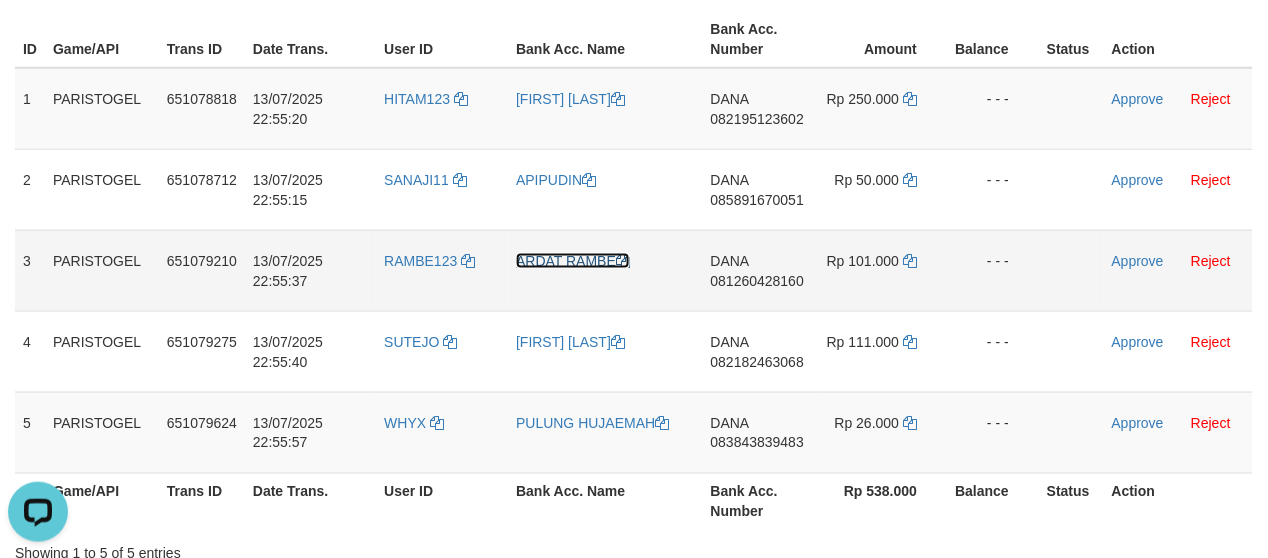 click on "ARDAT RAMBE" at bounding box center (573, 261) 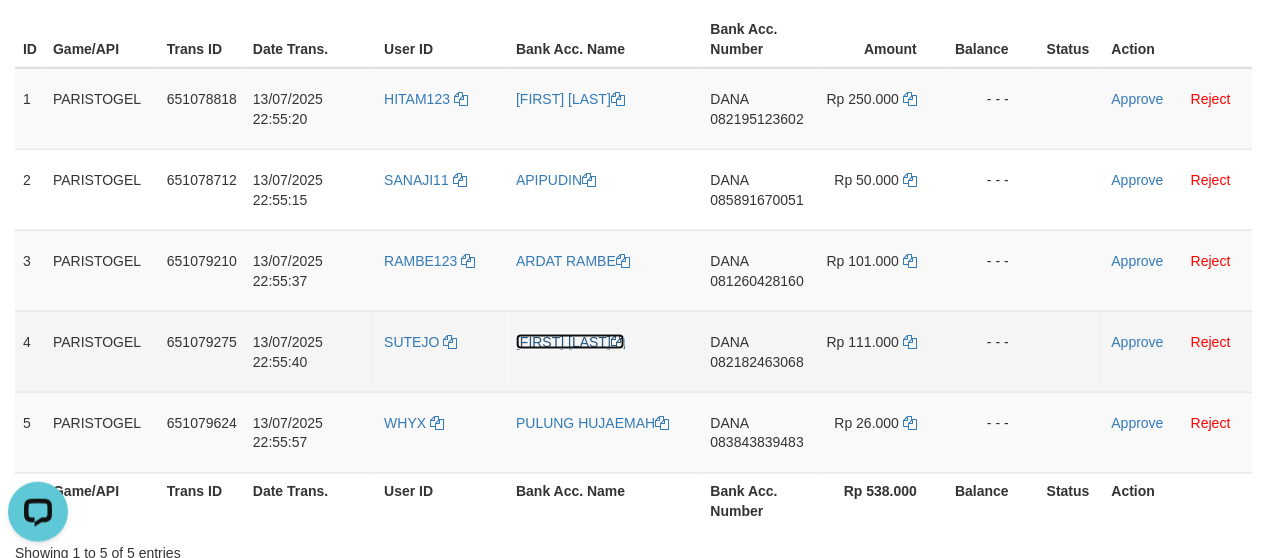 click on "[FIRST] [LAST]" at bounding box center [570, 342] 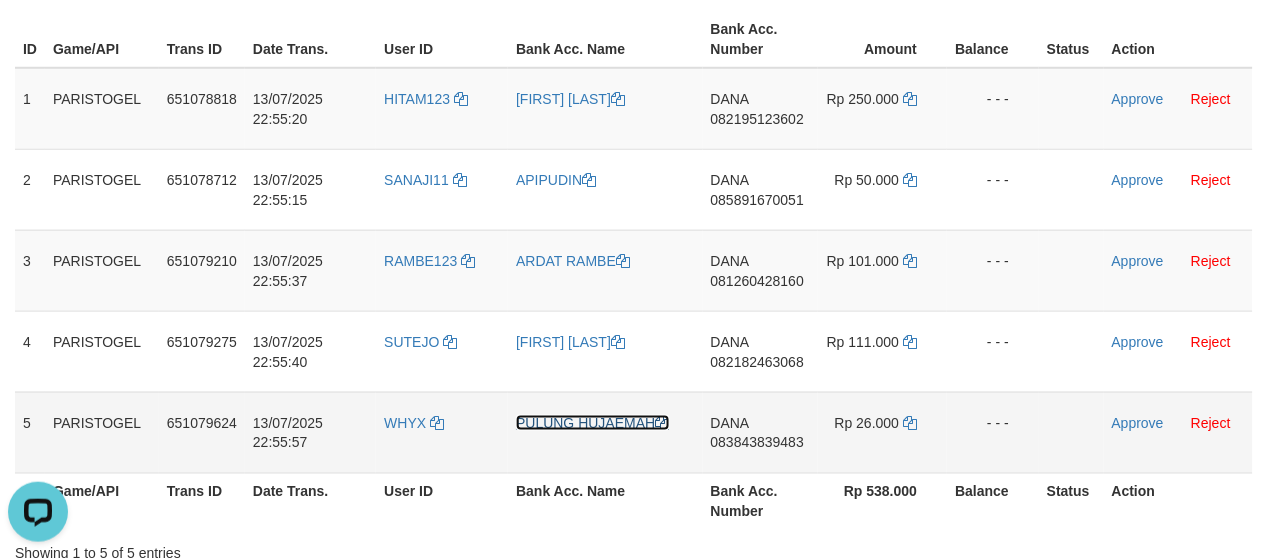 click on "PULUNG HUJAEMAH" at bounding box center [592, 423] 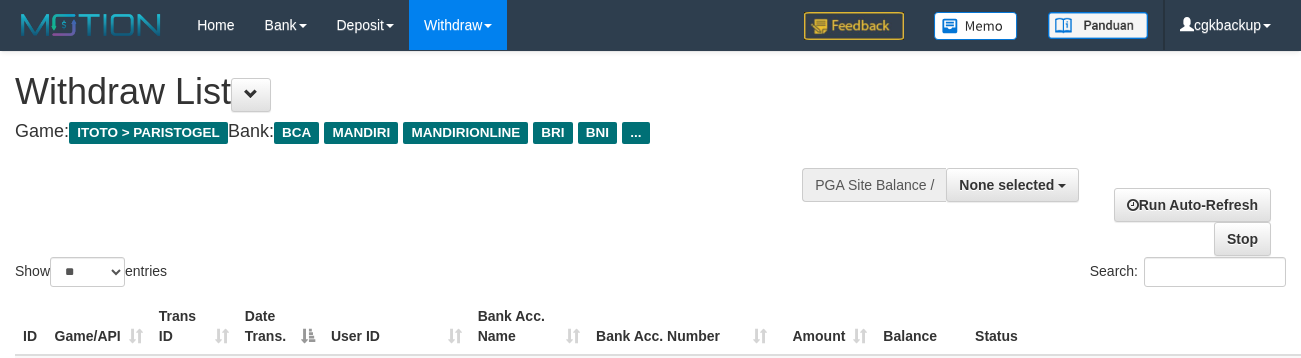 select 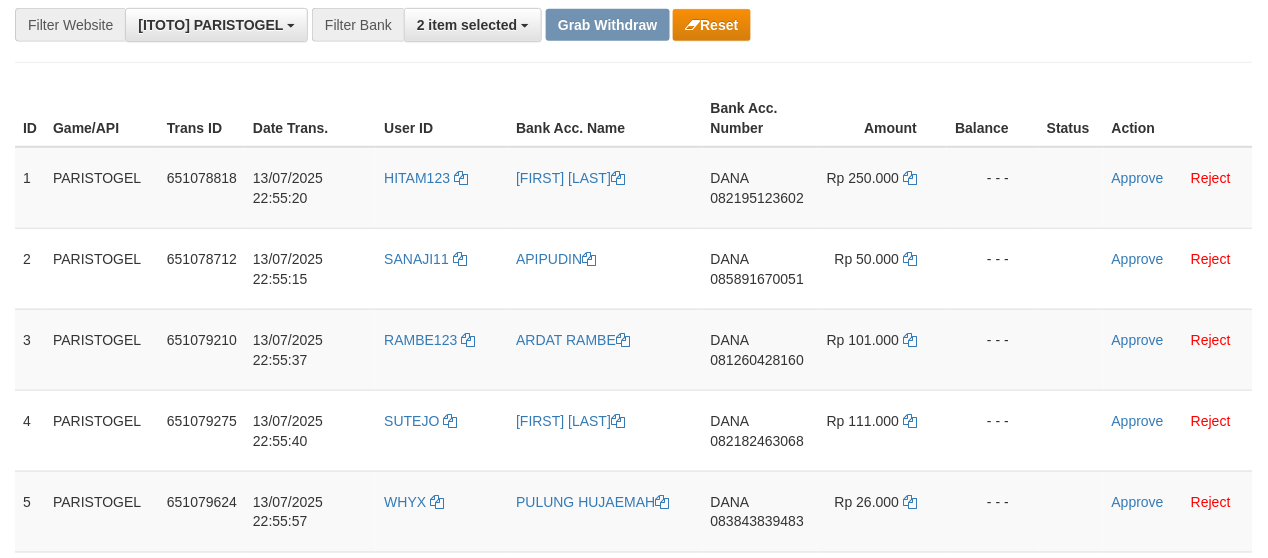 scroll, scrollTop: 284, scrollLeft: 0, axis: vertical 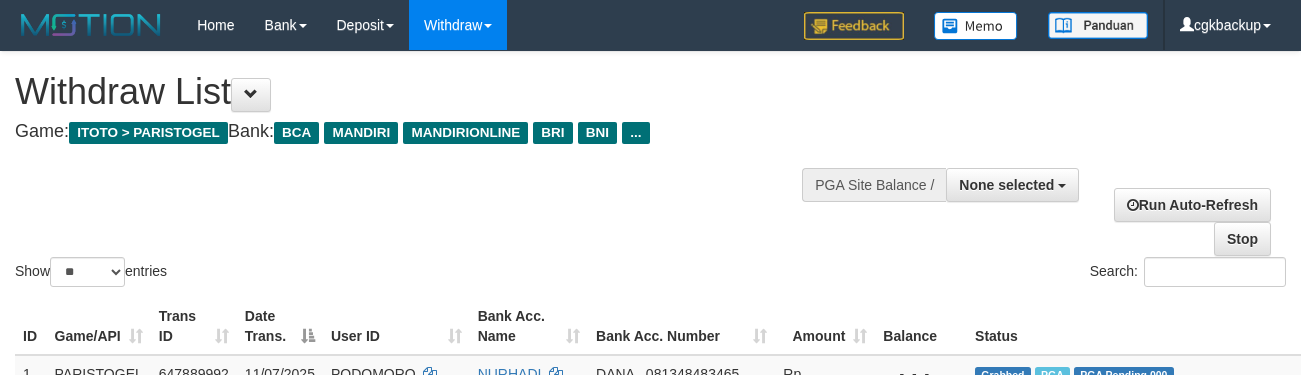 select 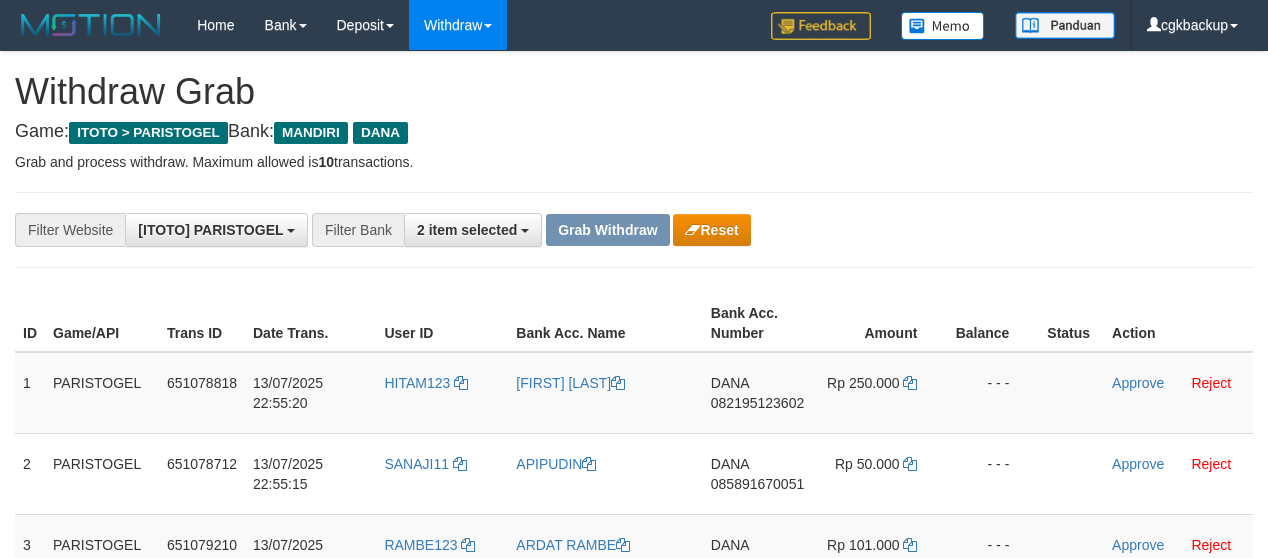 click on "Bank Acc. Number" at bounding box center (760, 323) 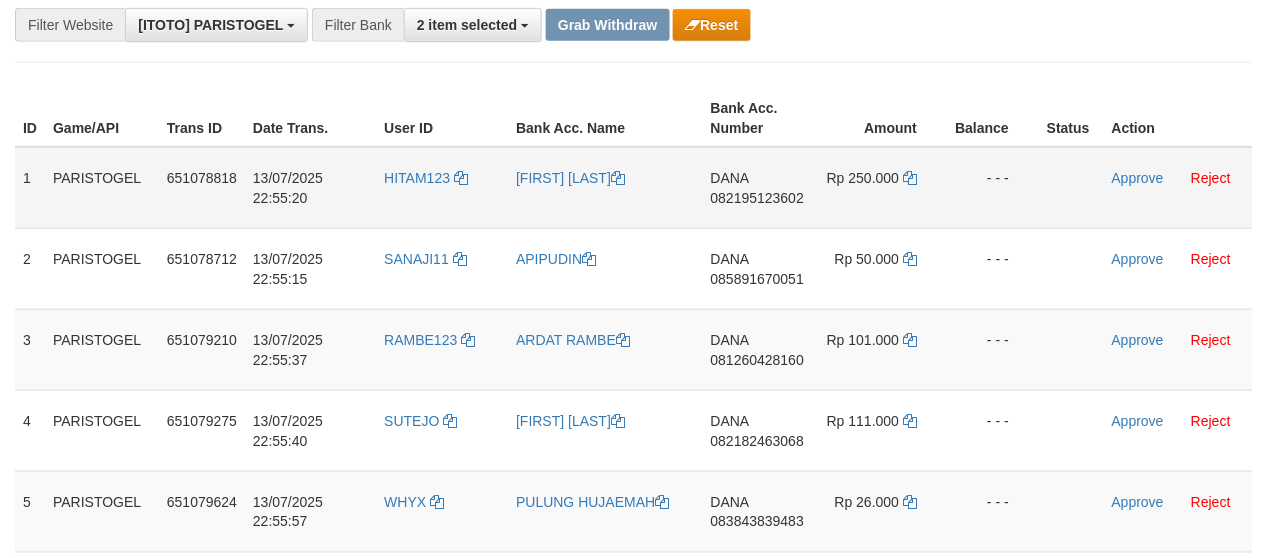 click on "DANA
082195123602" at bounding box center [760, 188] 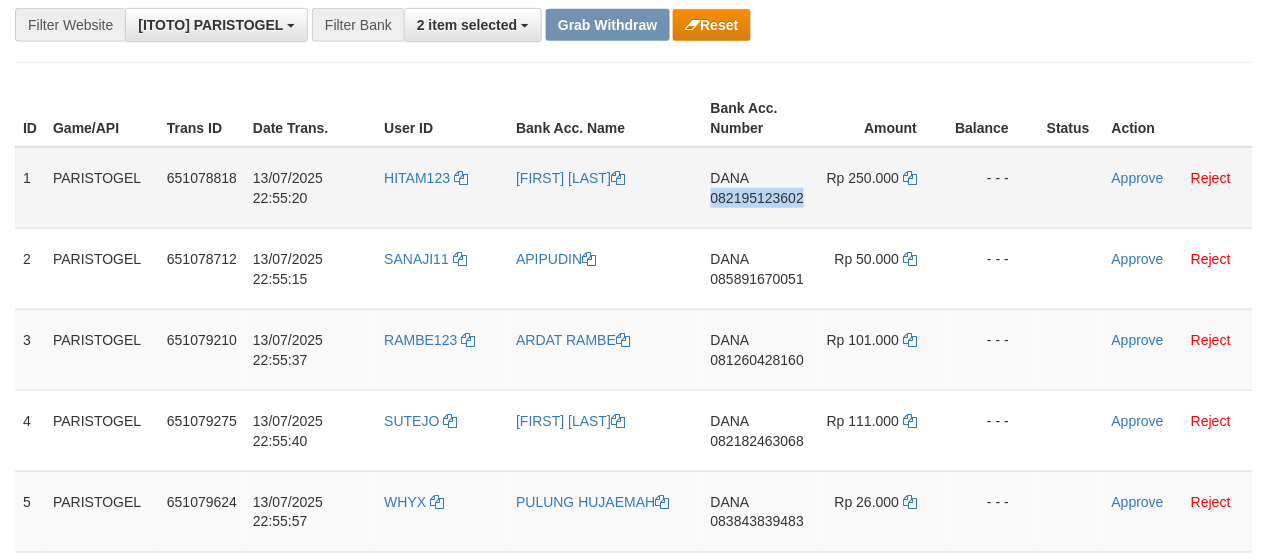 click on "DANA
082195123602" at bounding box center (760, 188) 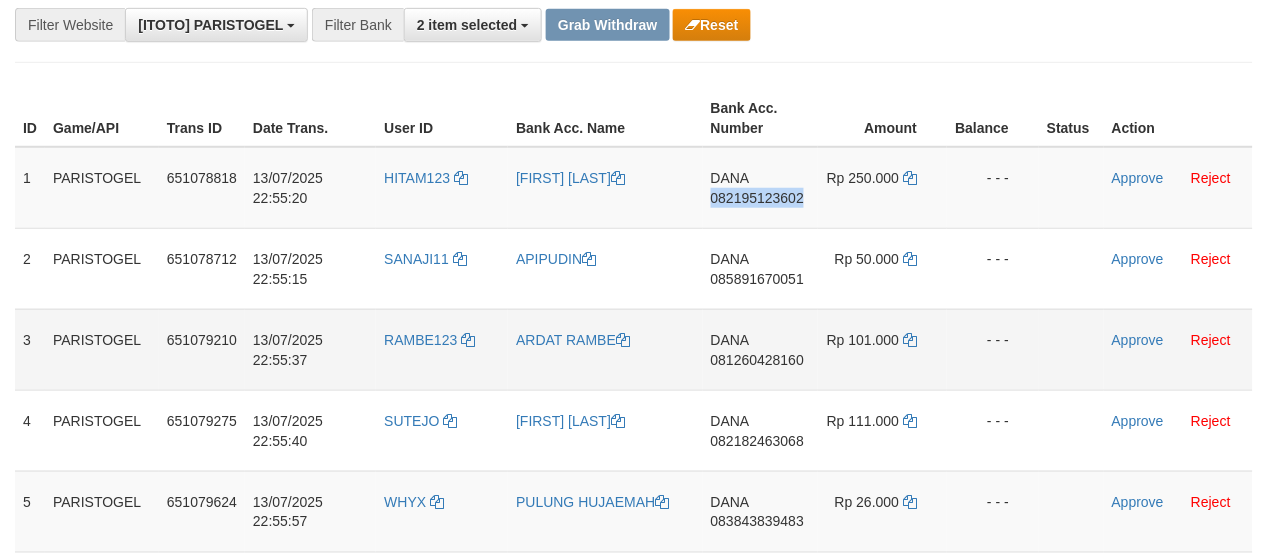 scroll, scrollTop: 284, scrollLeft: 0, axis: vertical 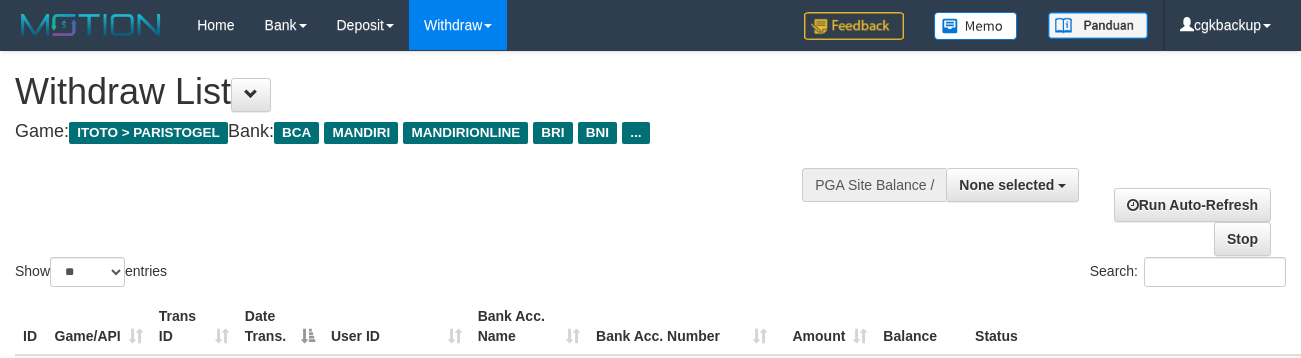 select 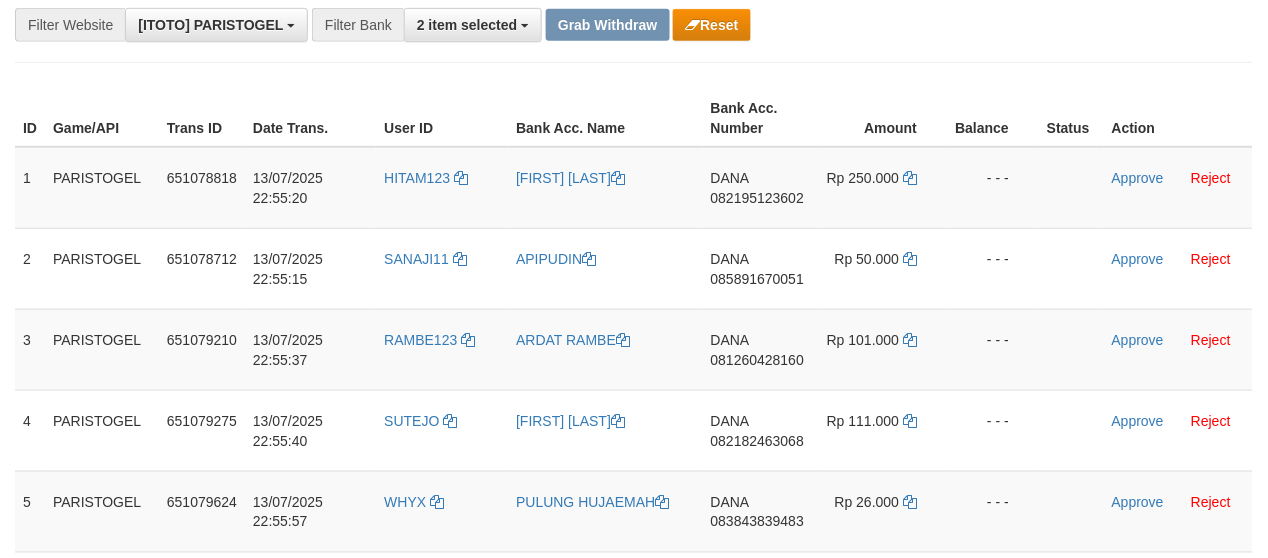 scroll, scrollTop: 284, scrollLeft: 0, axis: vertical 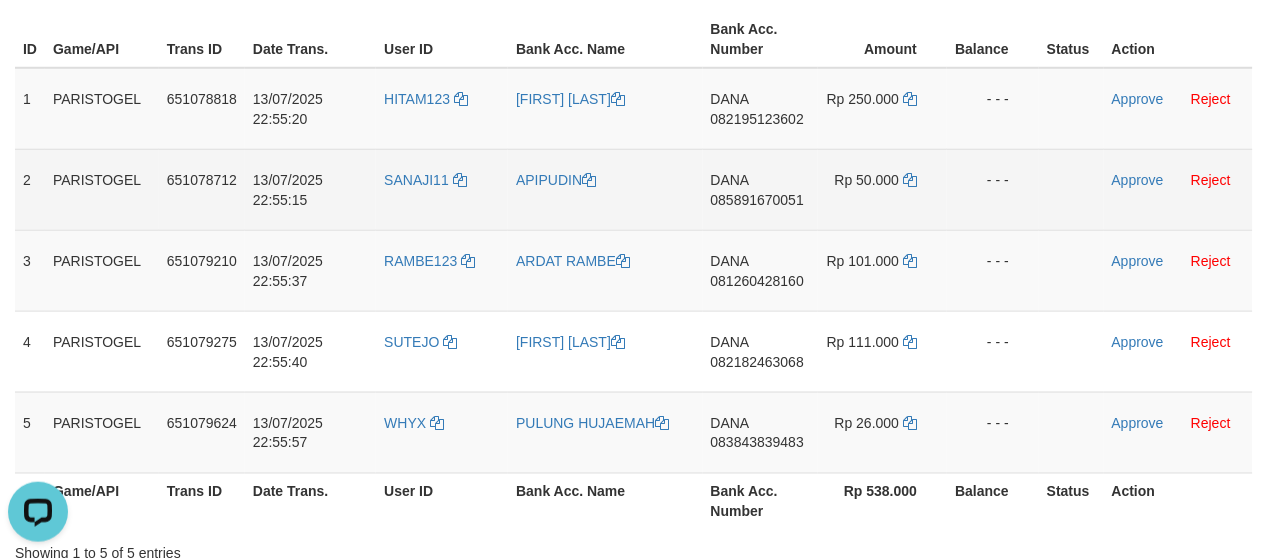 click on "DANA
085891670051" at bounding box center [760, 189] 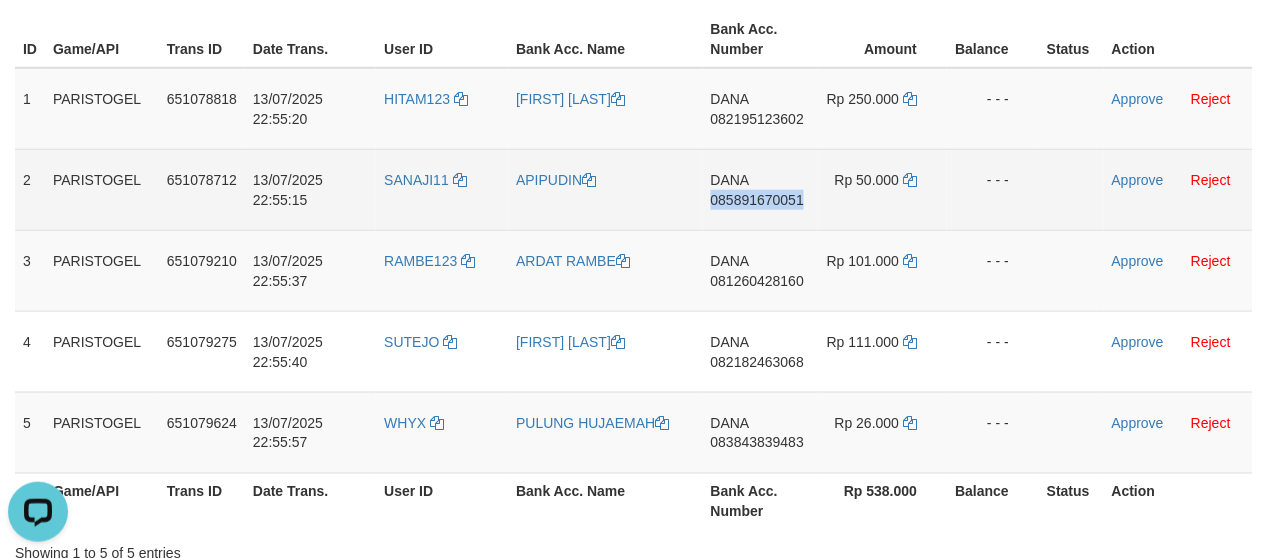 click on "DANA
085891670051" at bounding box center [760, 189] 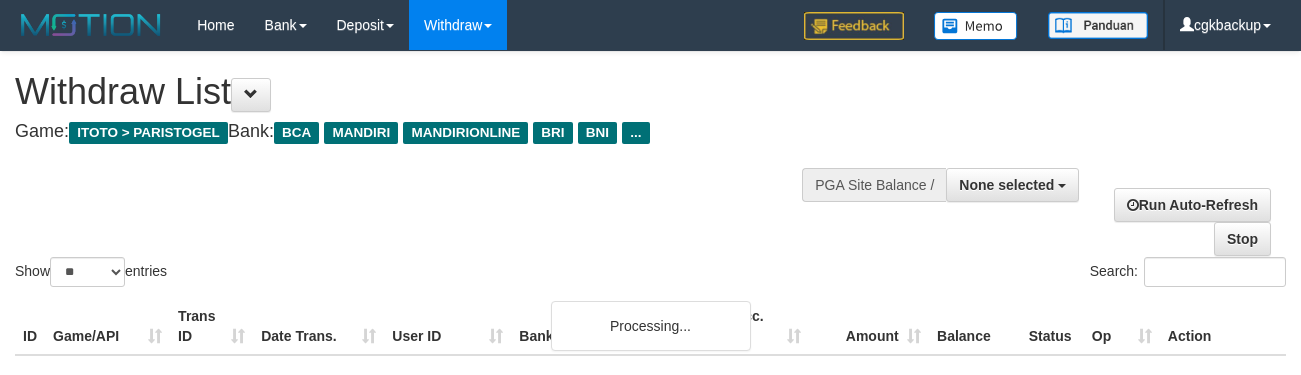 select 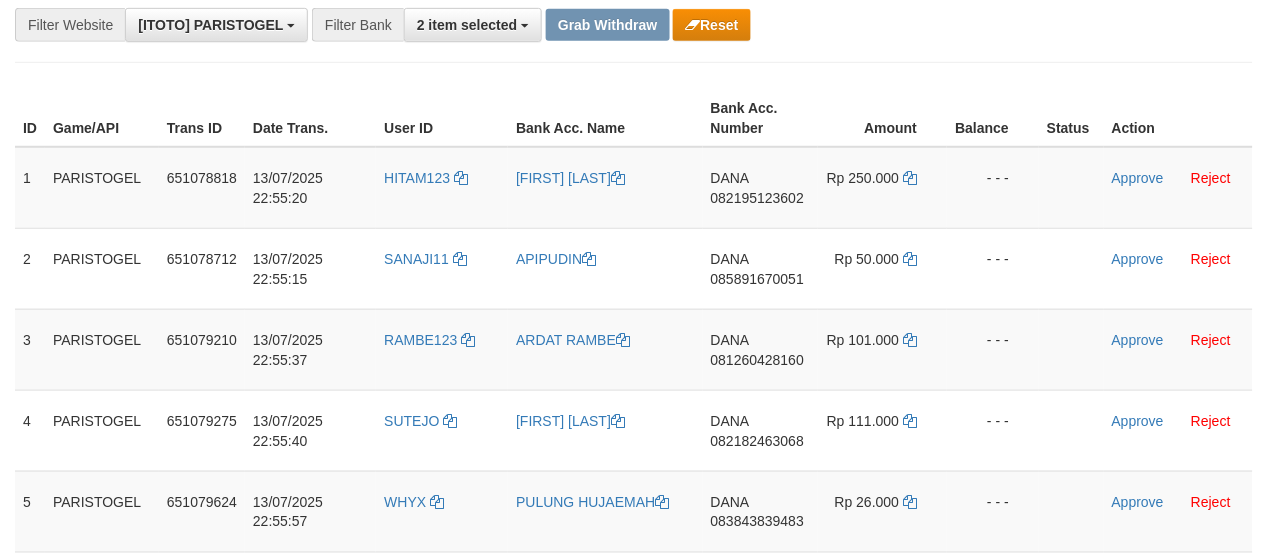 scroll, scrollTop: 284, scrollLeft: 0, axis: vertical 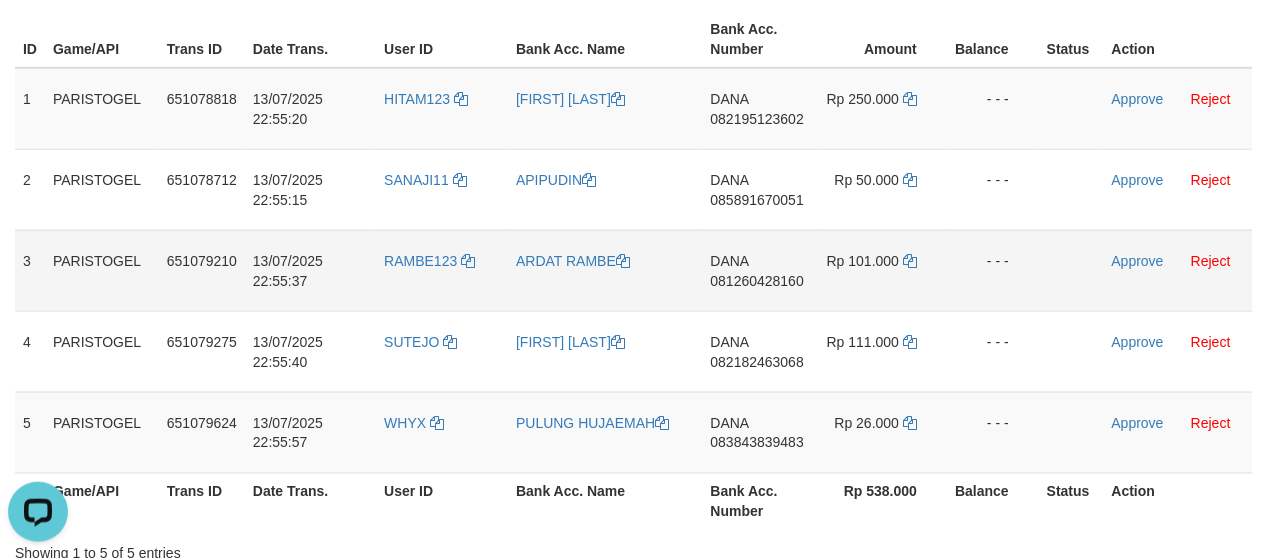 click on "DANA
081260428160" at bounding box center (760, 270) 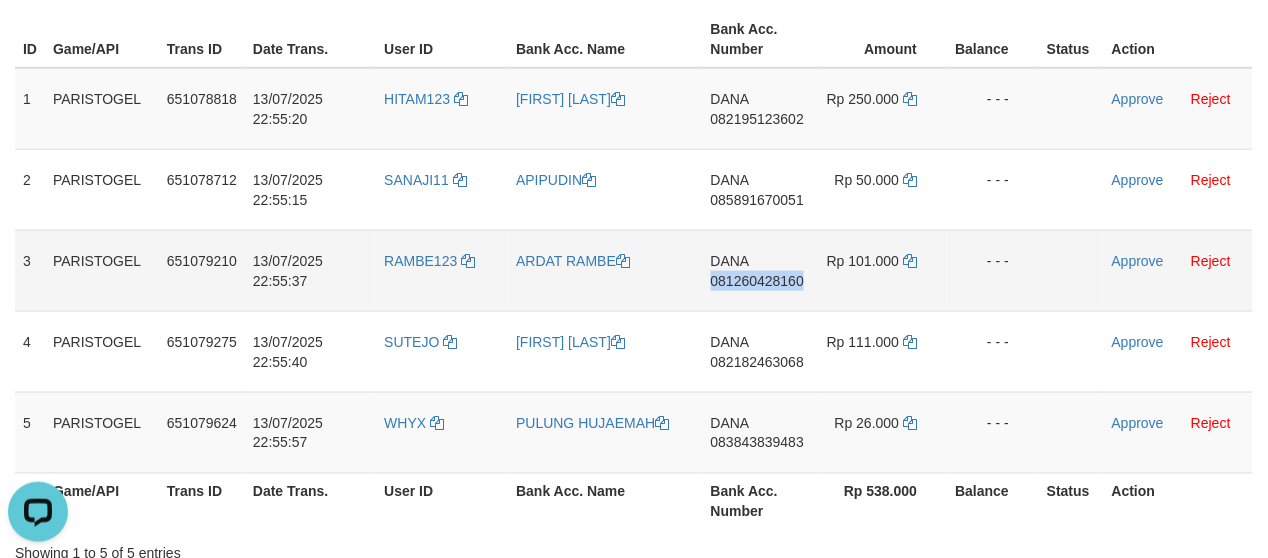 click on "DANA
081260428160" at bounding box center (760, 270) 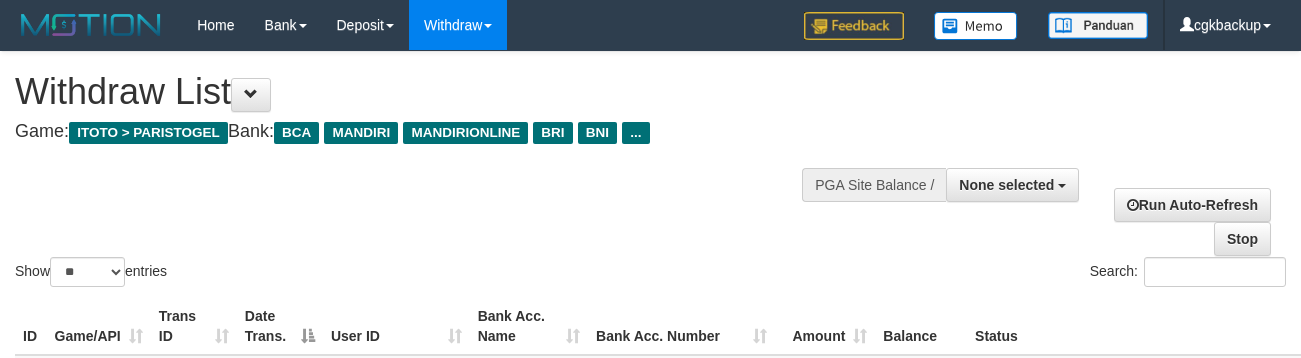 select 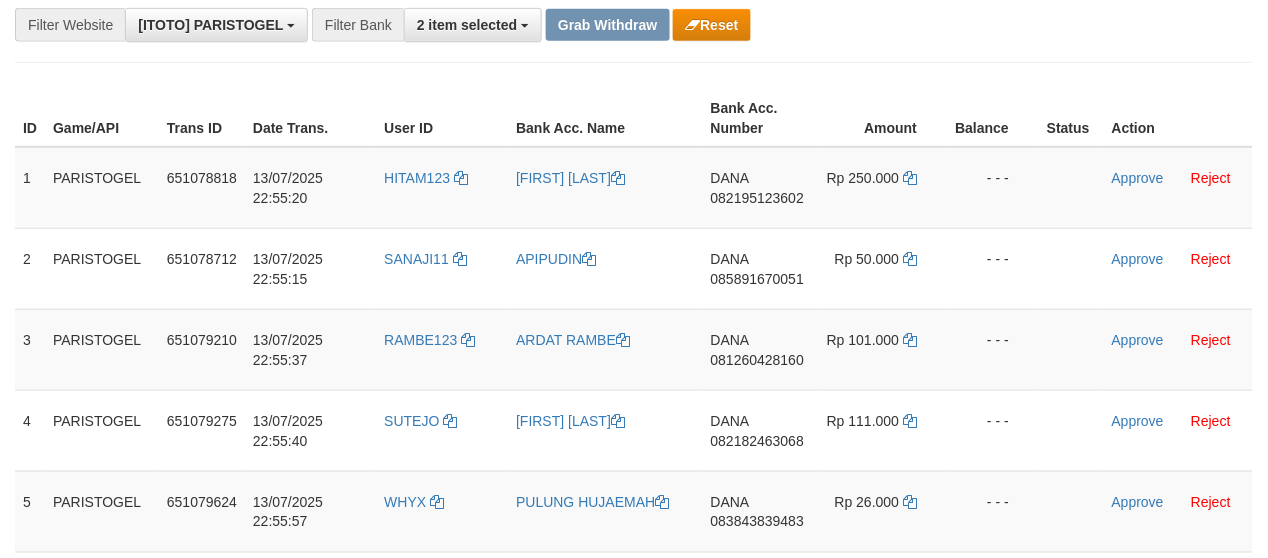 scroll, scrollTop: 284, scrollLeft: 0, axis: vertical 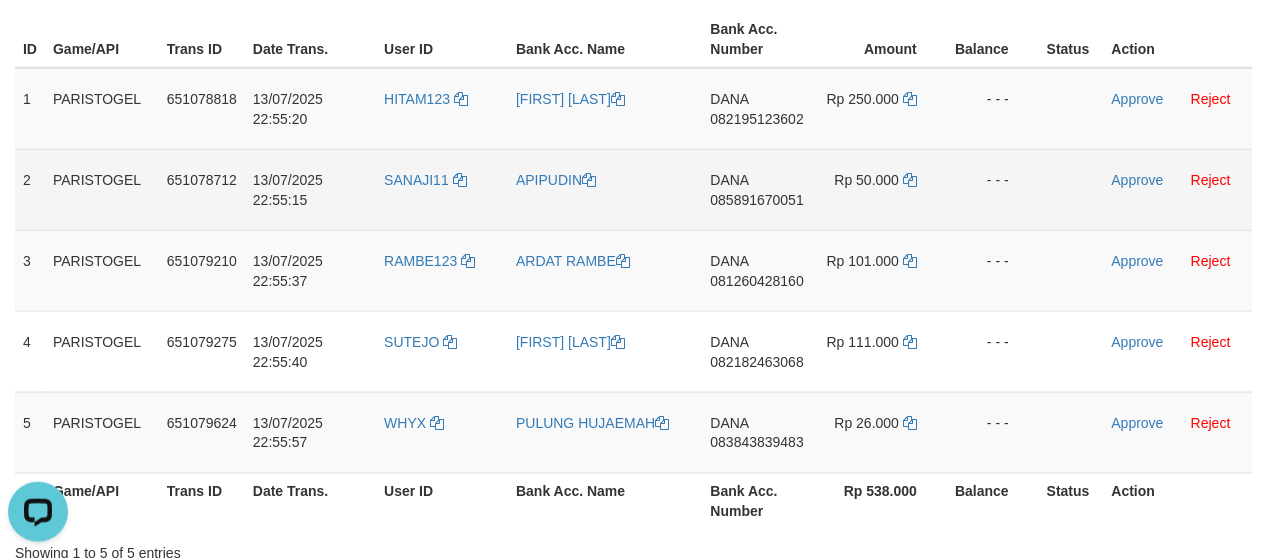click on "- - -" at bounding box center [993, 189] 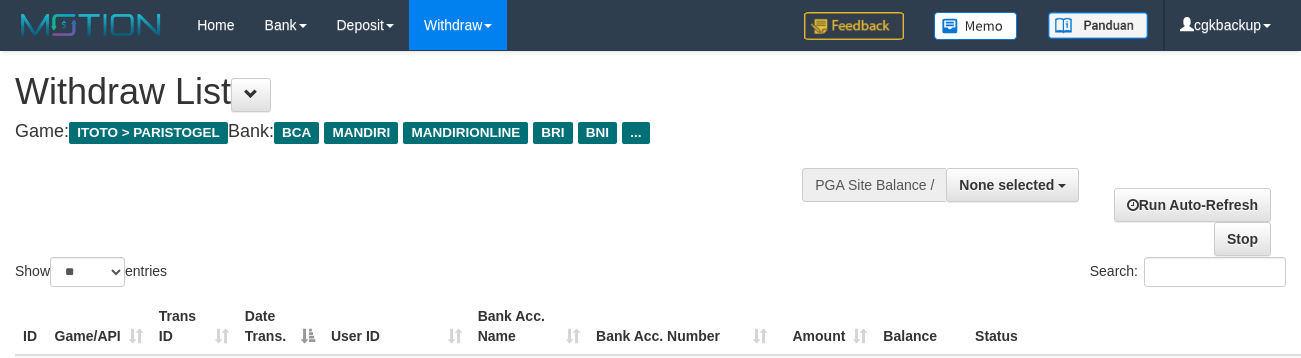 select 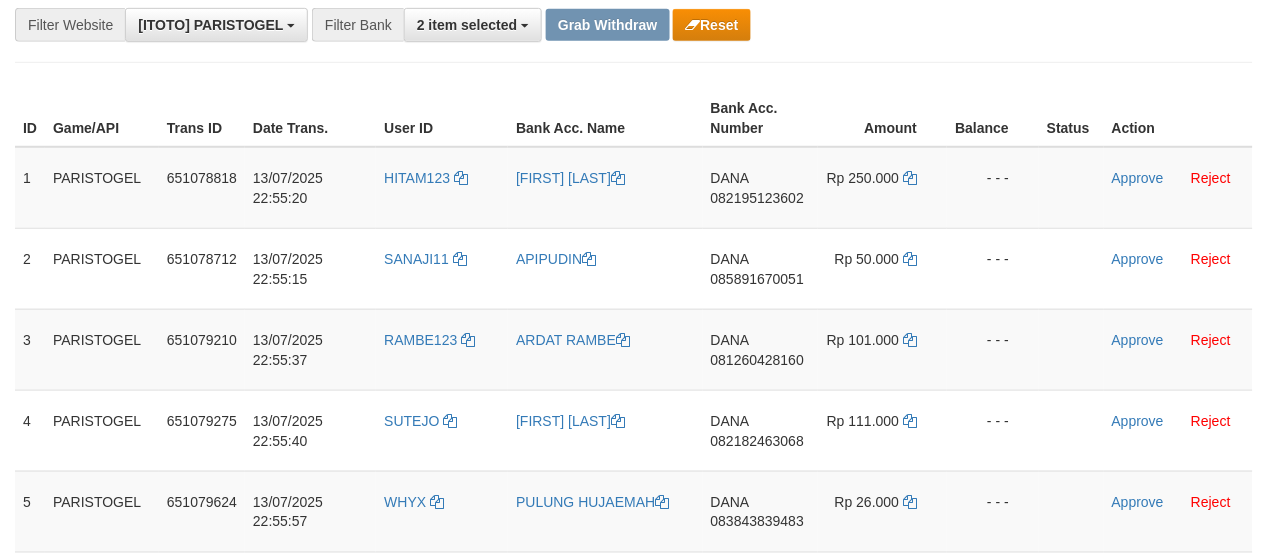scroll, scrollTop: 284, scrollLeft: 0, axis: vertical 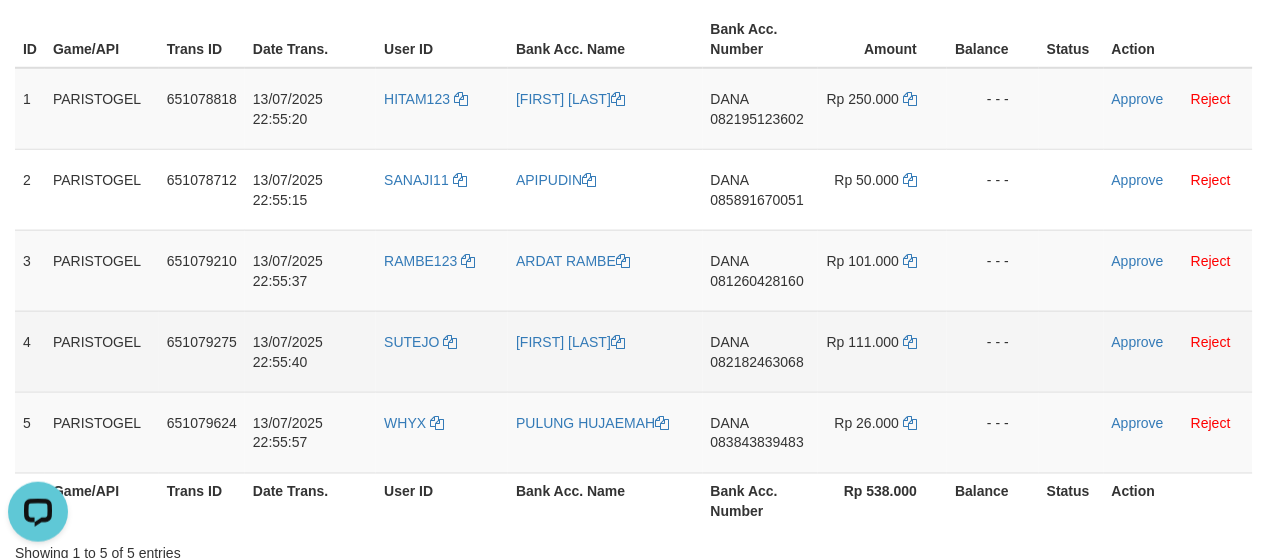 click on "DANA
082182463068" at bounding box center [760, 351] 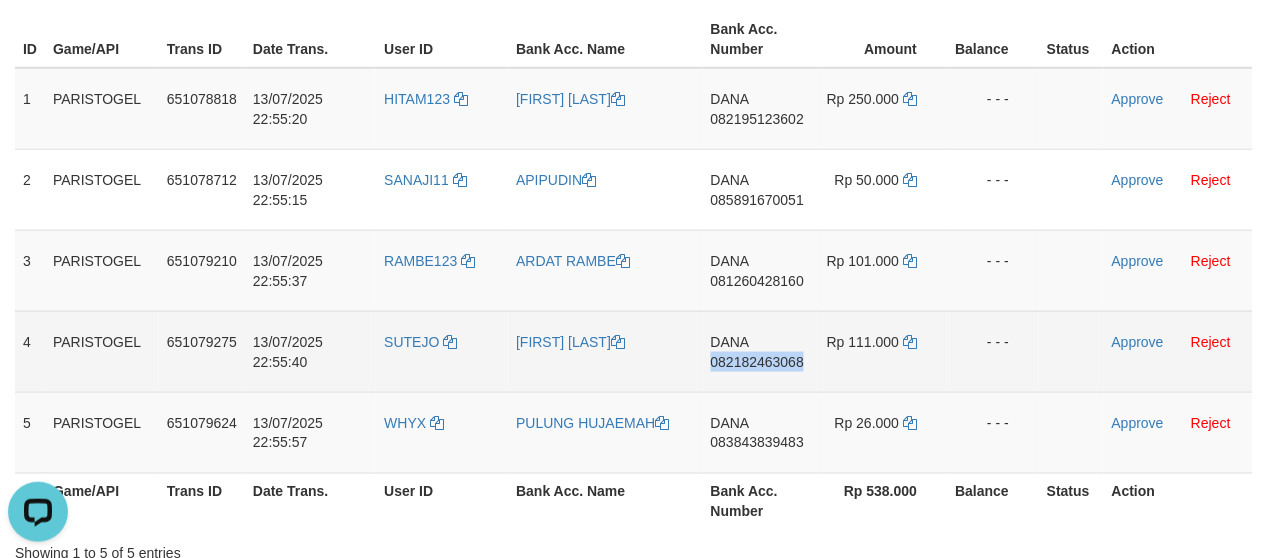 click on "DANA
082182463068" at bounding box center [760, 351] 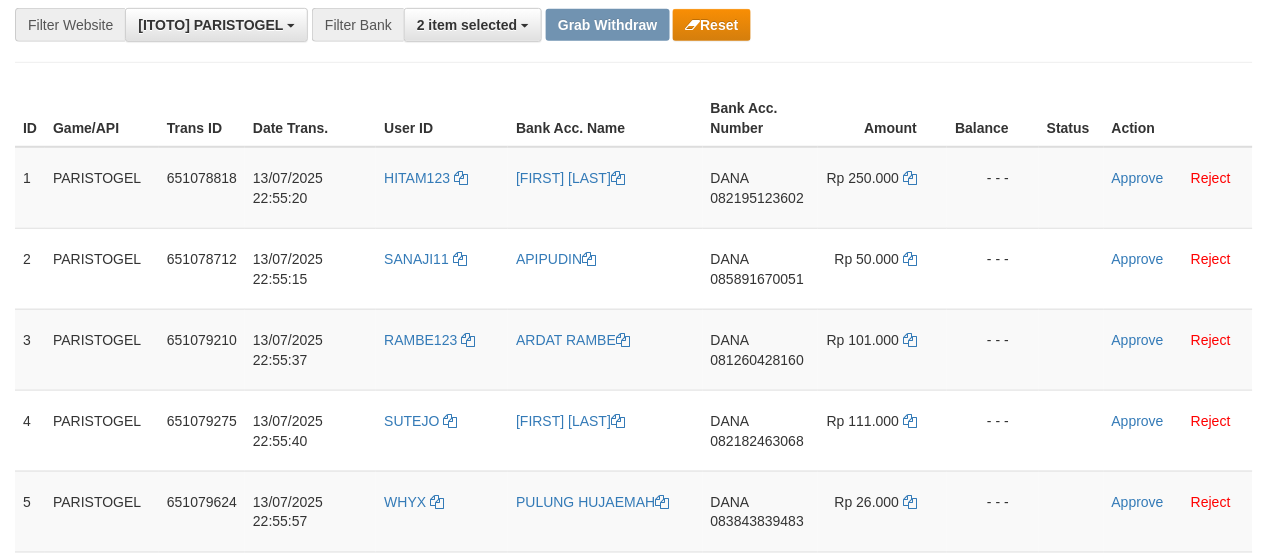 scroll, scrollTop: 284, scrollLeft: 0, axis: vertical 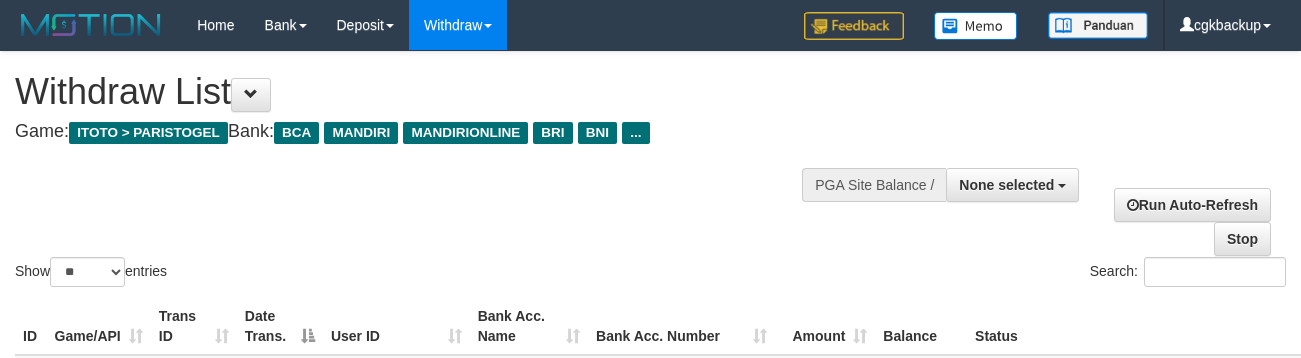 select 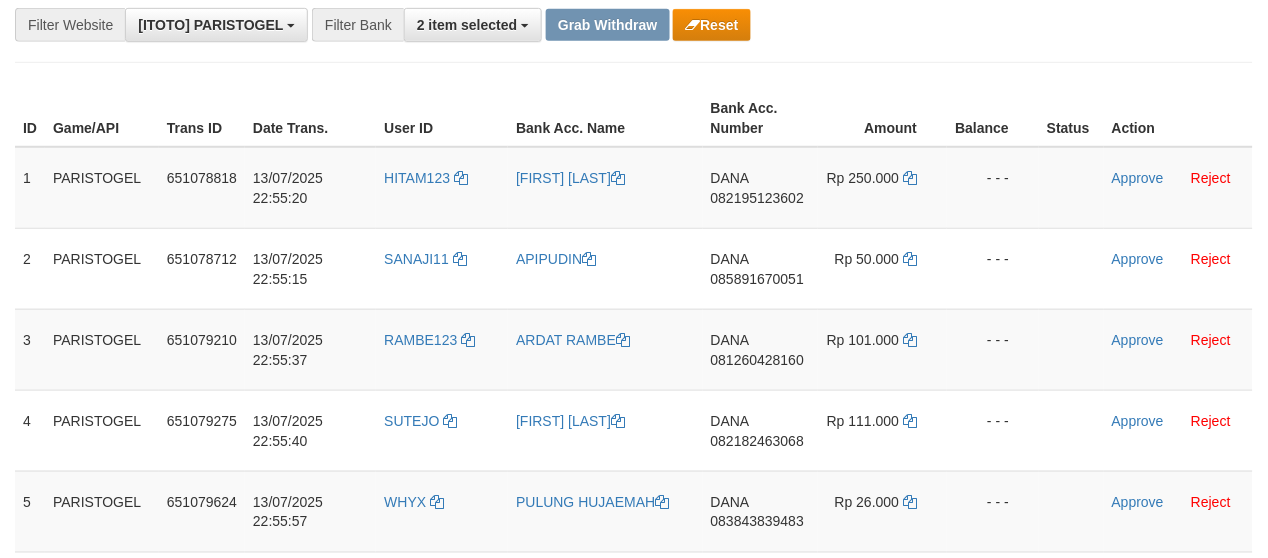 scroll, scrollTop: 284, scrollLeft: 0, axis: vertical 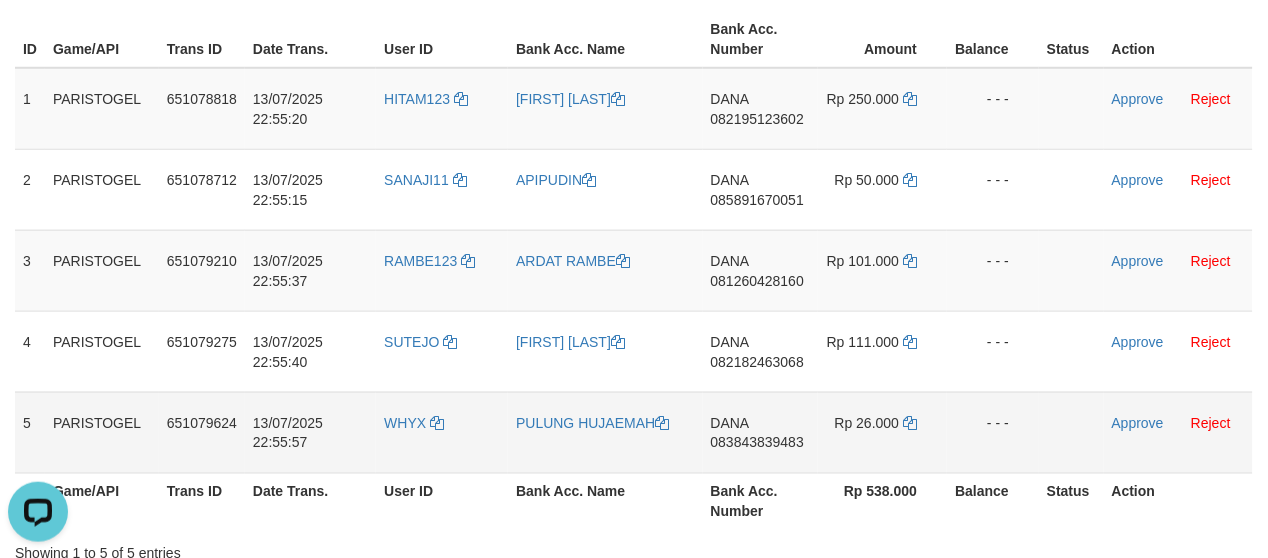click on "DANA
083843839483" at bounding box center (760, 432) 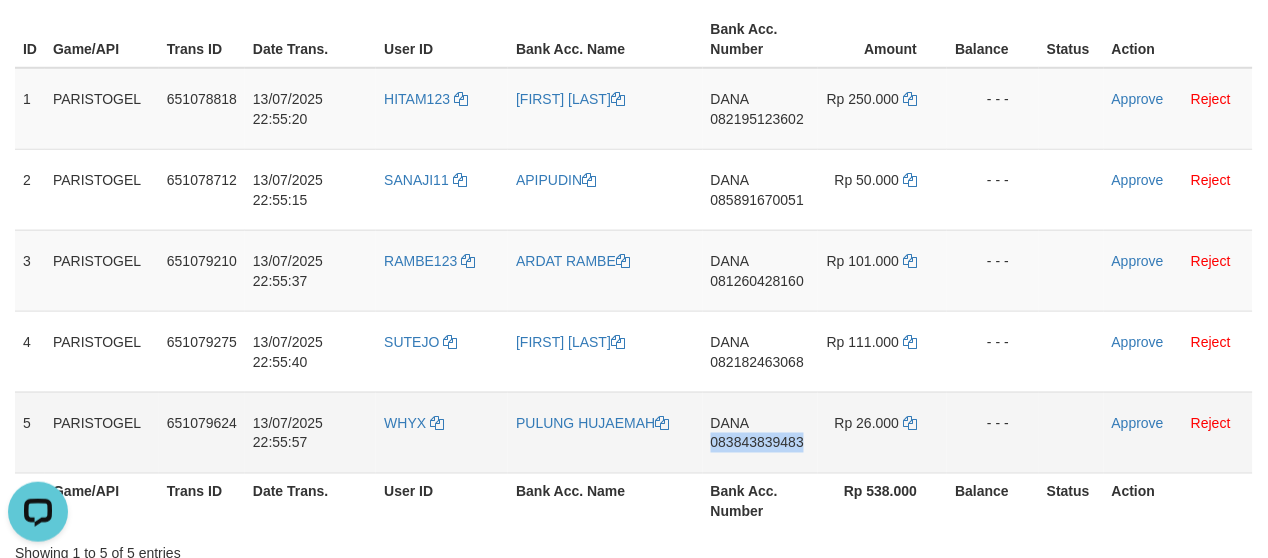 click on "DANA
083843839483" at bounding box center [760, 432] 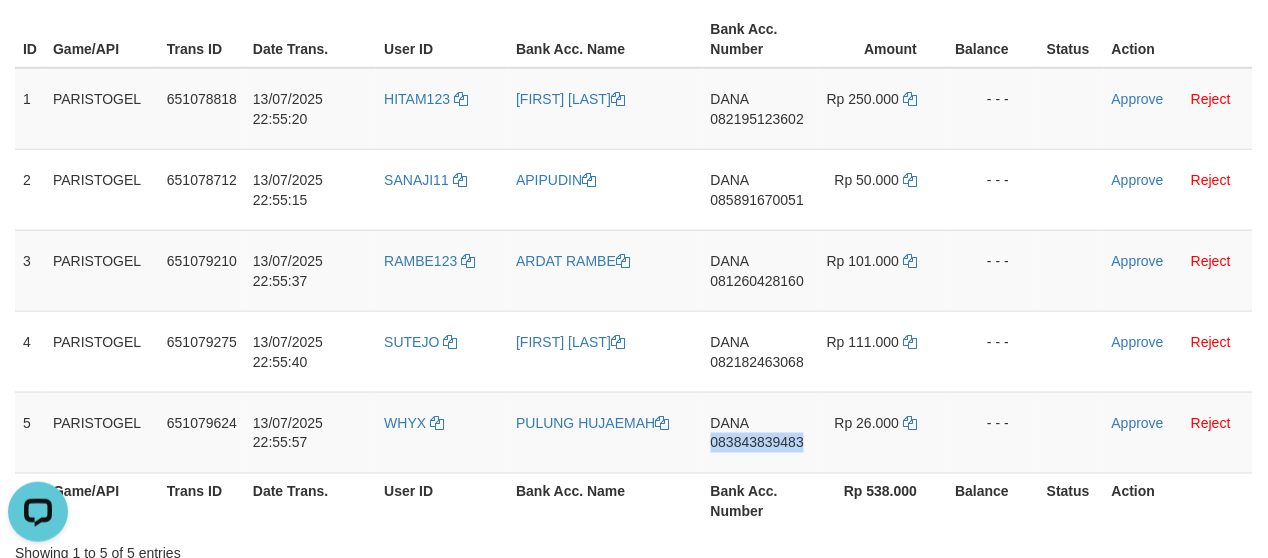 copy on "083843839483" 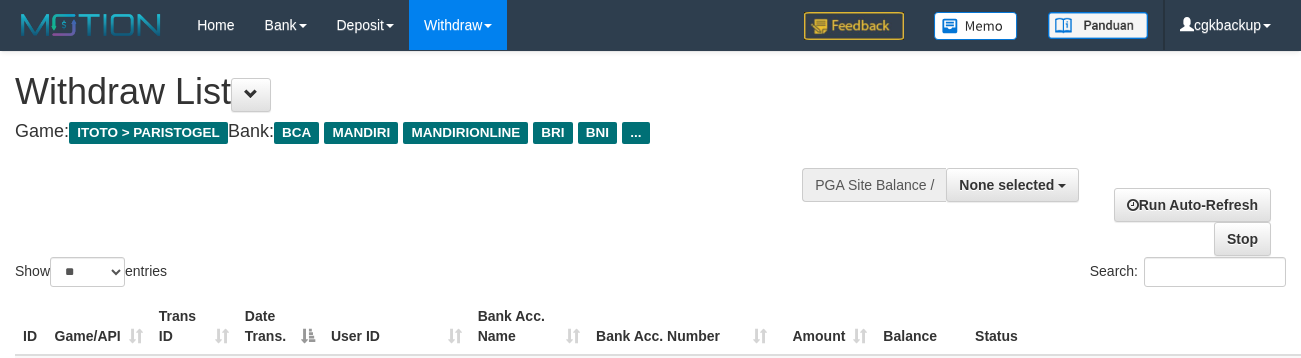 select 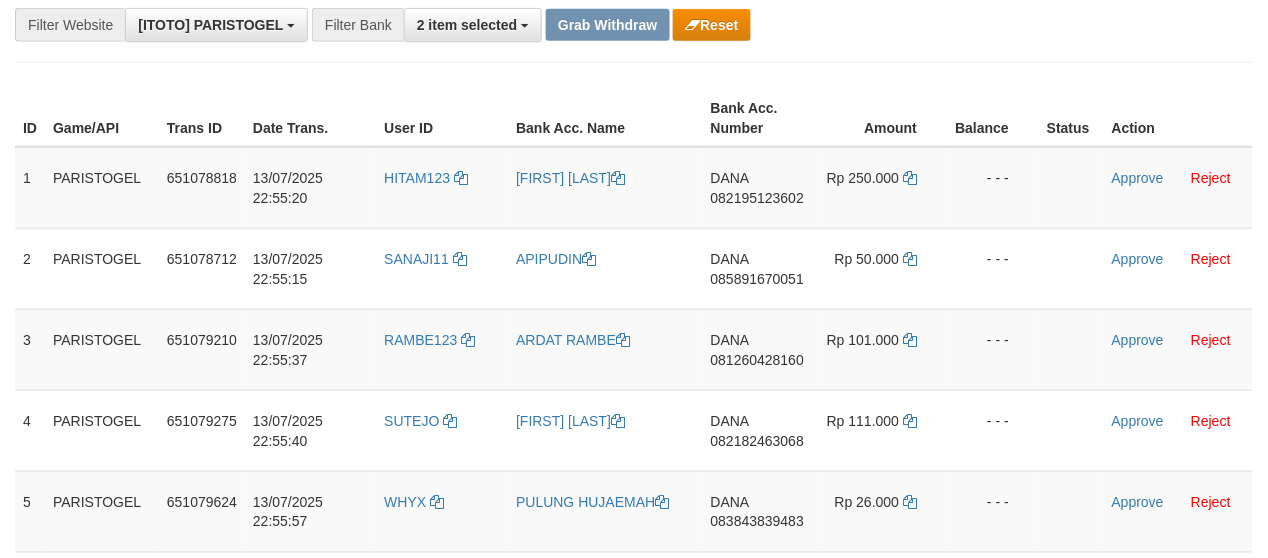 scroll, scrollTop: 284, scrollLeft: 0, axis: vertical 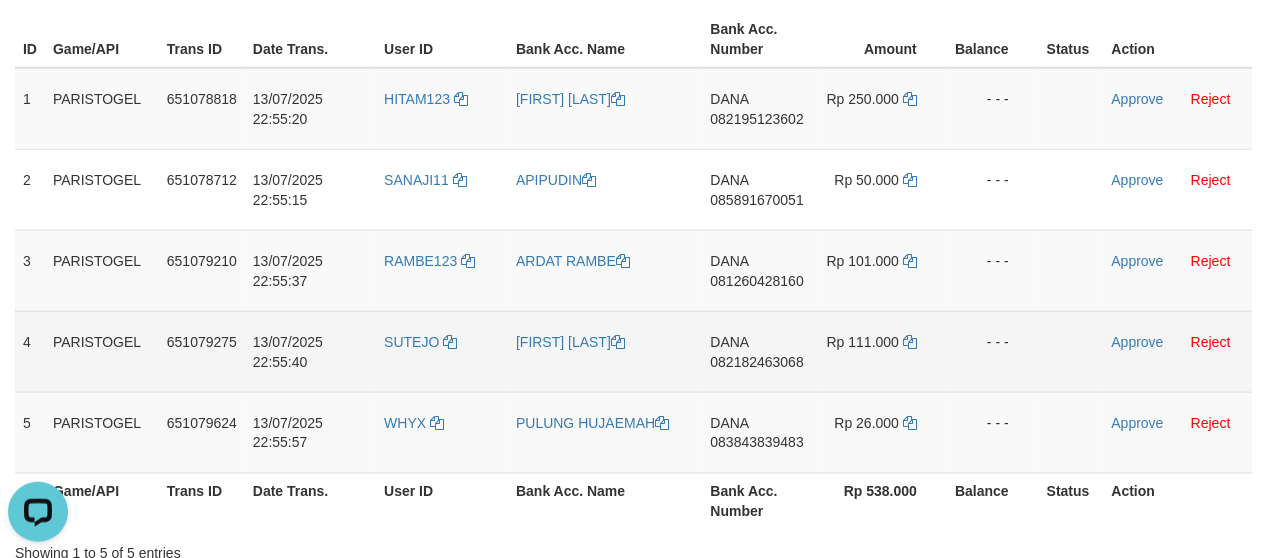 click on "- - -" at bounding box center (993, 351) 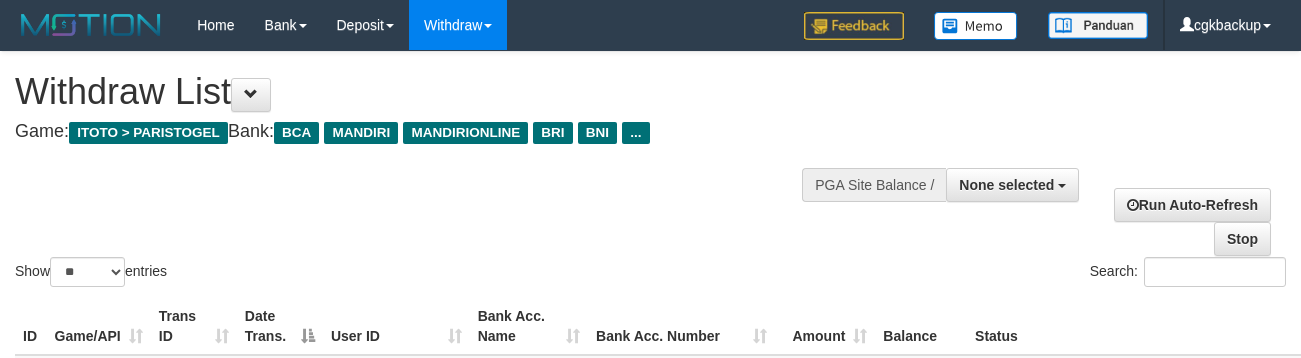 select 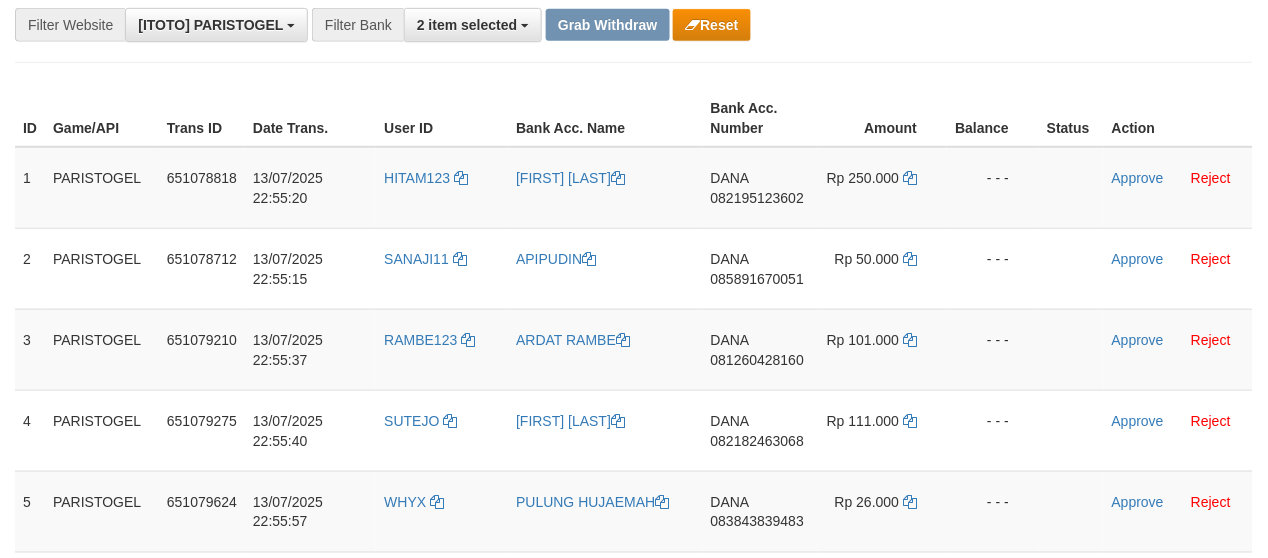 scroll, scrollTop: 284, scrollLeft: 0, axis: vertical 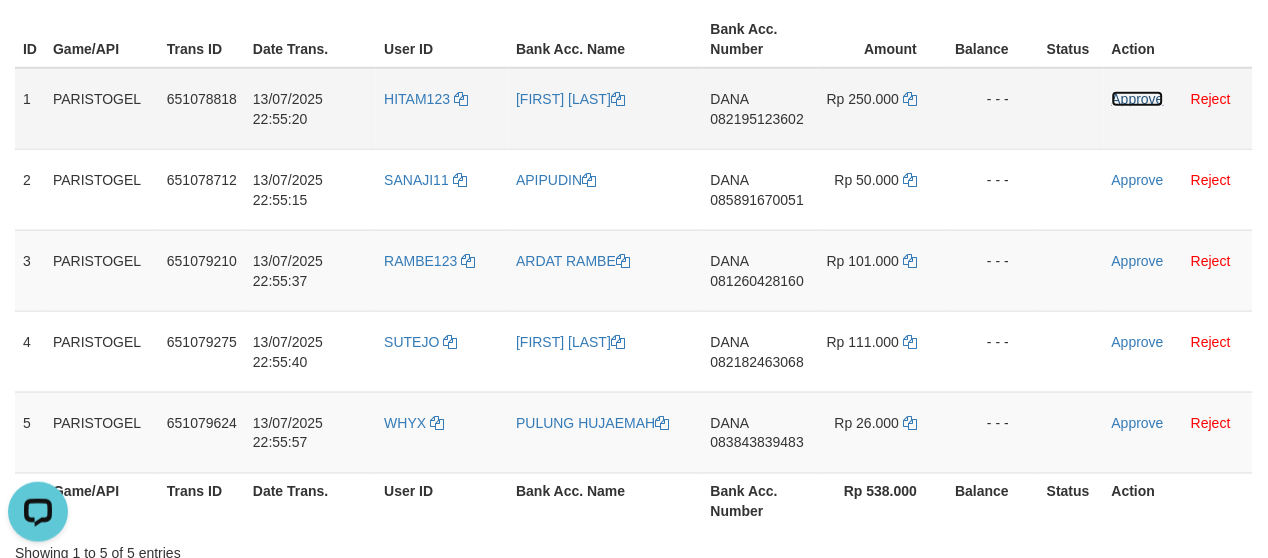 click on "Approve" at bounding box center [1138, 99] 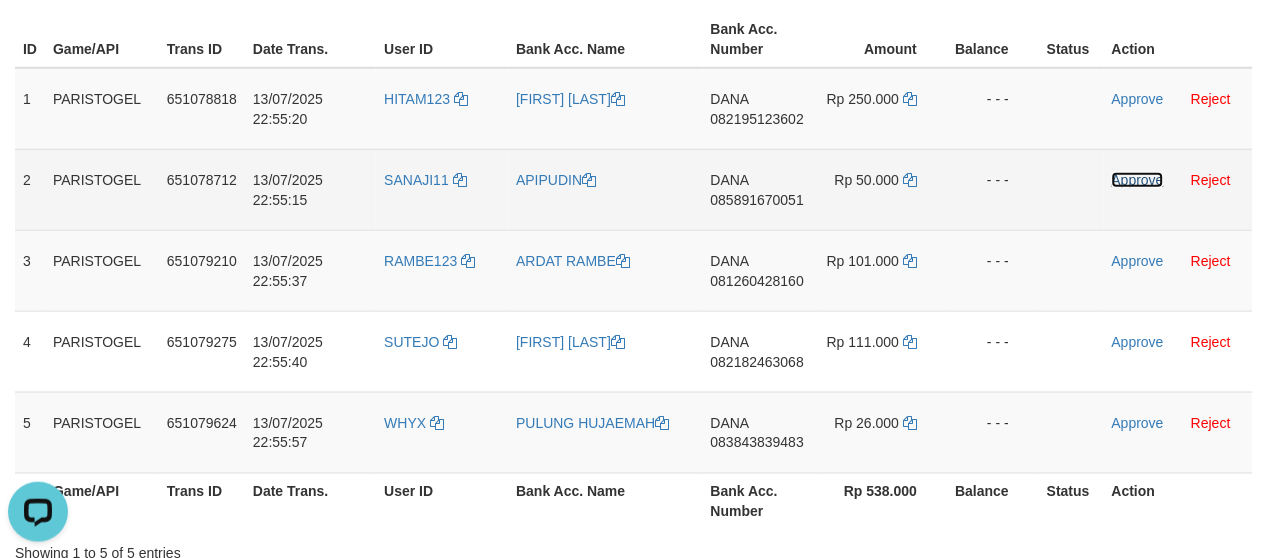 click on "Approve" at bounding box center [1138, 180] 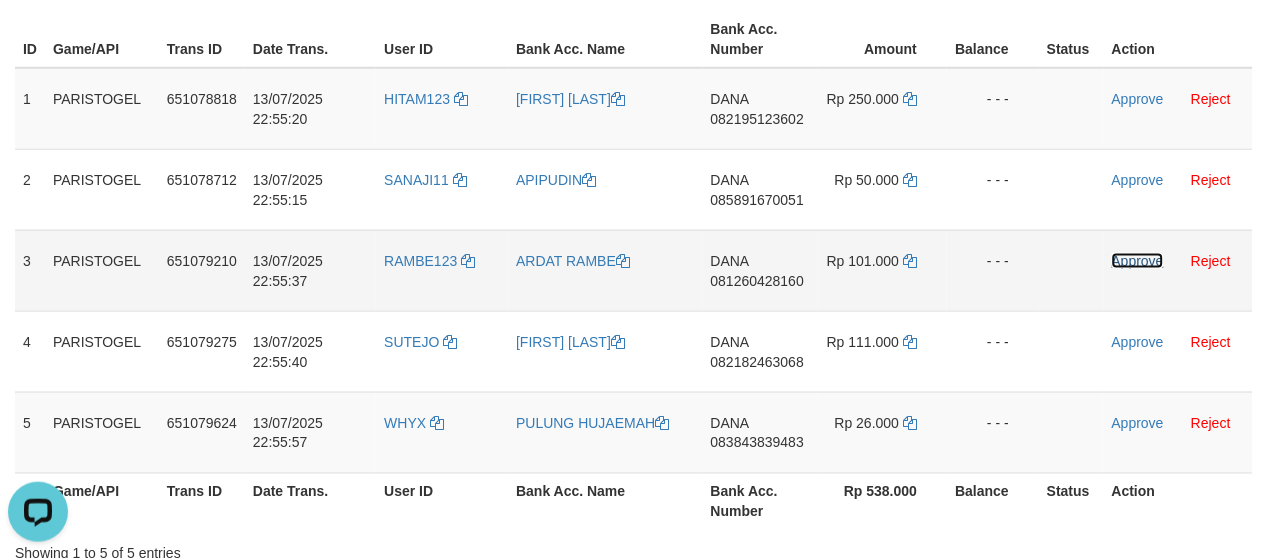 click on "Approve" at bounding box center (1138, 261) 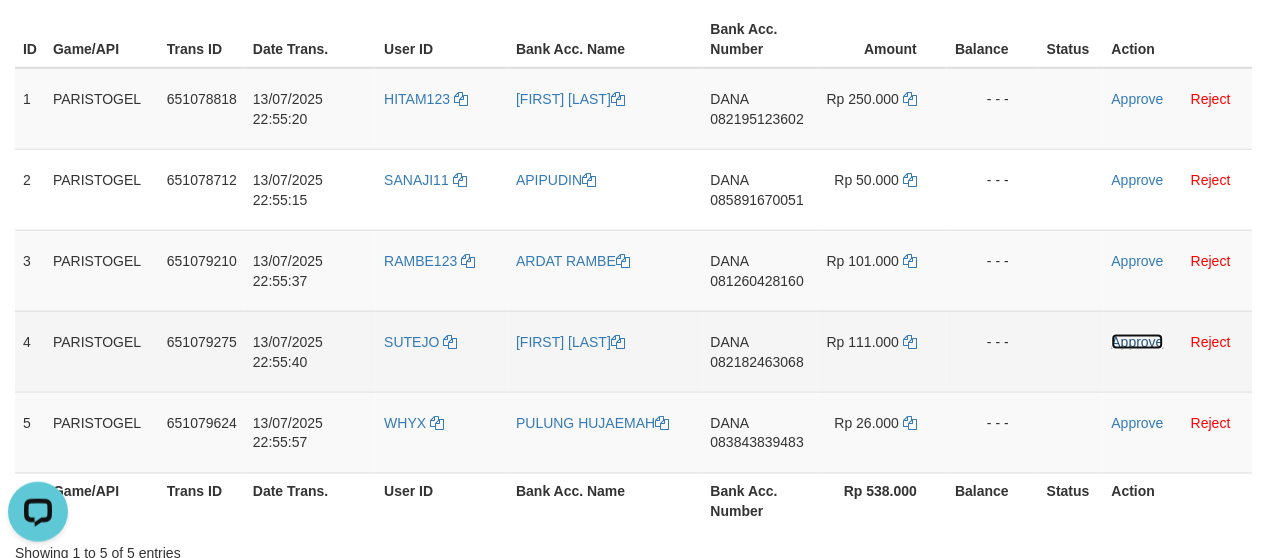 click on "Approve" at bounding box center [1138, 342] 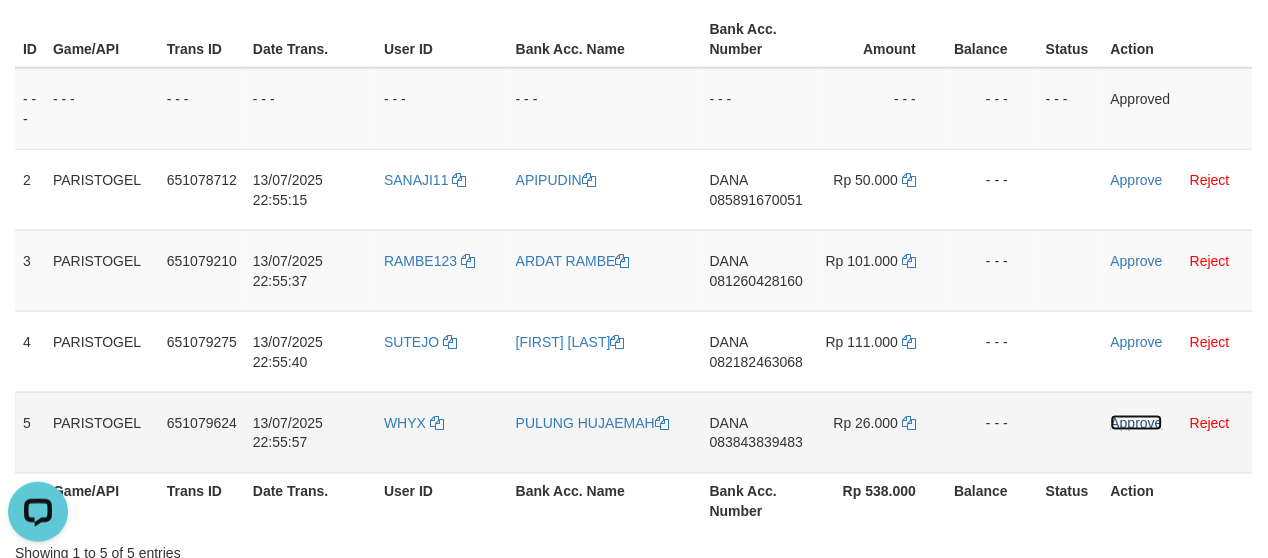 click on "Approve" at bounding box center [1137, 423] 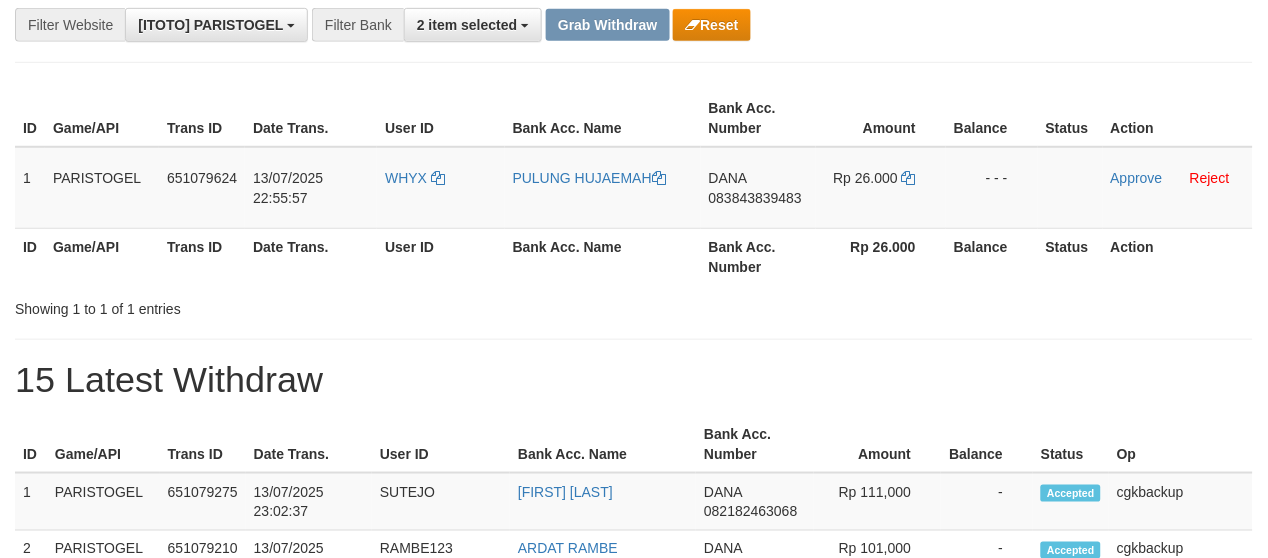 scroll, scrollTop: 284, scrollLeft: 0, axis: vertical 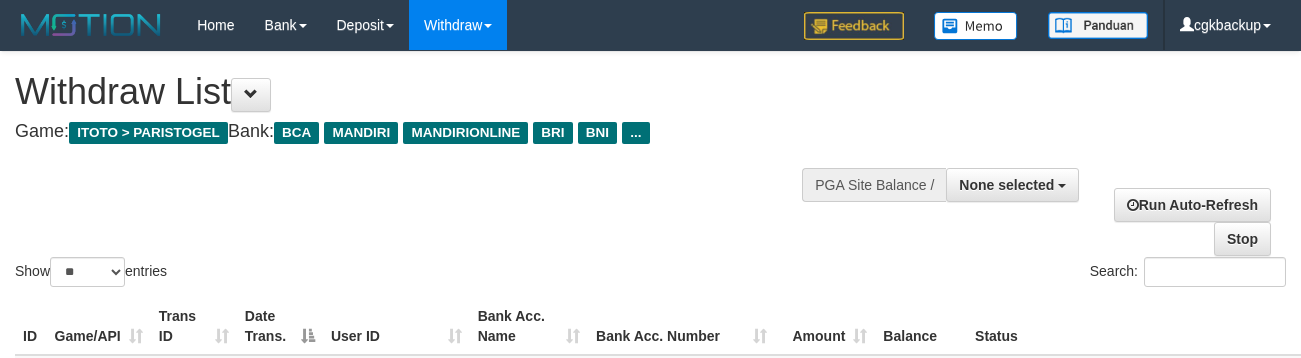 select 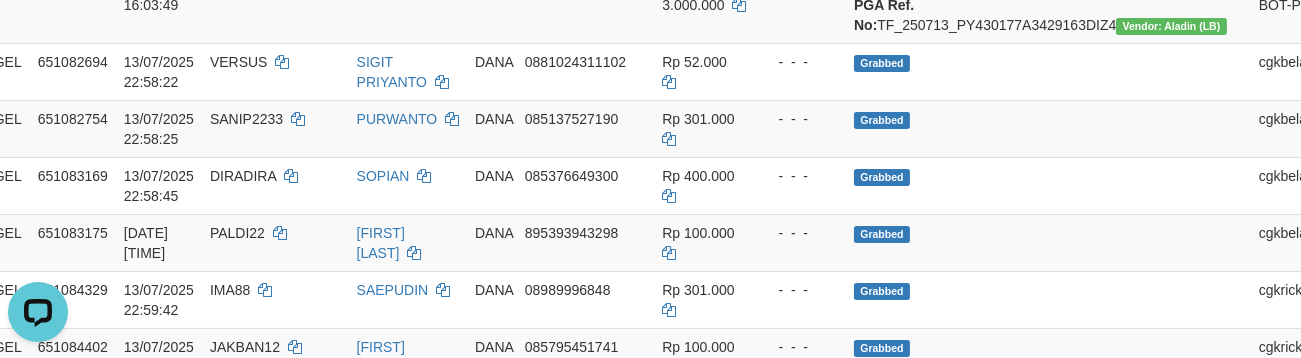 scroll, scrollTop: 0, scrollLeft: 0, axis: both 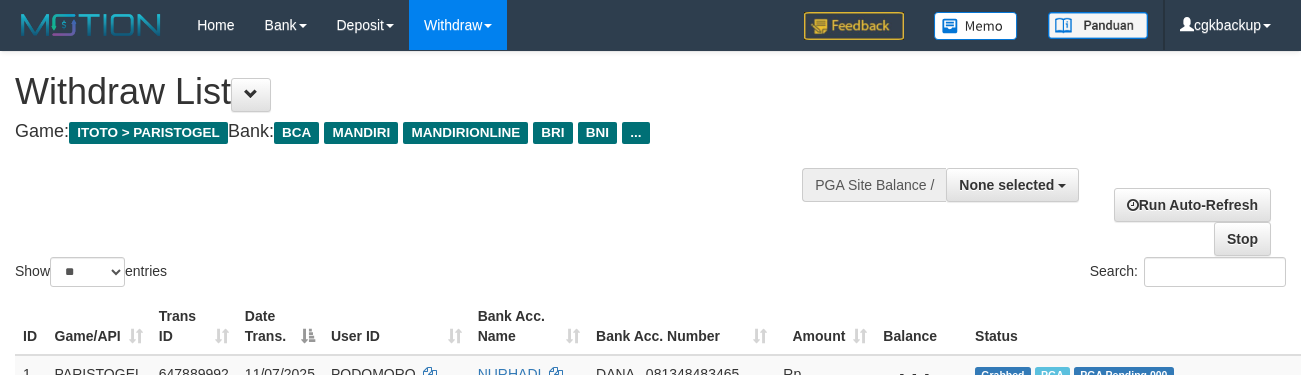 select 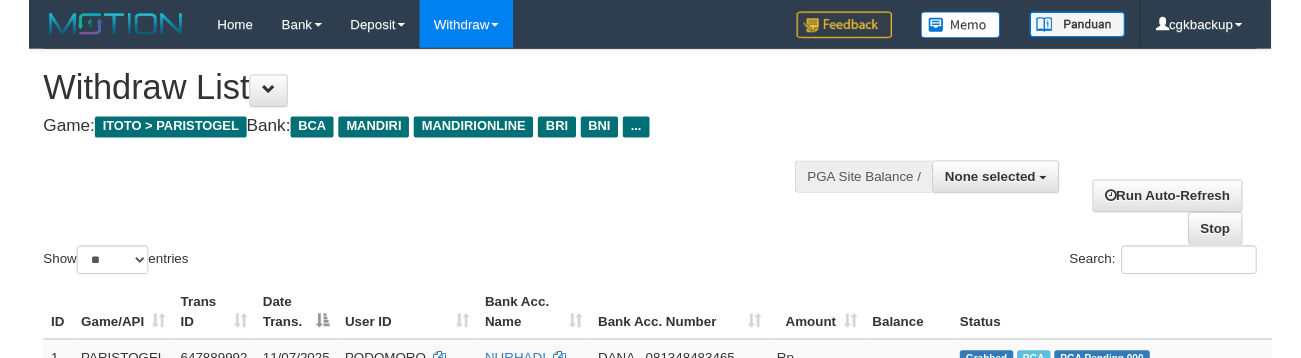 scroll, scrollTop: 1098, scrollLeft: 121, axis: both 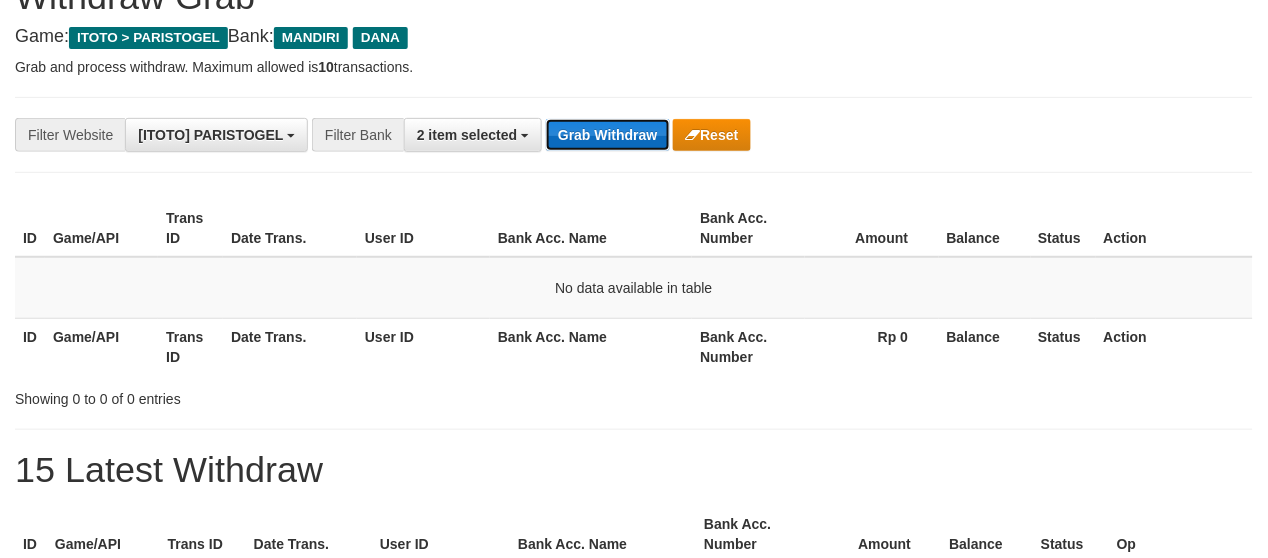 click on "Grab Withdraw" at bounding box center (607, 135) 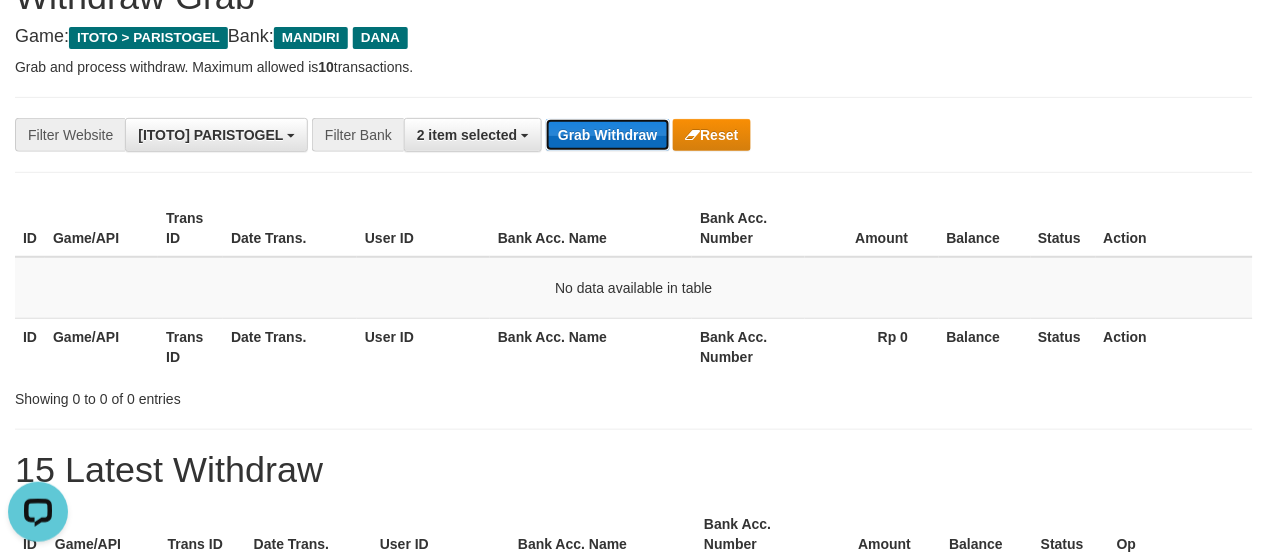 scroll, scrollTop: 0, scrollLeft: 0, axis: both 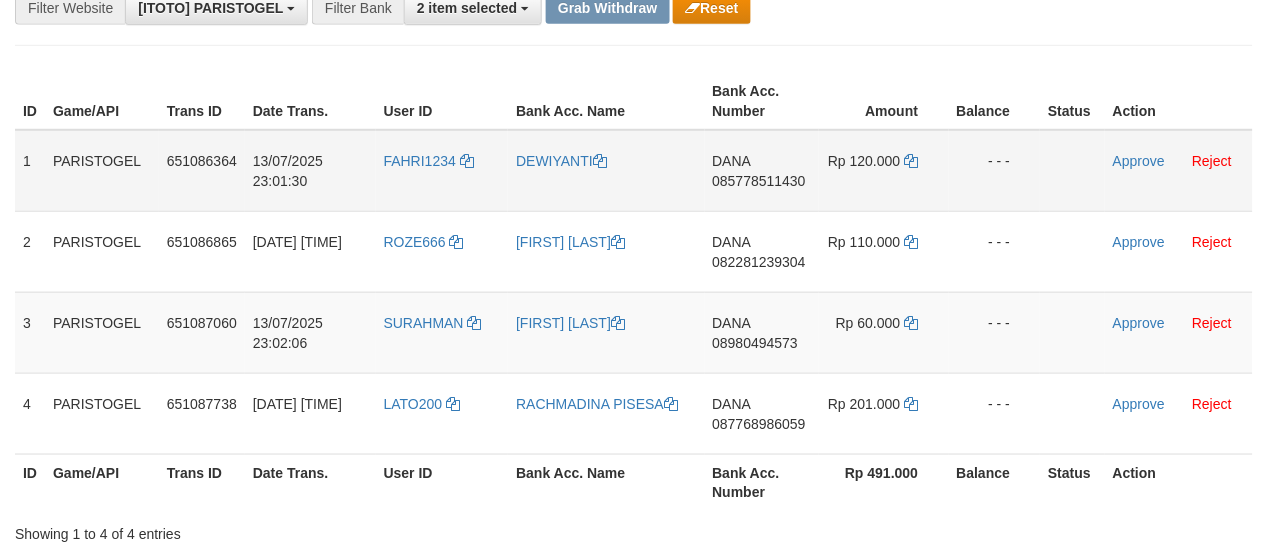 click on "FAHRI1234" at bounding box center (442, 171) 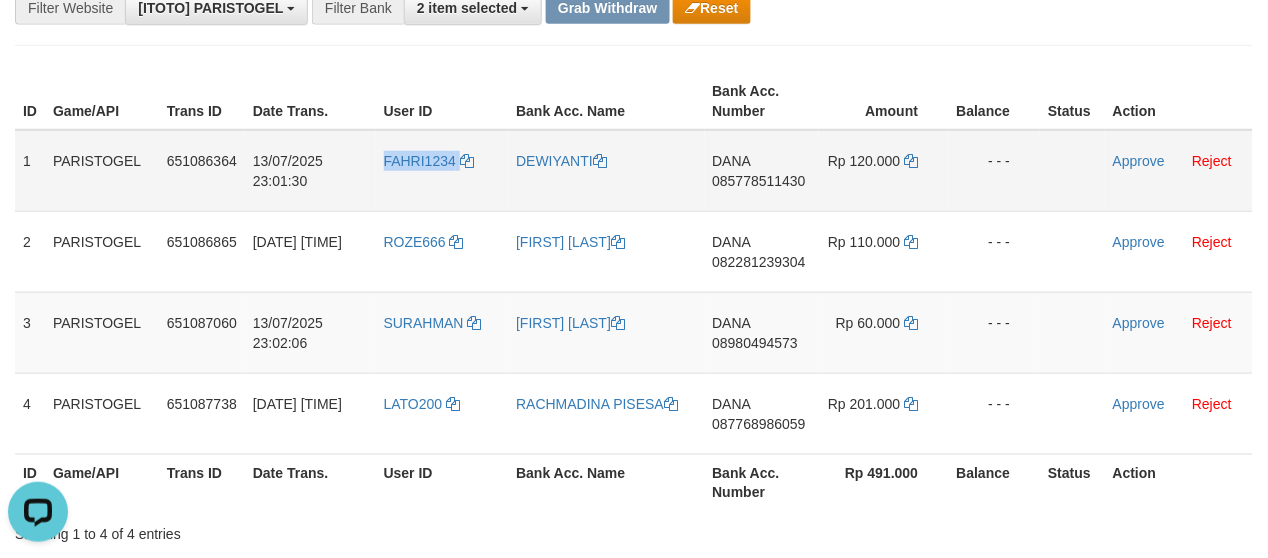 scroll, scrollTop: 0, scrollLeft: 0, axis: both 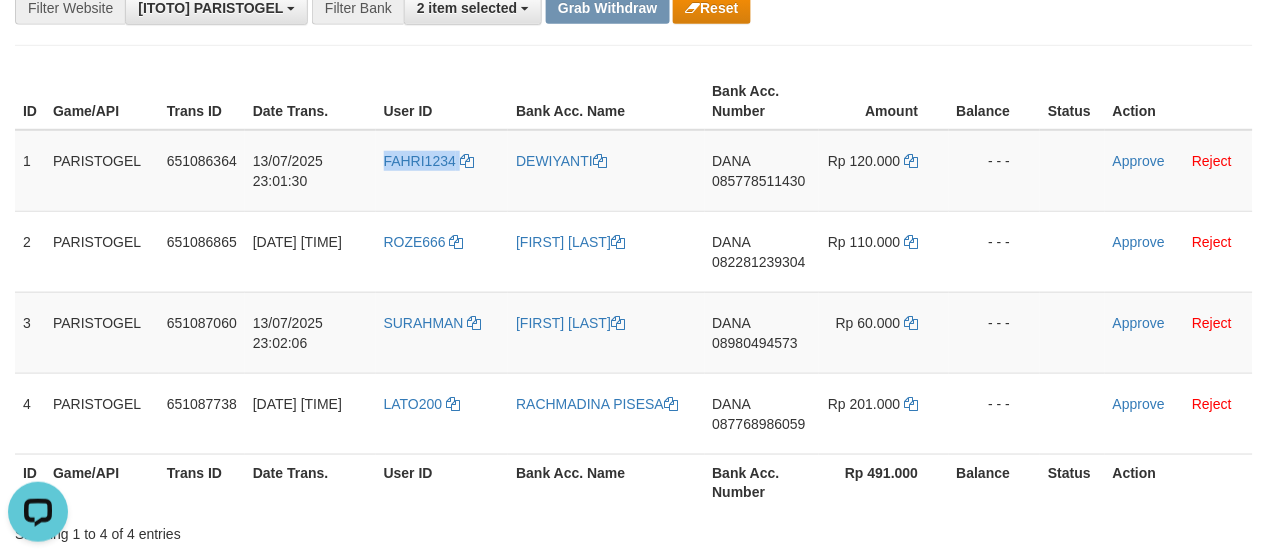 copy on "FAHRI1234" 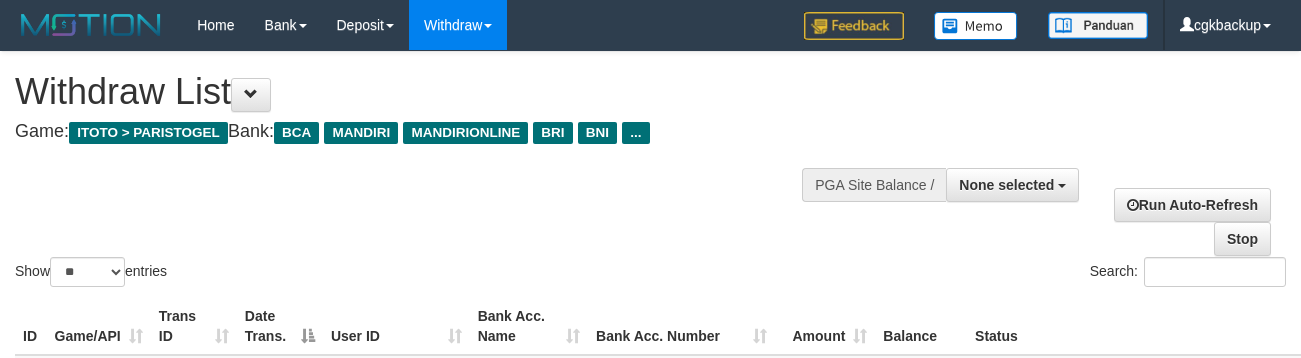 select 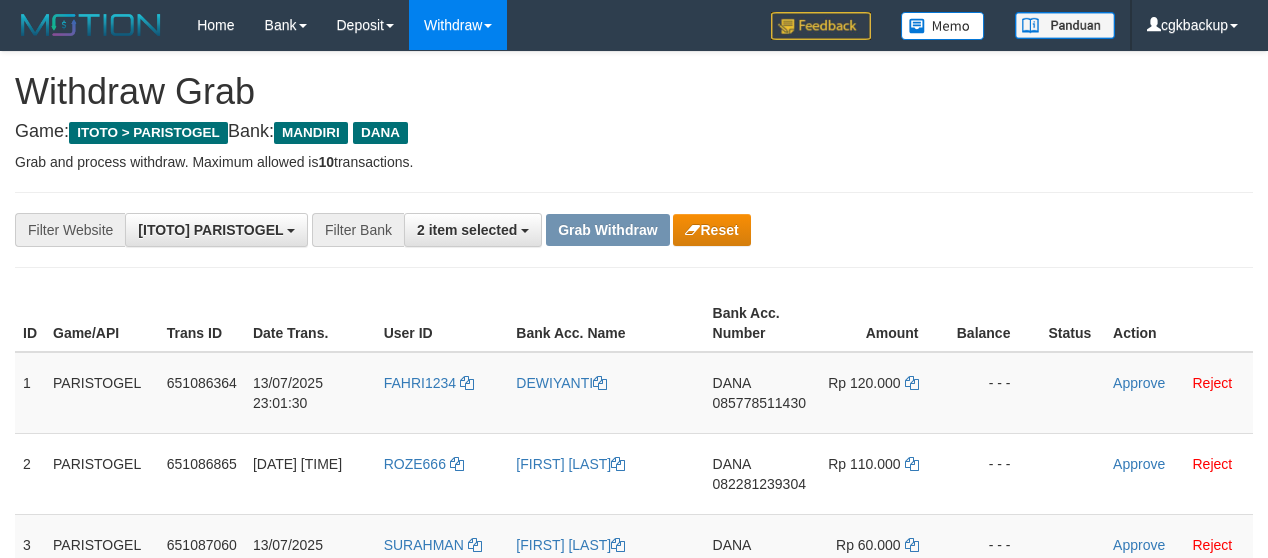 scroll, scrollTop: 134, scrollLeft: 0, axis: vertical 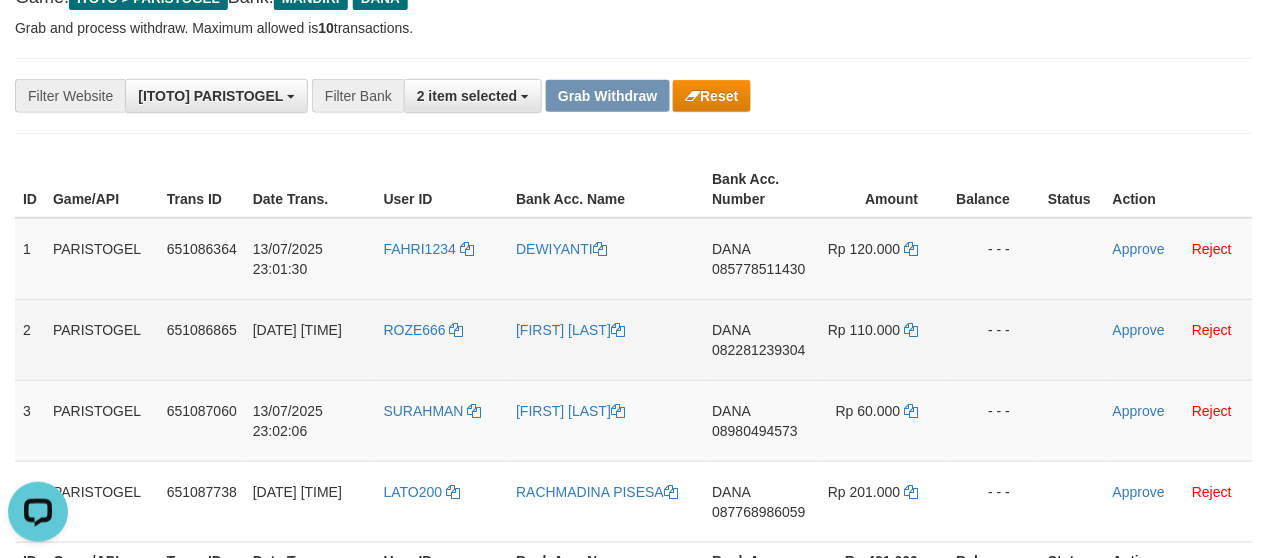click on "ROZE666" at bounding box center (442, 339) 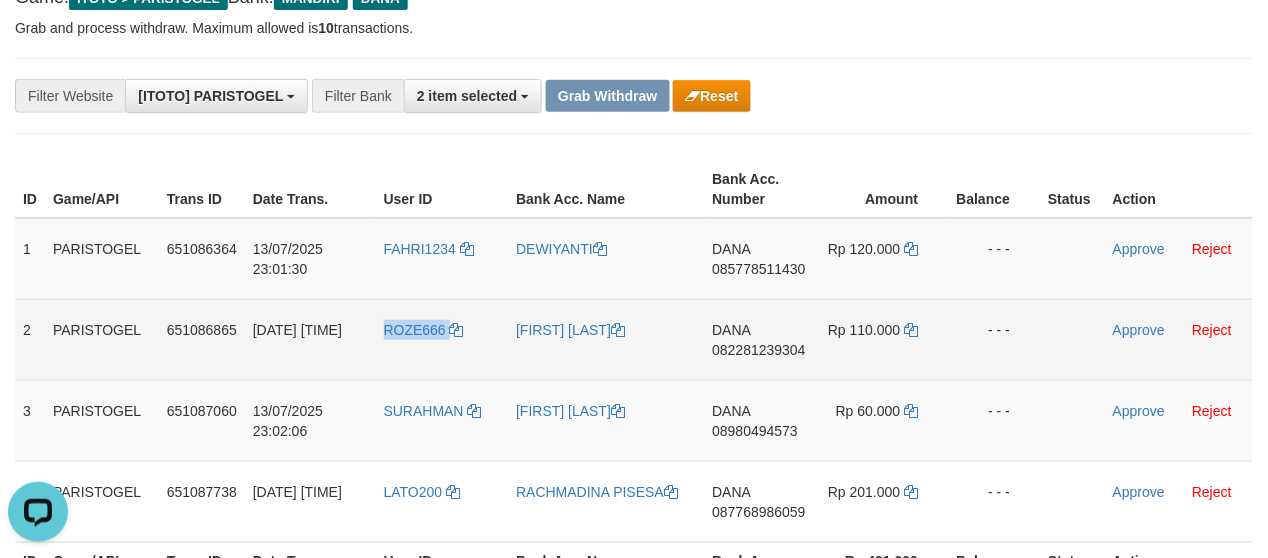 click on "ROZE666" at bounding box center (442, 339) 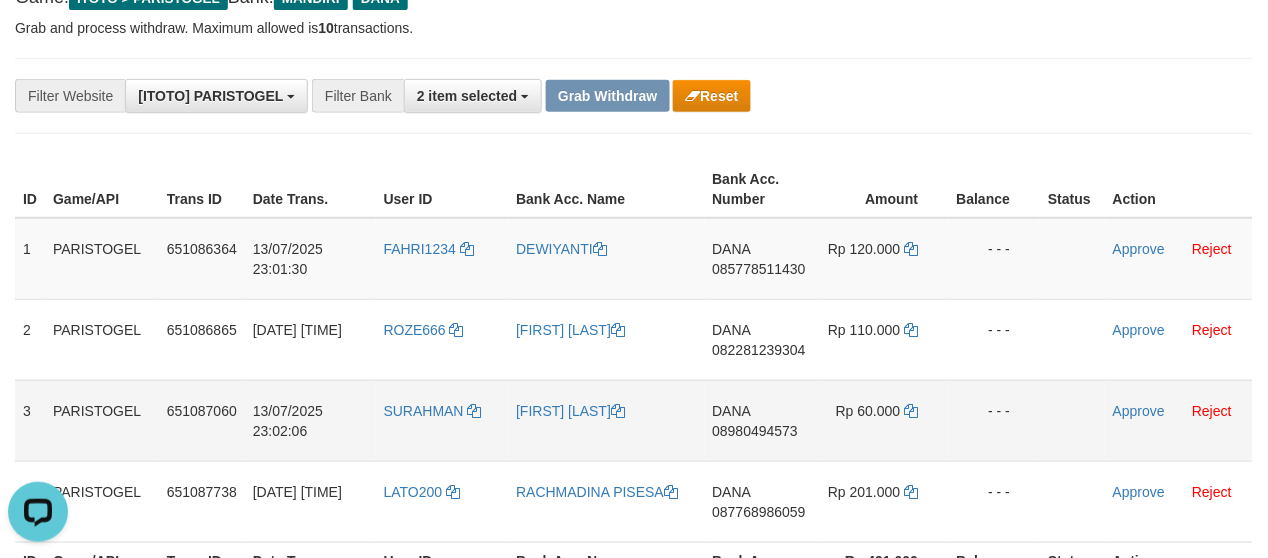 click on "SURAHMAN" at bounding box center (442, 420) 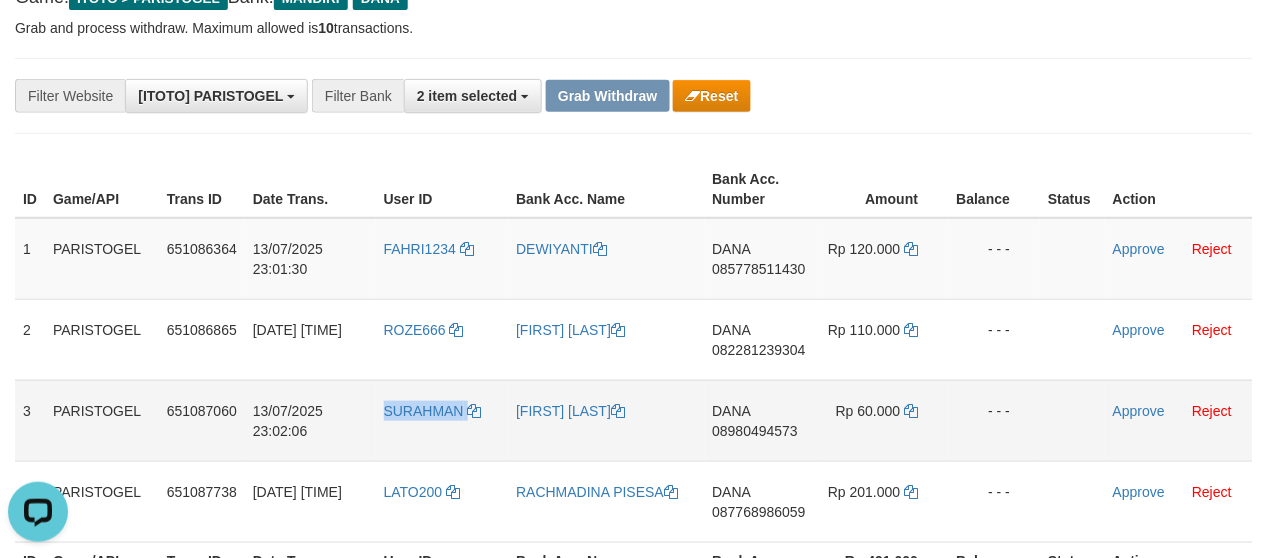 copy on "SURAHMAN" 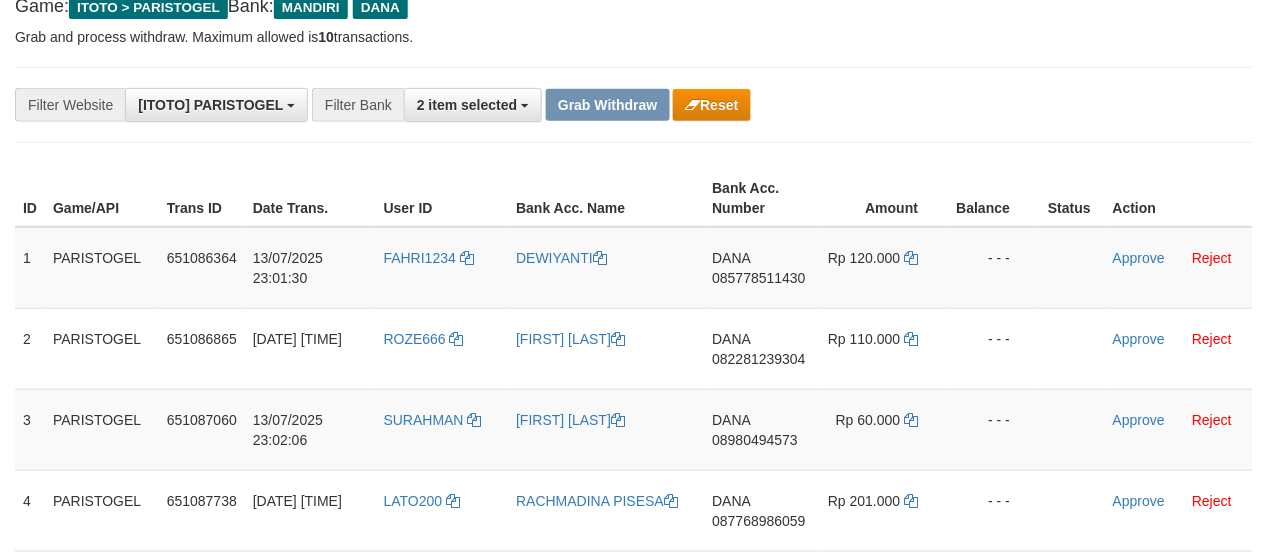 scroll, scrollTop: 125, scrollLeft: 0, axis: vertical 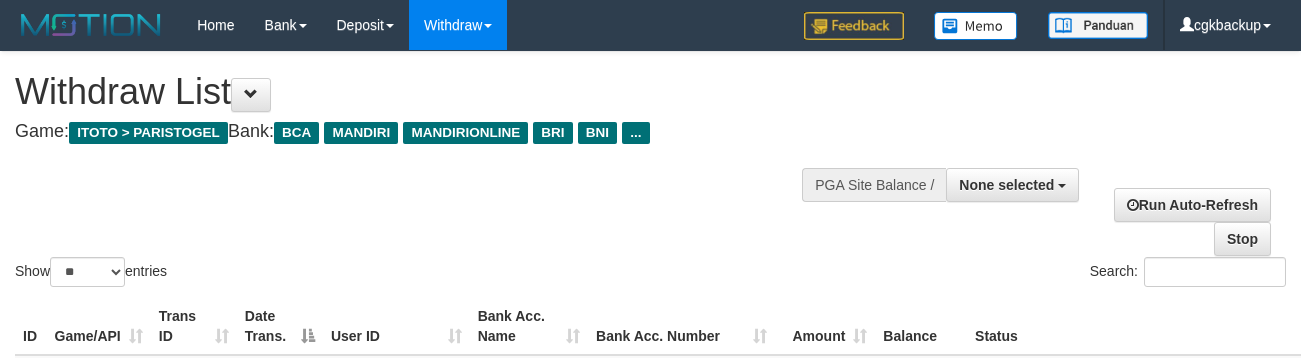 select 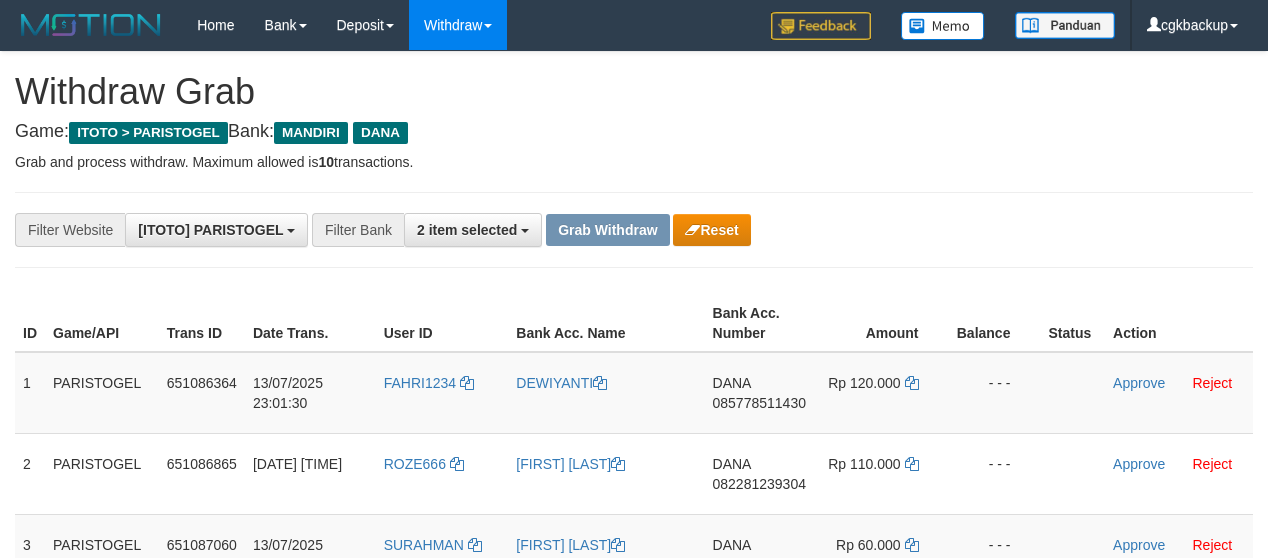 scroll, scrollTop: 138, scrollLeft: 0, axis: vertical 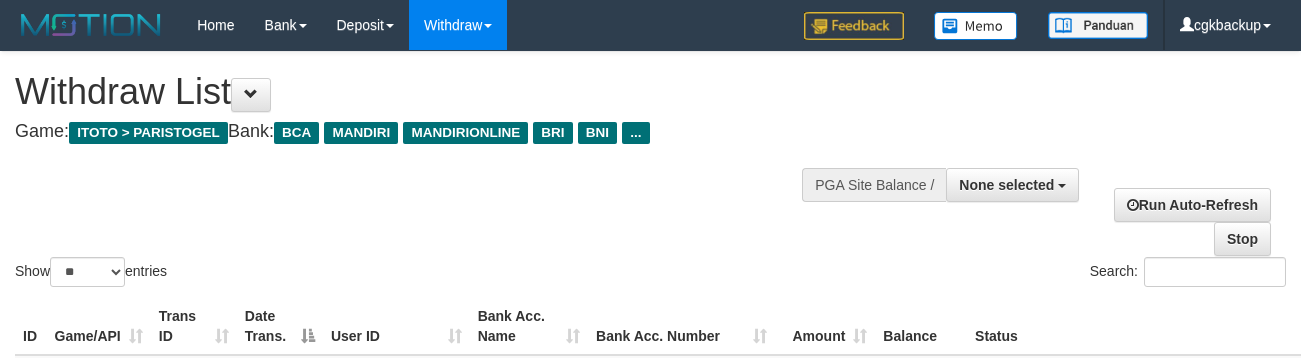 select 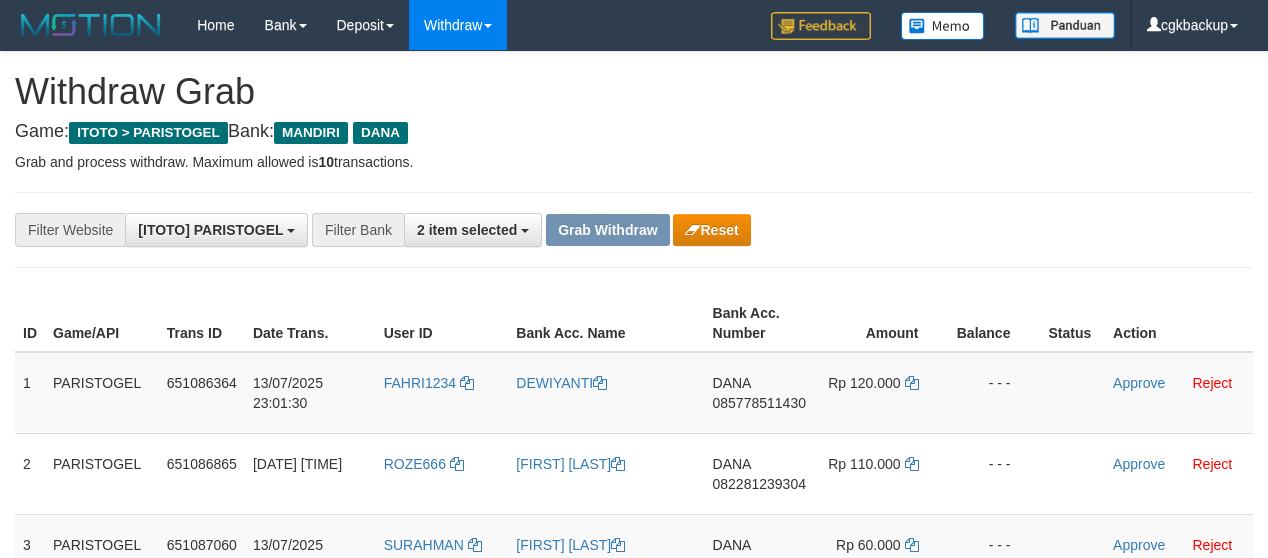 scroll, scrollTop: 130, scrollLeft: 0, axis: vertical 